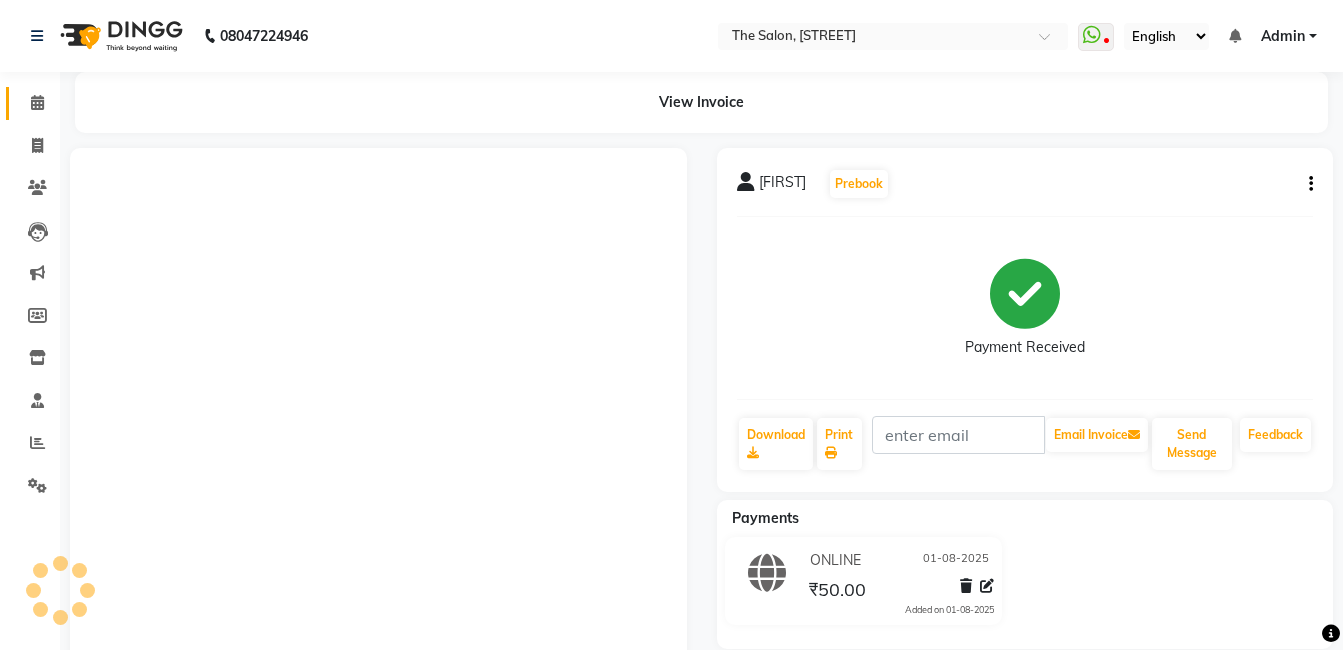 scroll, scrollTop: 0, scrollLeft: 0, axis: both 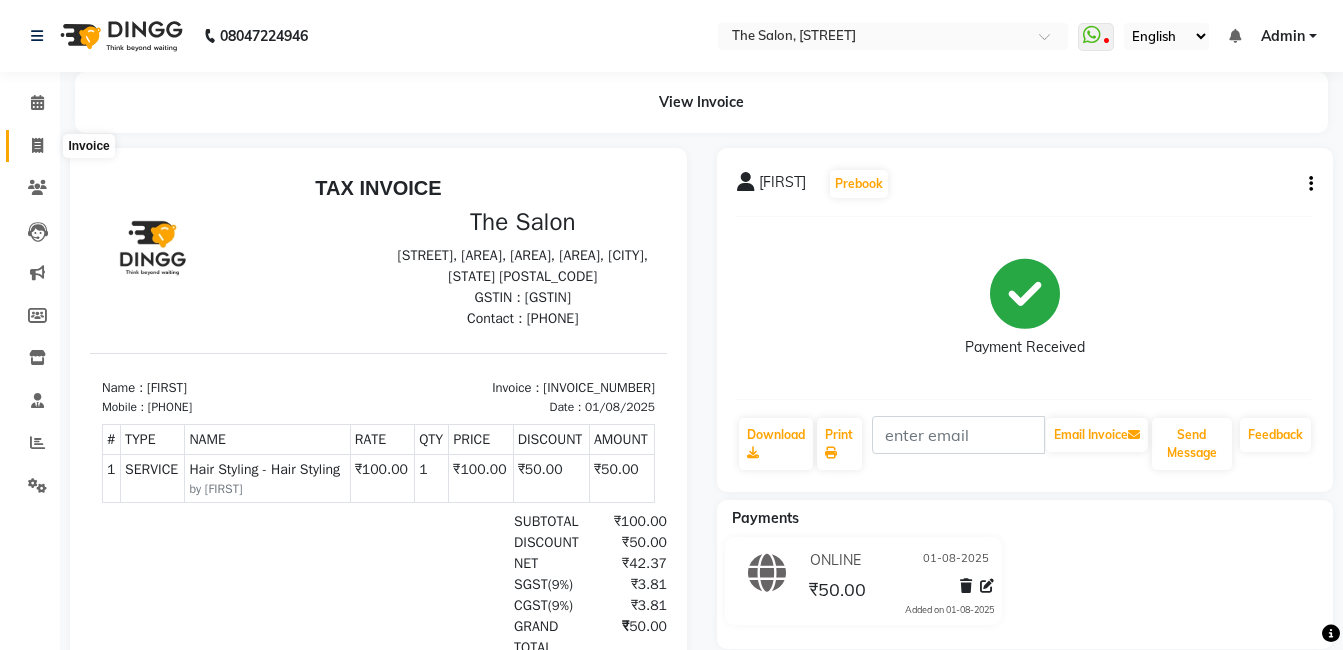 click 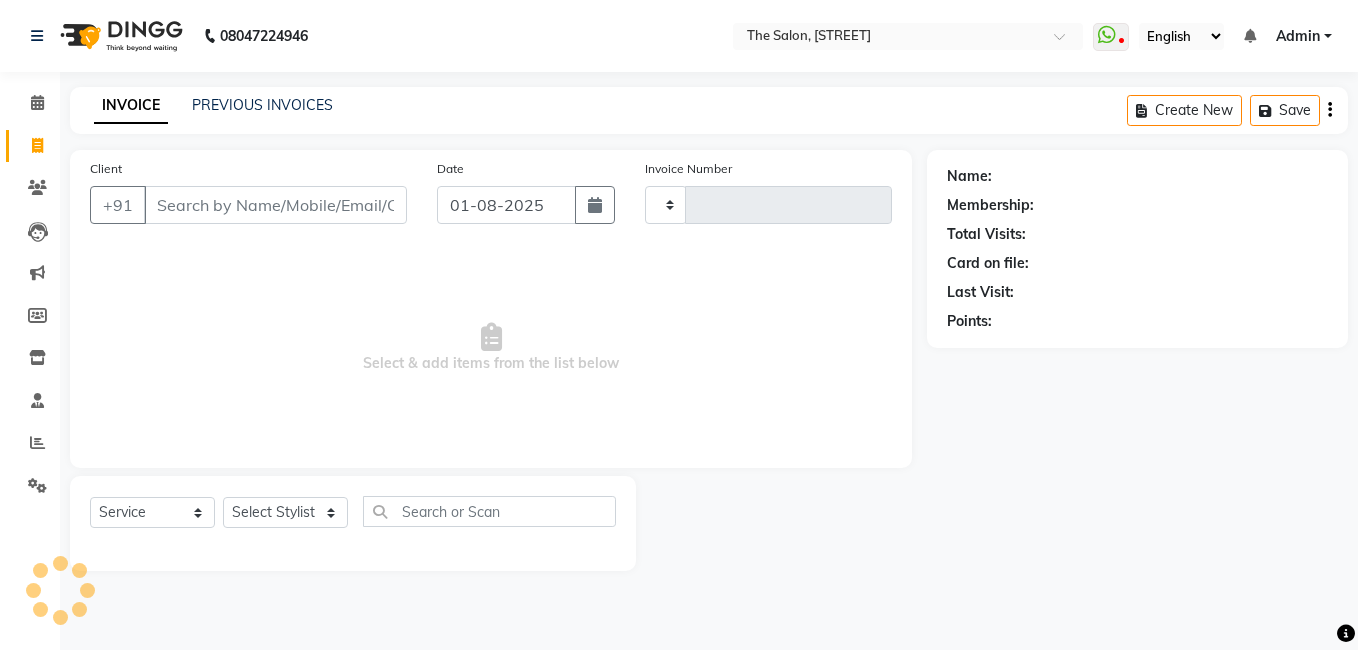 type on "11895" 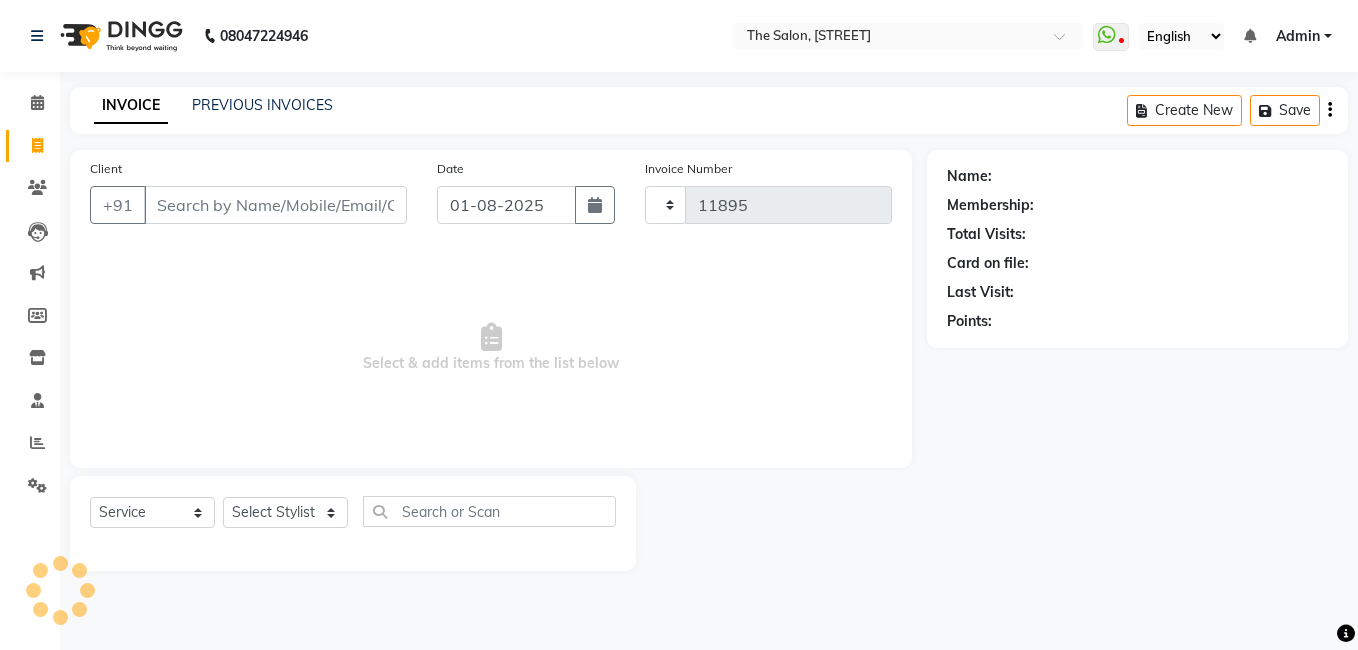 select on "5198" 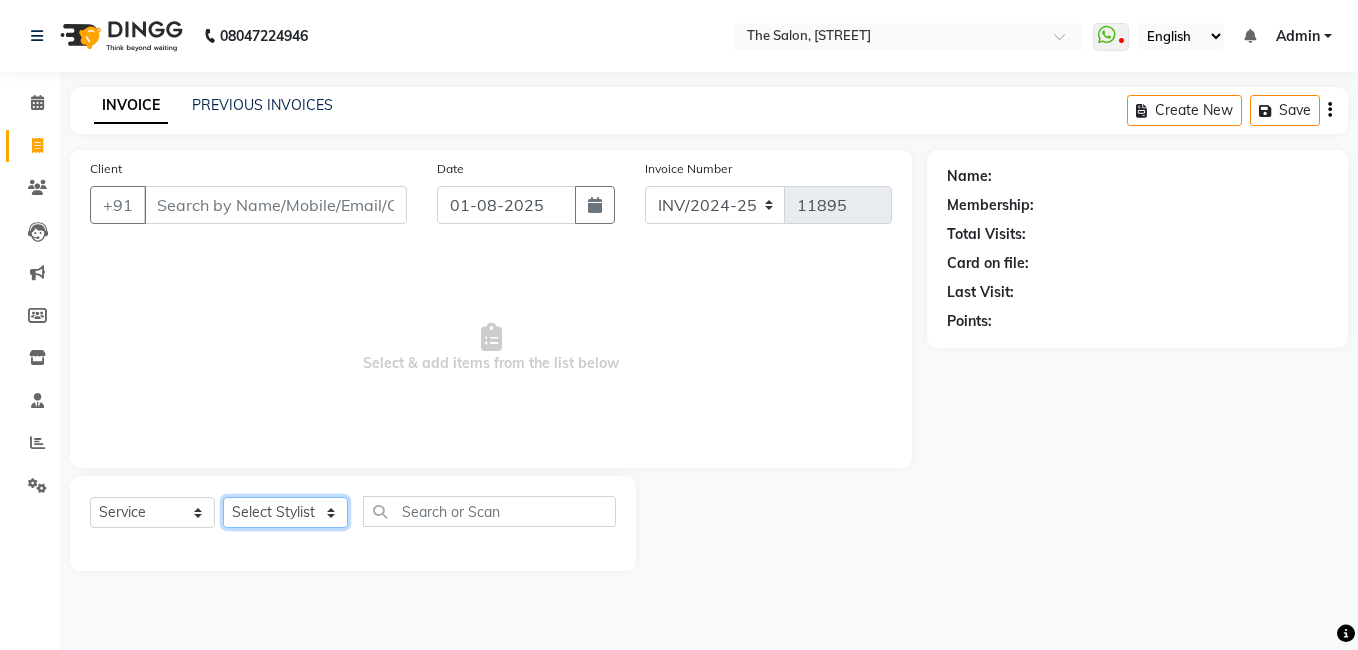 drag, startPoint x: 287, startPoint y: 519, endPoint x: 288, endPoint y: 508, distance: 11.045361 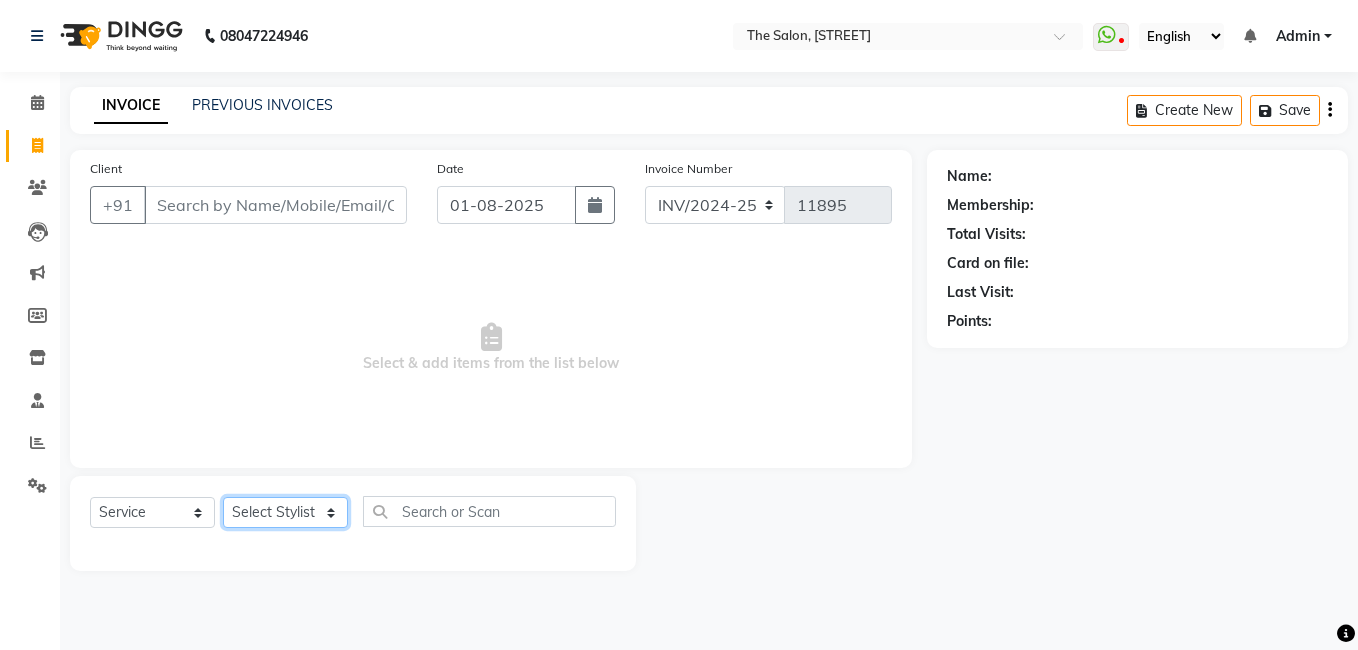 select on "24749" 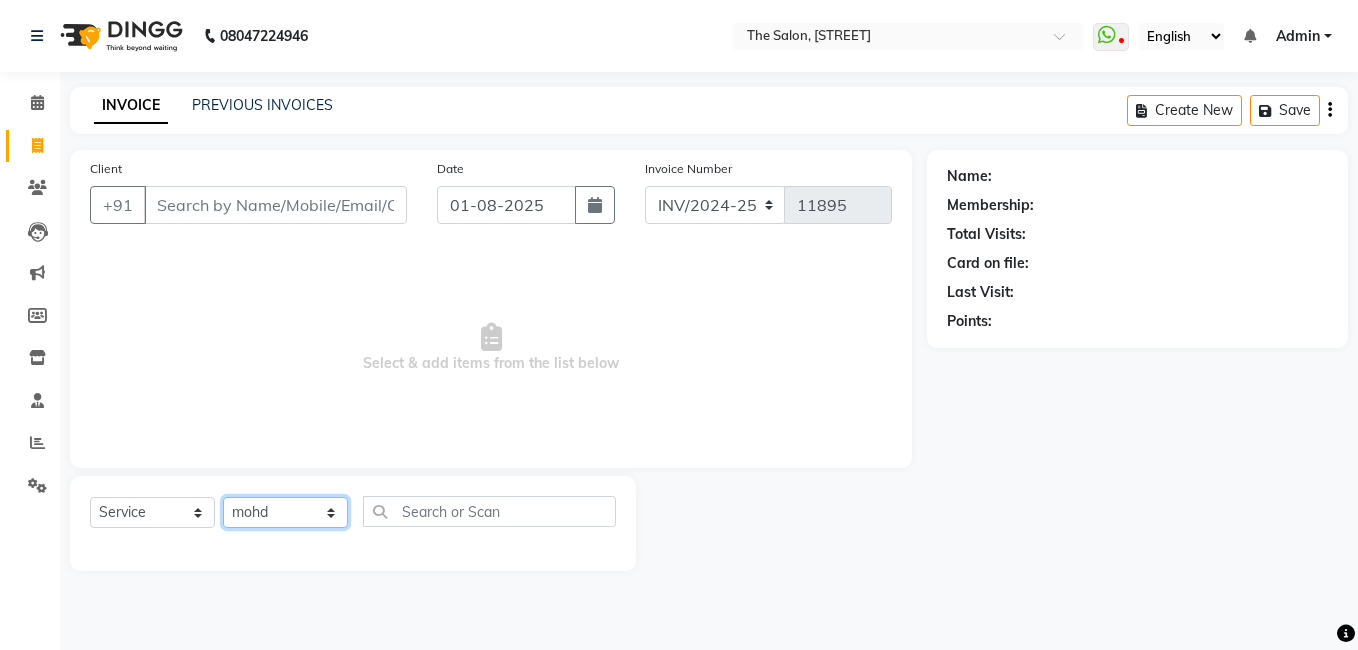 click on "Select Stylist [FIRST] [FIRST] [FIRST] [FIRST] [FIRST] [FIRST] [FIRST] [FIRST] [FIRST] [FIRST]" 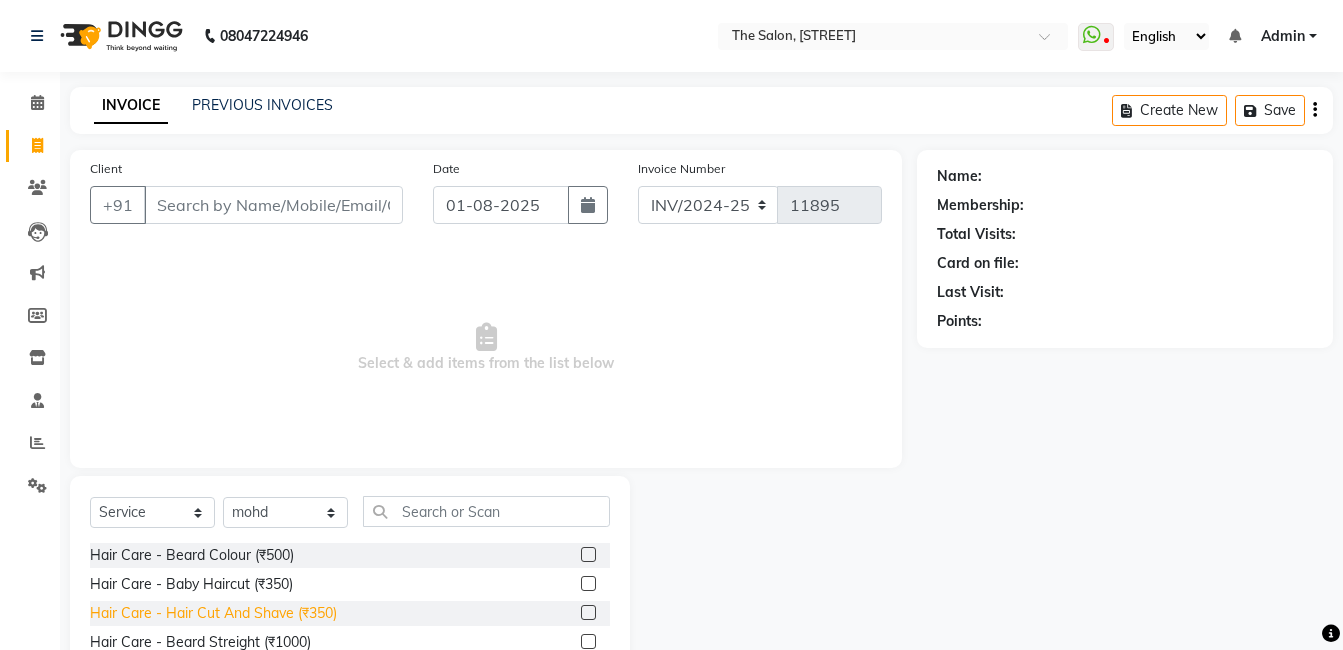 click on "Hair Care - Hair Cut And Shave ([CURRENCY][PRICE])" 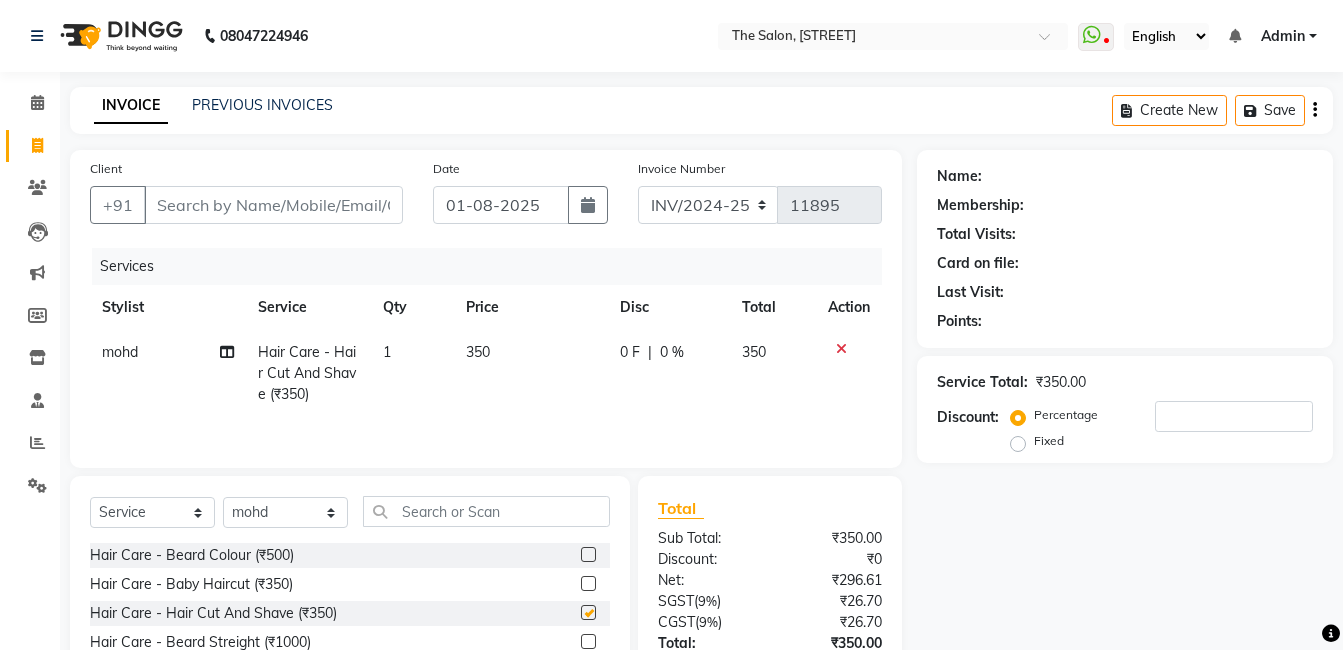 checkbox on "false" 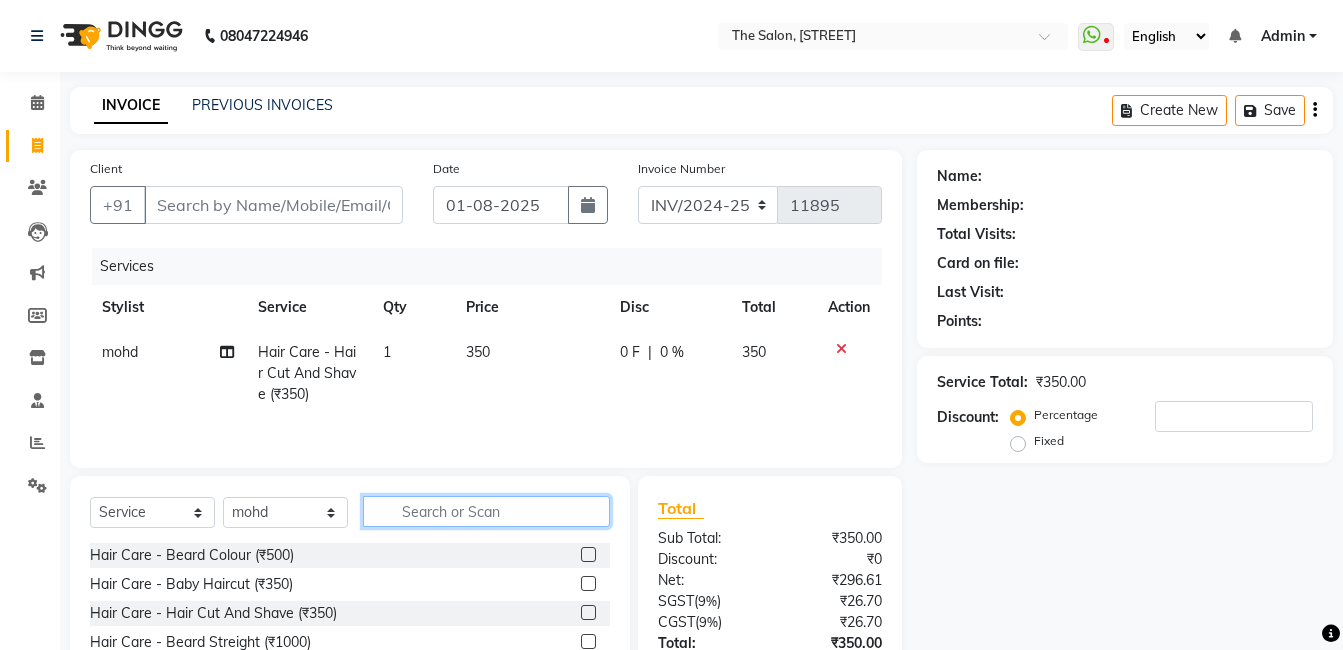 click 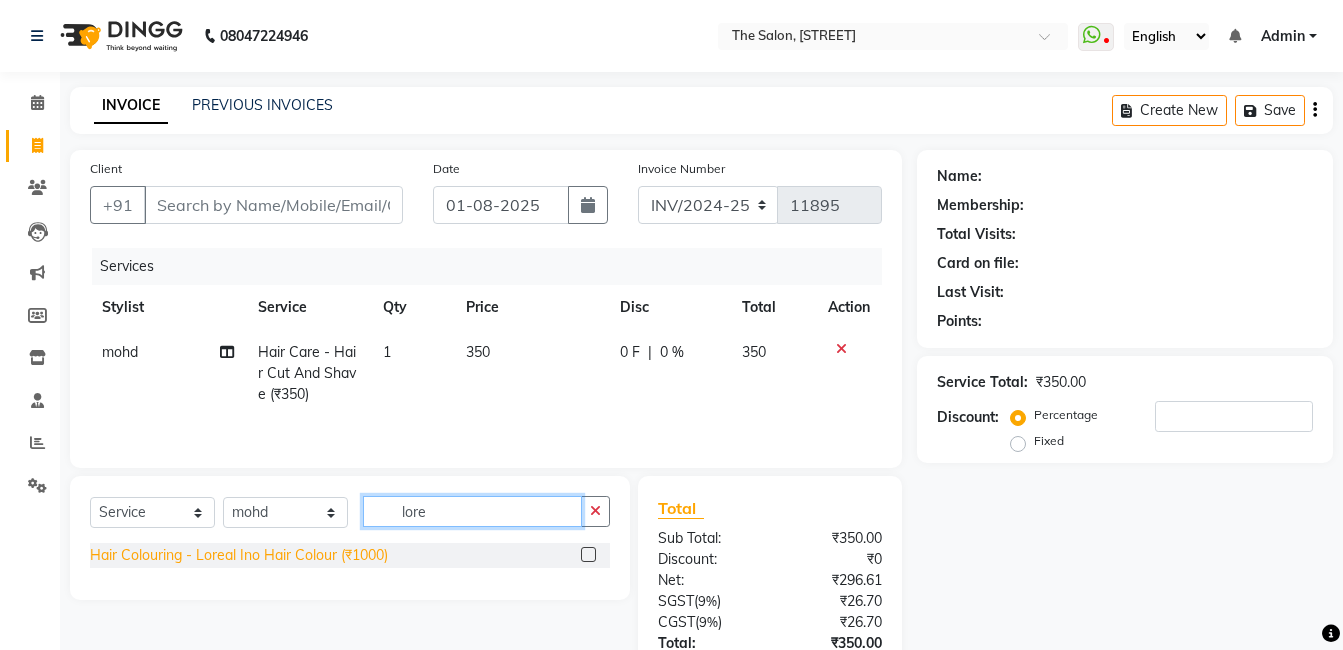type on "lore" 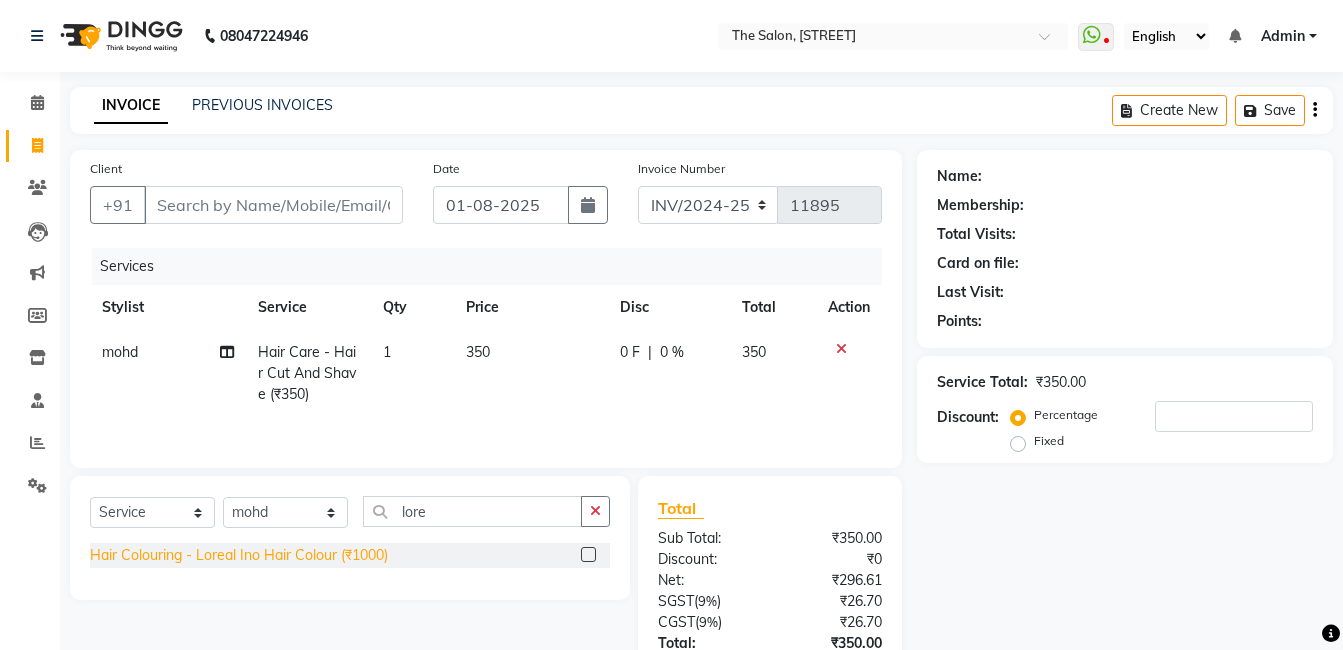 click on "Hair Colouring - Loreal Ino Hair Colour ([CURRENCY][PRICE])" 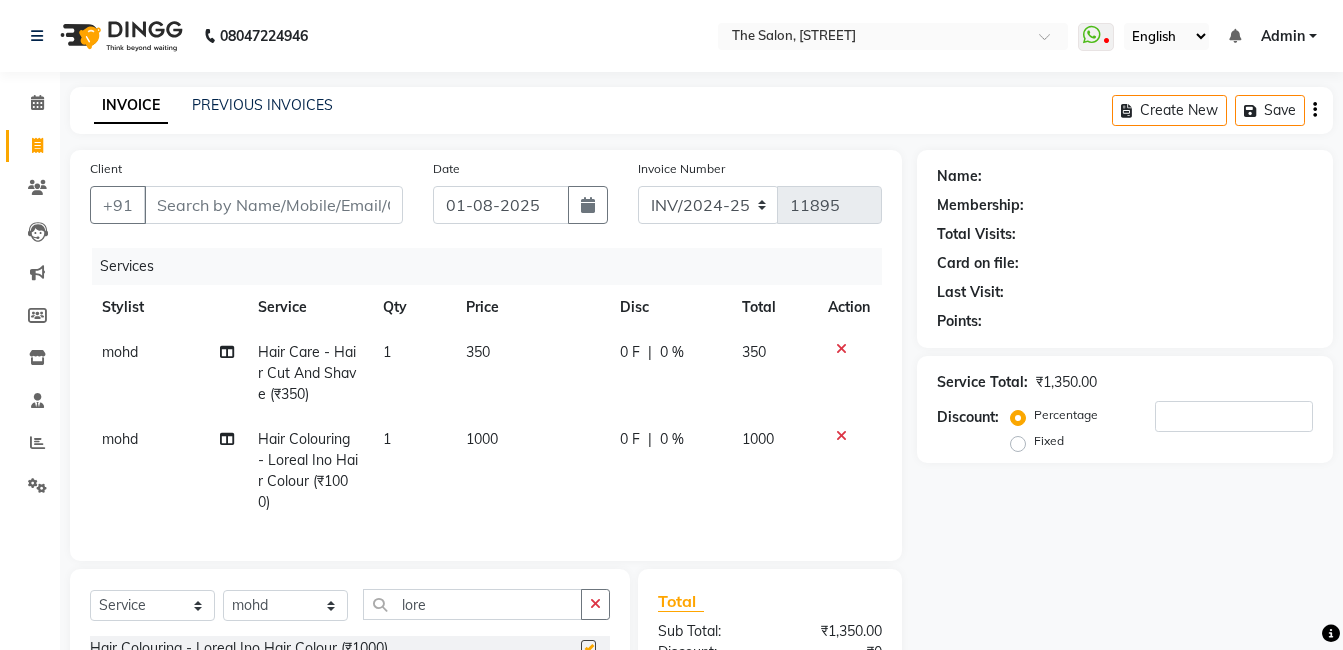 checkbox on "false" 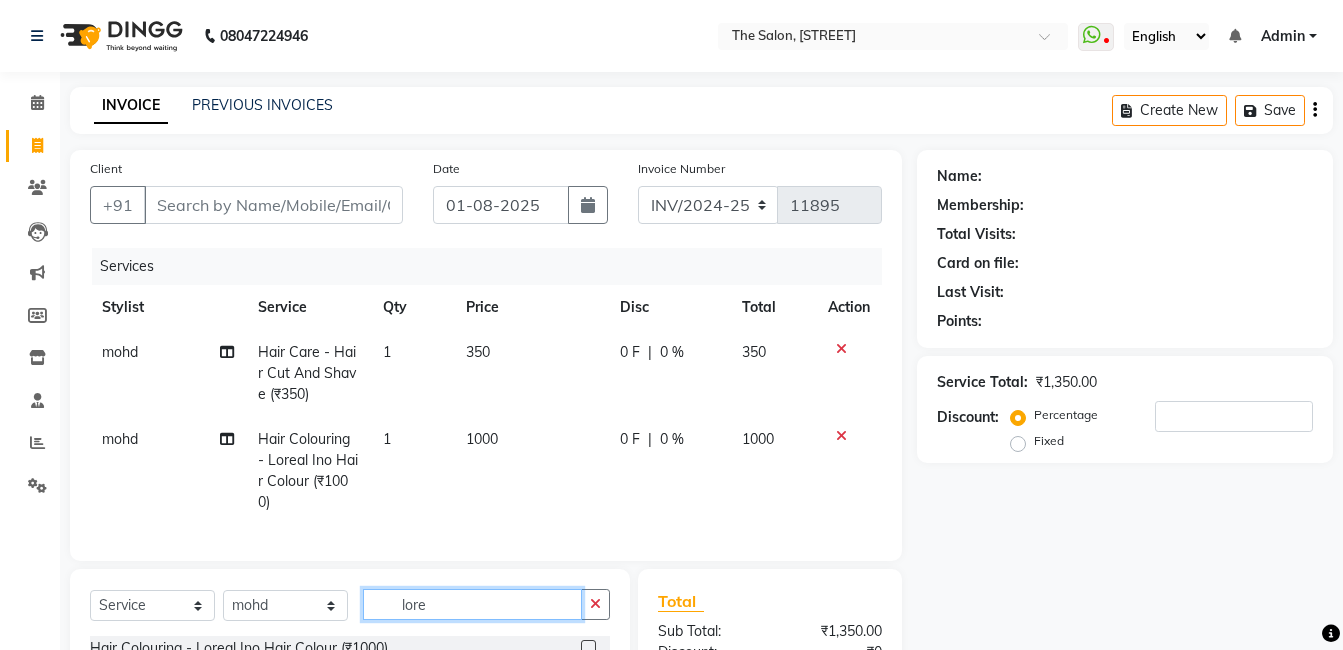 click on "lore" 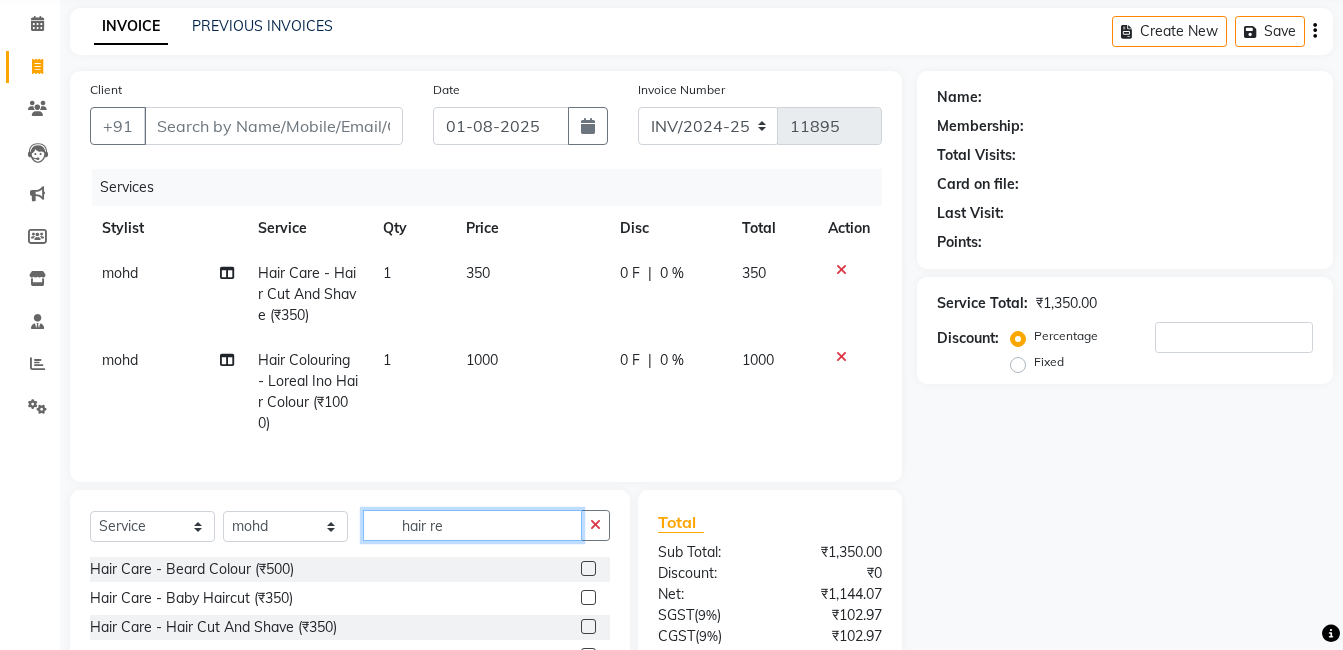 scroll, scrollTop: 200, scrollLeft: 0, axis: vertical 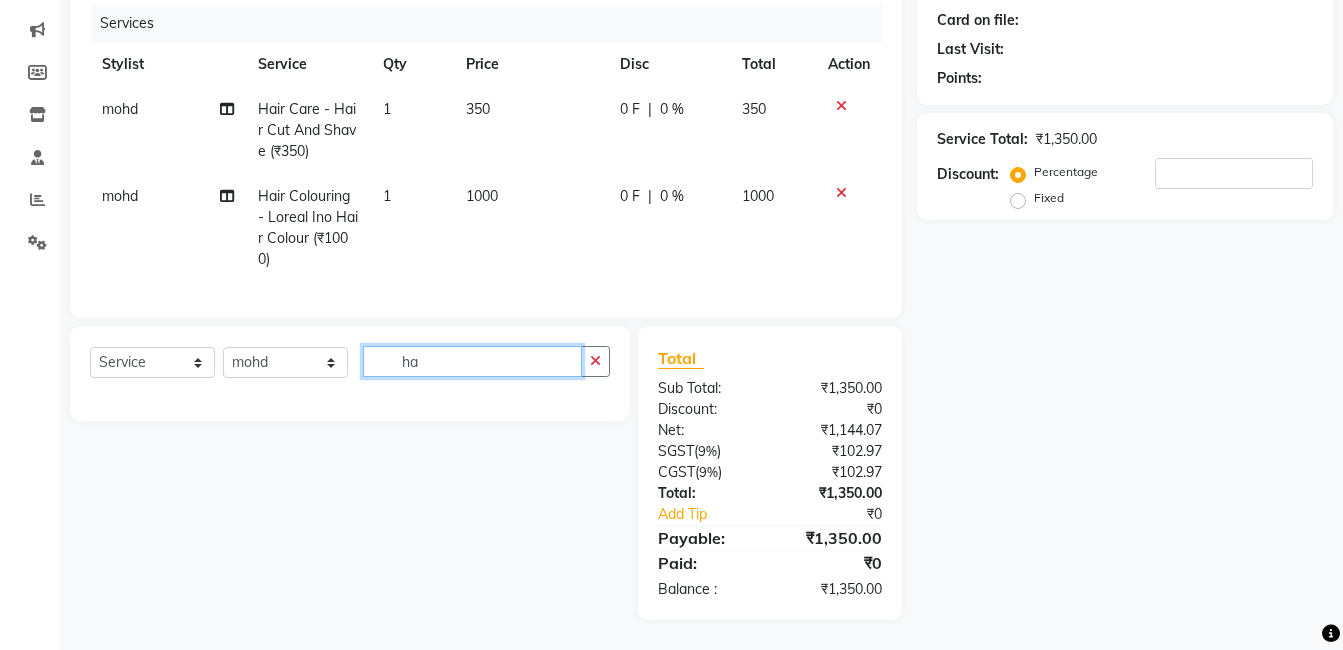 type on "h" 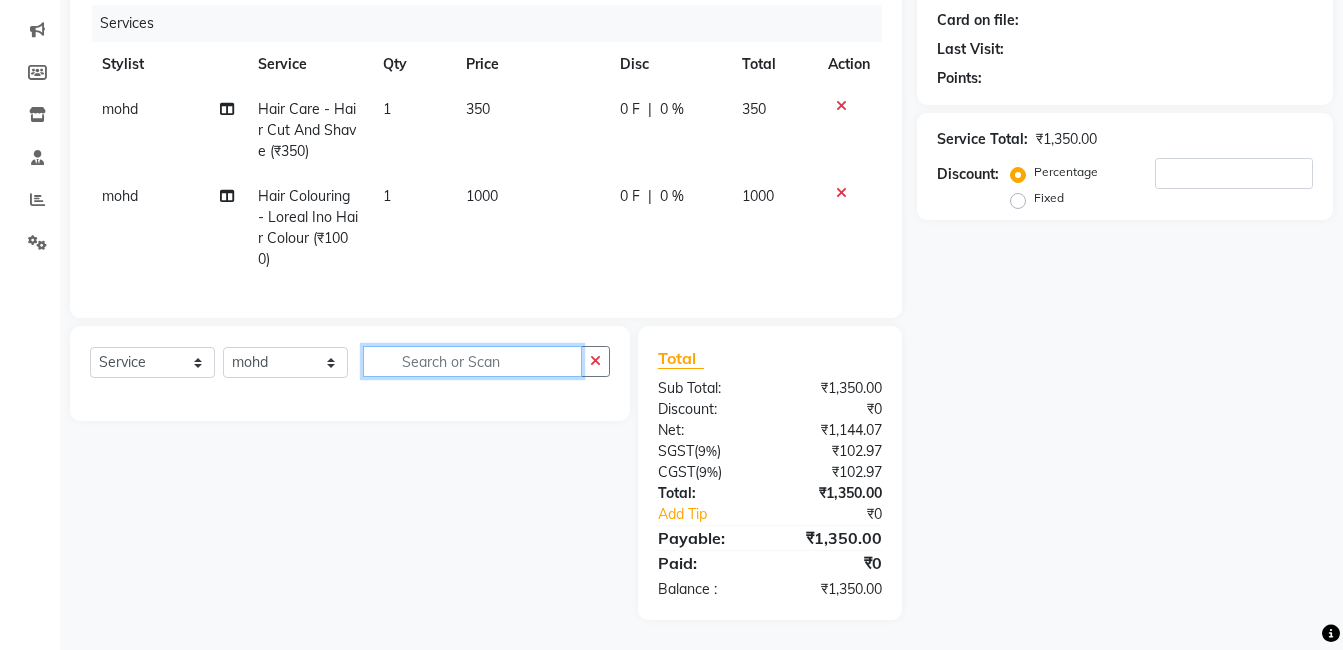 scroll, scrollTop: 259, scrollLeft: 0, axis: vertical 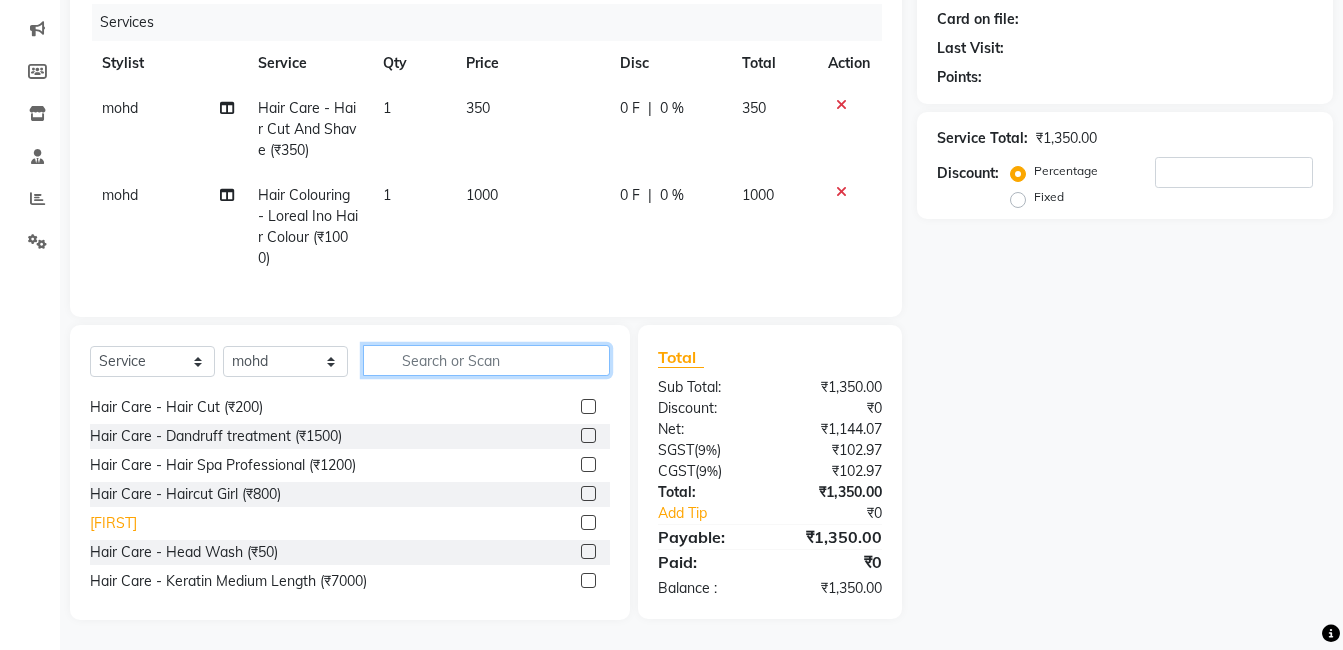 type 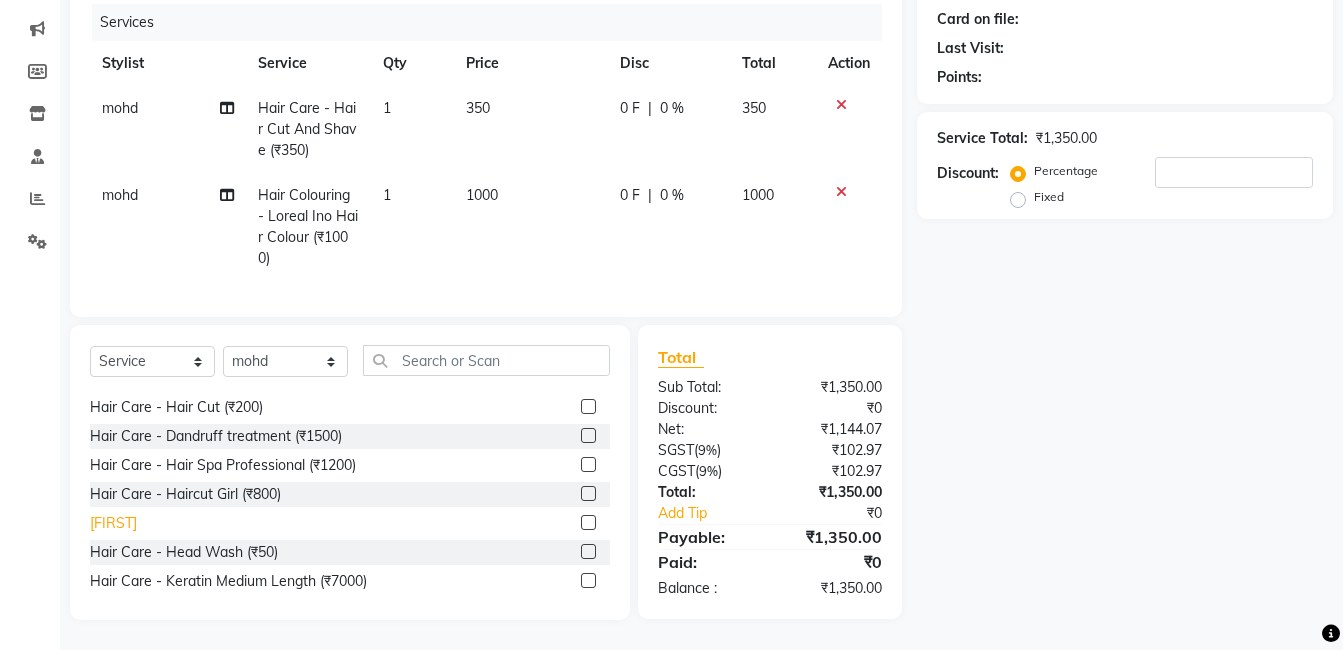 click on "Hair Care - Half Fiber ([CURRENCY][PRICE])" 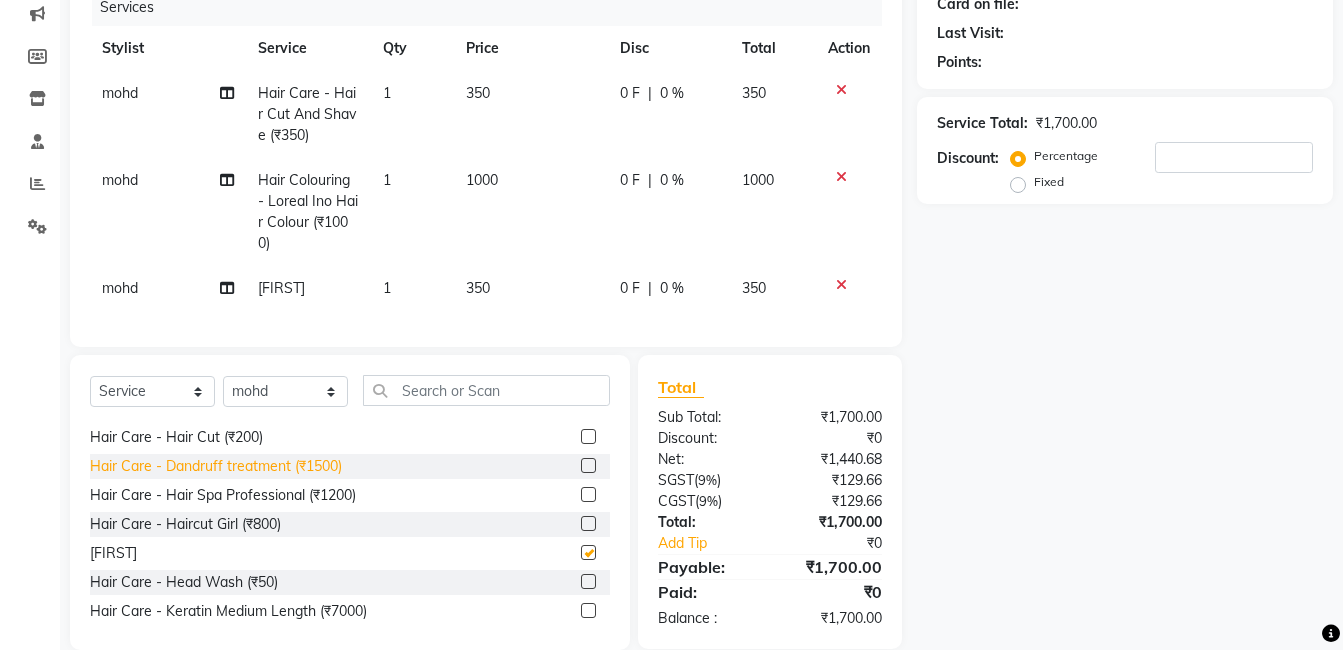 checkbox on "false" 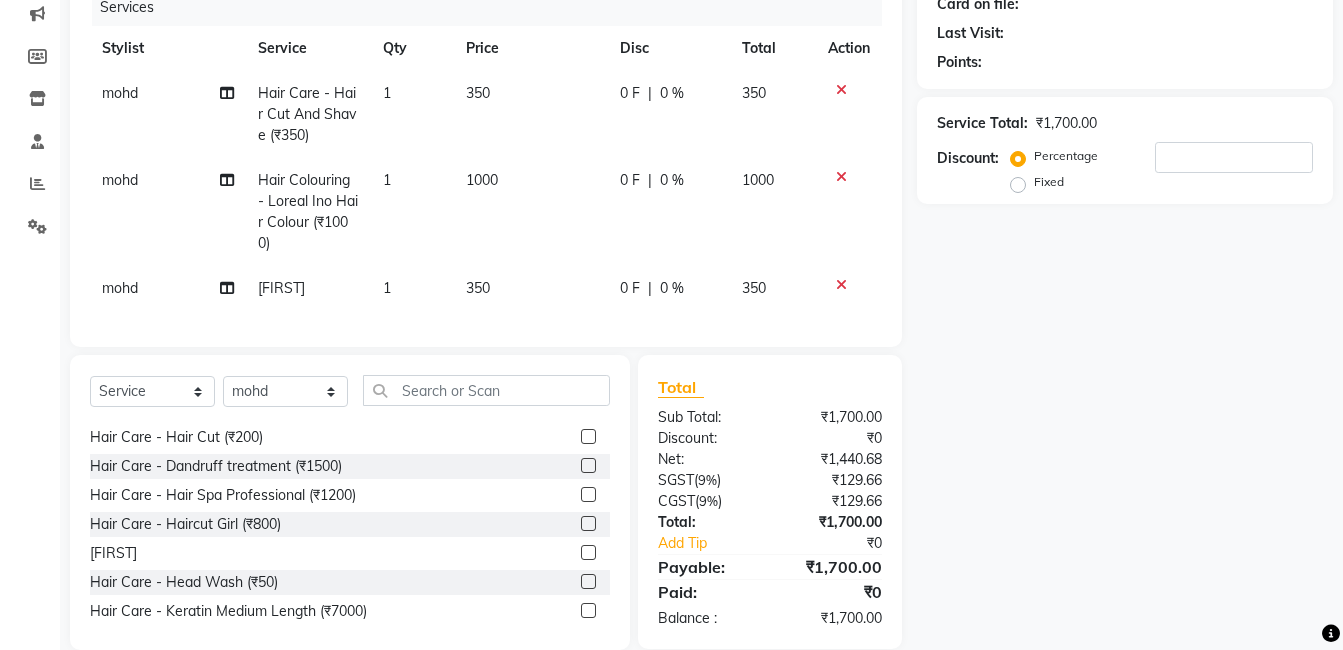 click on "350" 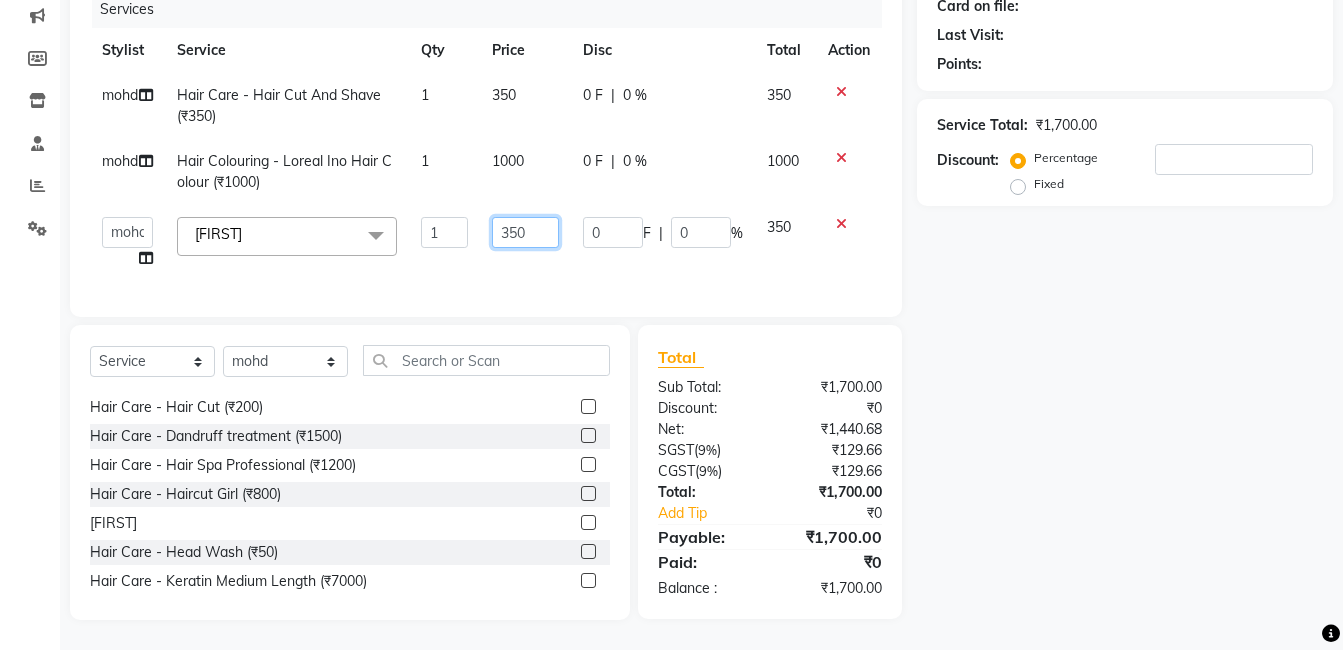 click on "350" 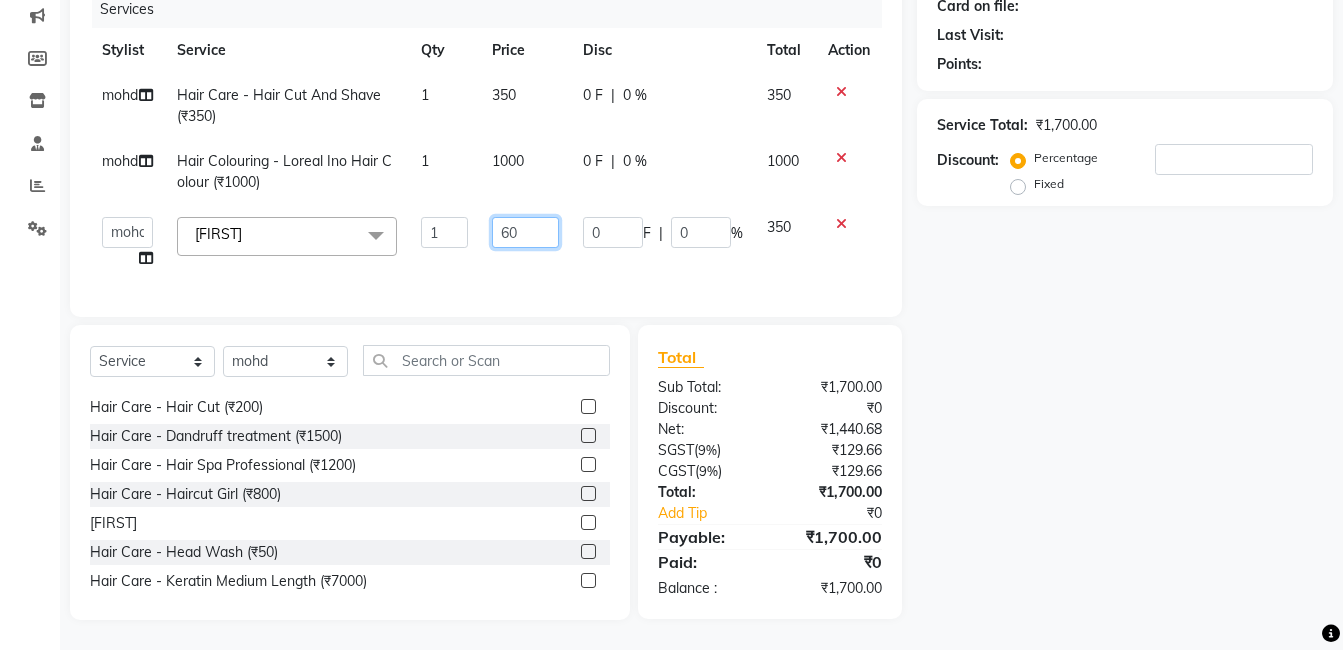 type on "600" 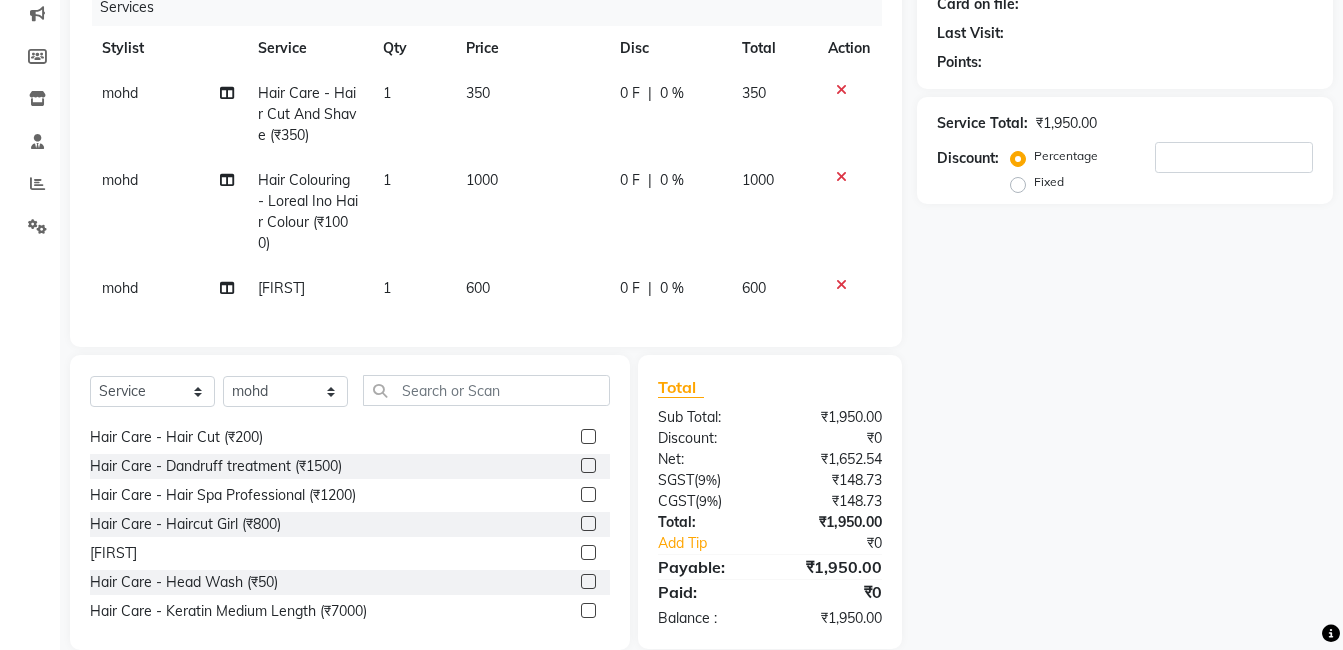 click on "mohd Hair Care - Hair Cut And Shave (₹350) 1 350 0 F | 0 % 350 mohd Hair Colouring - Loreal Ino Hair Colour (₹1000) 1 1000 0 F | 0 % 1000 mohd Hair Care - Half Fiber (₹350) 1 600 0 F | 0 % 600" 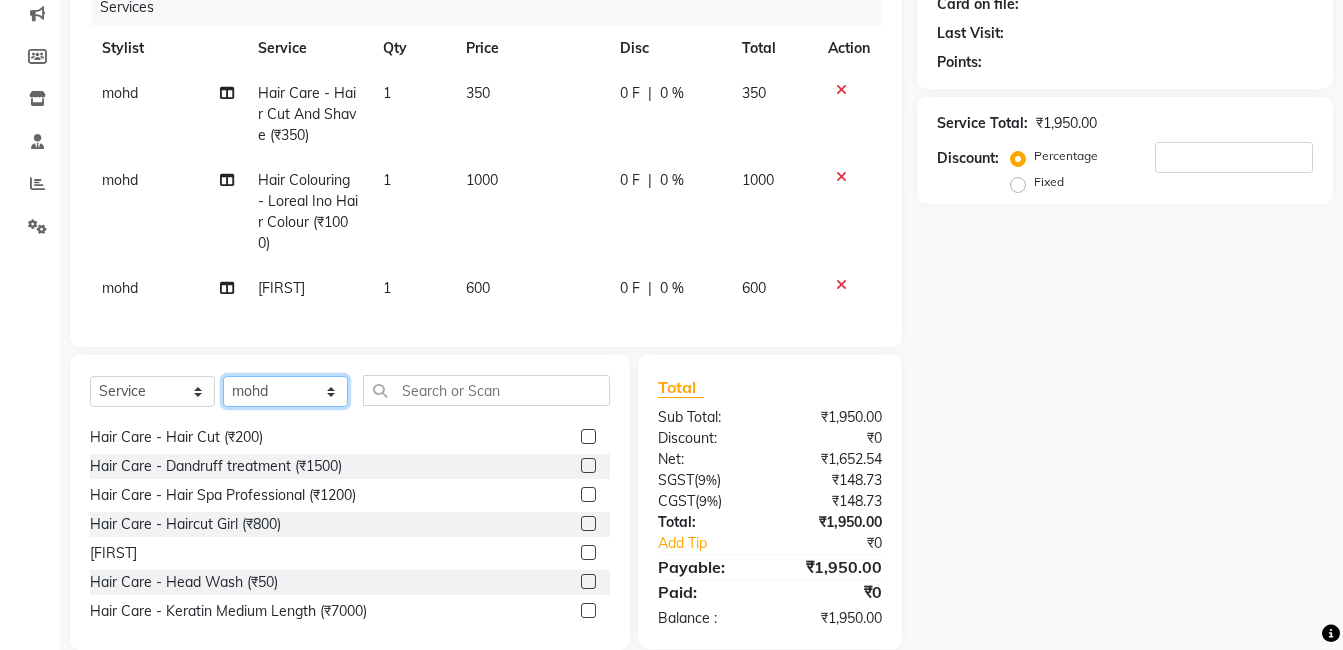 click on "Select Stylist [FIRST] [FIRST] [FIRST] [FIRST] [FIRST] [FIRST] [FIRST] [FIRST] [FIRST] [FIRST]" 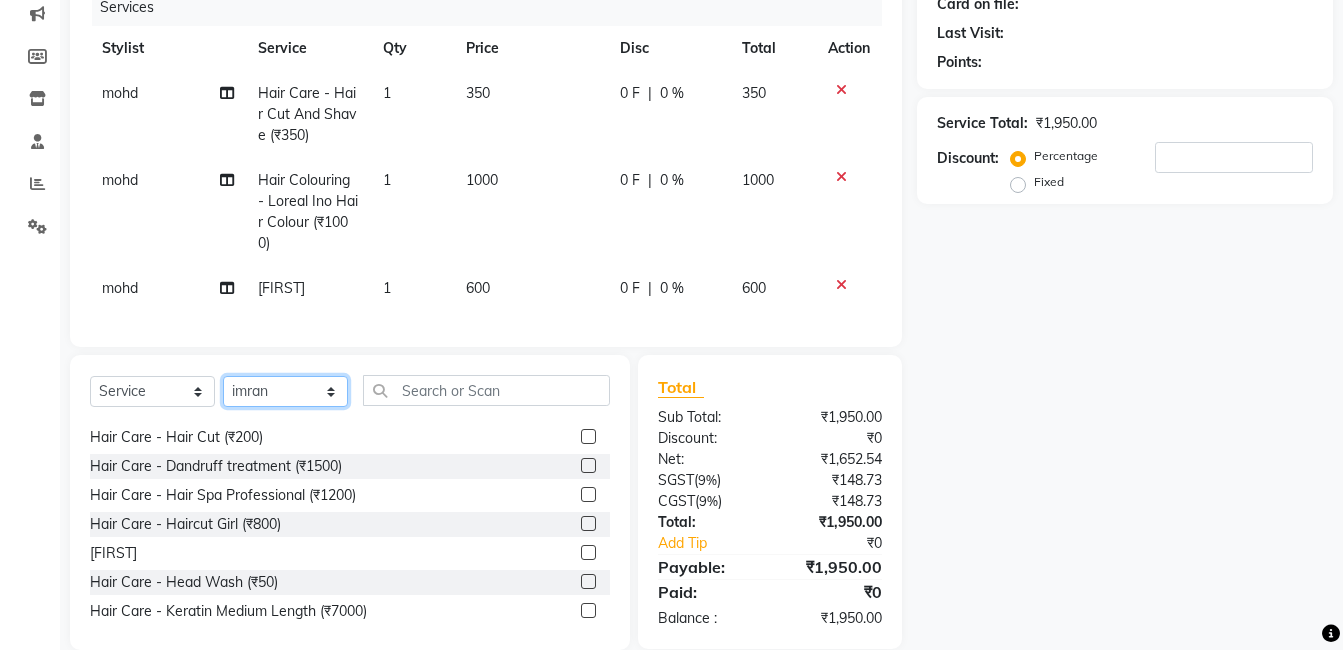 click on "Select Stylist [FIRST] [FIRST] [FIRST] [FIRST] [FIRST] [FIRST] [FIRST] [FIRST] [FIRST] [FIRST]" 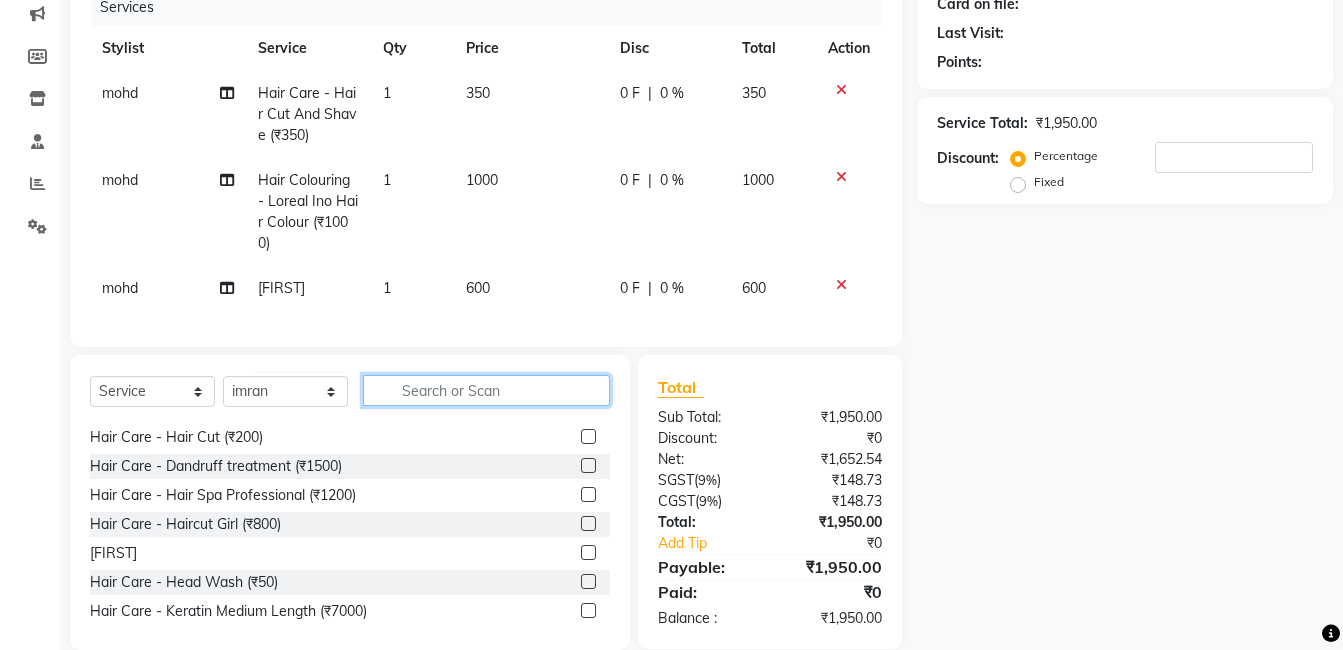 click 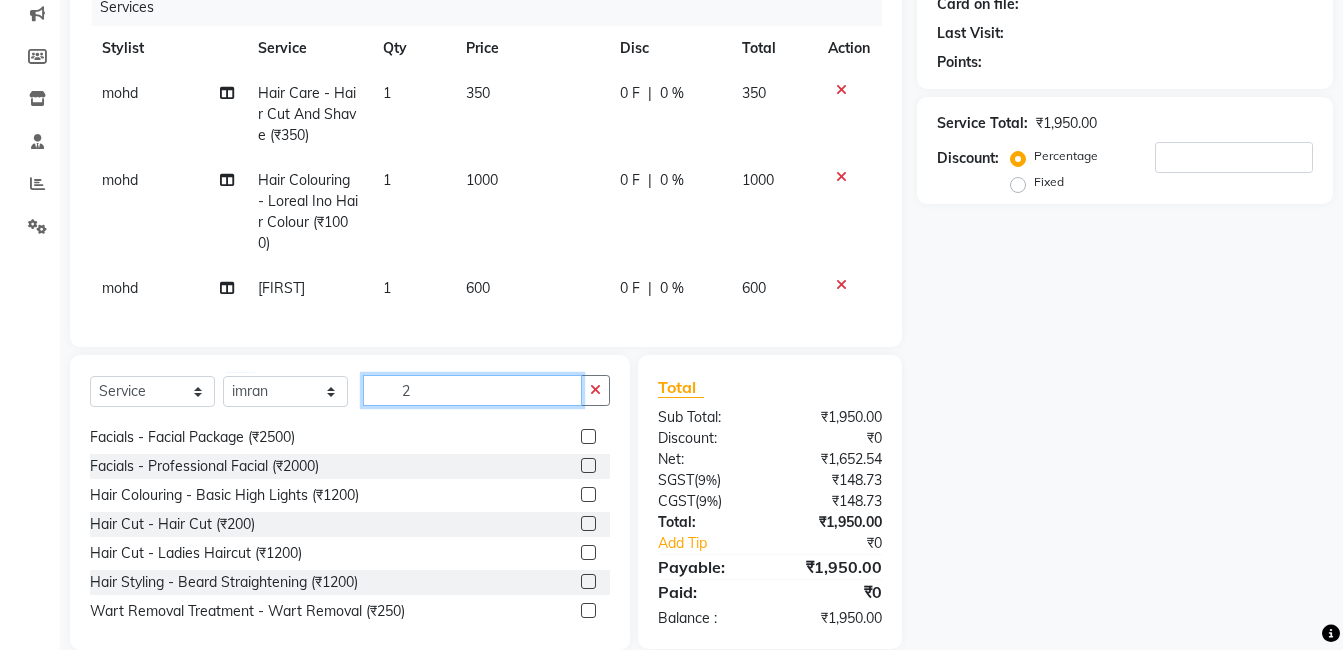 scroll, scrollTop: 0, scrollLeft: 0, axis: both 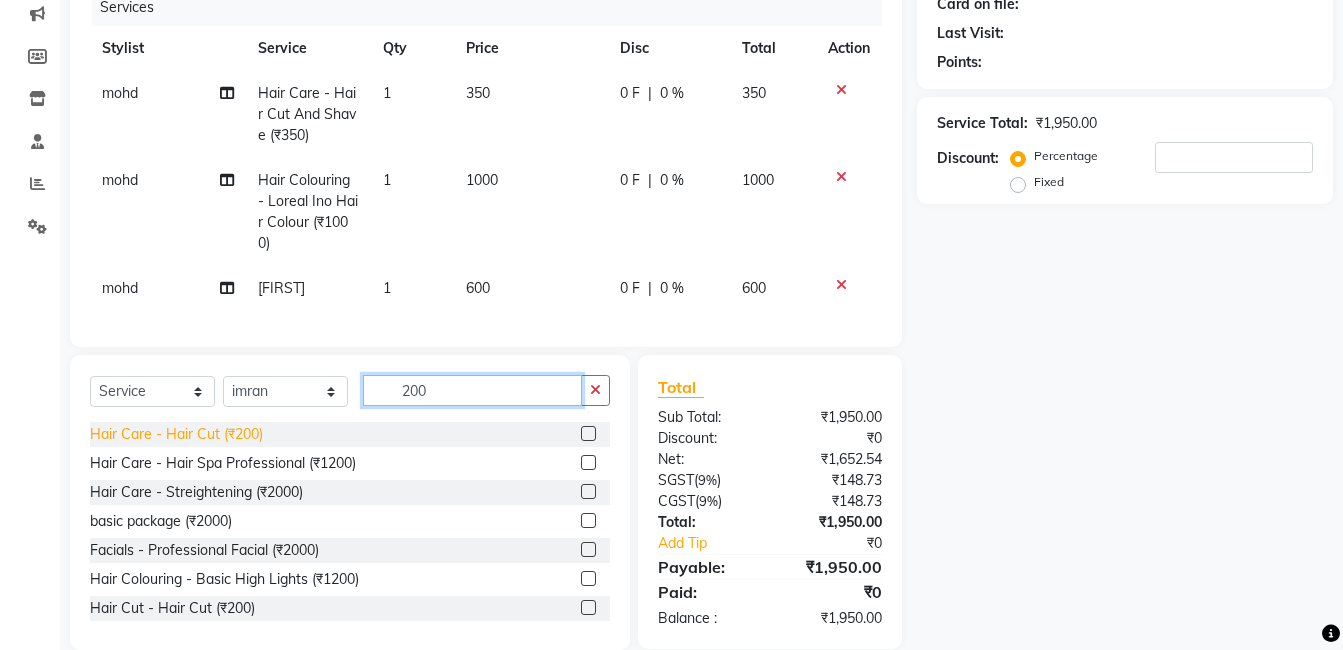 type on "200" 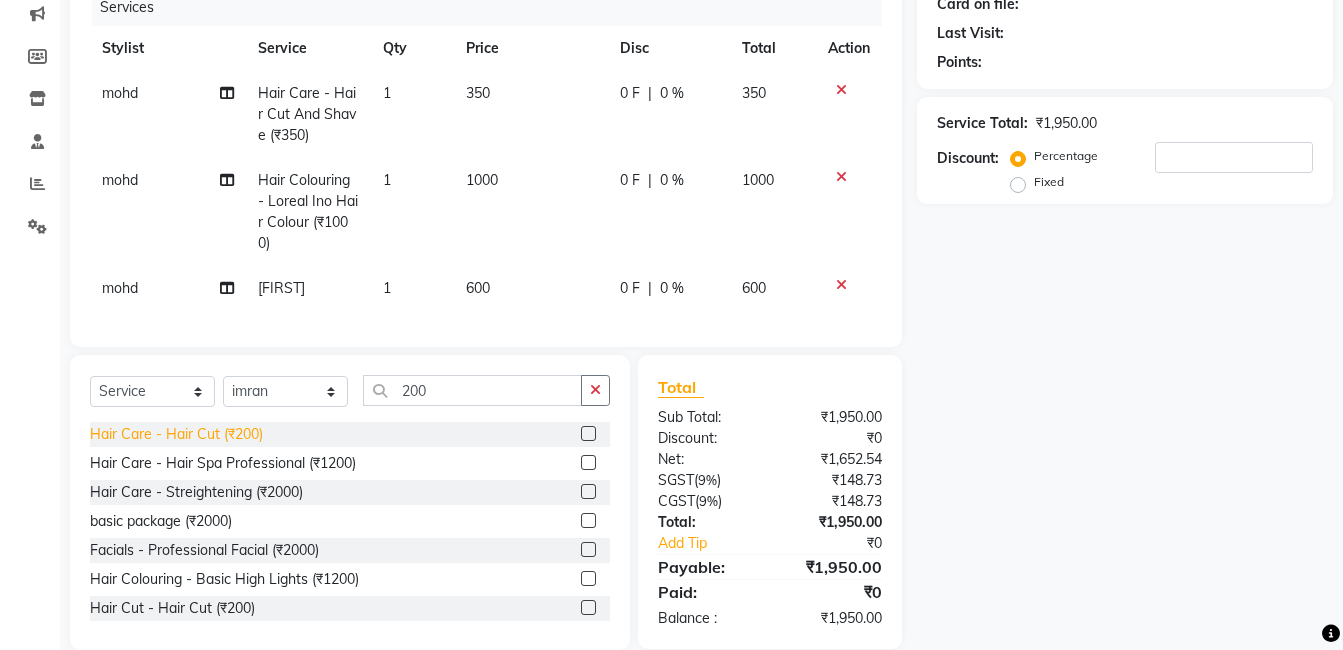 click on "Hair Care - Hair Cut ([CURRENCY][PRICE])" 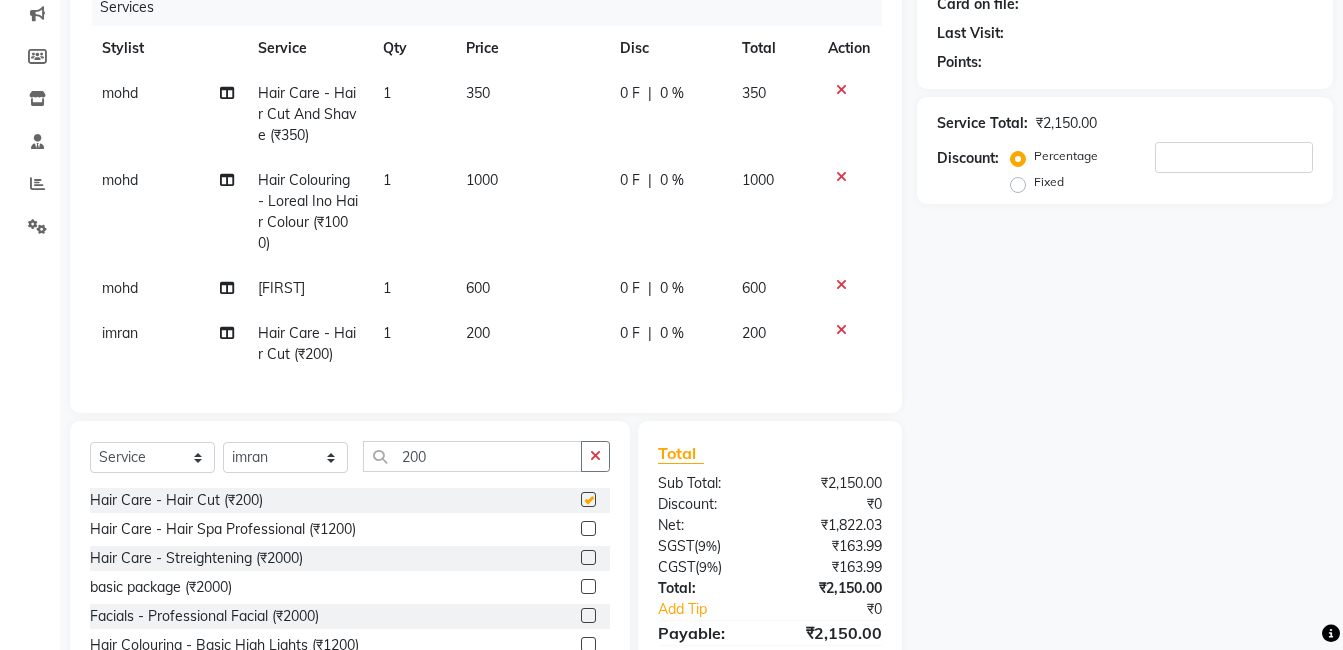 checkbox on "false" 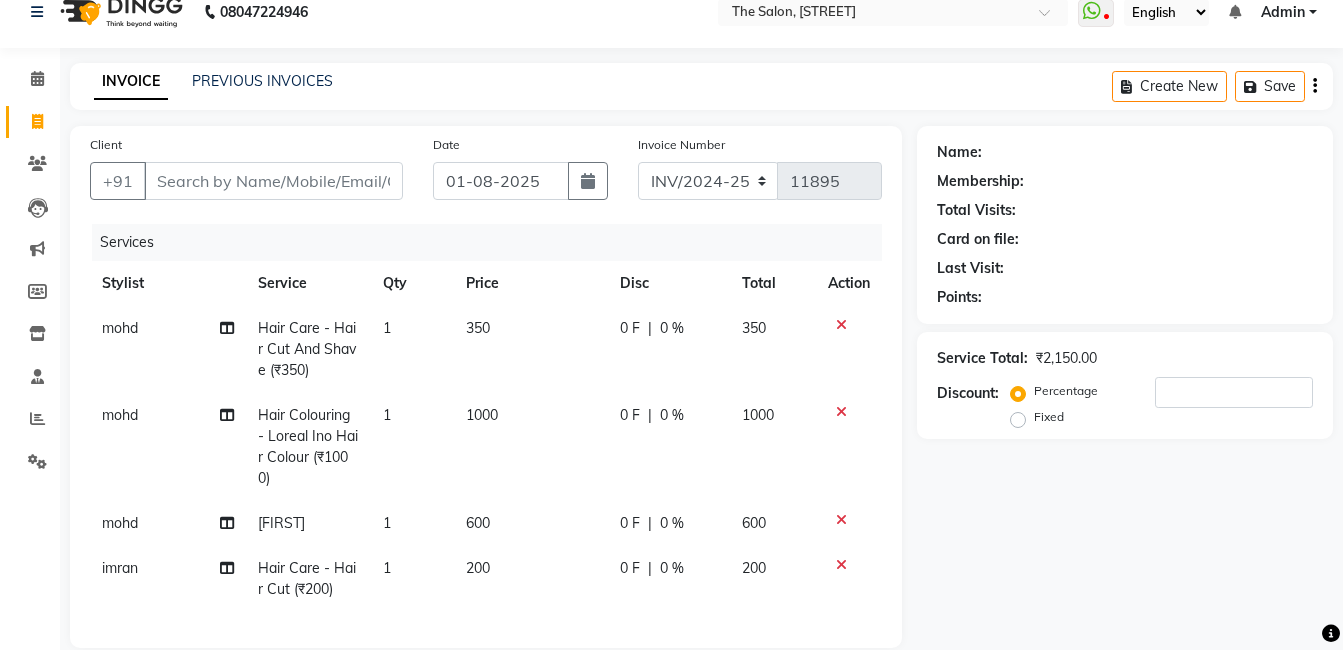 scroll, scrollTop: 0, scrollLeft: 0, axis: both 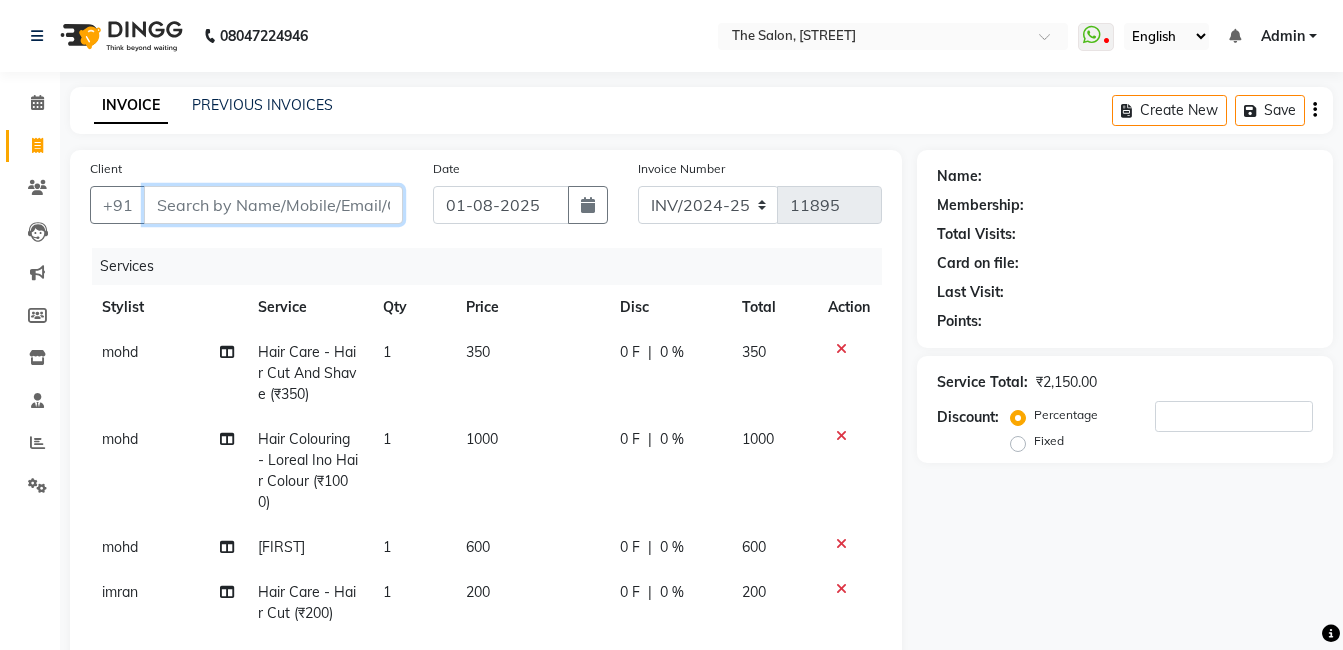 click on "Client" at bounding box center (273, 205) 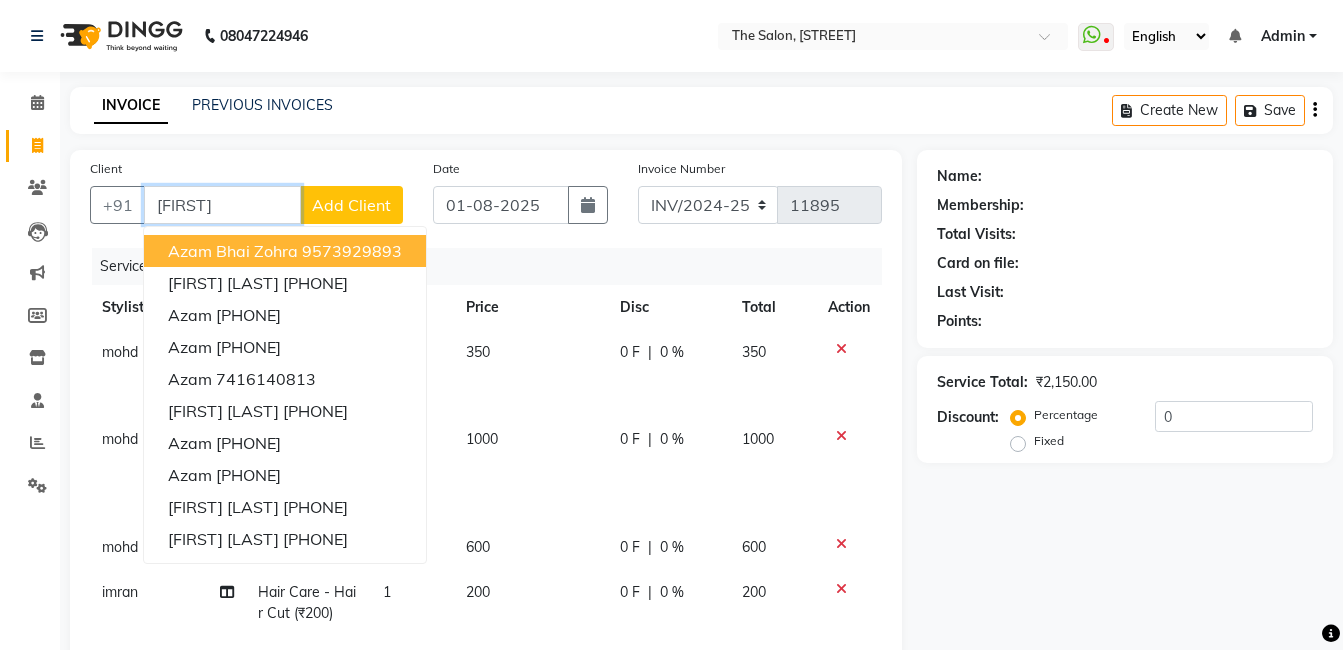 click on "Azam bhai zohra" at bounding box center (233, 251) 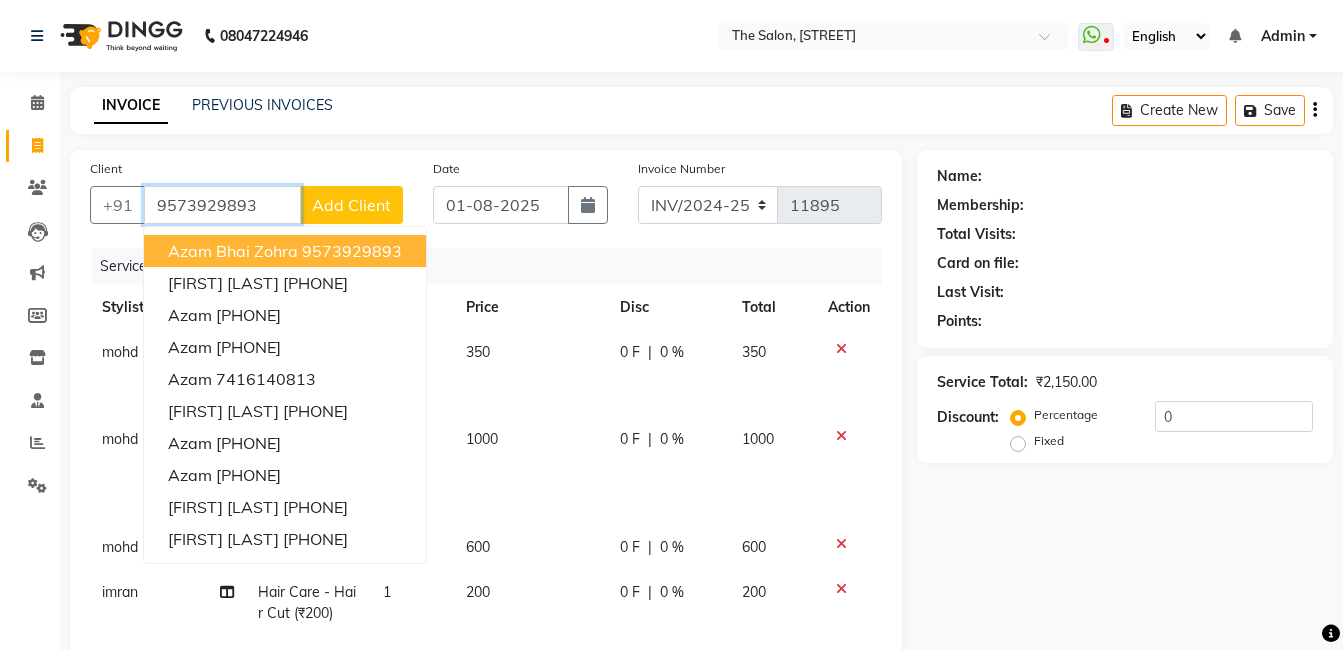 type on "9573929893" 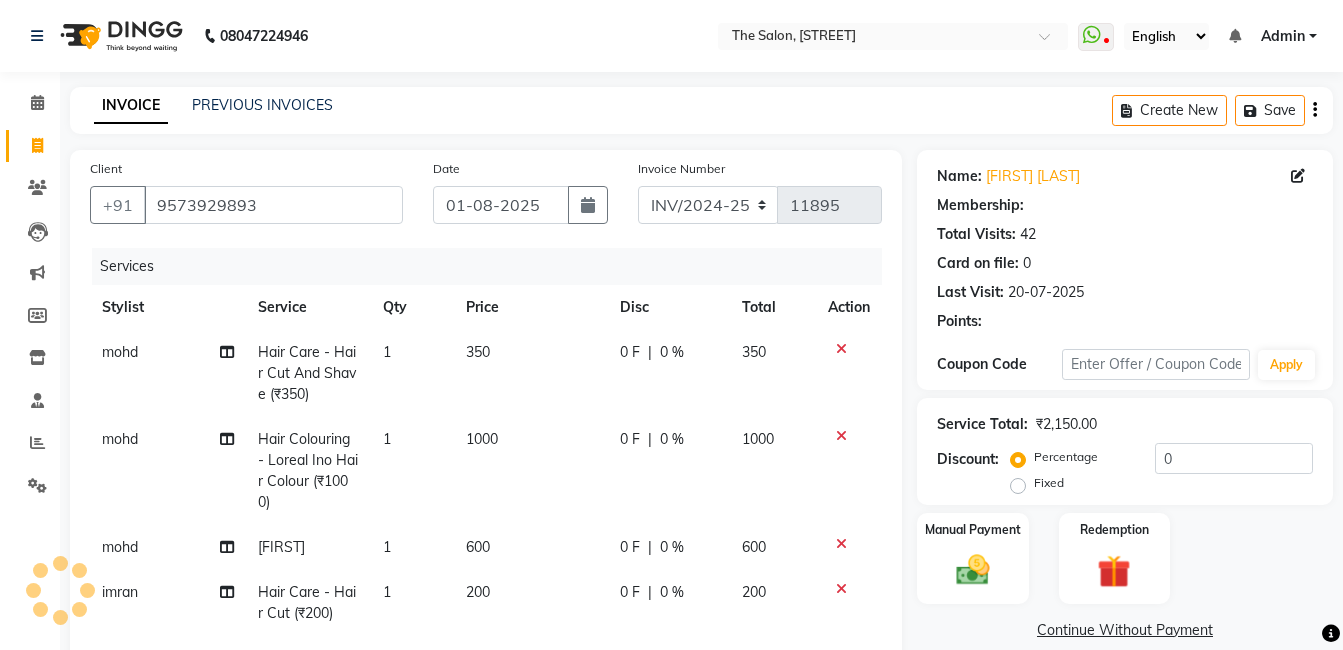 select on "1: Object" 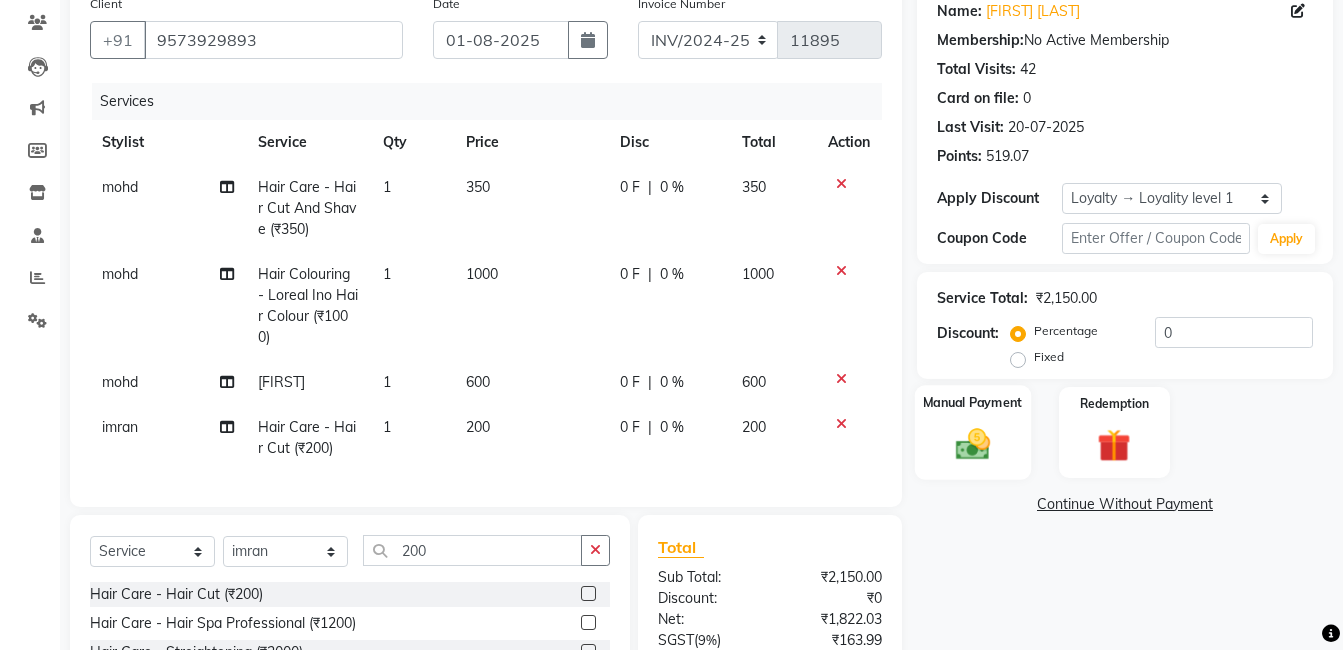 scroll, scrollTop: 200, scrollLeft: 0, axis: vertical 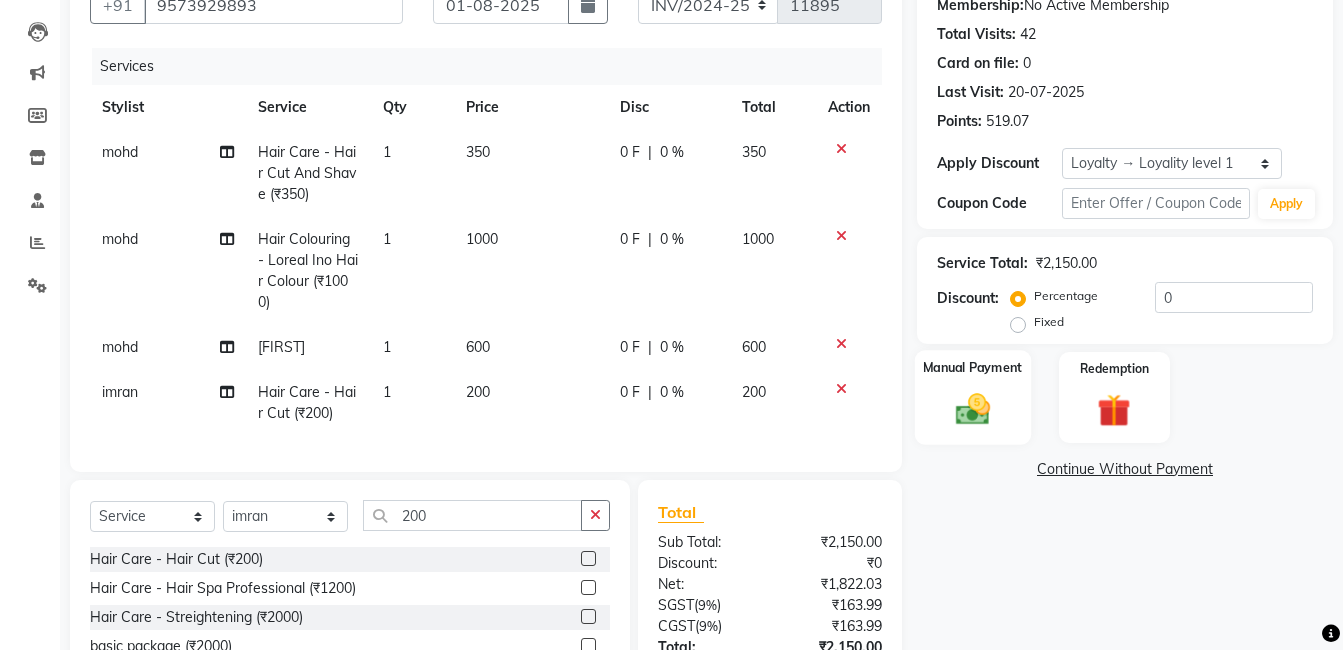 click on "Manual Payment" 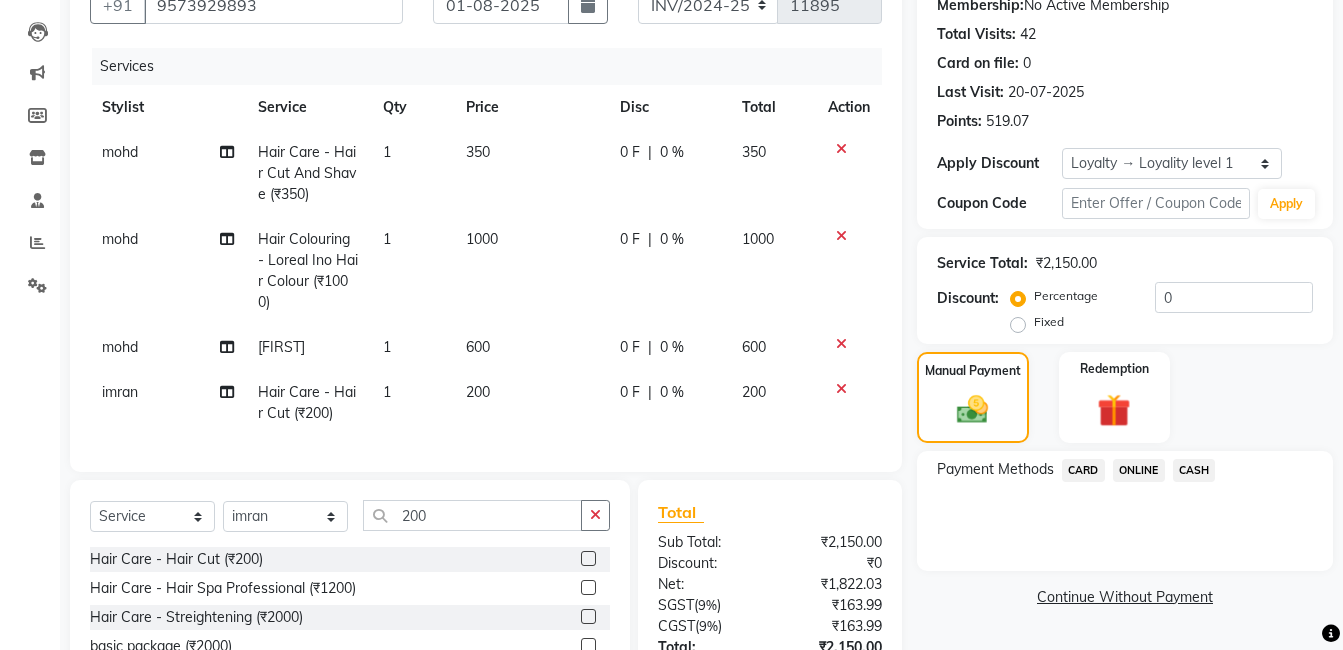 click on "ONLINE" 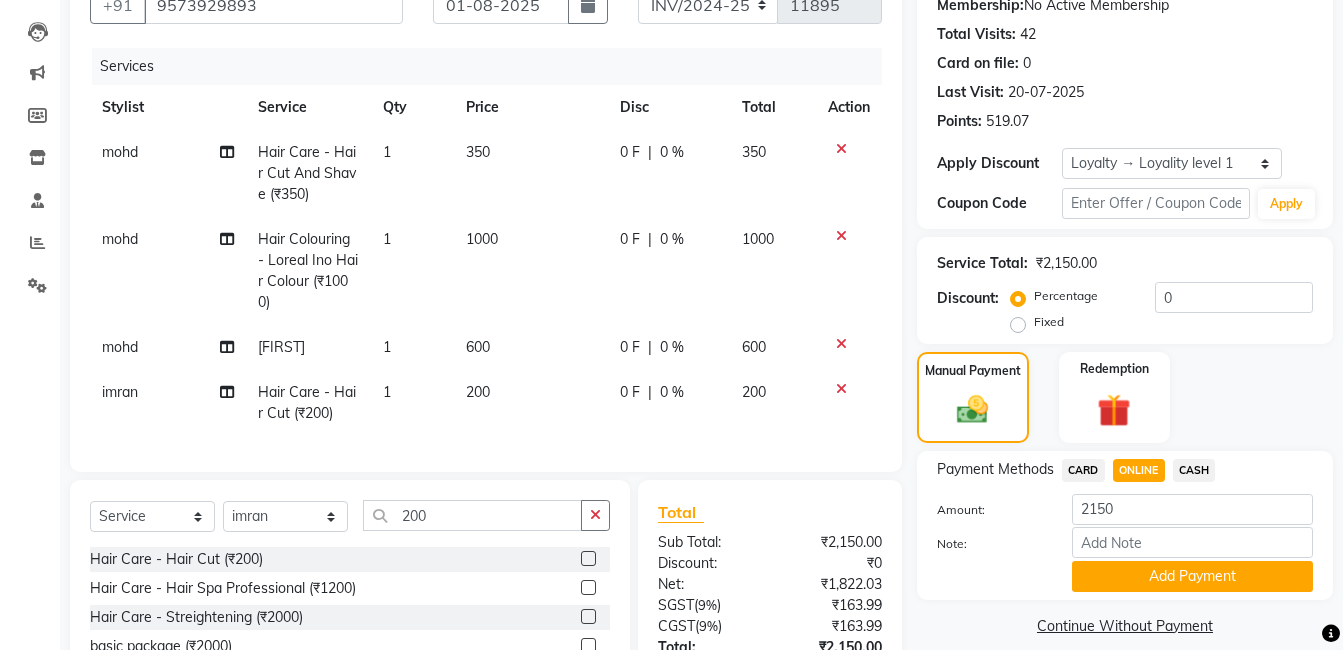 scroll, scrollTop: 391, scrollLeft: 0, axis: vertical 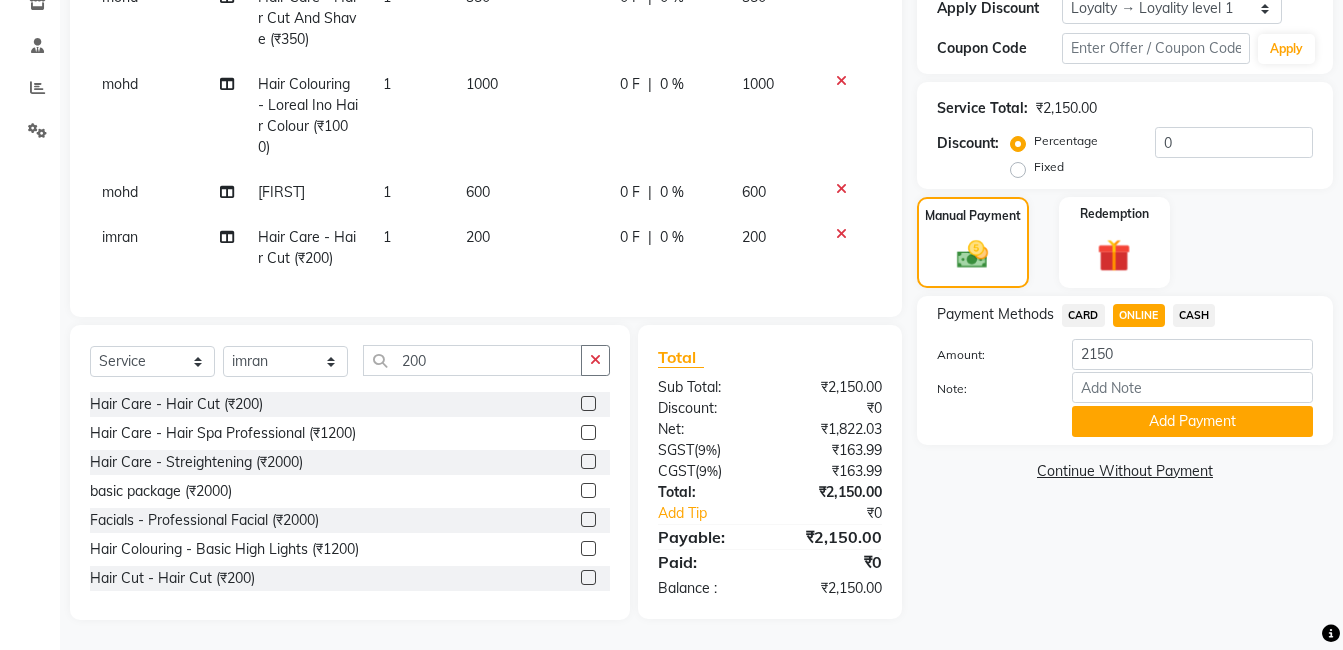 click on "Continue Without Payment" 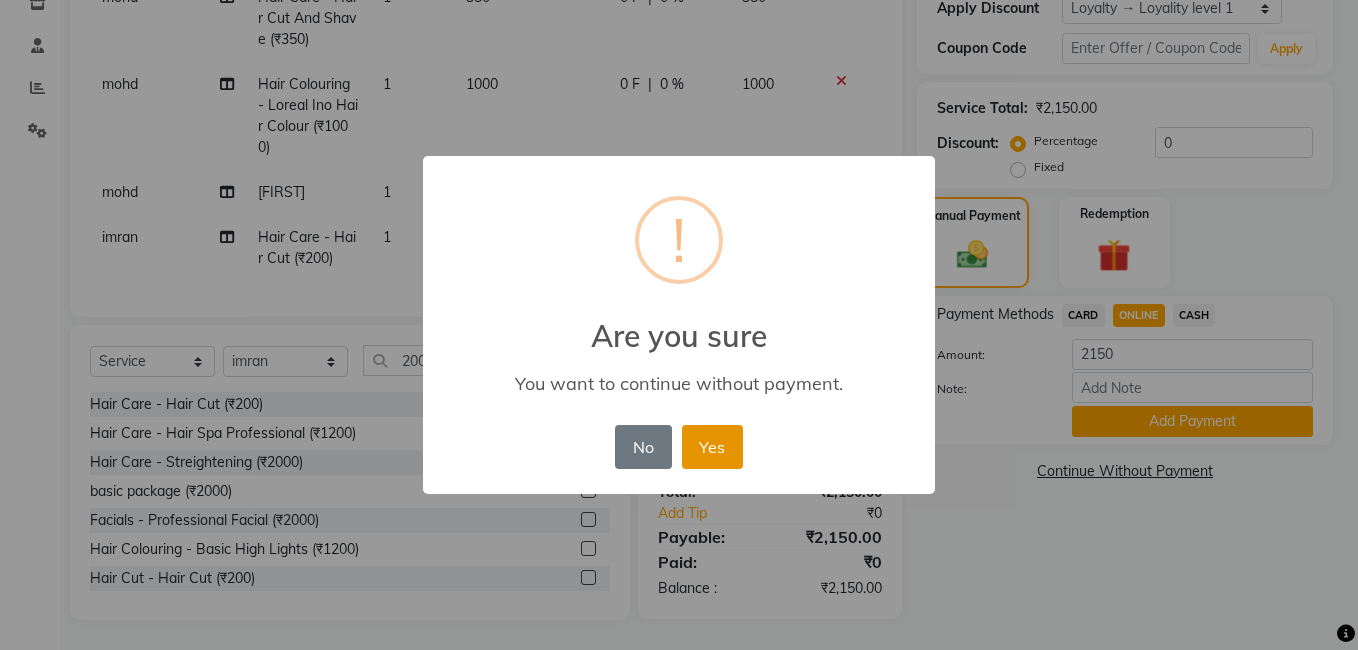 click on "Yes" at bounding box center [712, 447] 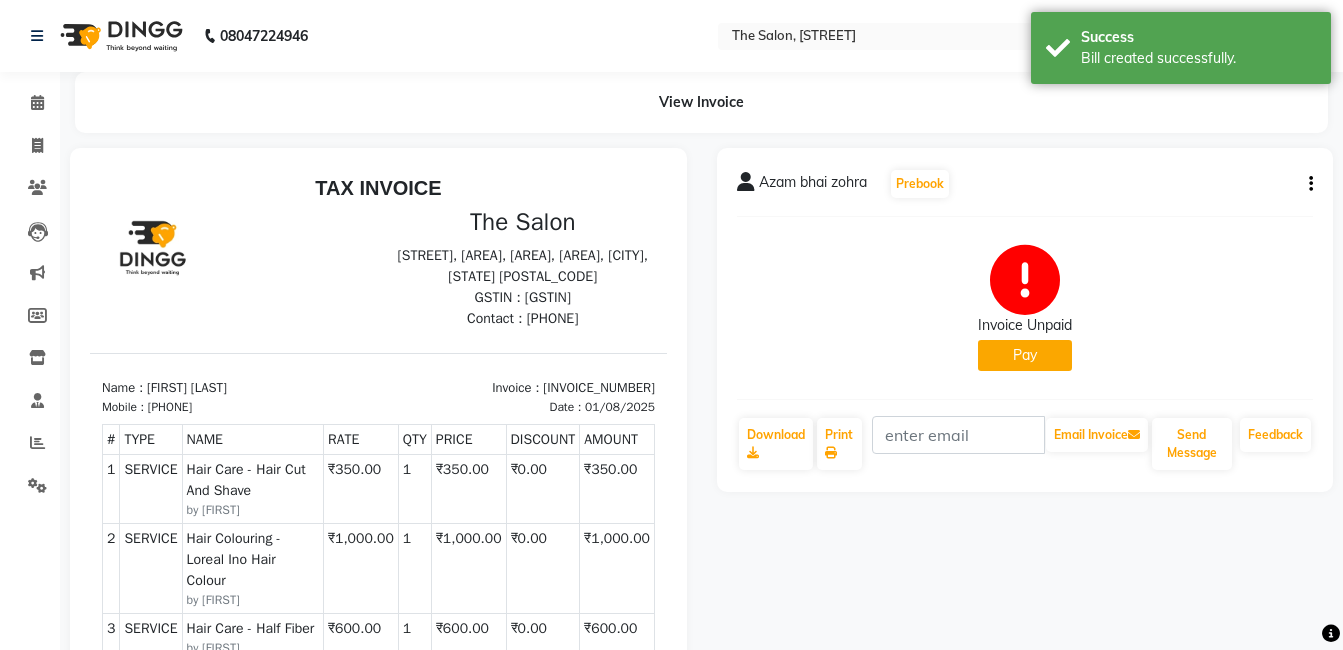 scroll, scrollTop: 0, scrollLeft: 0, axis: both 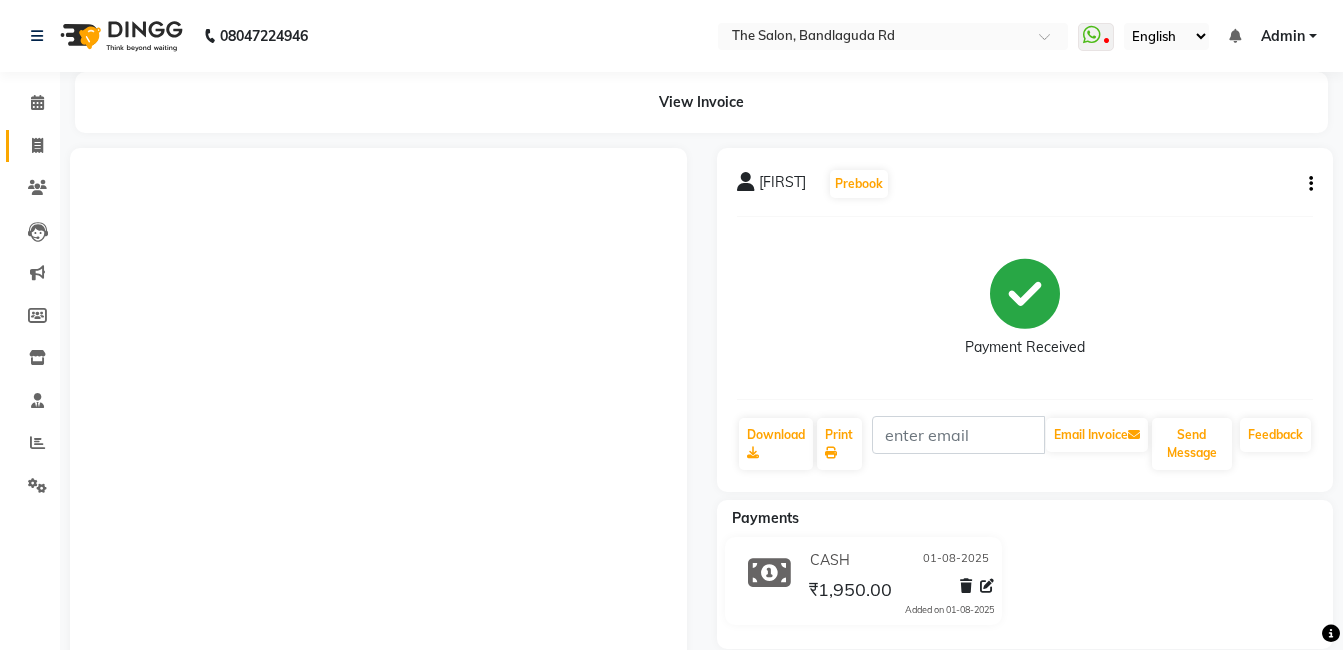 drag, startPoint x: 0, startPoint y: 0, endPoint x: 28, endPoint y: 133, distance: 135.91542 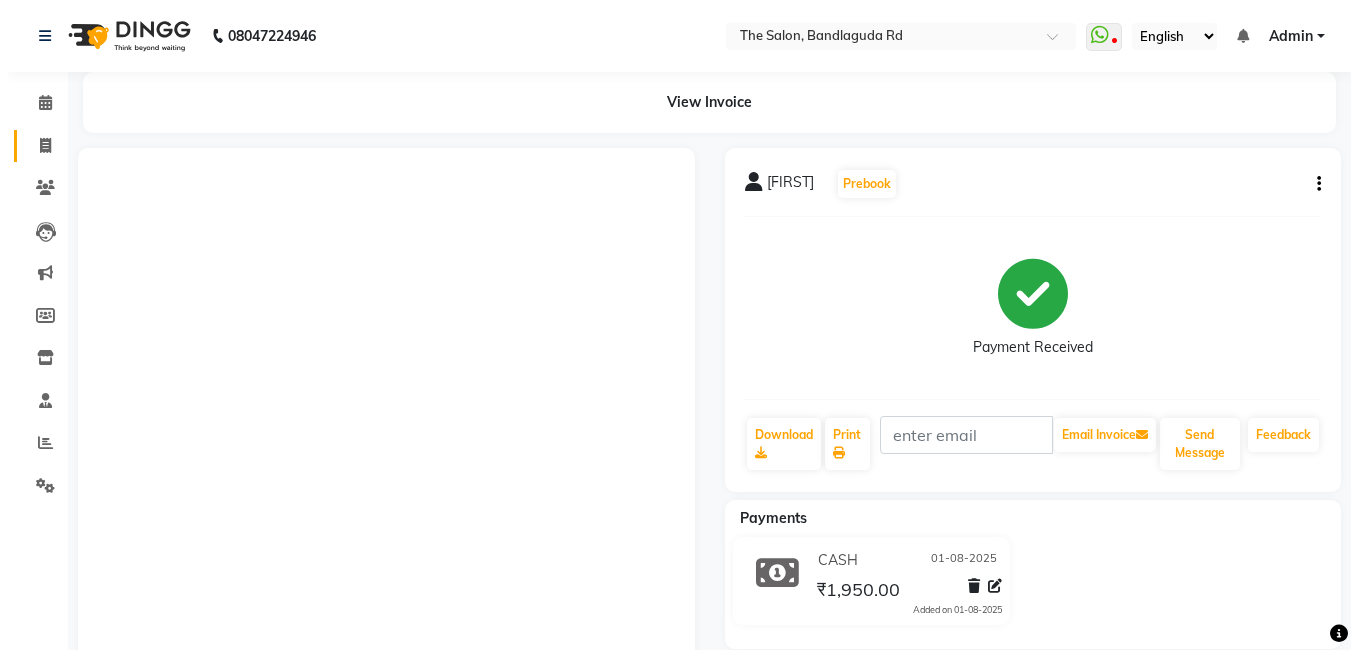 scroll, scrollTop: 0, scrollLeft: 0, axis: both 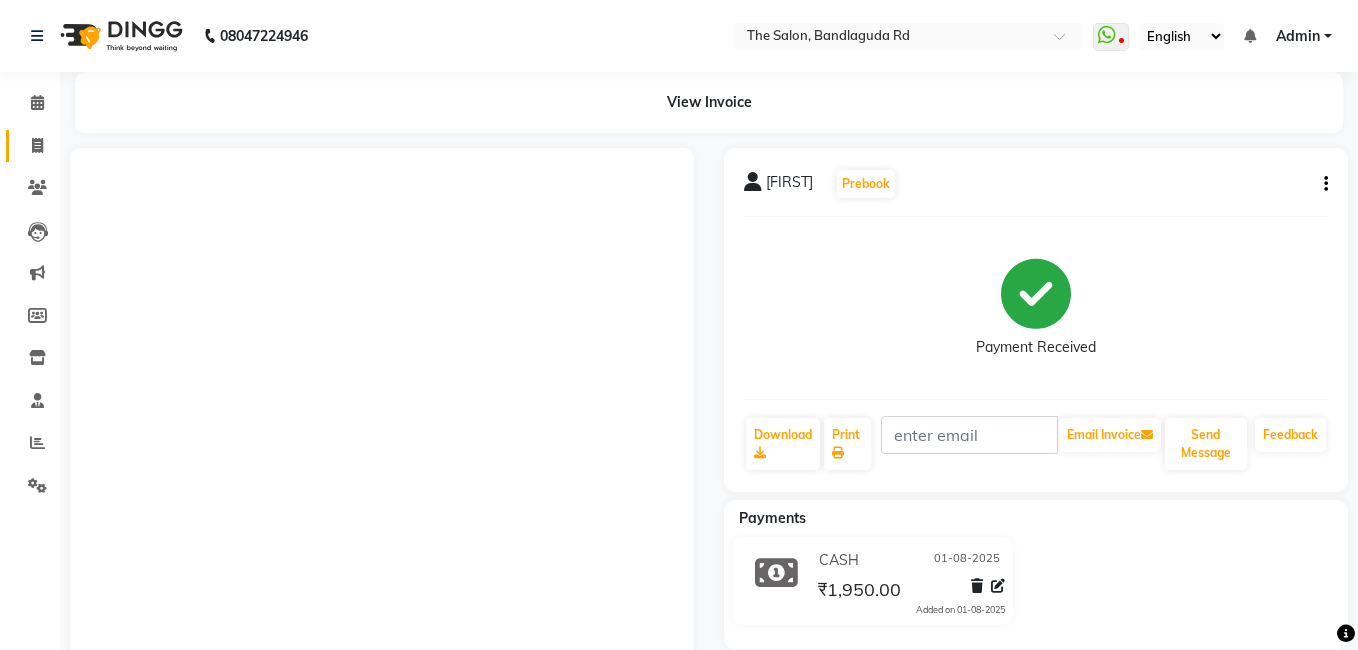 select on "service" 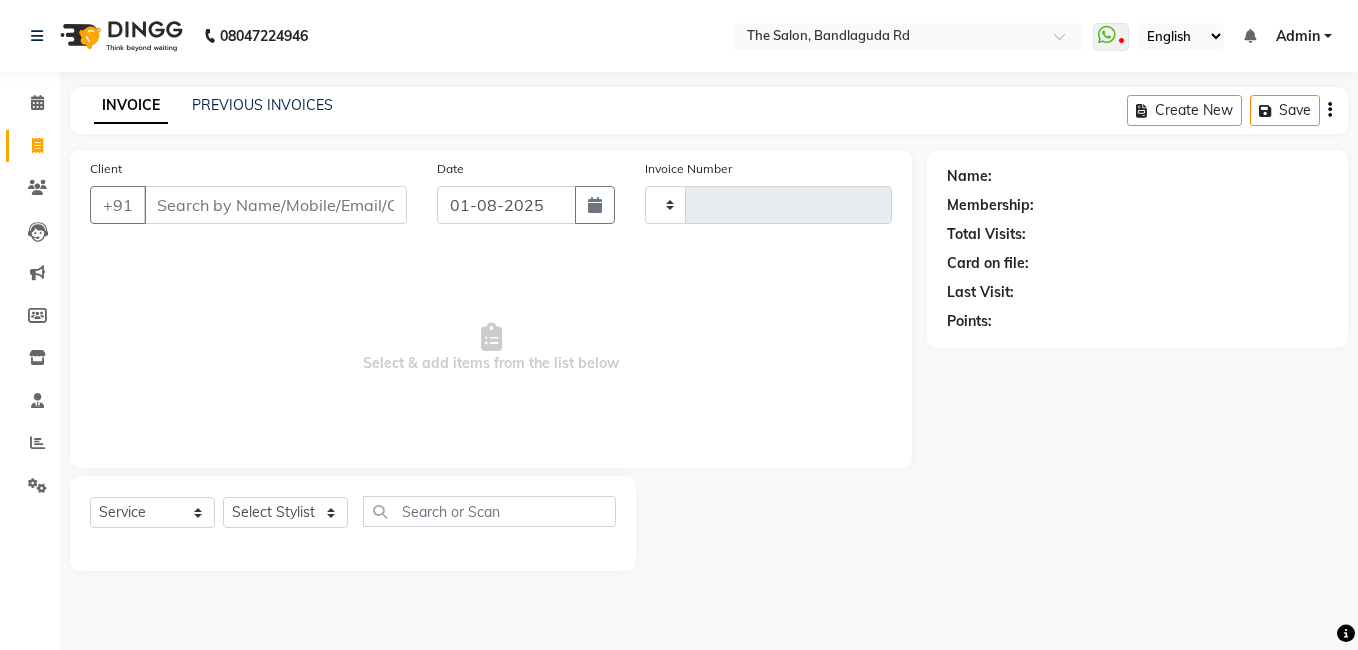 type on "11895" 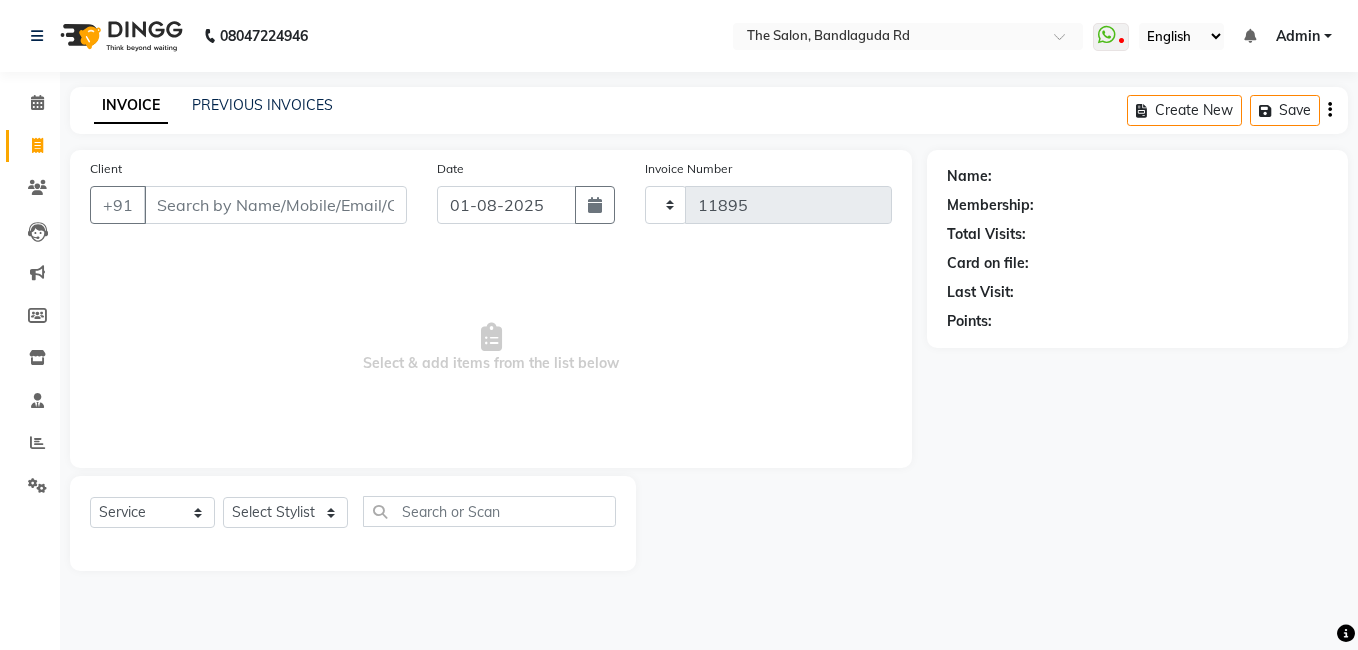 select on "5198" 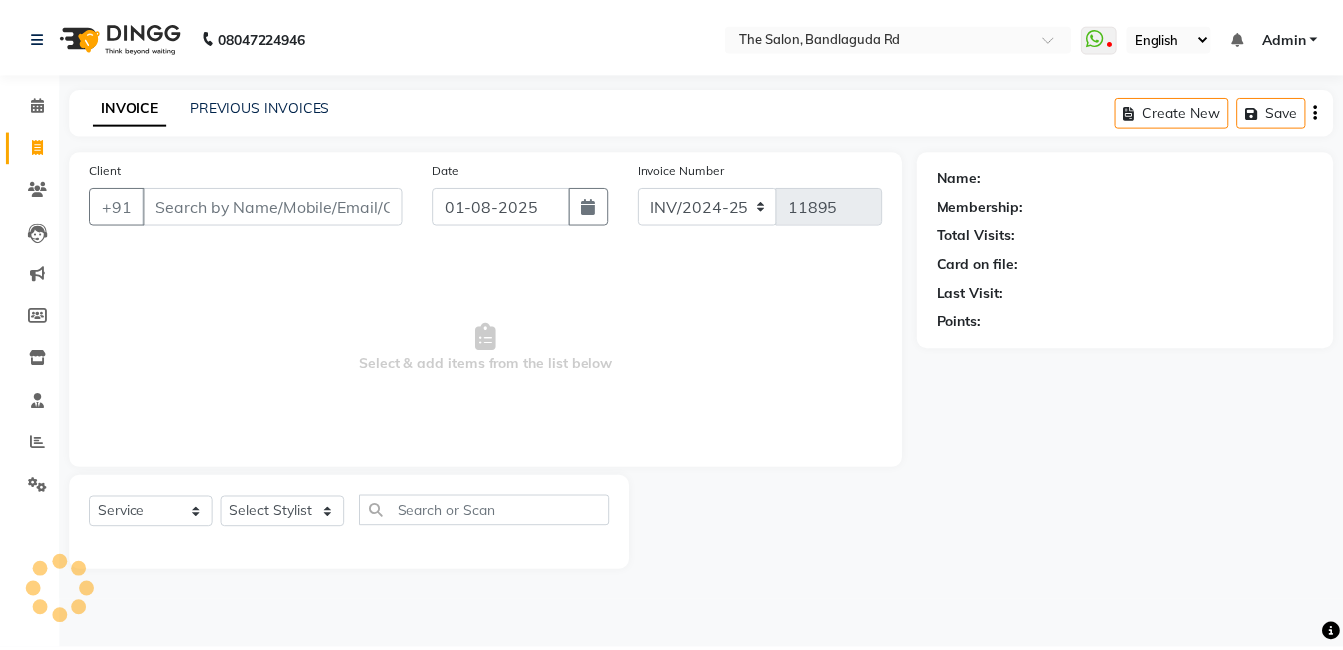 scroll, scrollTop: 0, scrollLeft: 0, axis: both 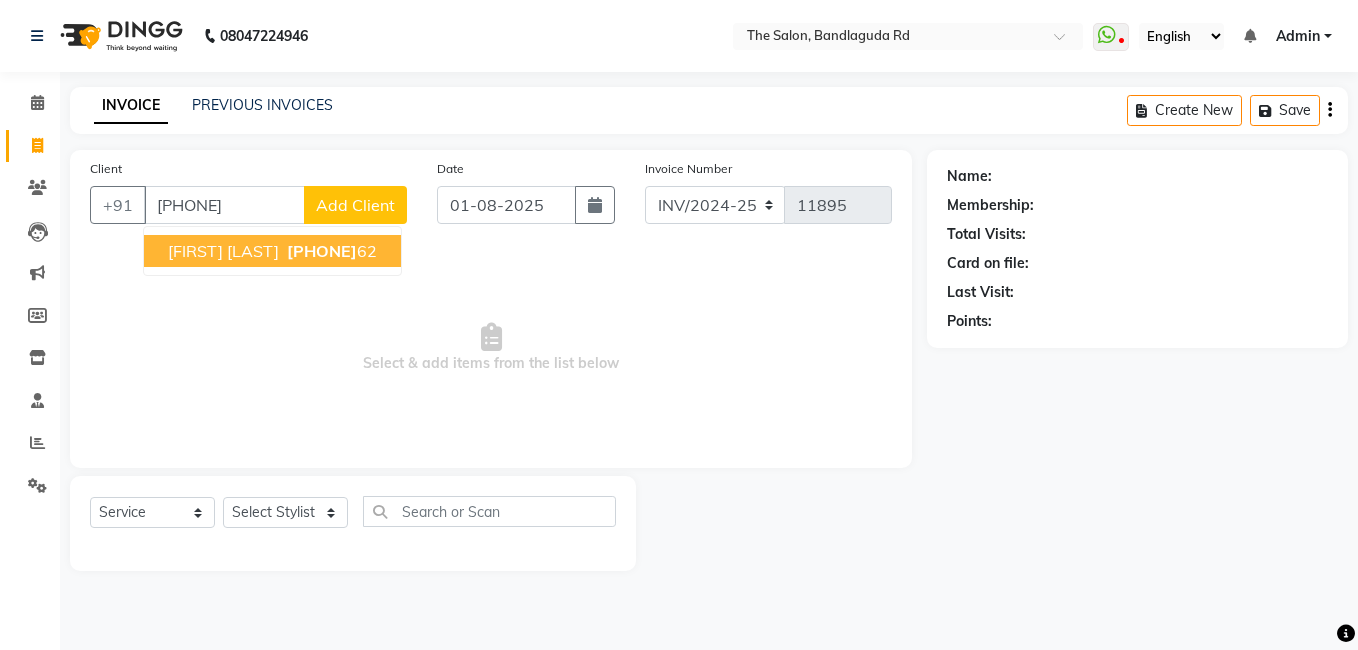 click on "[FIRST] [LAST]" at bounding box center (223, 251) 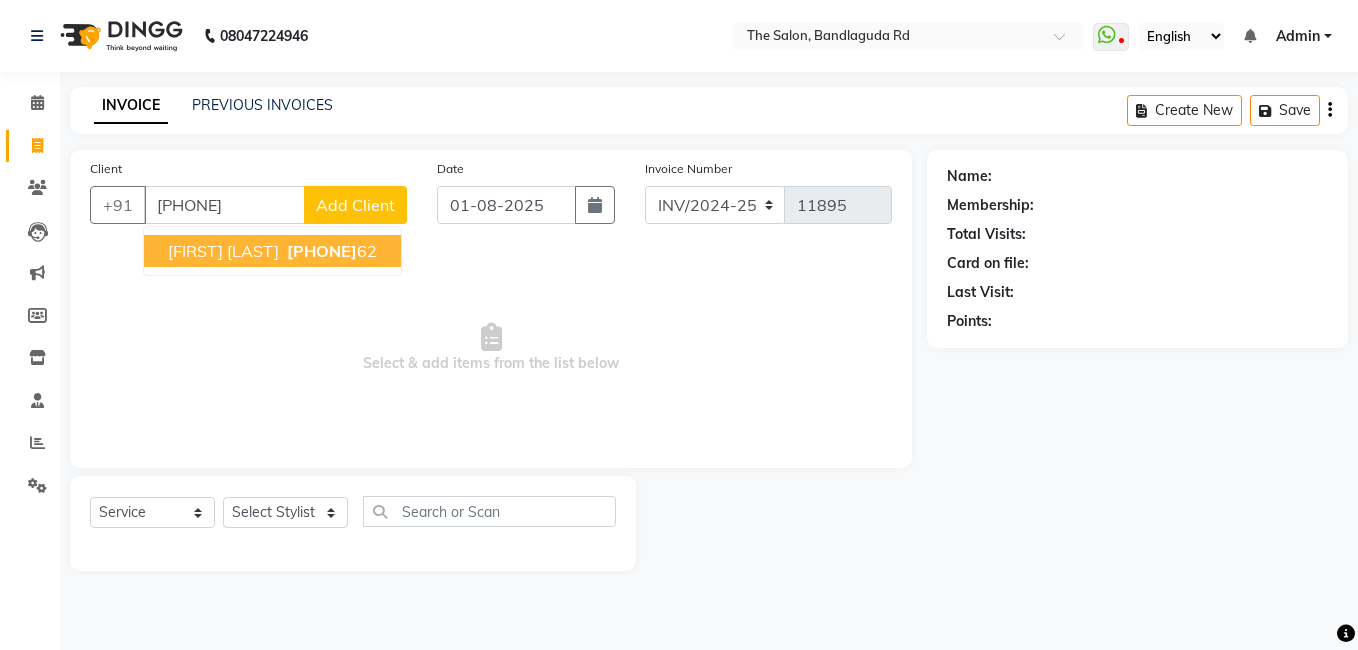 select on "1: Object" 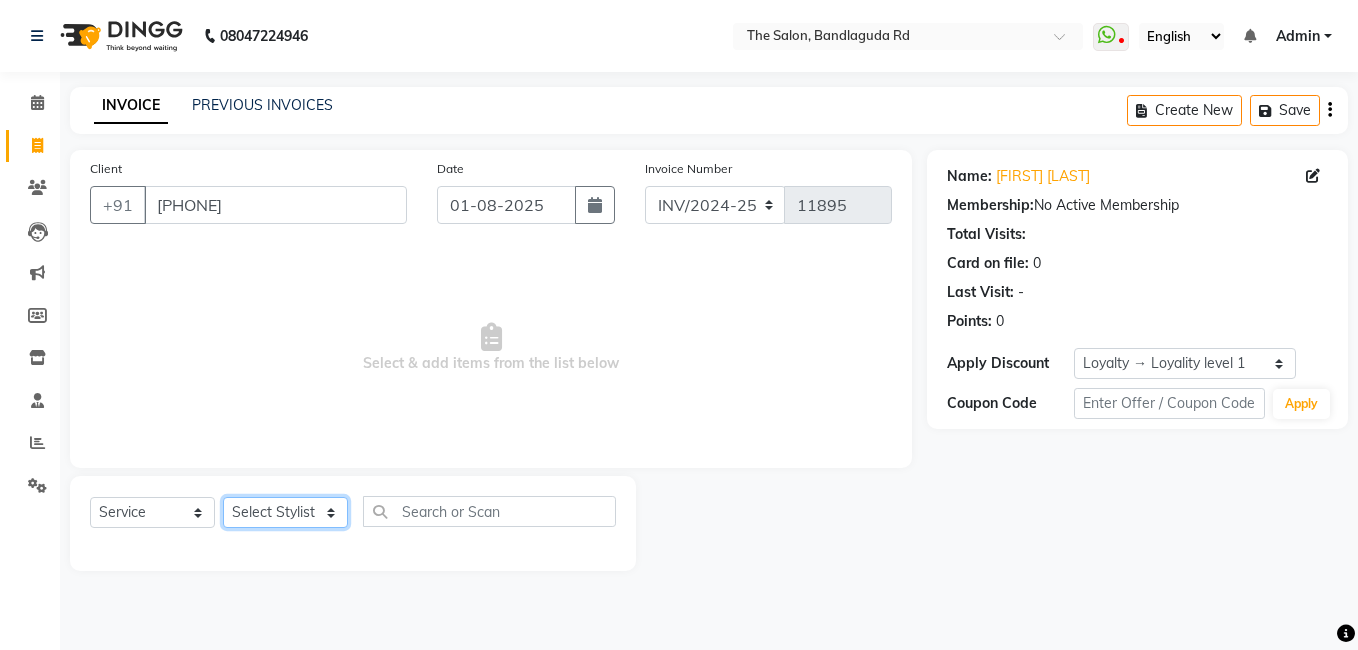 click on "Select Stylist [FIRST] [FIRST] [FIRST] [FIRST] [FIRST] [FIRST] [FIRST] [FIRST] [FIRST] [FIRST]" 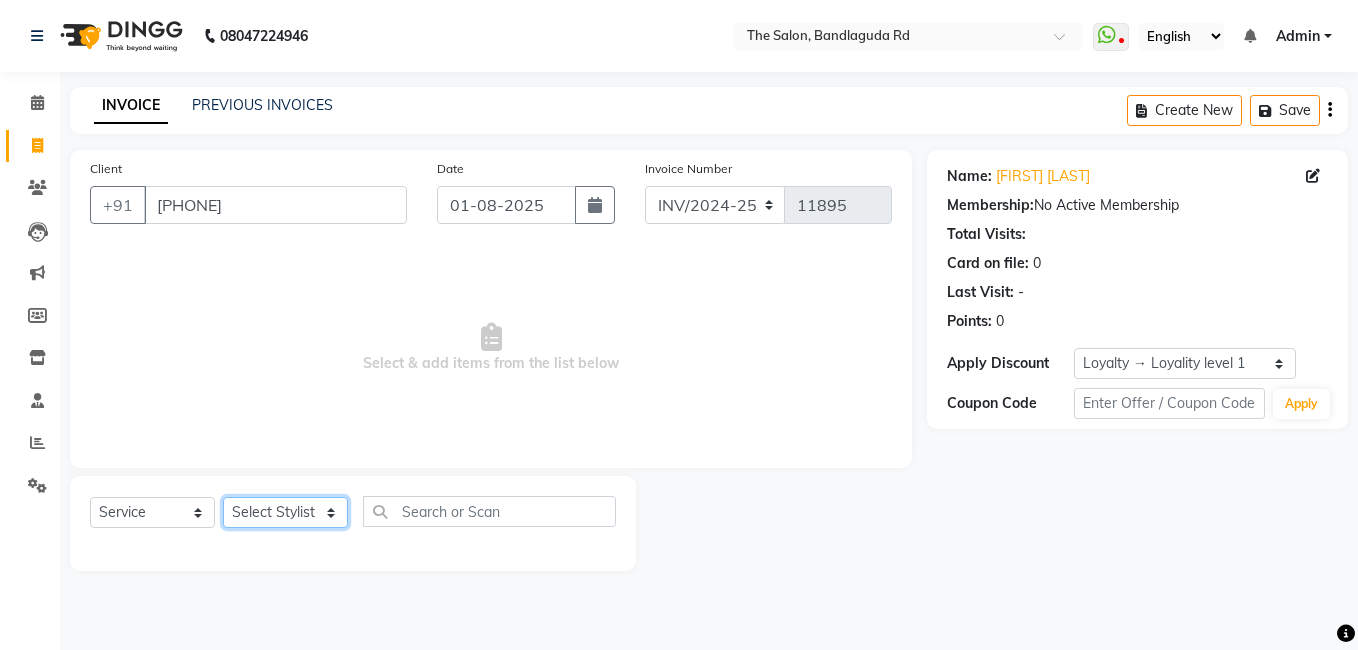 select on "63353" 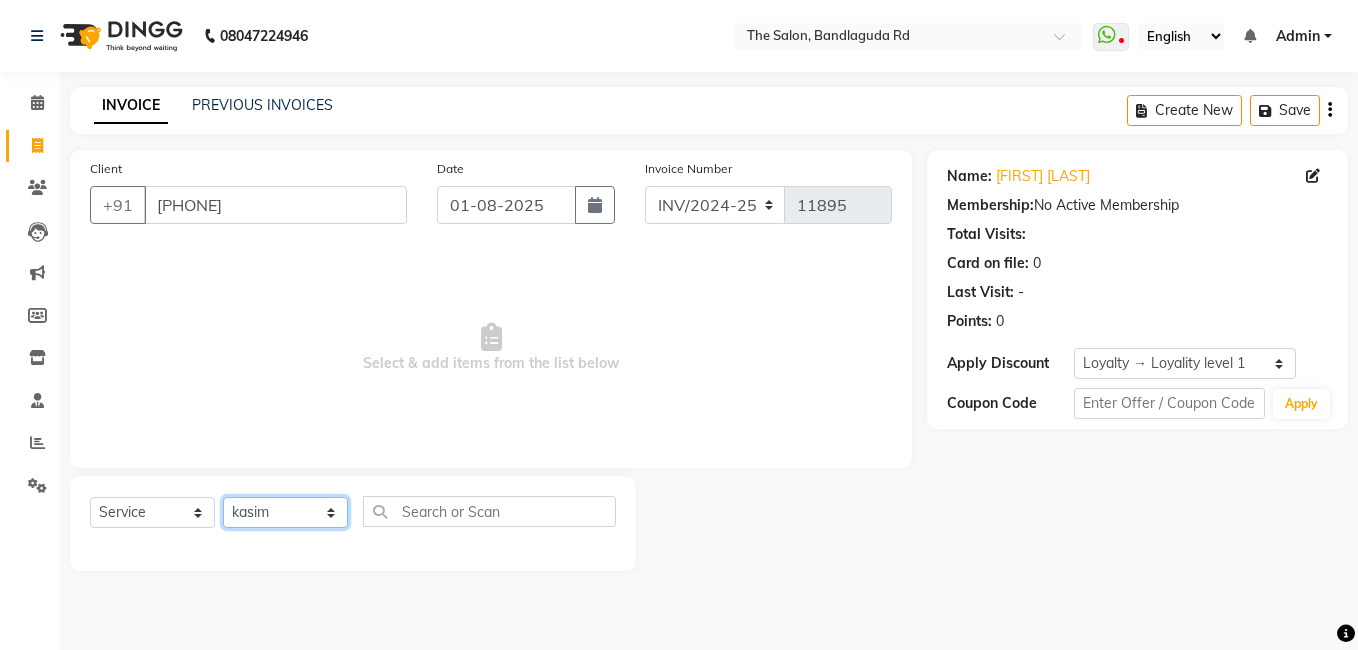 click on "Select Stylist [FIRST] [FIRST] [FIRST] [FIRST] [FIRST] [FIRST] [FIRST] [FIRST] [FIRST] [FIRST]" 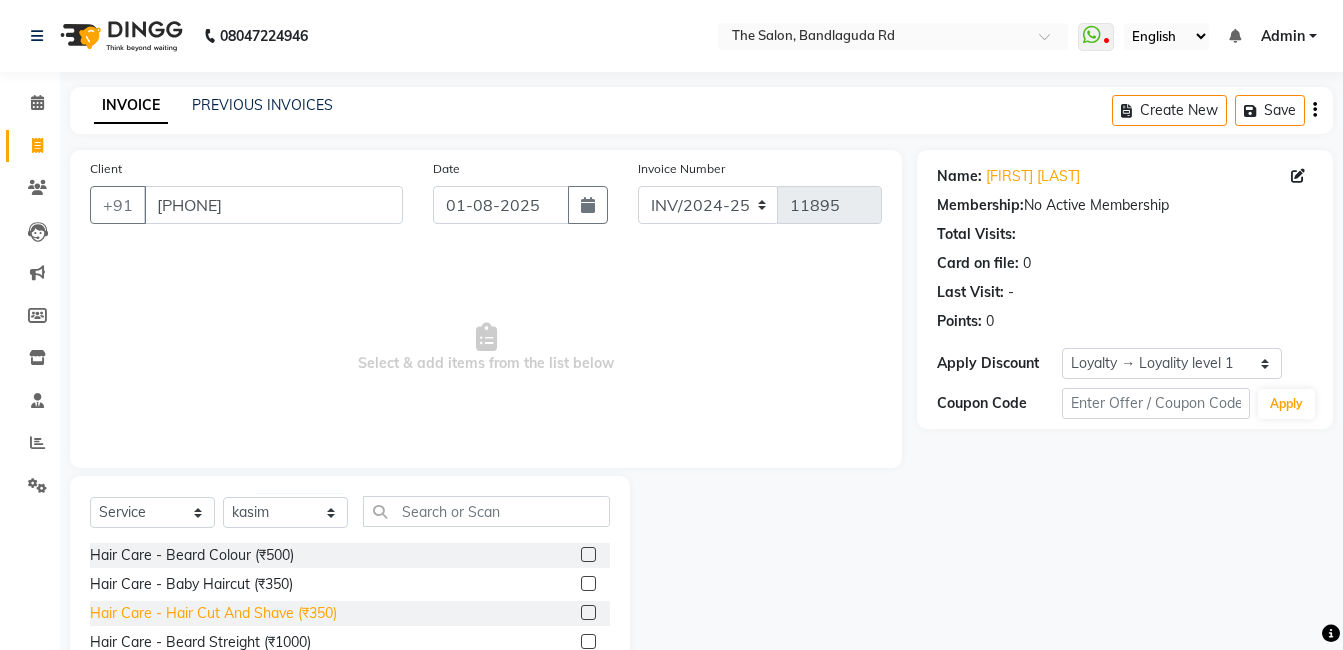 click on "Hair Care - Hair Cut And Shave ([CURRENCY][PRICE])" 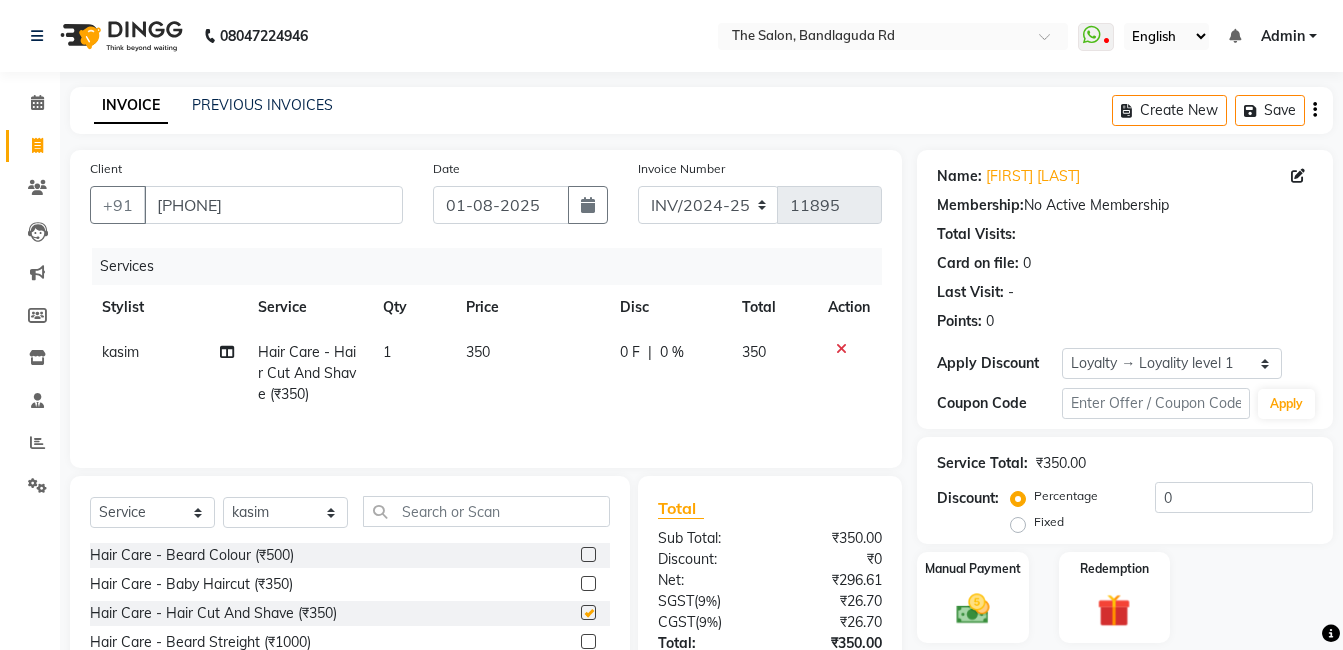 checkbox on "false" 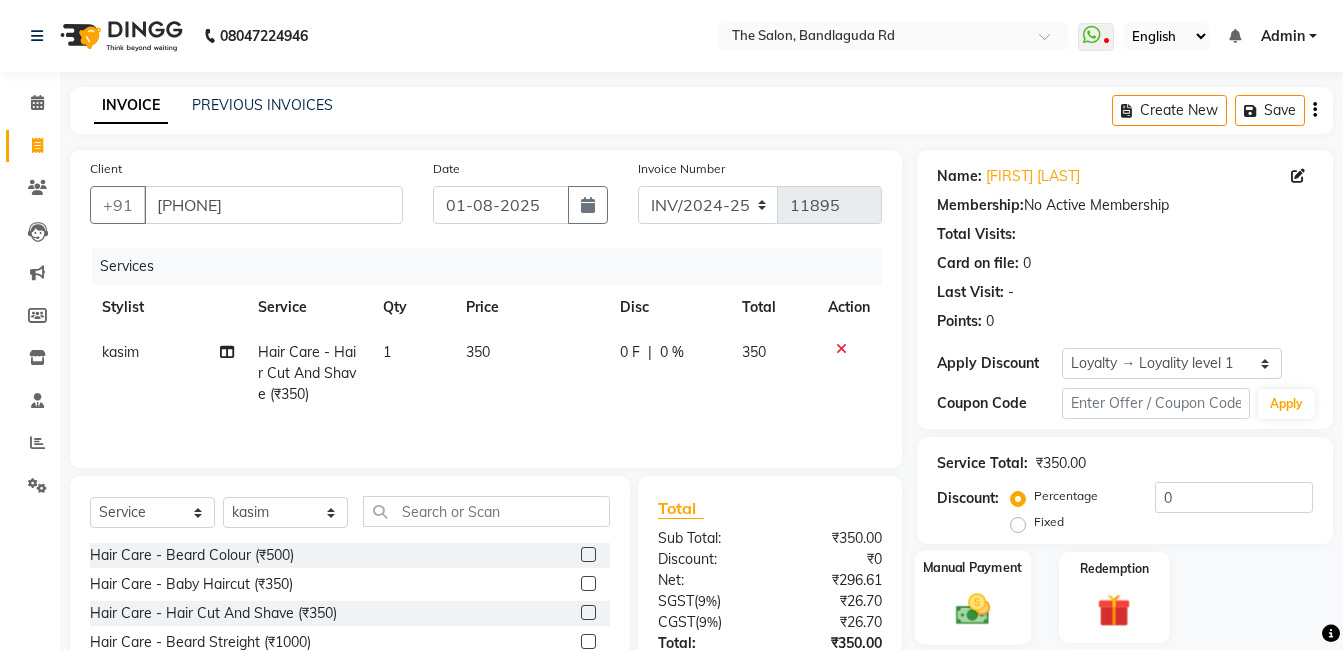scroll, scrollTop: 100, scrollLeft: 0, axis: vertical 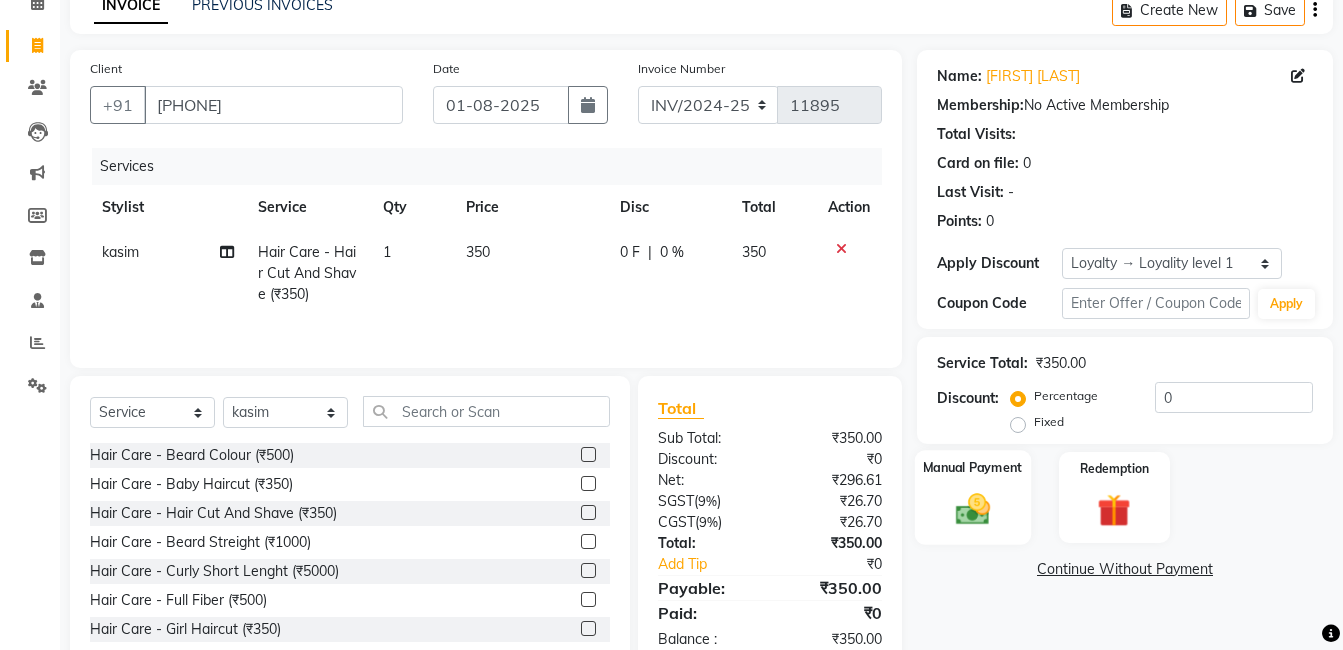 click 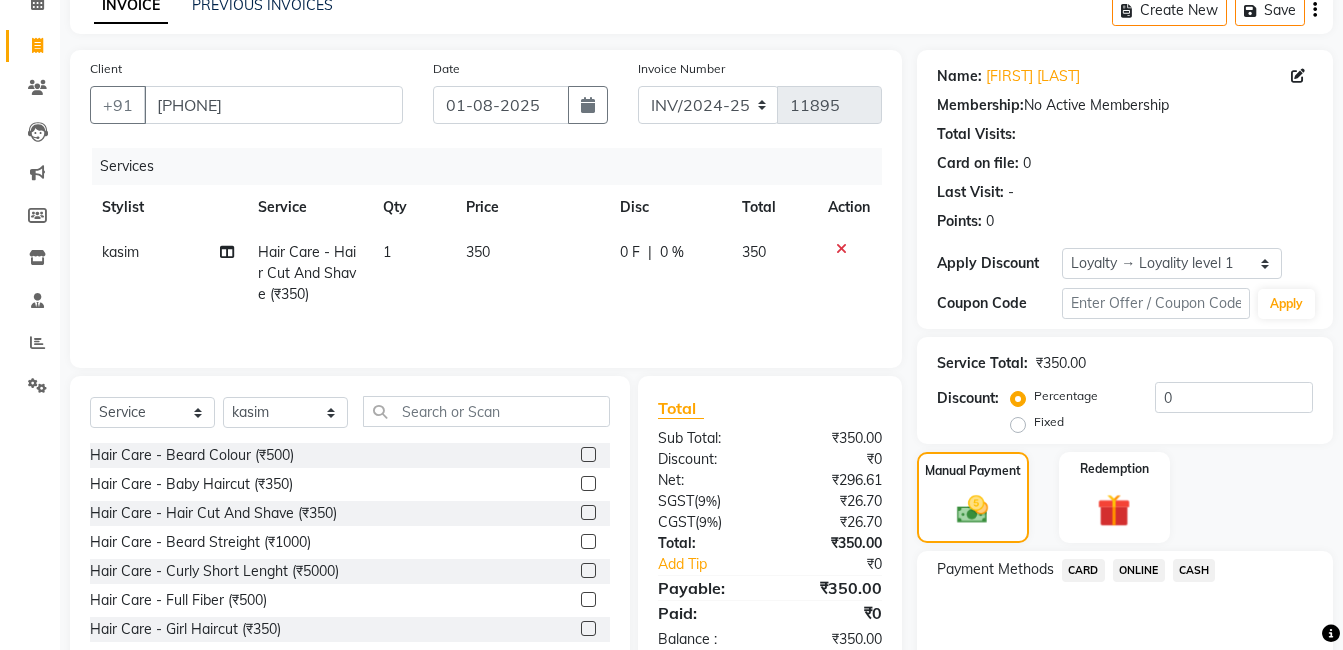 scroll, scrollTop: 0, scrollLeft: 0, axis: both 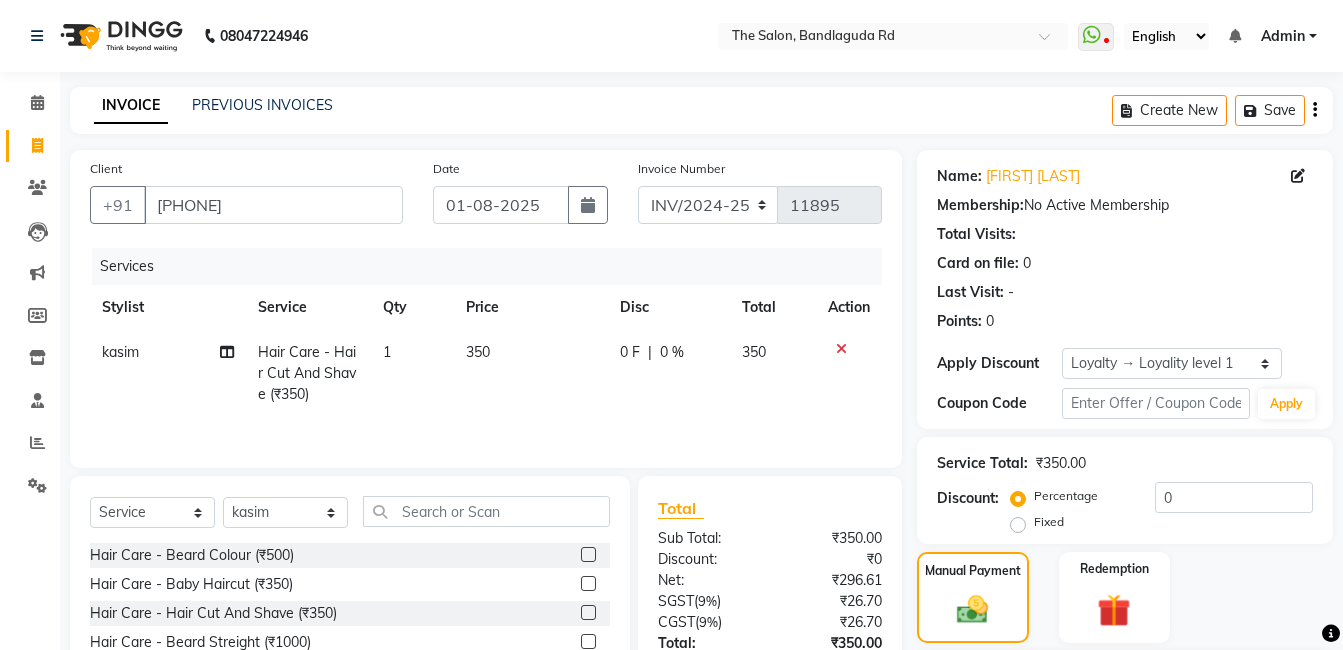 click 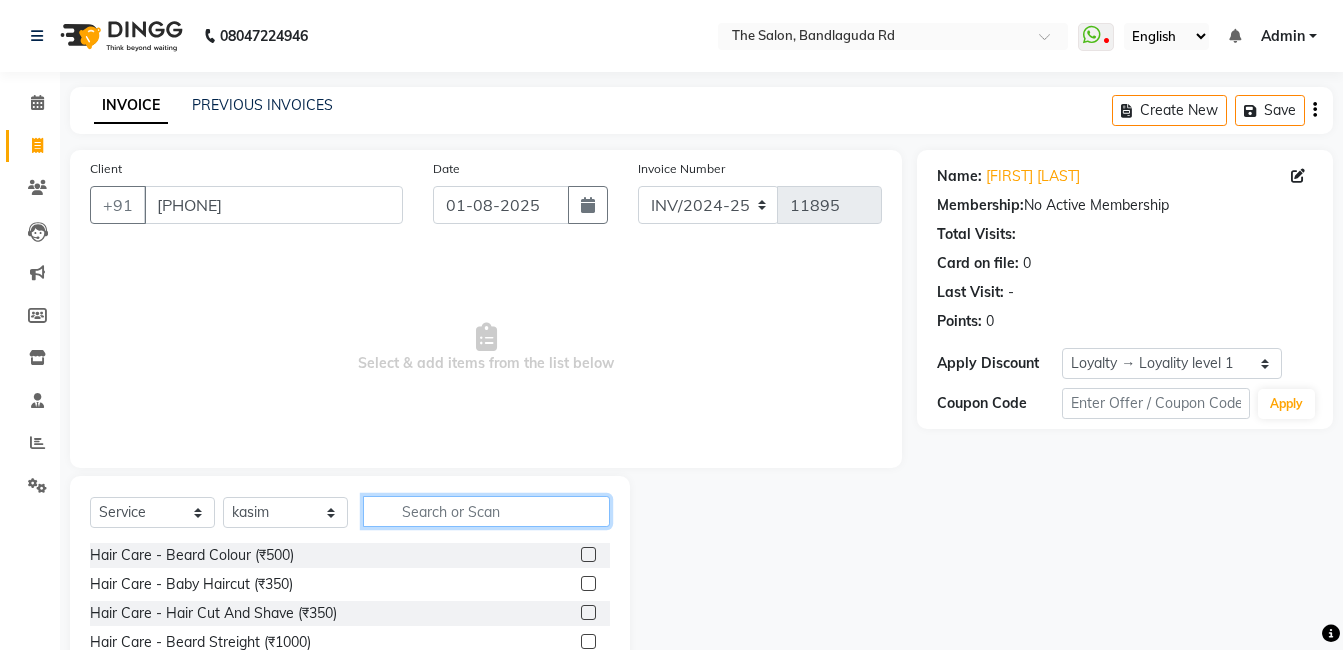 click 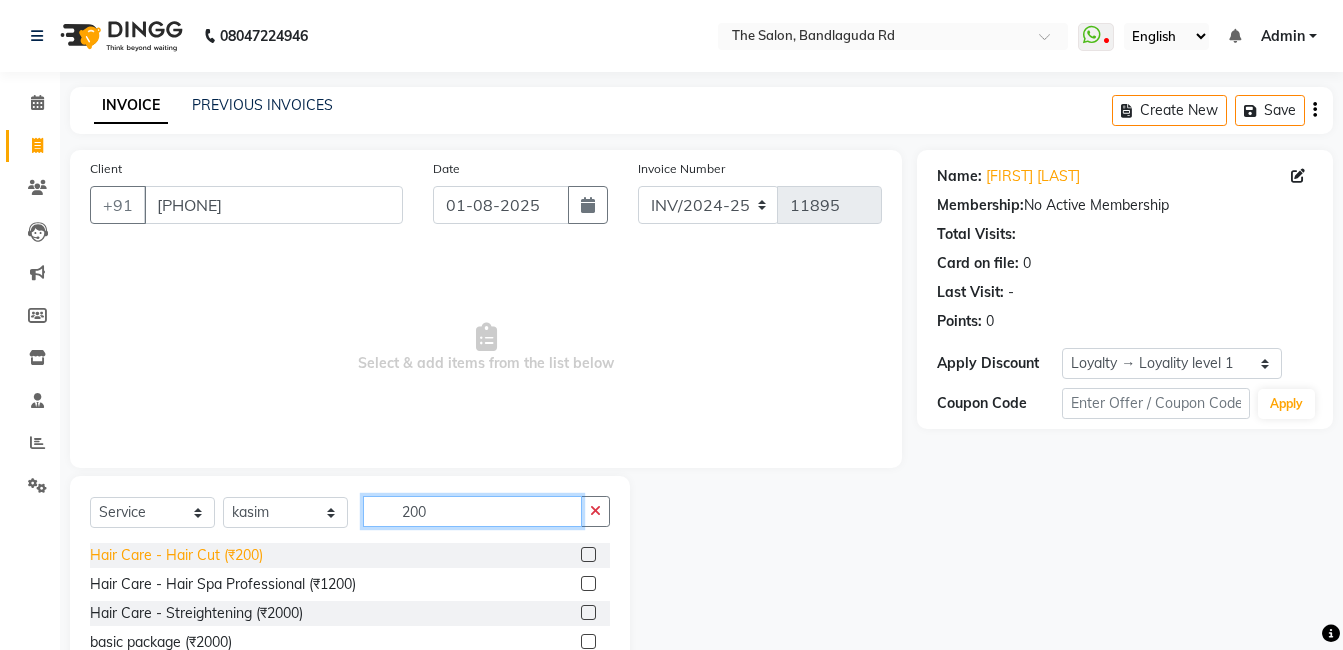 type on "200" 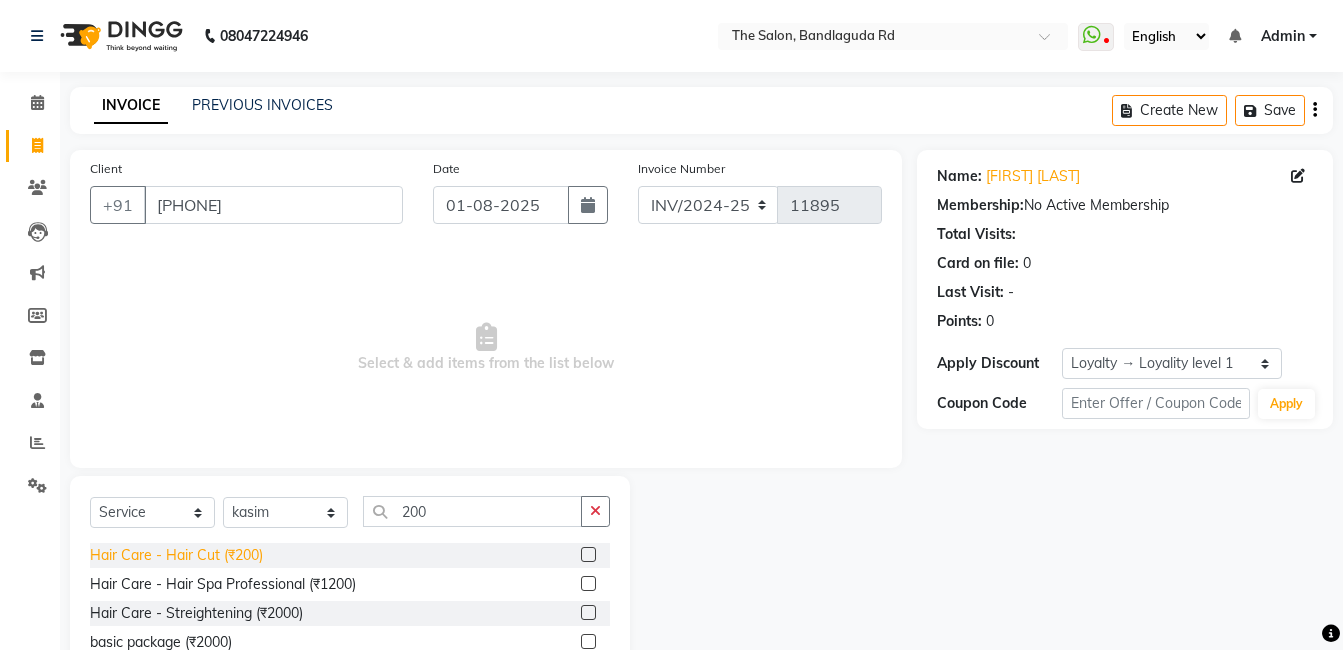 drag, startPoint x: 190, startPoint y: 551, endPoint x: 233, endPoint y: 555, distance: 43.185646 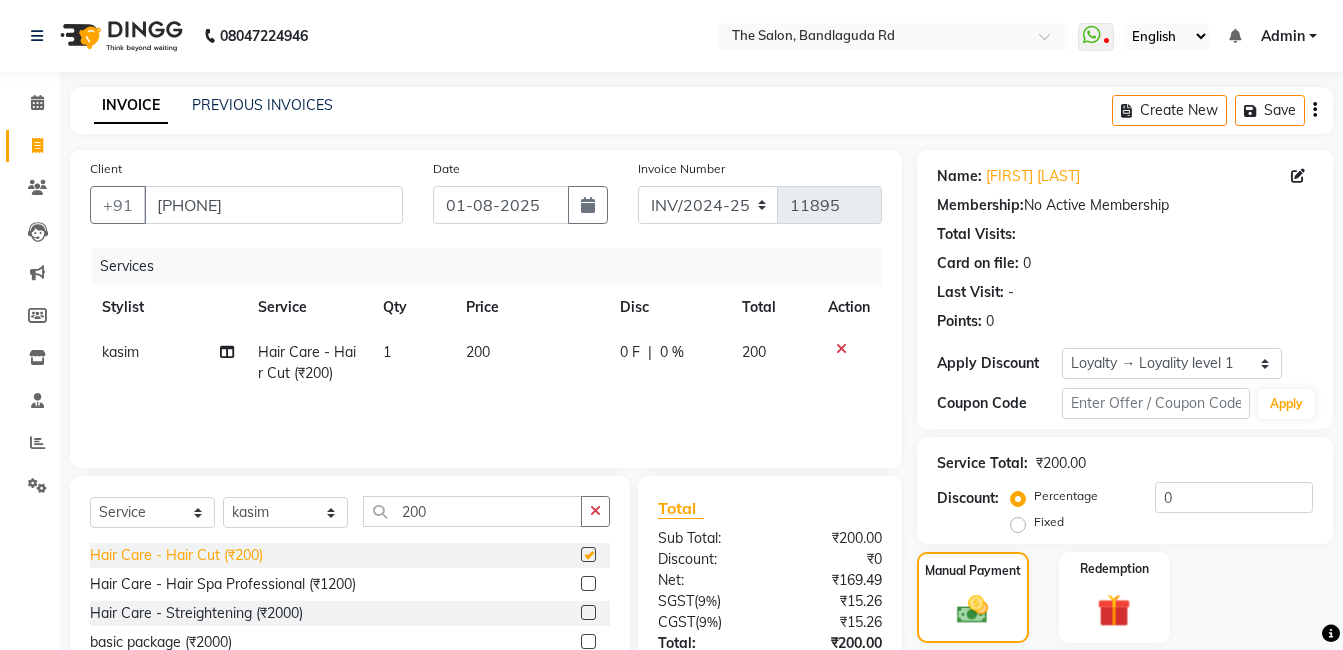 checkbox on "false" 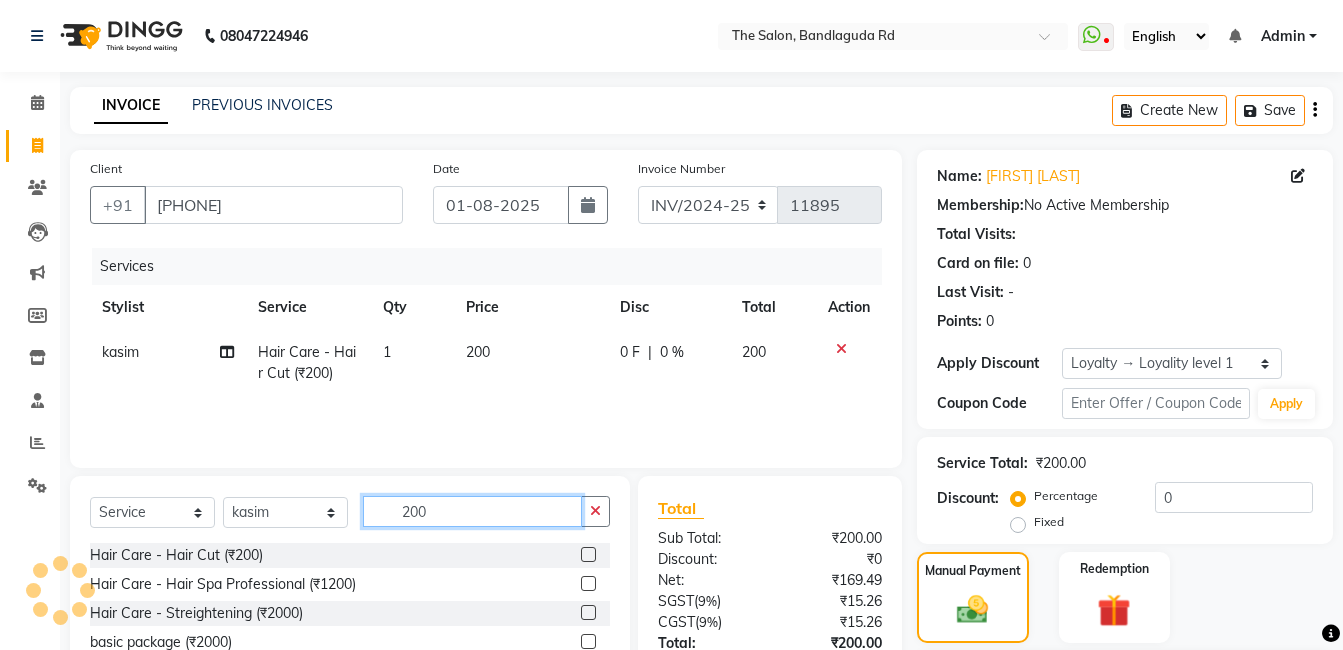 click on "200" 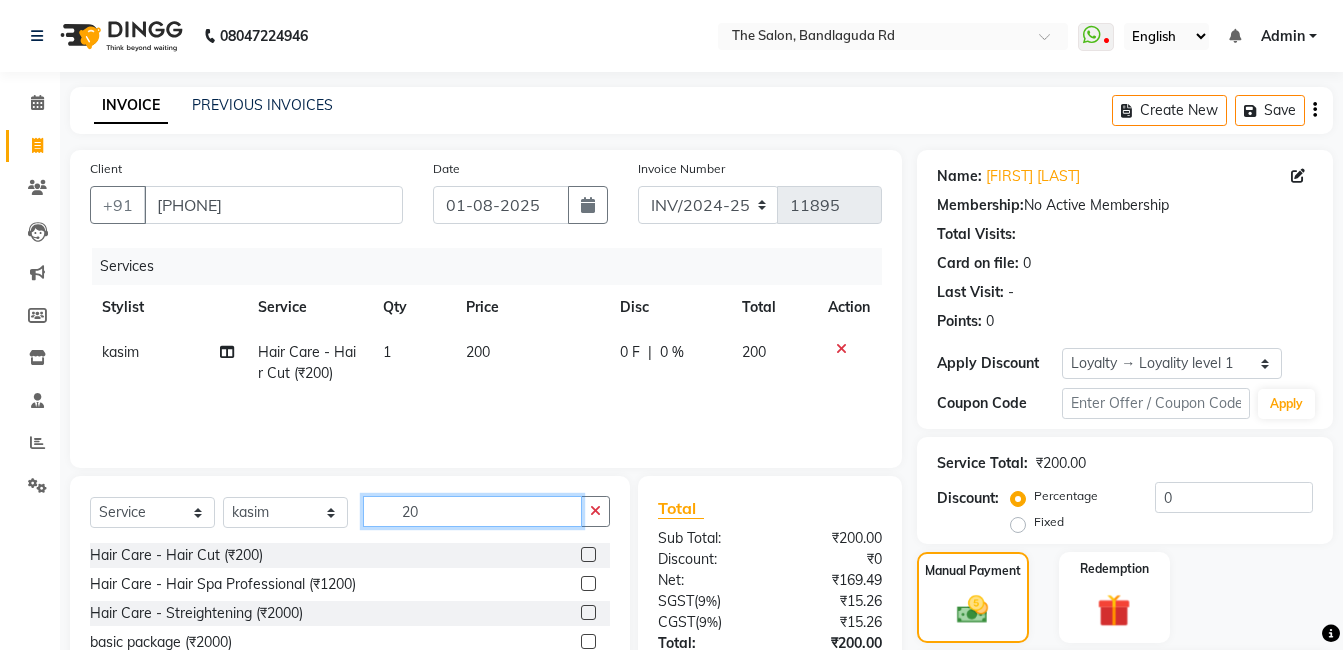 type on "2" 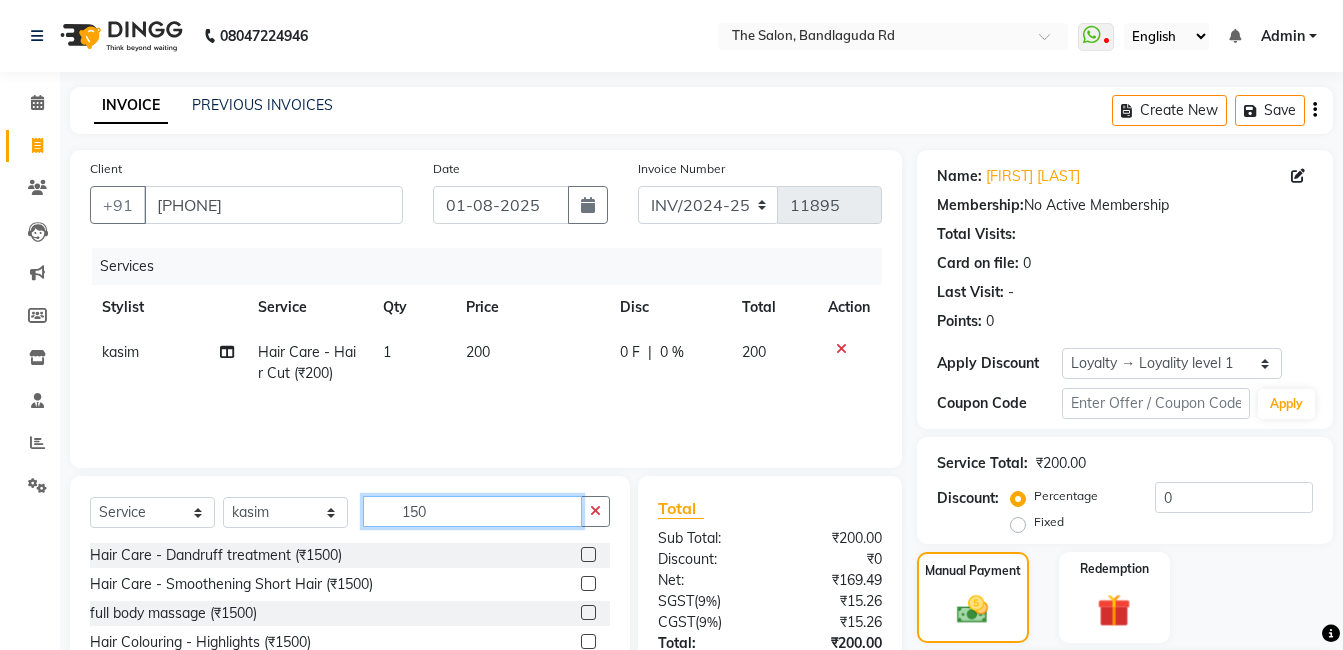 scroll, scrollTop: 192, scrollLeft: 0, axis: vertical 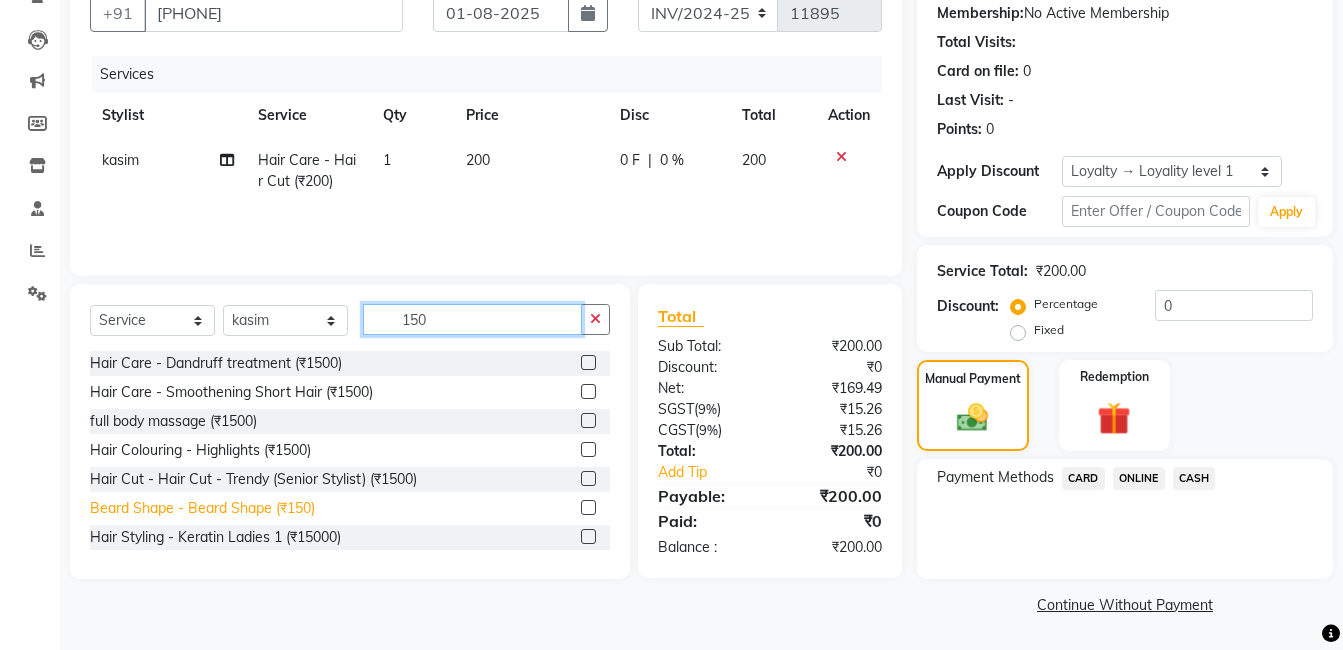 type on "150" 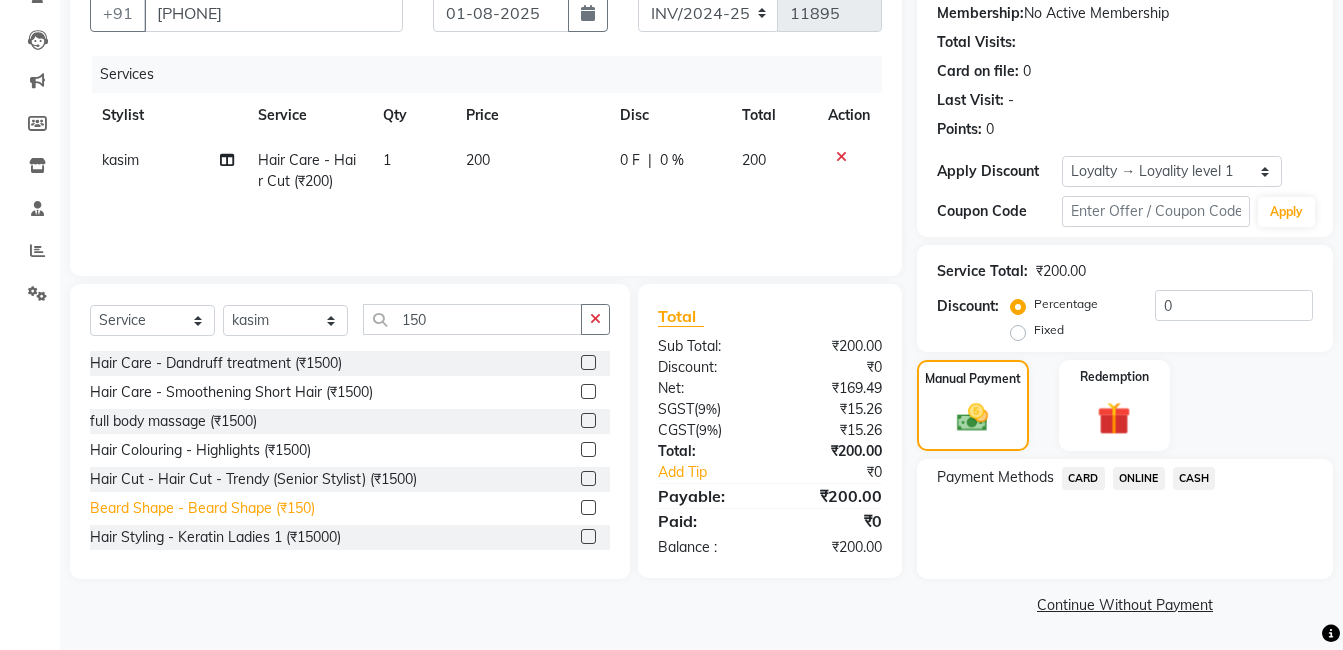 click on "Beard Shape - Beard Shape (₹150)" 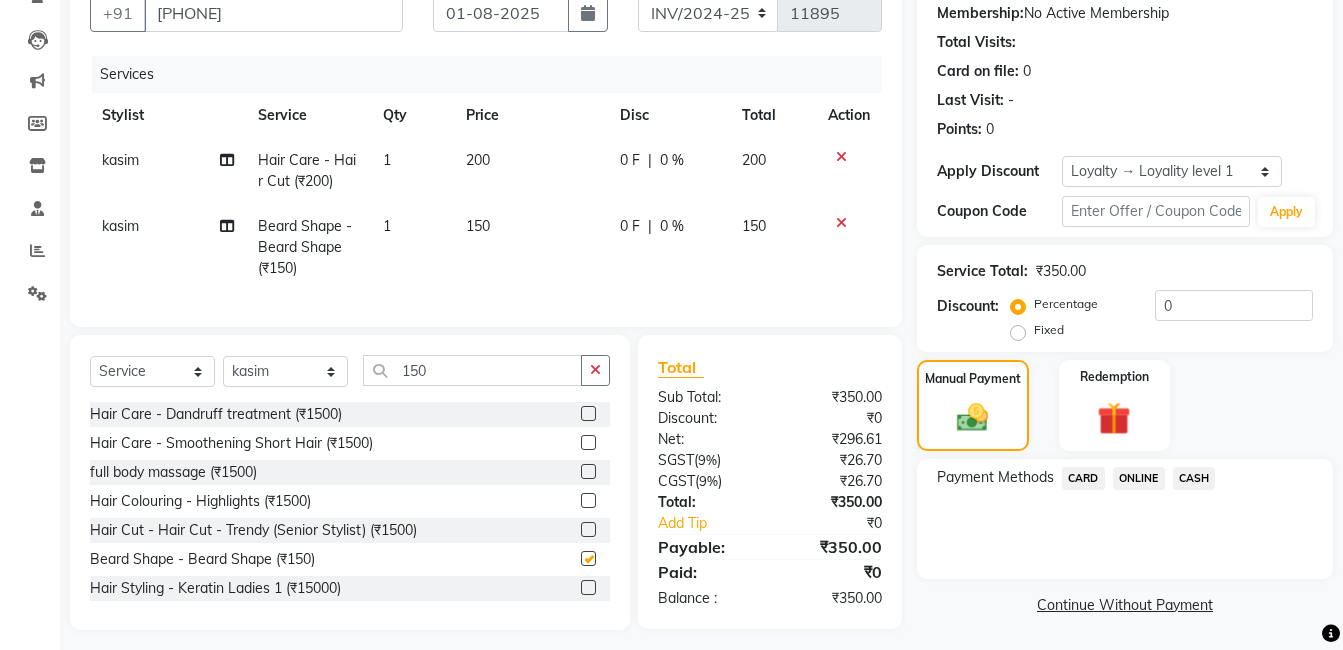 checkbox on "false" 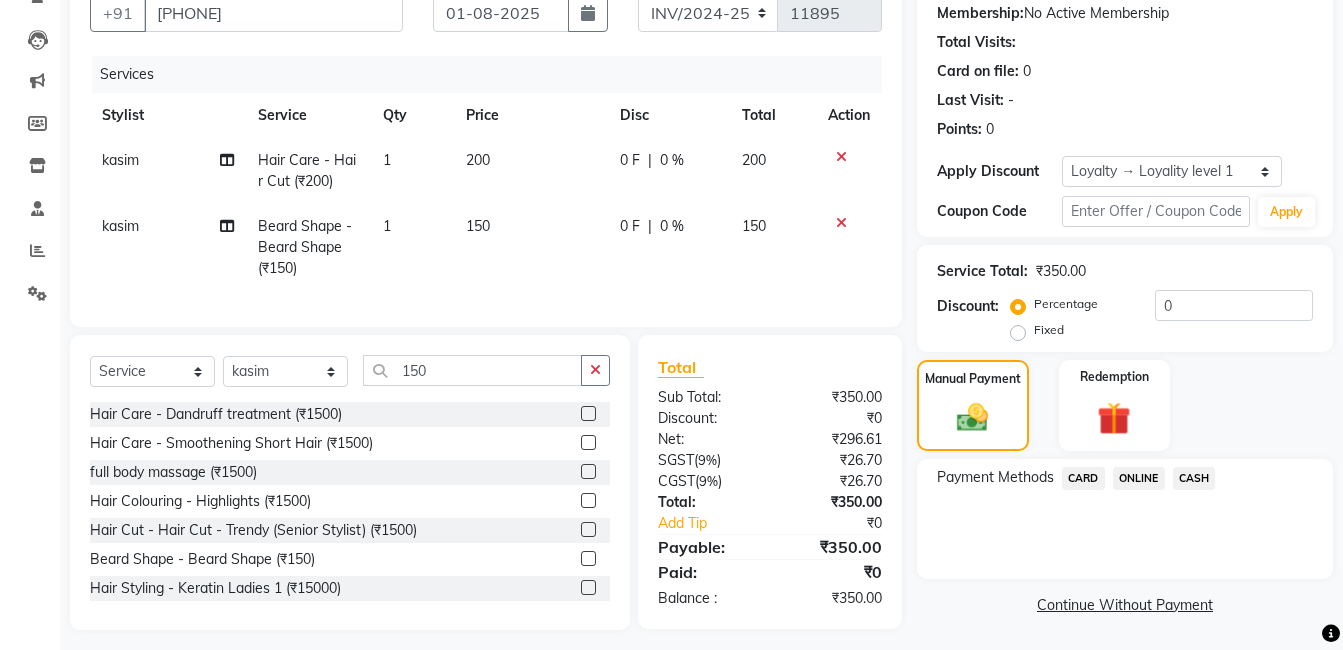 click on "kasim" 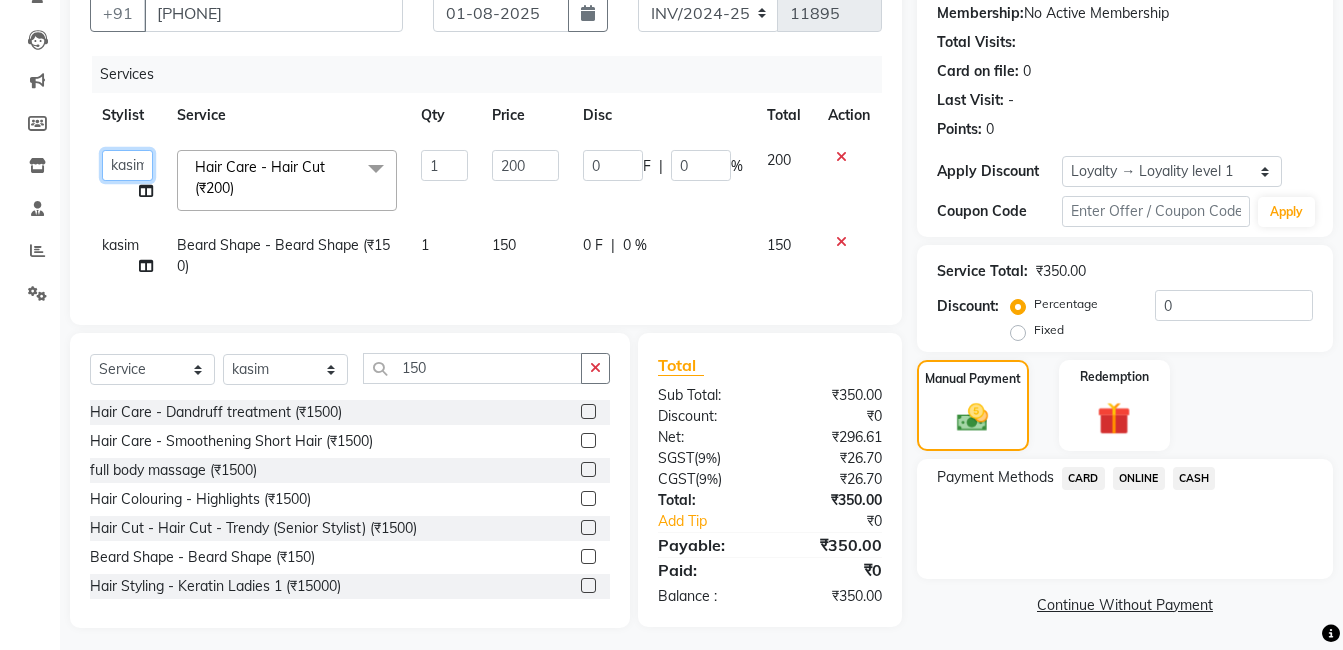 click on "AIJAZ   fazil   imran   iqbal   kasim   mohd   mohsin   rasheed   sameer   TALIB   Wajid" 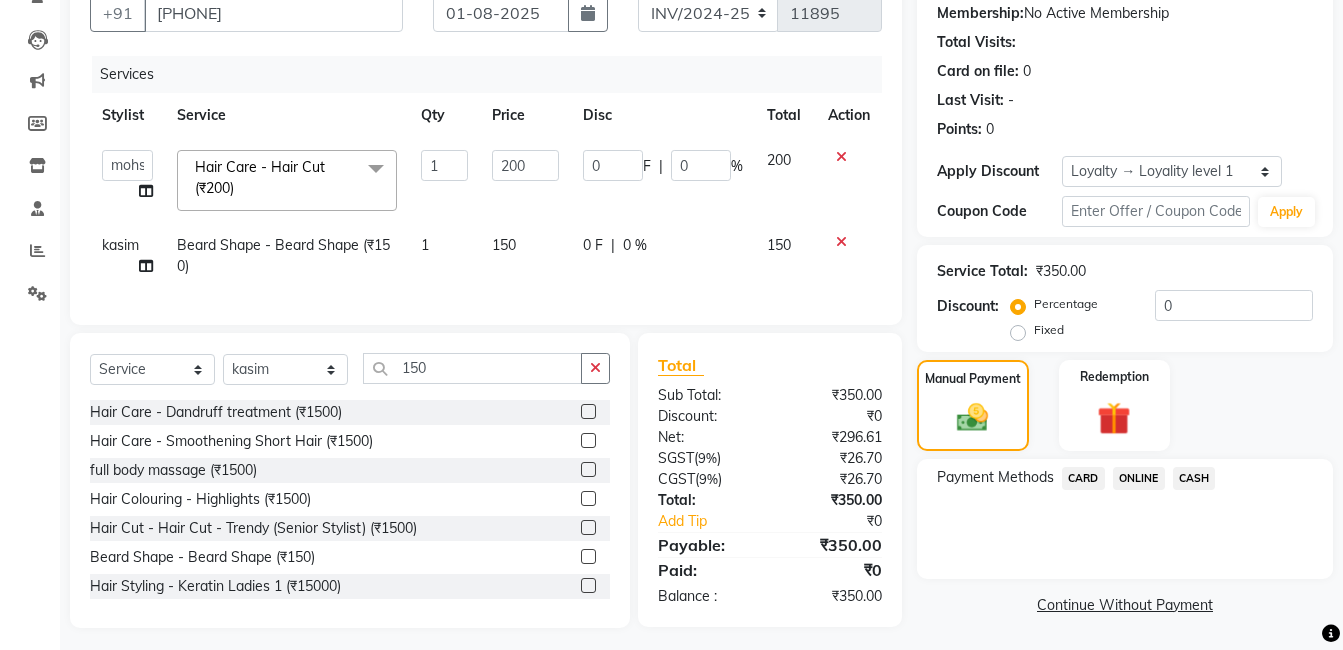 select on "86723" 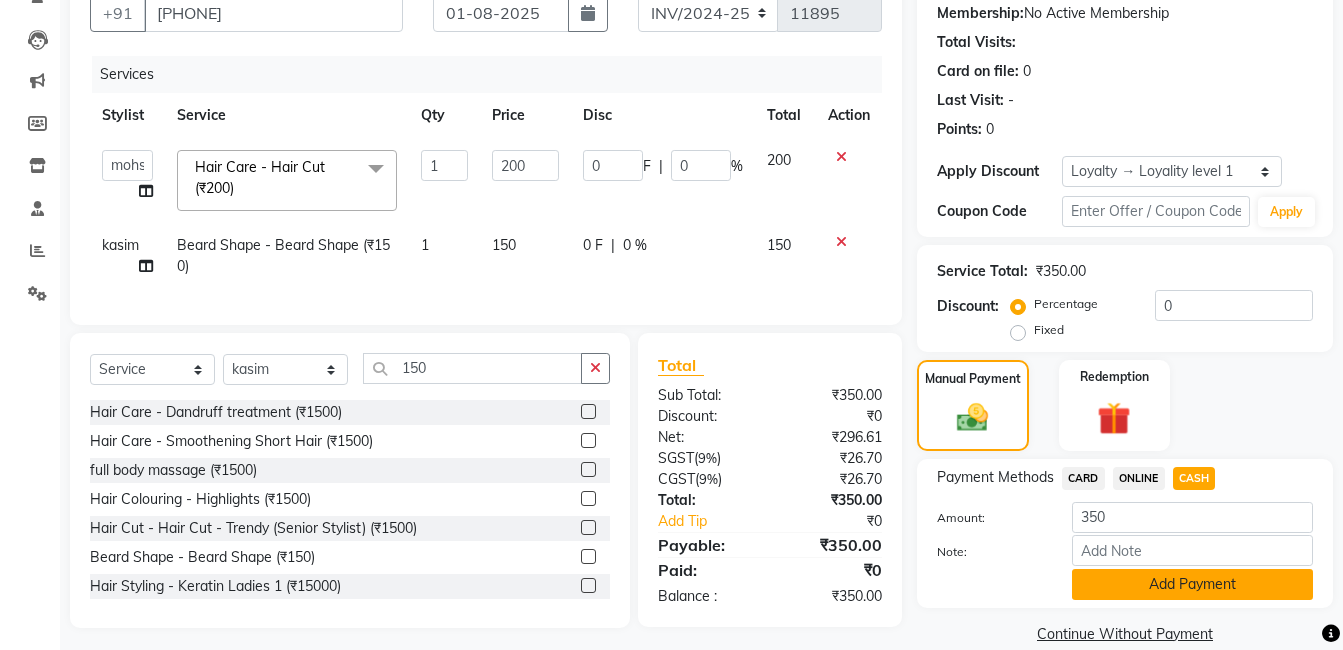 click on "Add Payment" 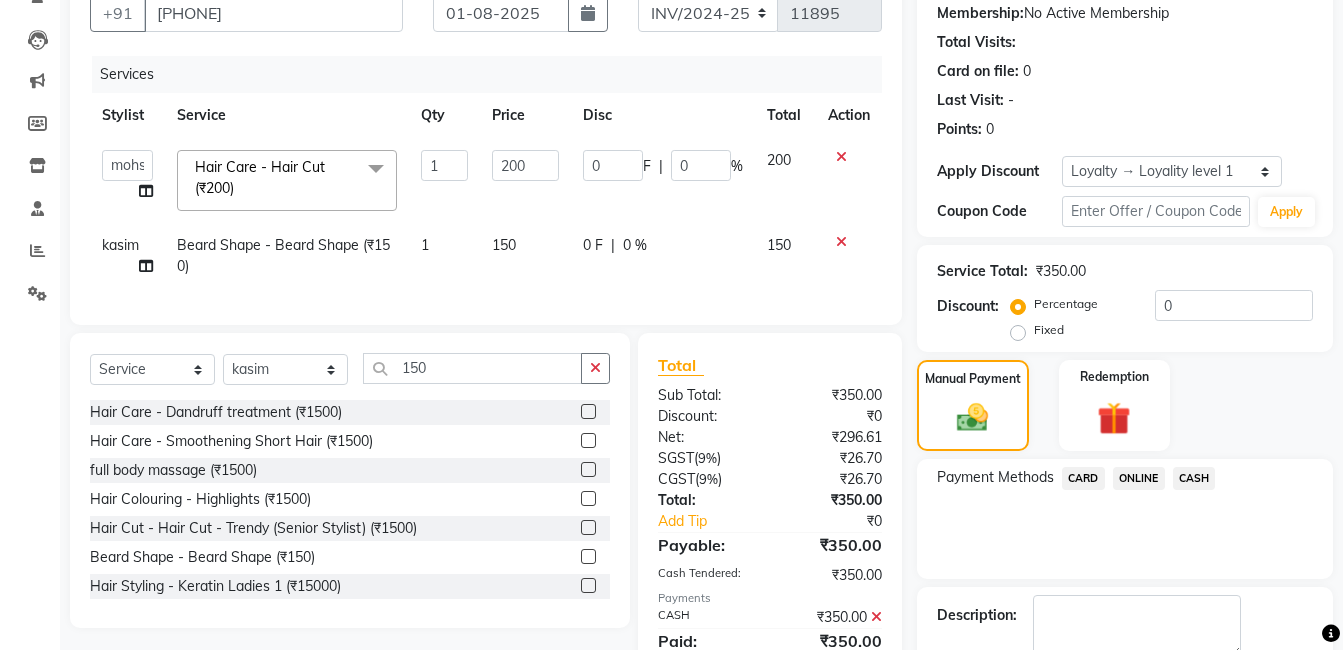 scroll, scrollTop: 404, scrollLeft: 0, axis: vertical 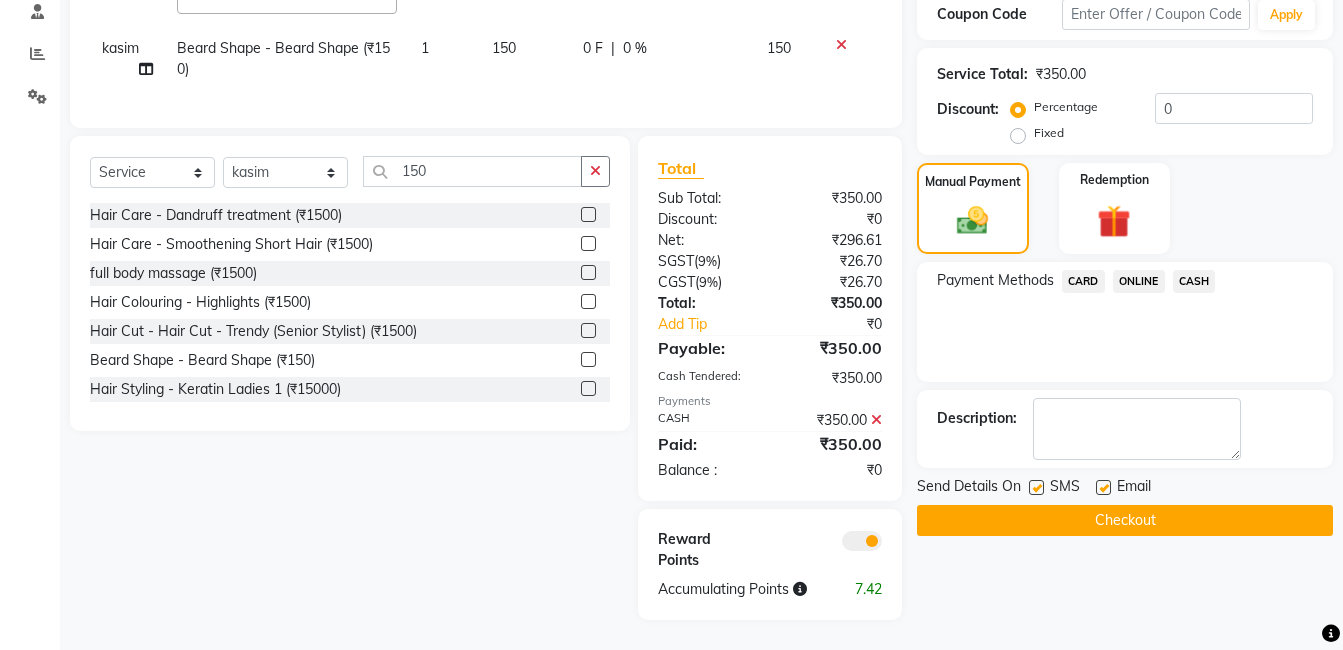 click on "Checkout" 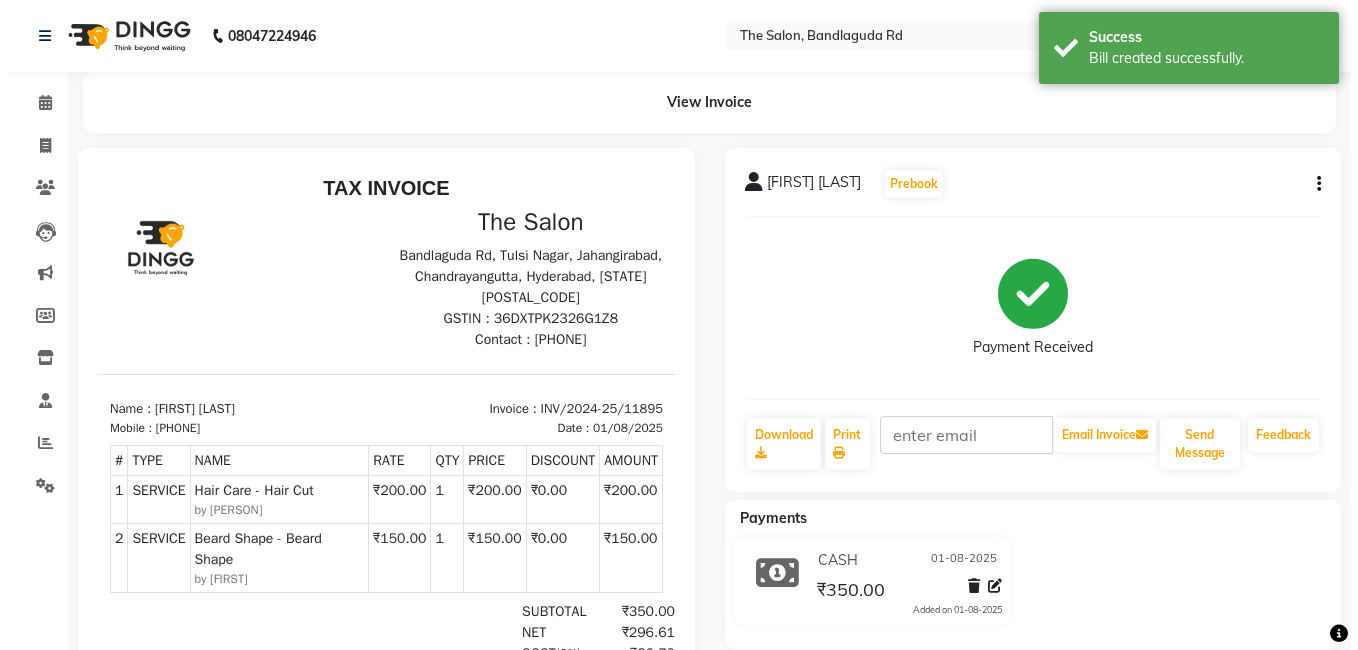 scroll, scrollTop: 0, scrollLeft: 0, axis: both 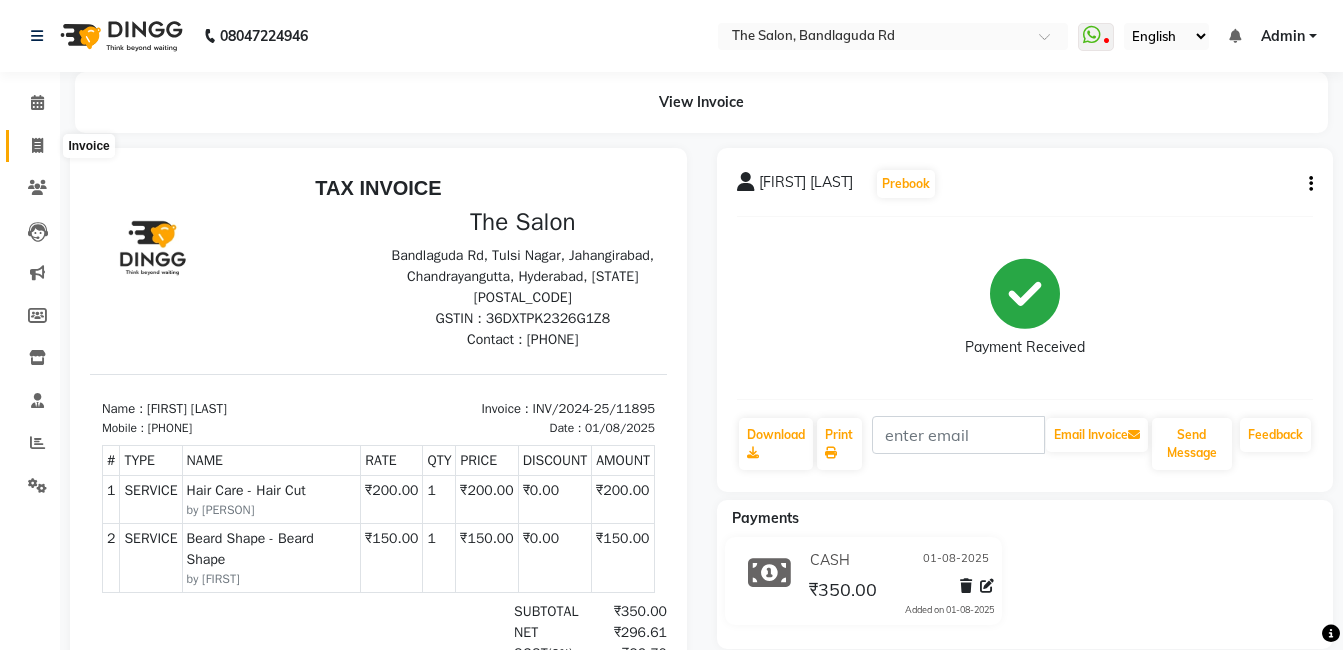 click 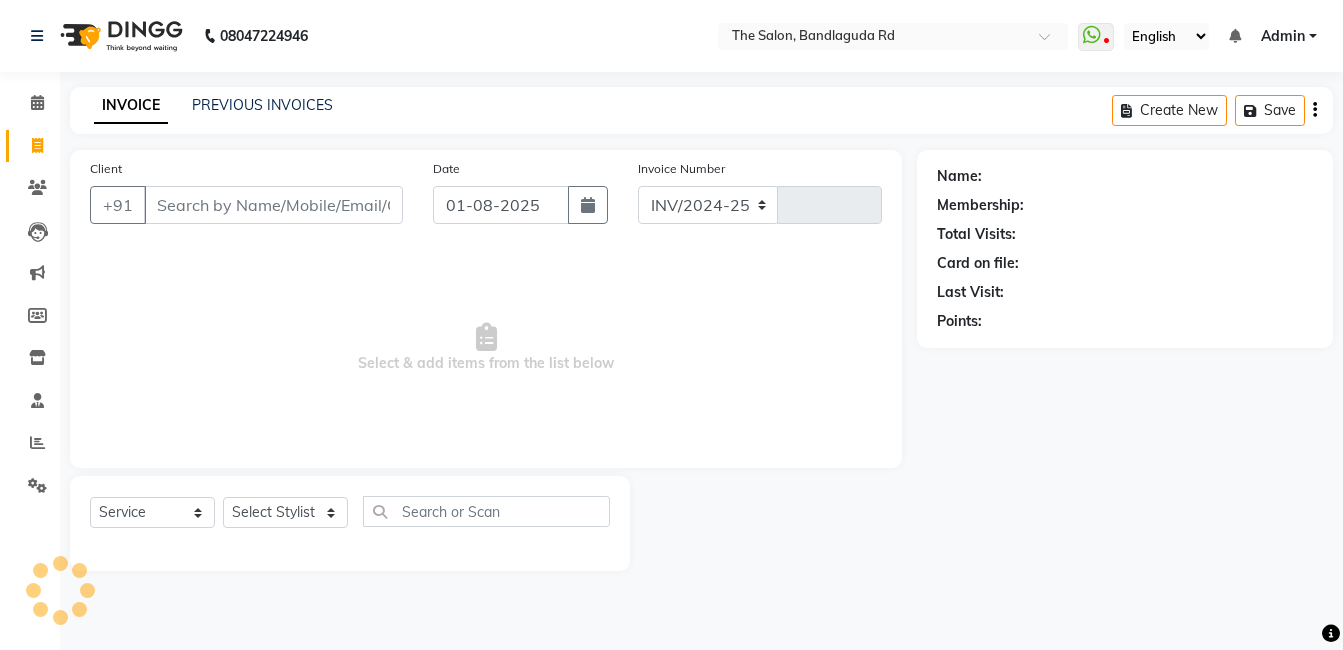 select on "5198" 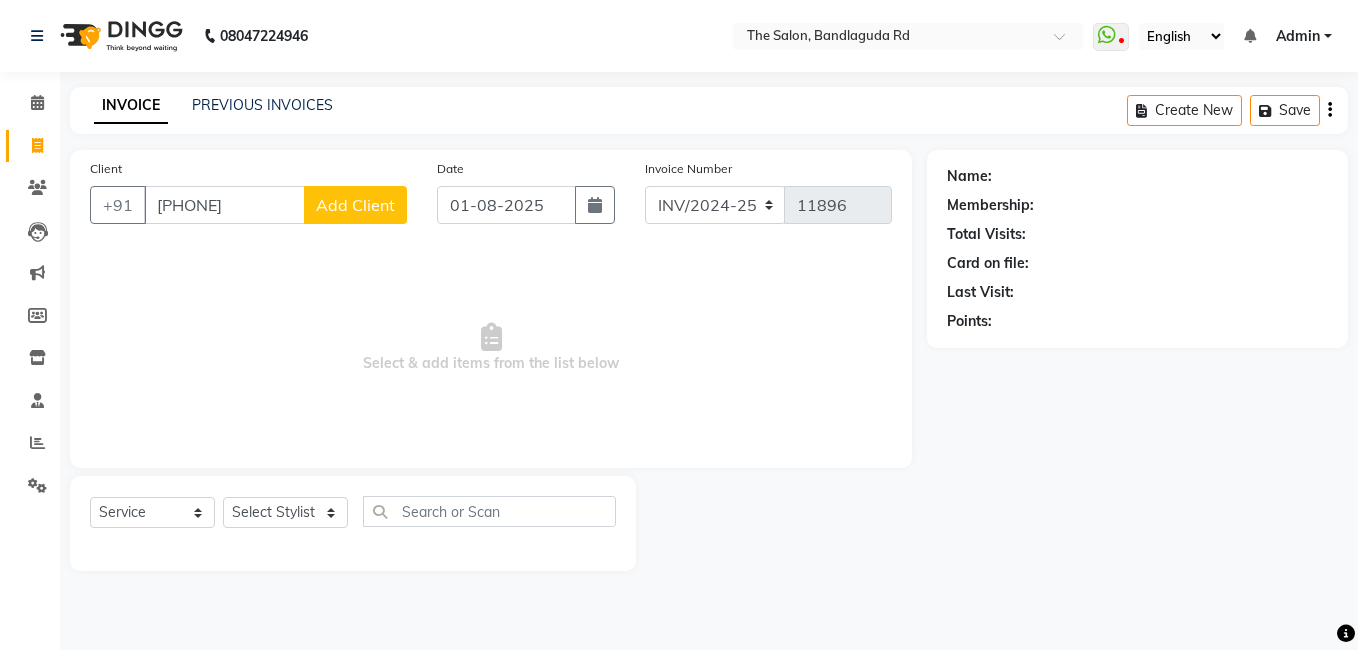 type on "9345971668" 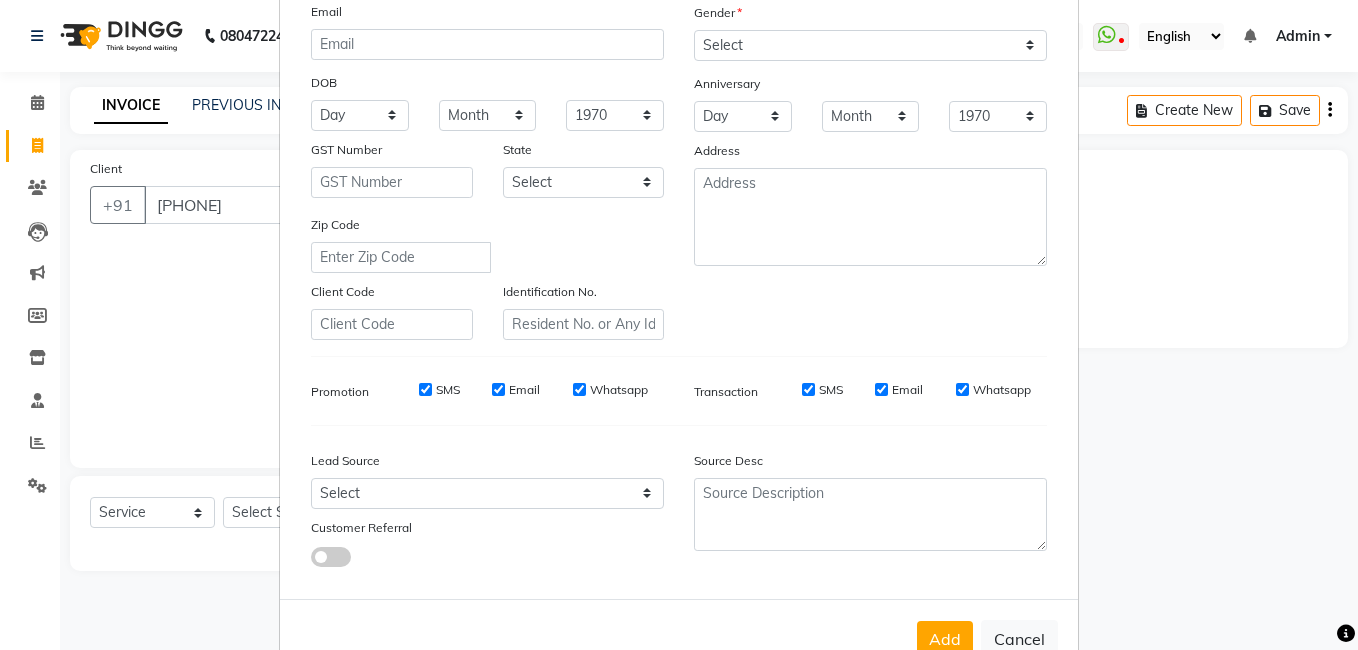 scroll, scrollTop: 273, scrollLeft: 0, axis: vertical 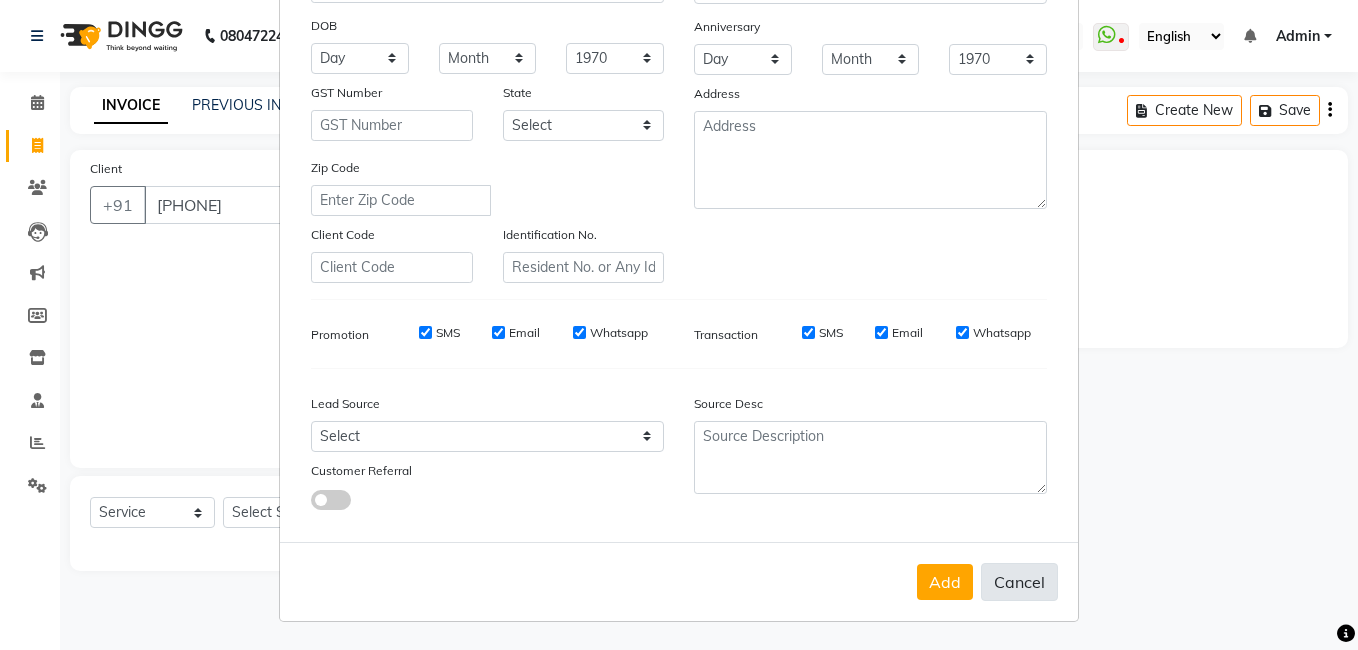 click on "Cancel" at bounding box center [1019, 582] 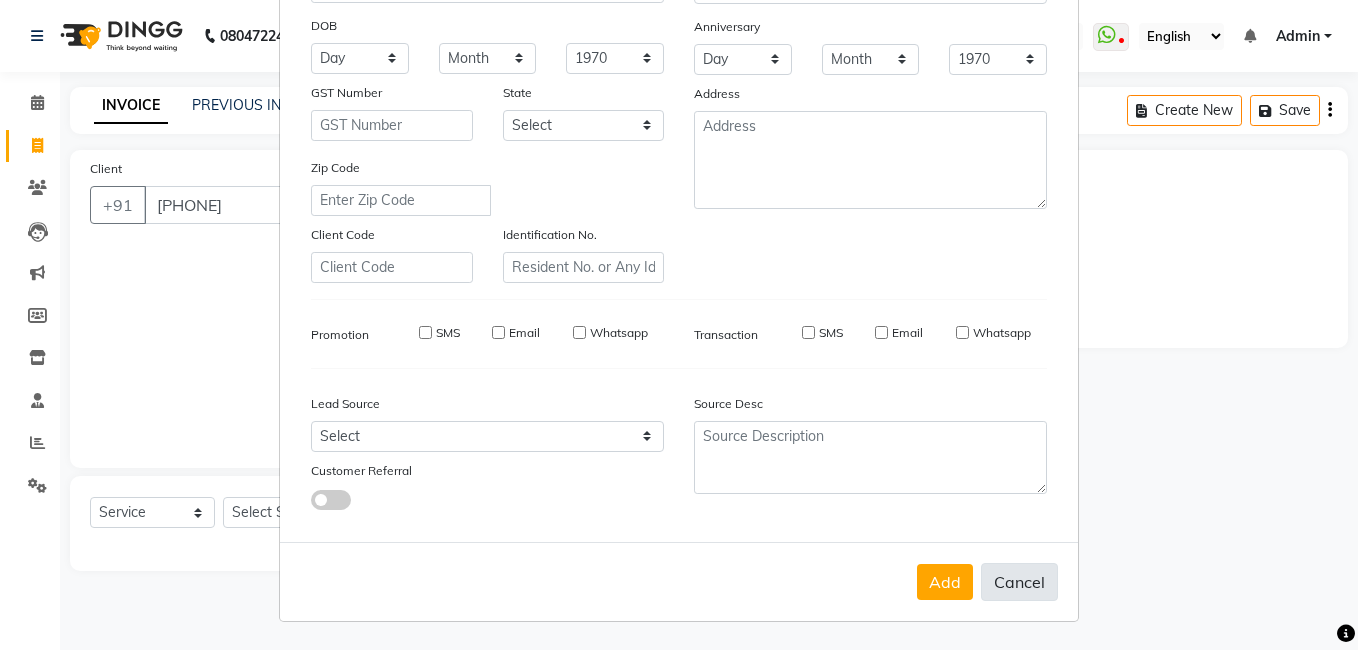 select 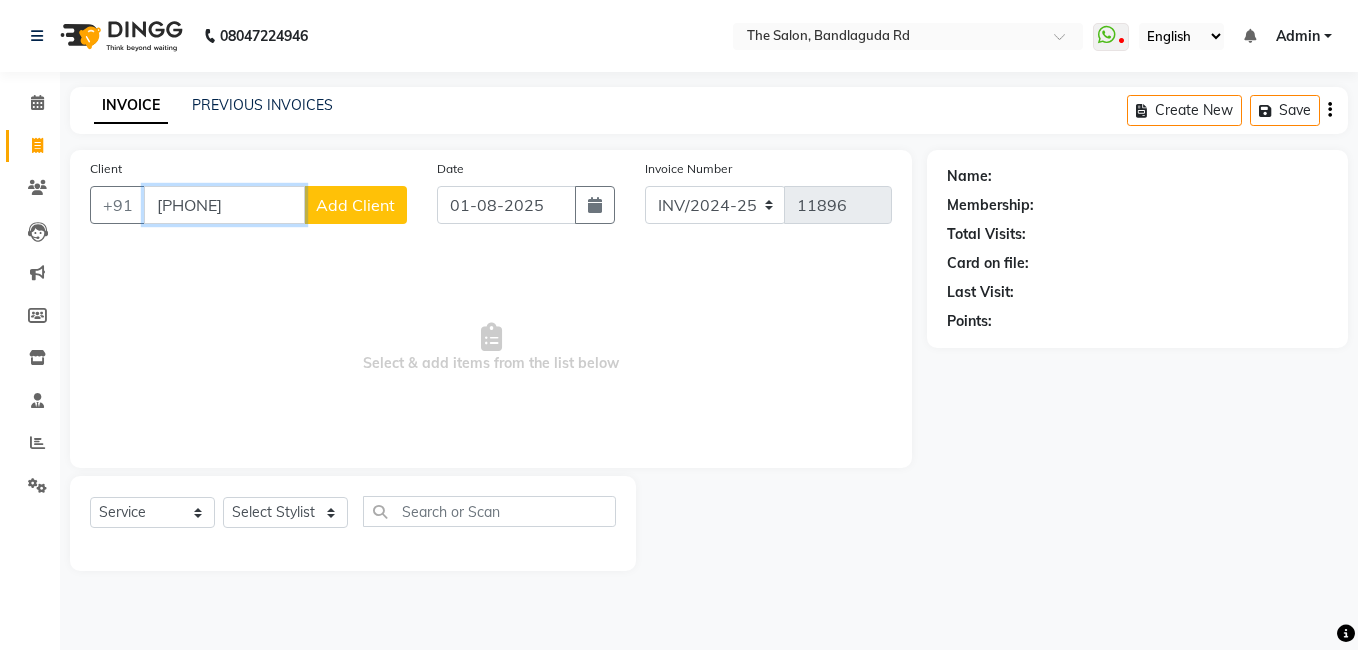 click on "9345971668" at bounding box center (224, 205) 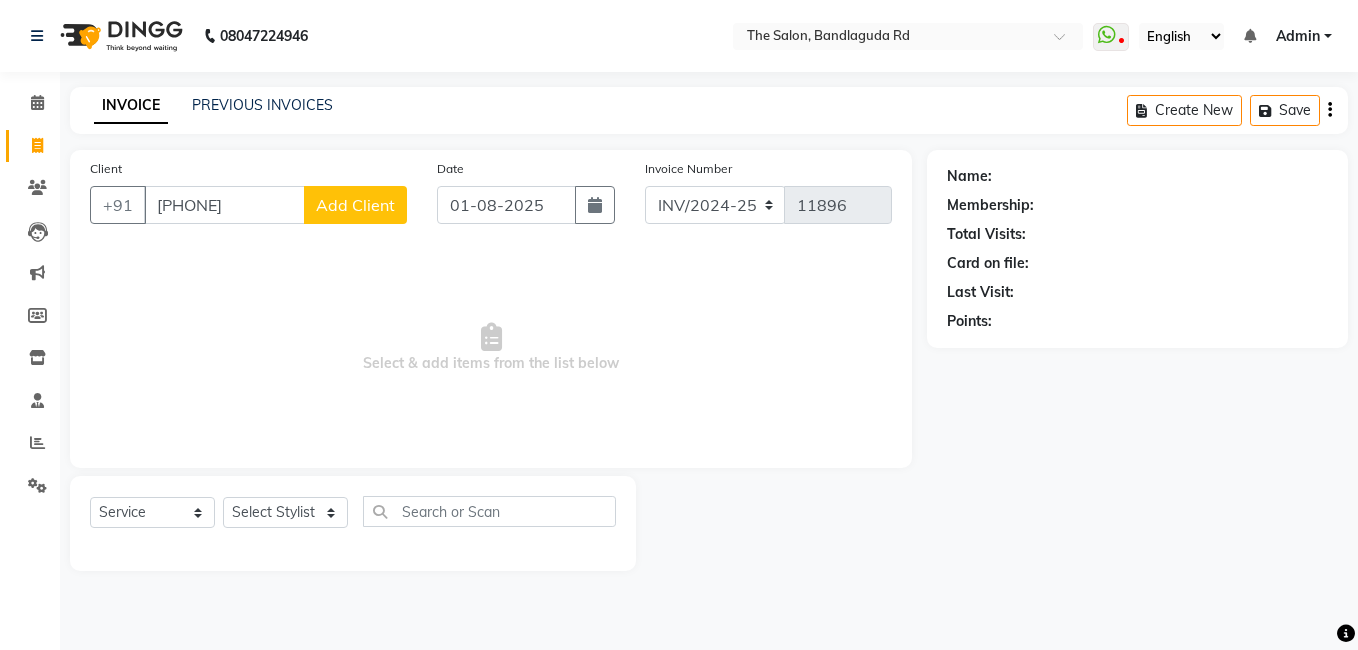 click on "Add Client" 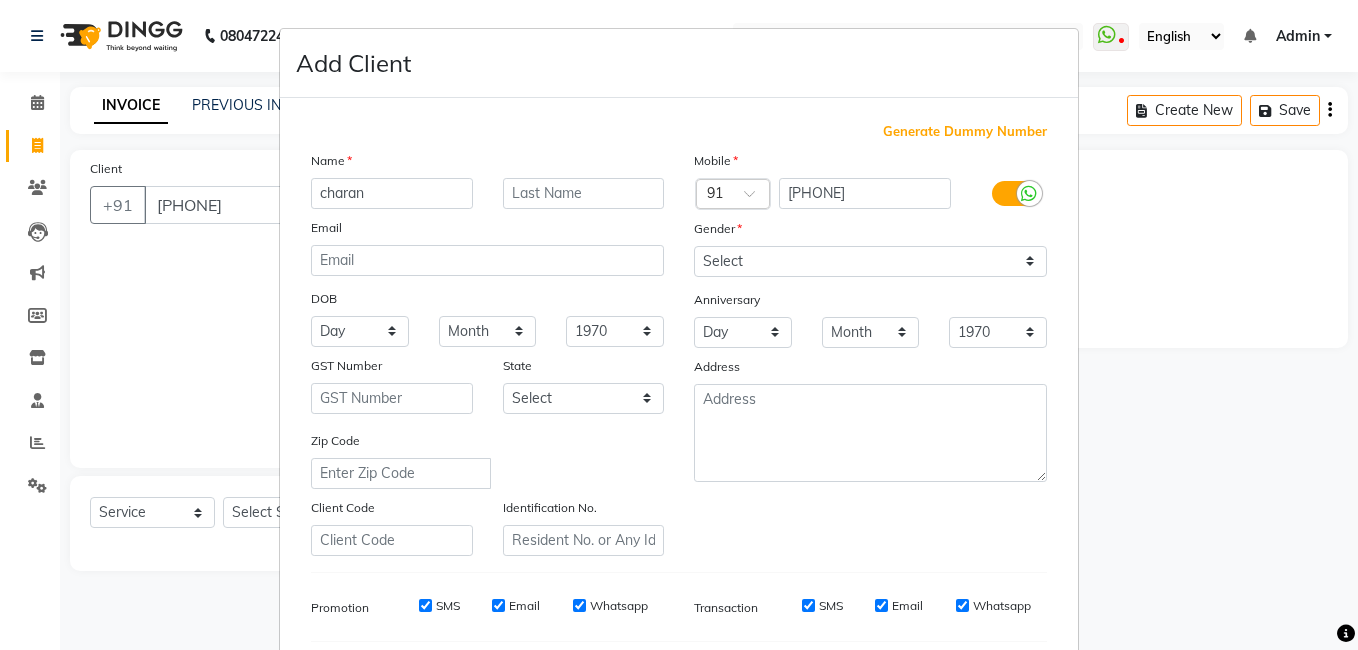 type on "charan" 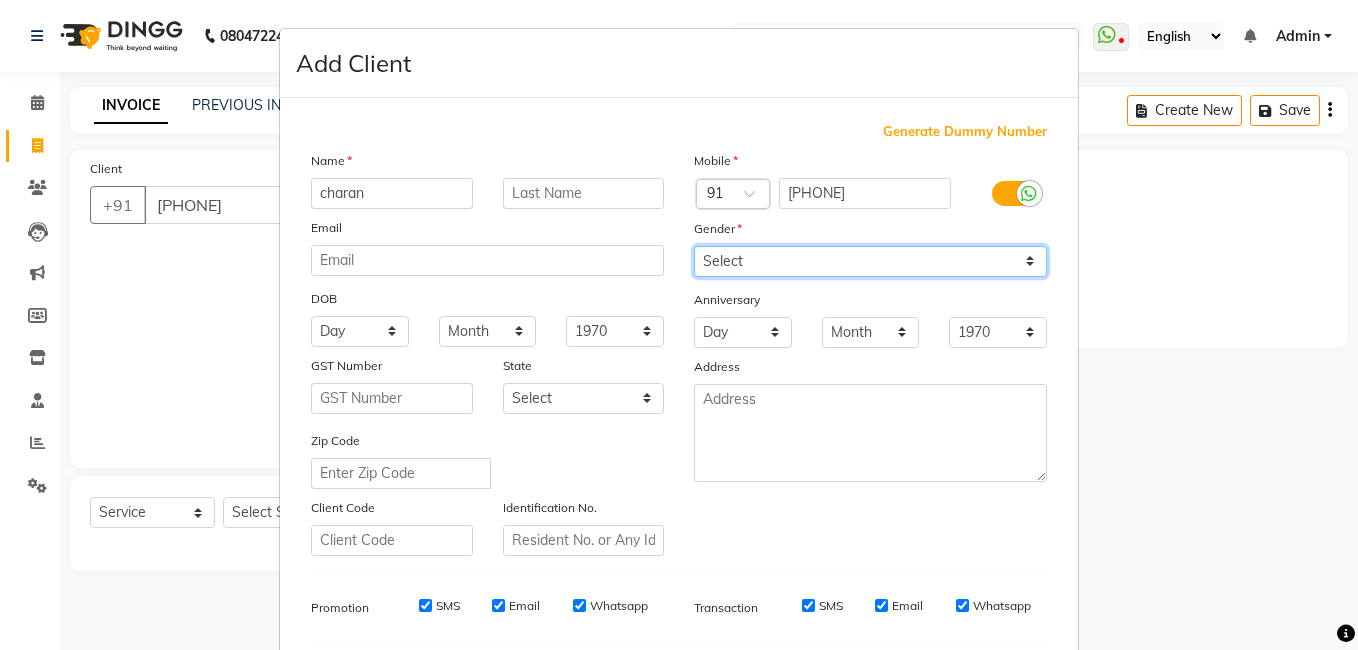 click on "Select Male Female Other Prefer Not To Say" at bounding box center (870, 261) 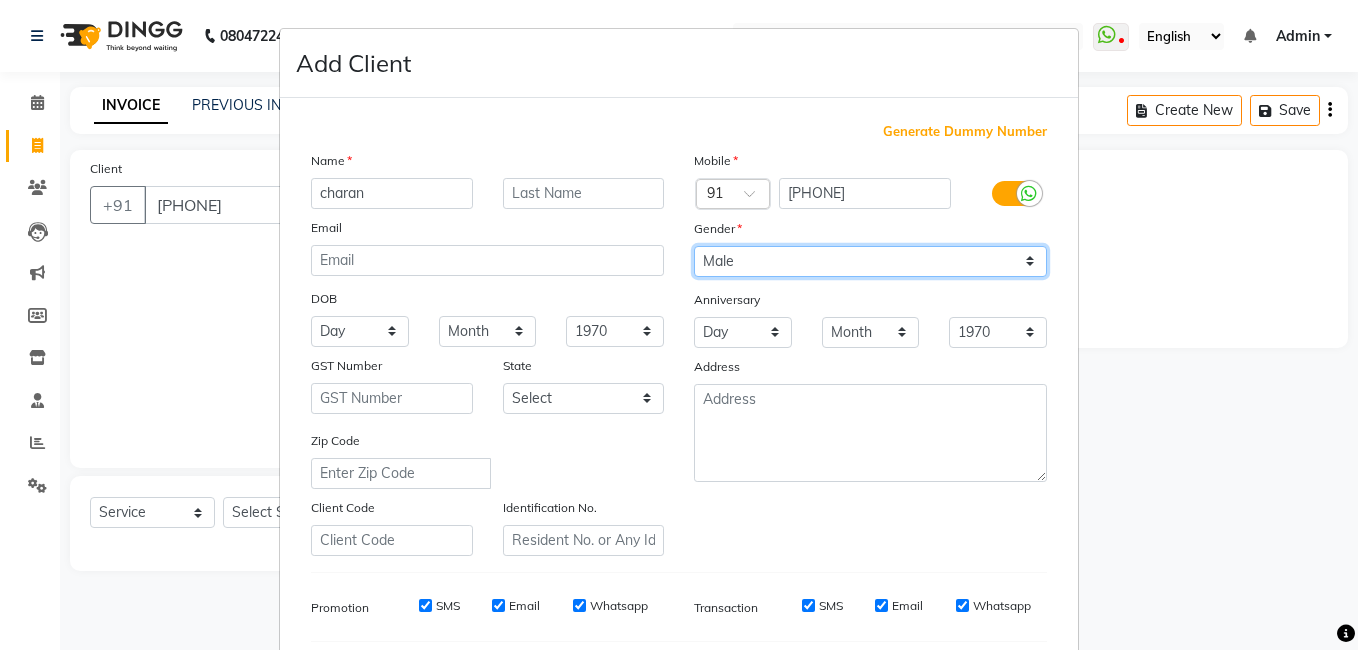 click on "Select Male Female Other Prefer Not To Say" at bounding box center [870, 261] 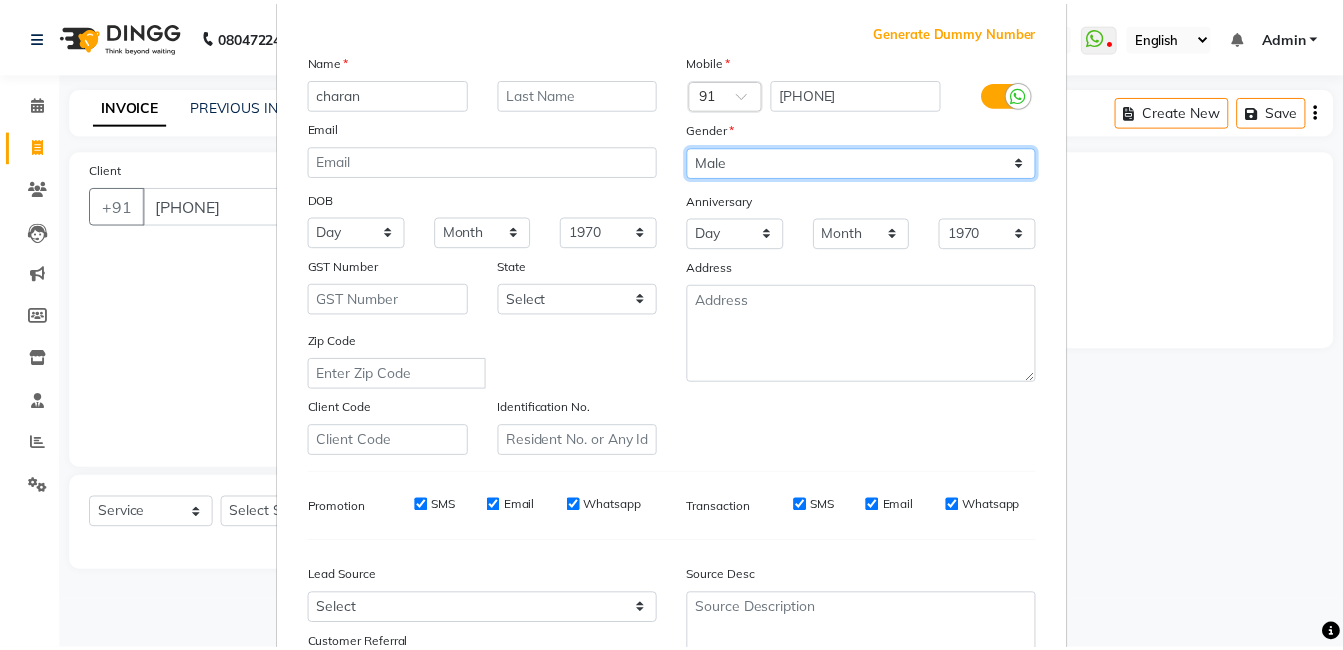 scroll, scrollTop: 273, scrollLeft: 0, axis: vertical 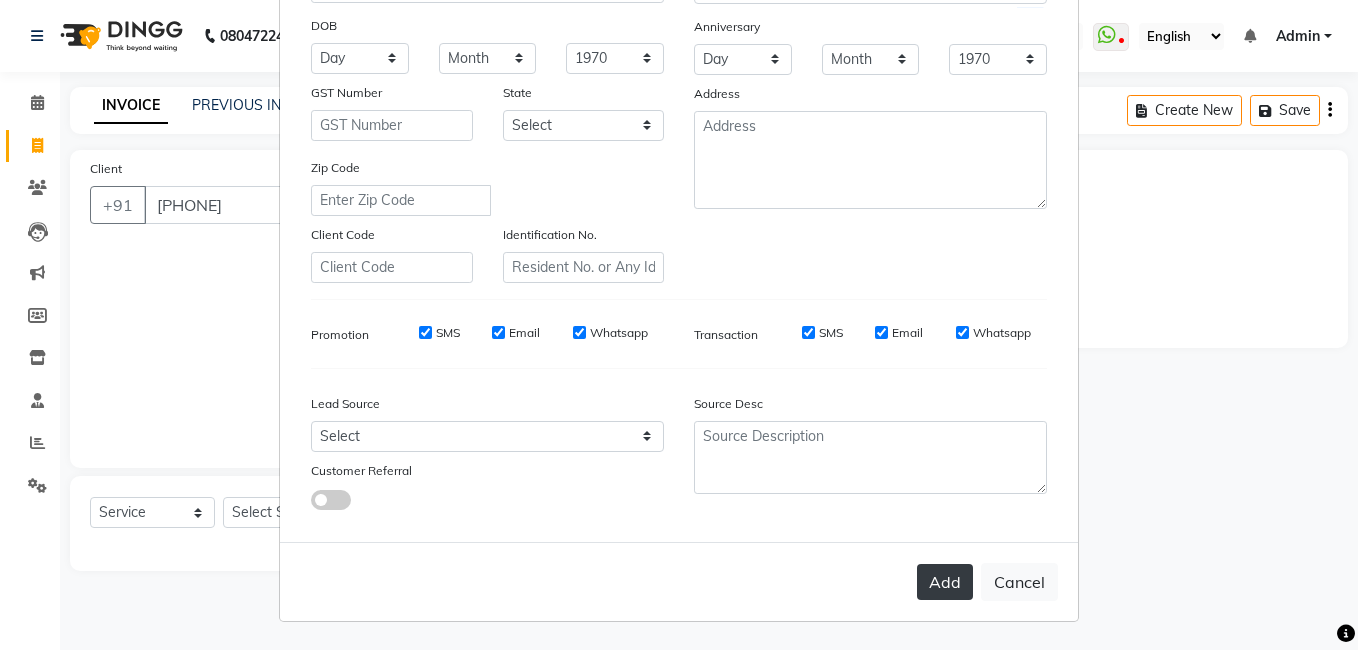 click on "Add" at bounding box center (945, 582) 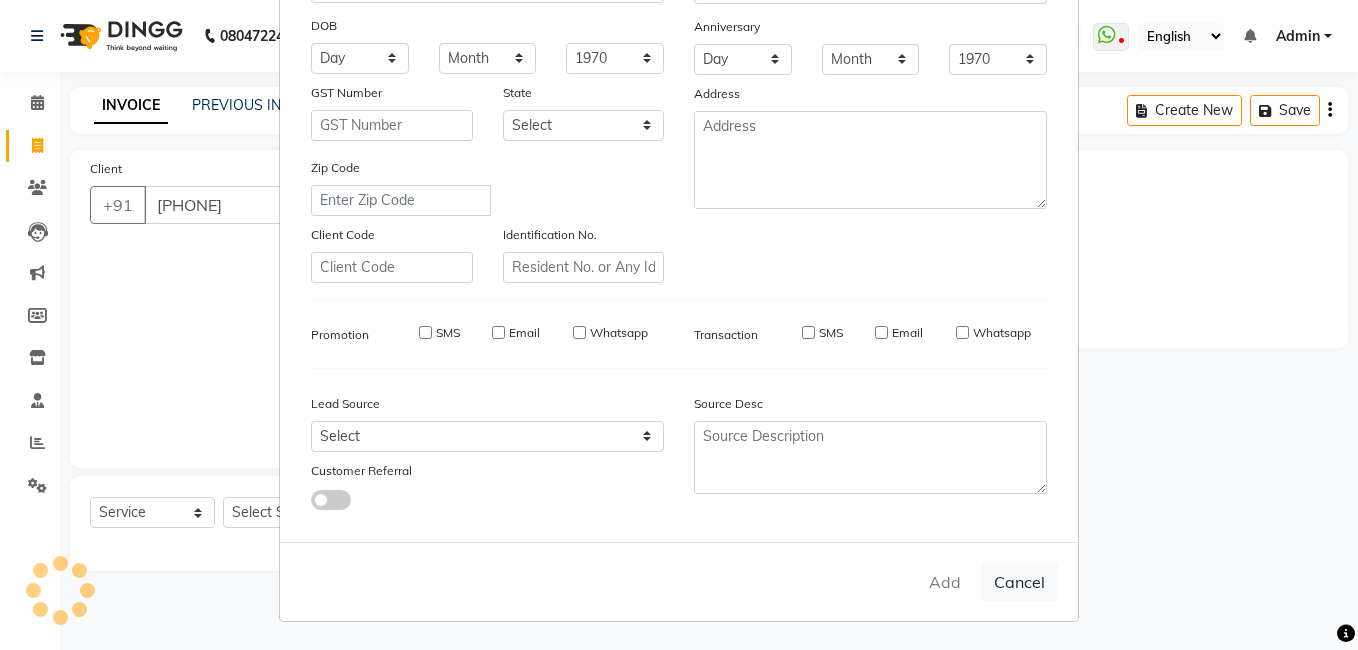 type 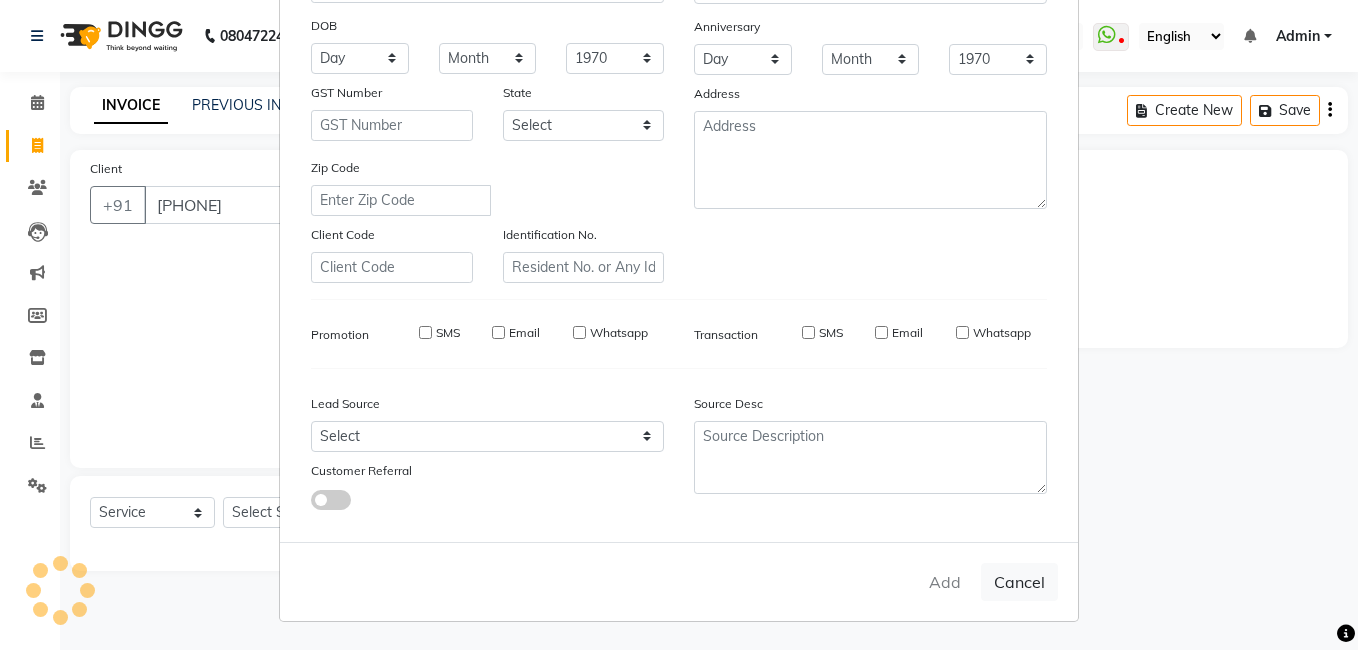select 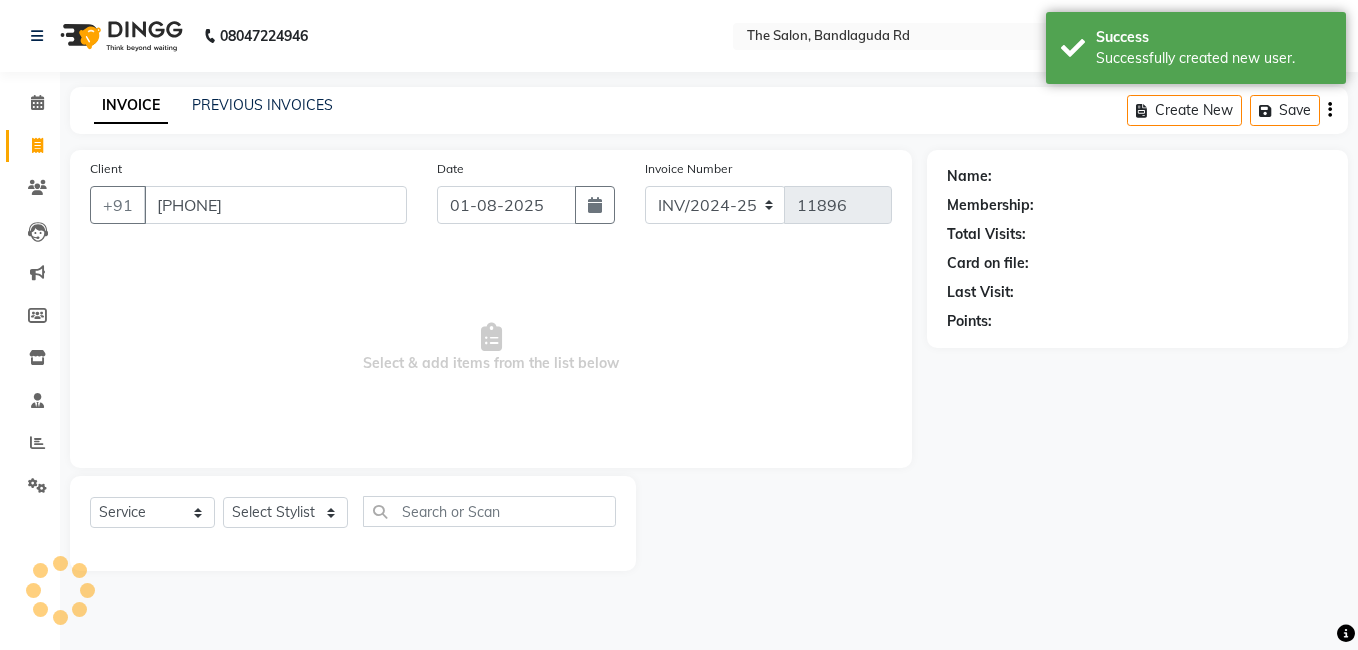 select on "1: Object" 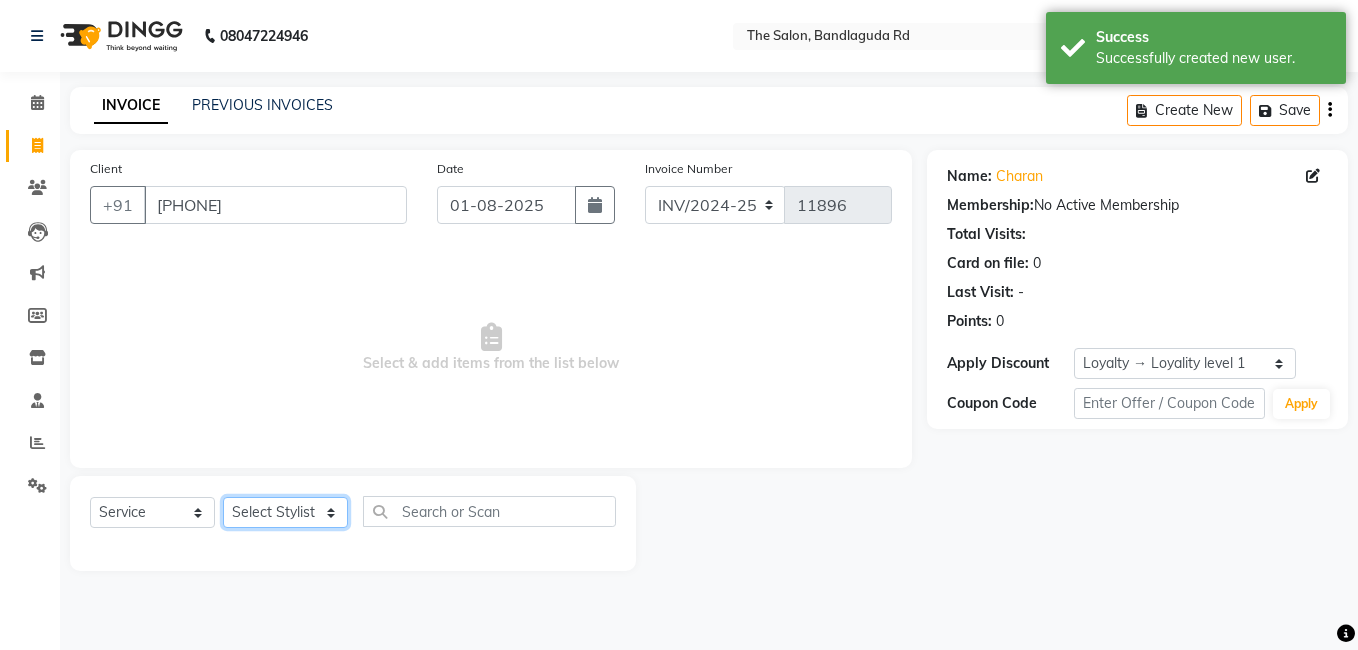 click on "Select Stylist [FIRST] [FIRST] [FIRST] [FIRST] [FIRST] [FIRST] [FIRST] [FIRST] [FIRST] [FIRST]" 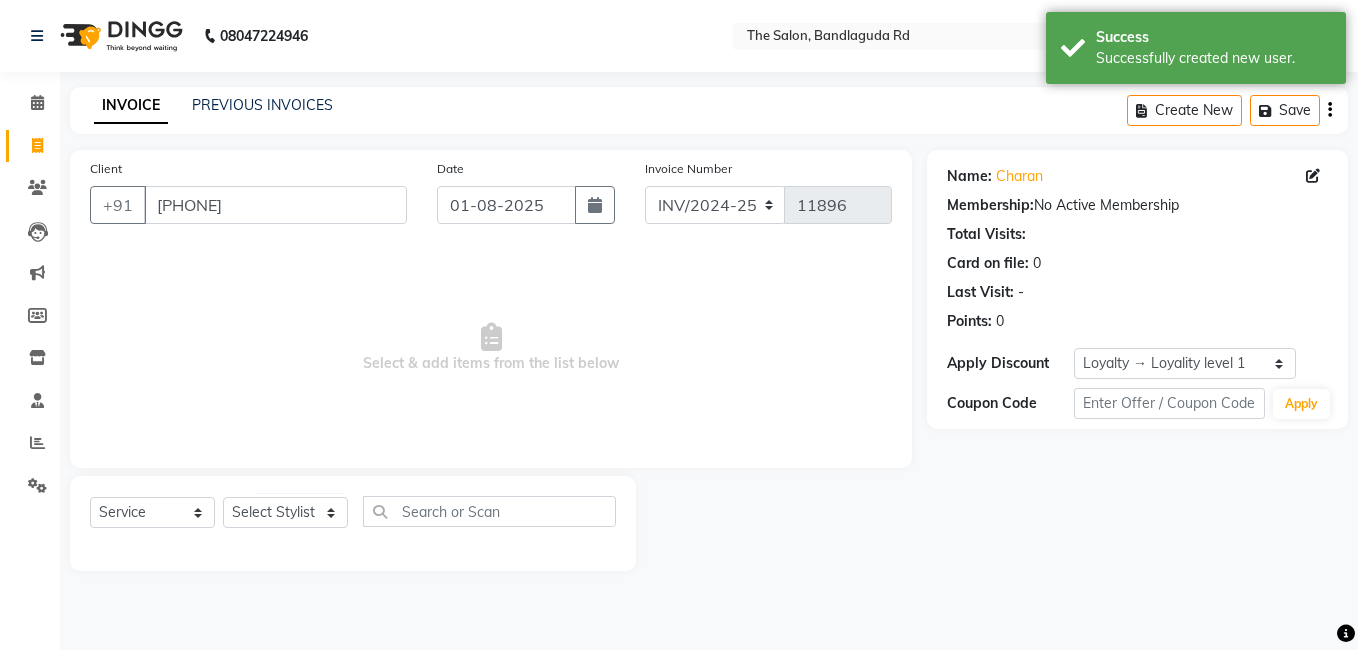 click on "Select & add items from the list below" at bounding box center (491, 348) 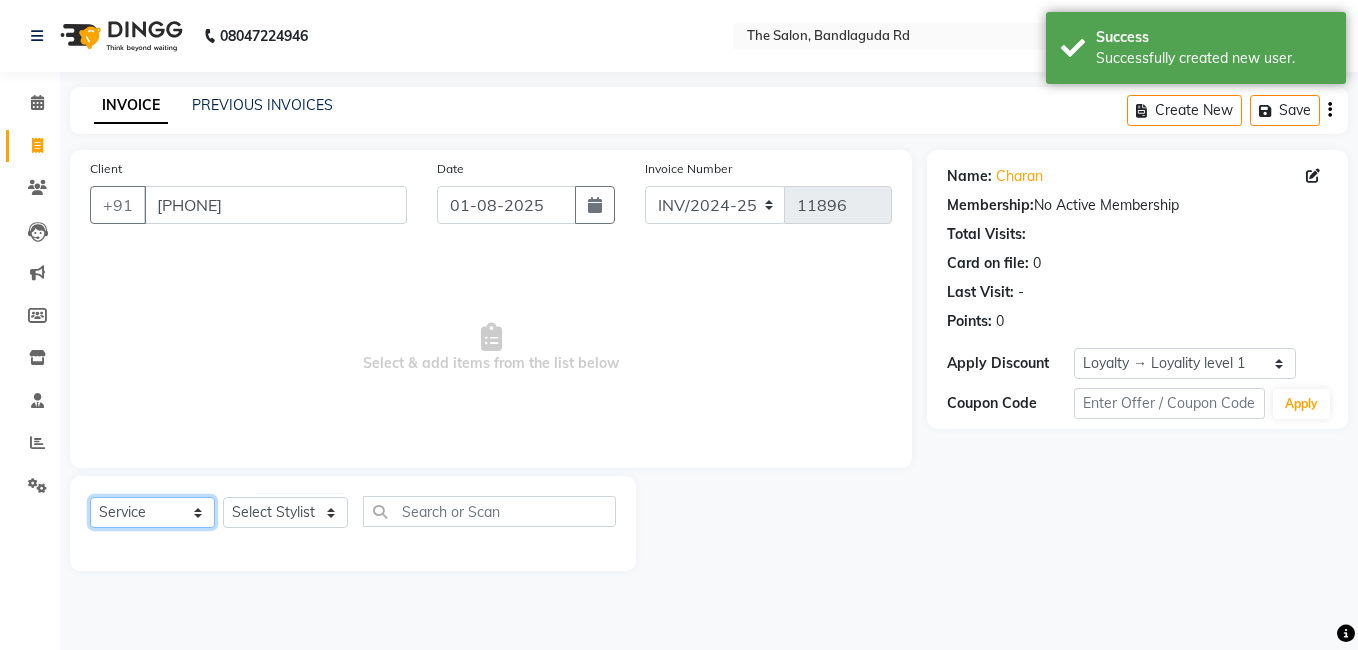 click on "Select  Service  Product  Membership  Package Voucher Prepaid Gift Card" 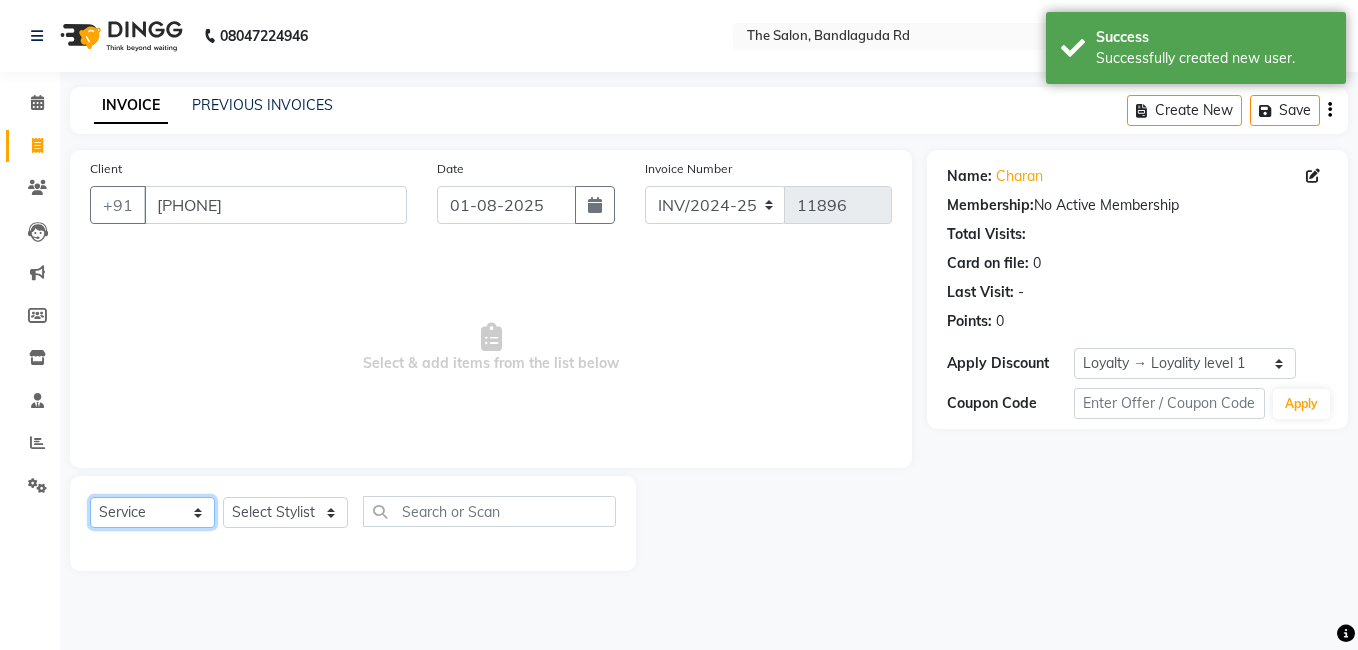 select on "product" 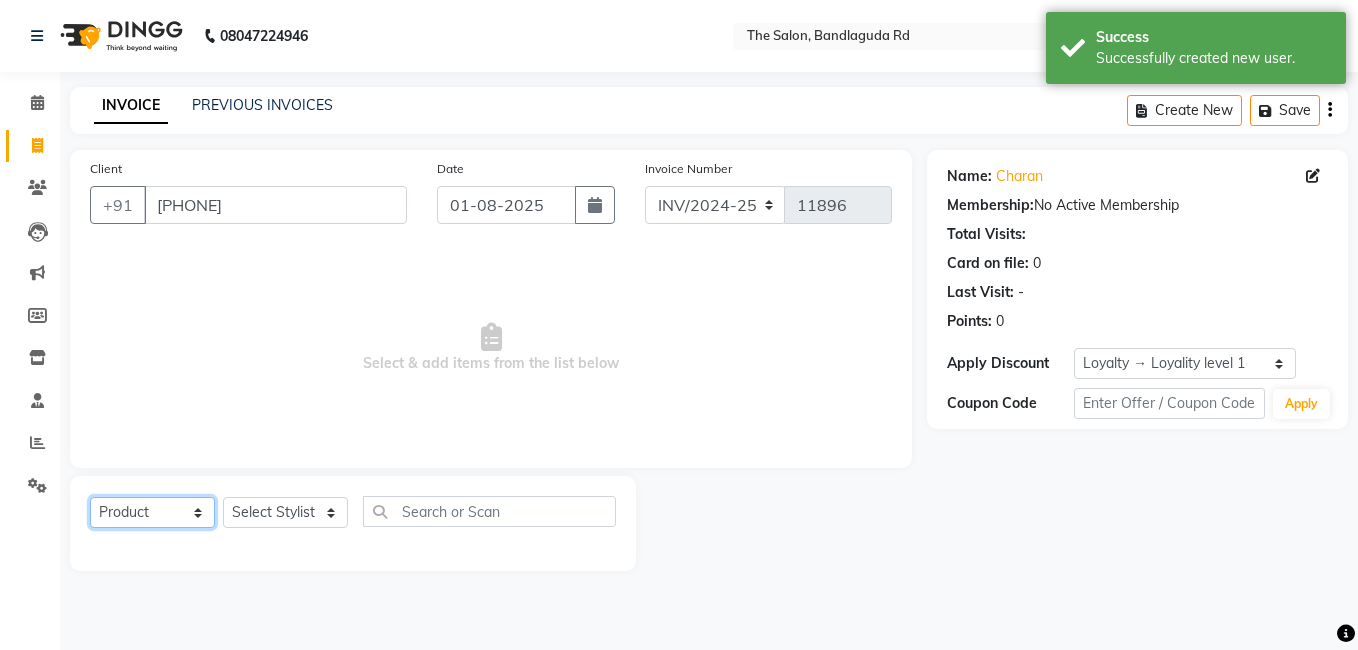 click on "Select  Service  Product  Membership  Package Voucher Prepaid Gift Card" 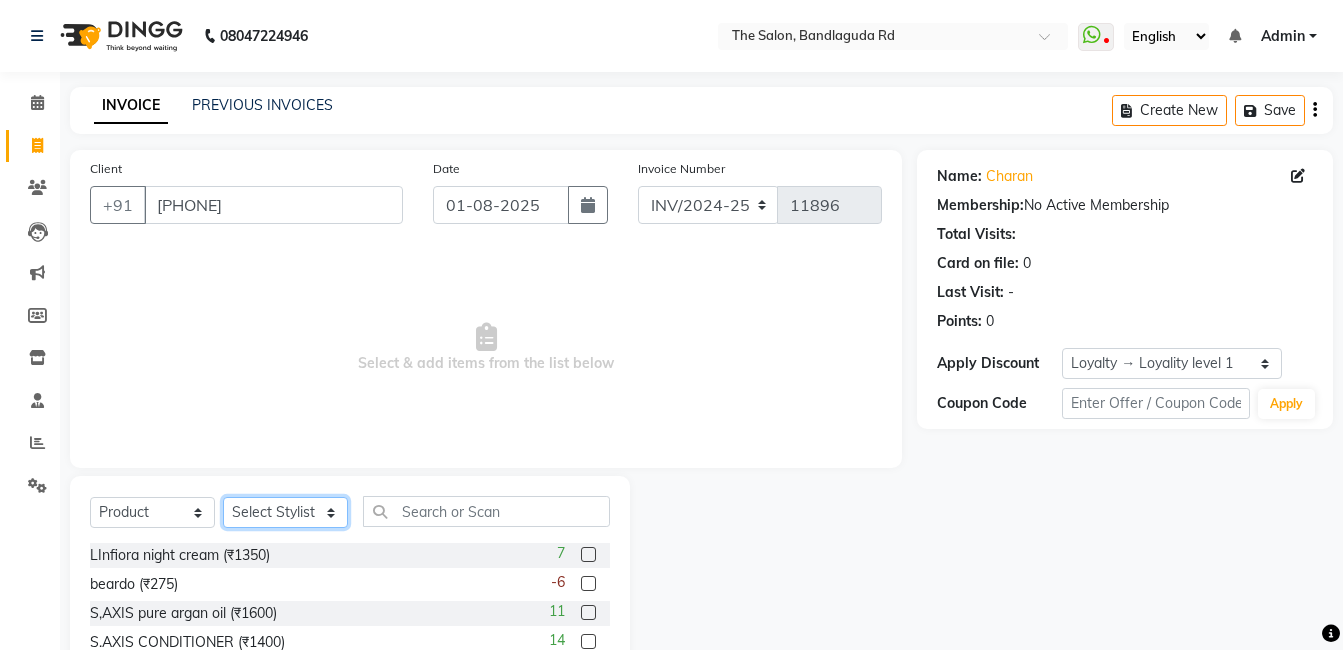 click on "Select Stylist [FIRST] [FIRST] [FIRST] [FIRST] [FIRST] [FIRST] [FIRST] [FIRST] [FIRST] [FIRST]" 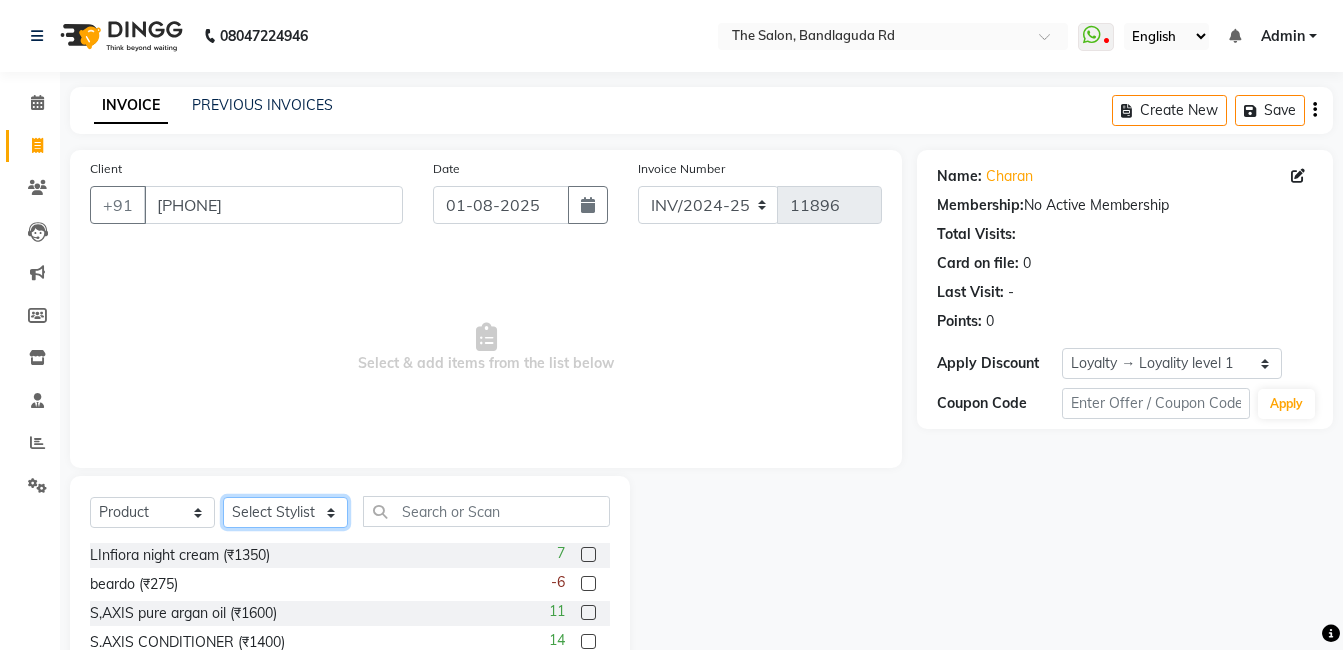 select on "86724" 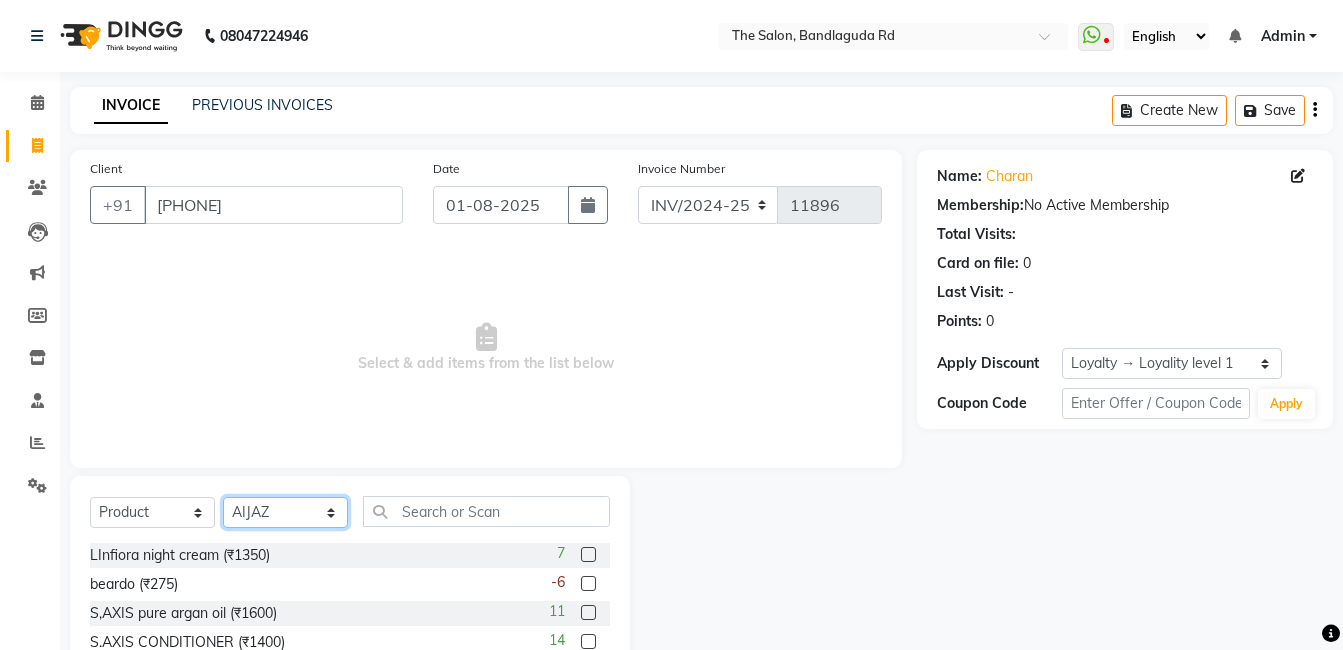 click on "Select Stylist [FIRST] [FIRST] [FIRST] [FIRST] [FIRST] [FIRST] [FIRST] [FIRST] [FIRST] [FIRST]" 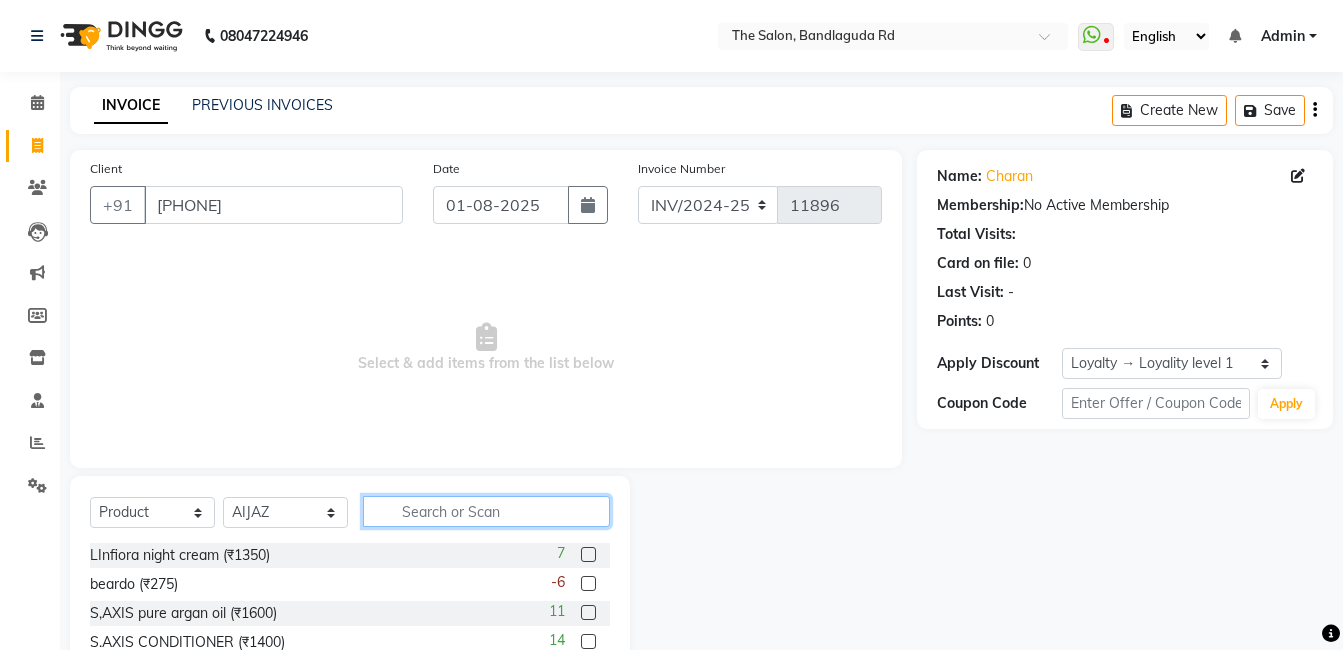 click 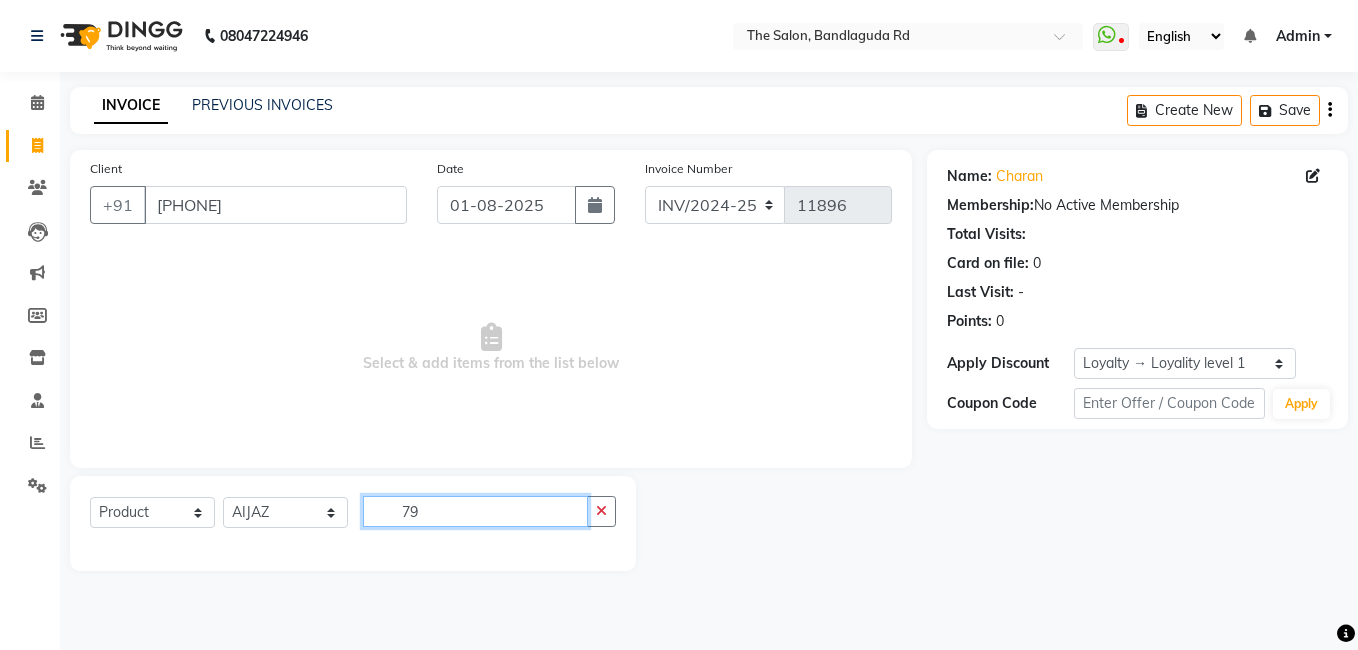 type on "7" 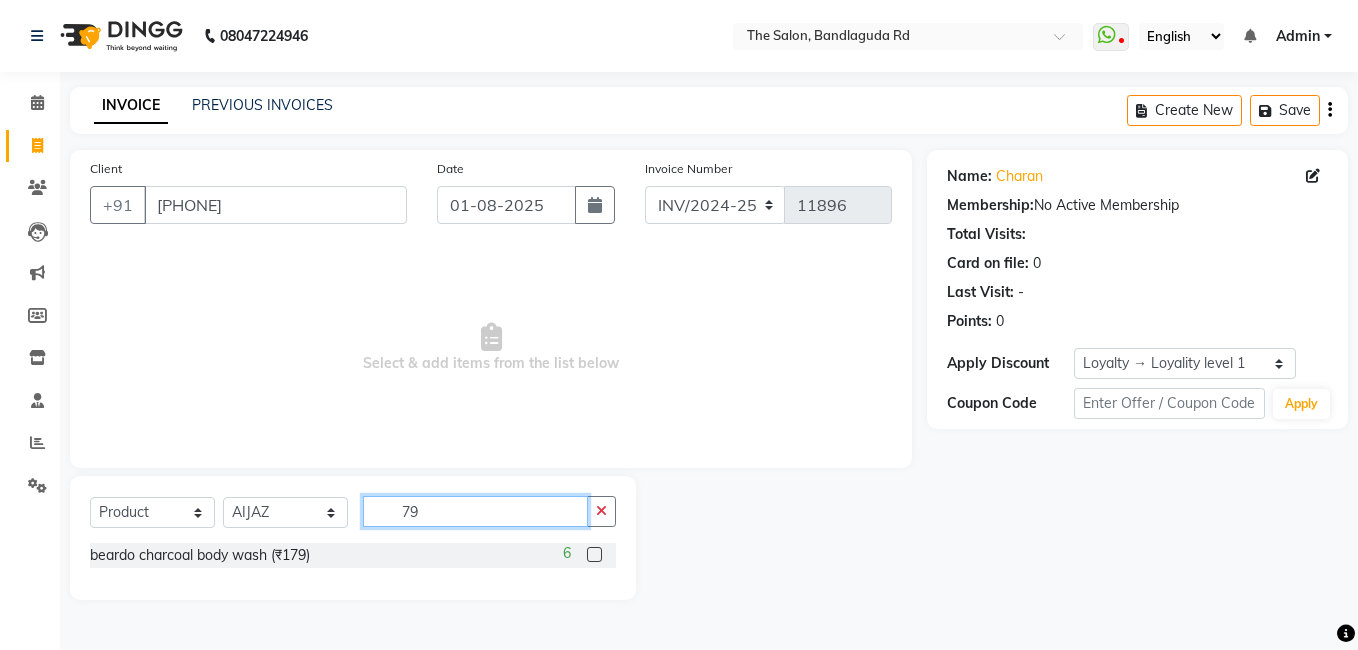 type on "7" 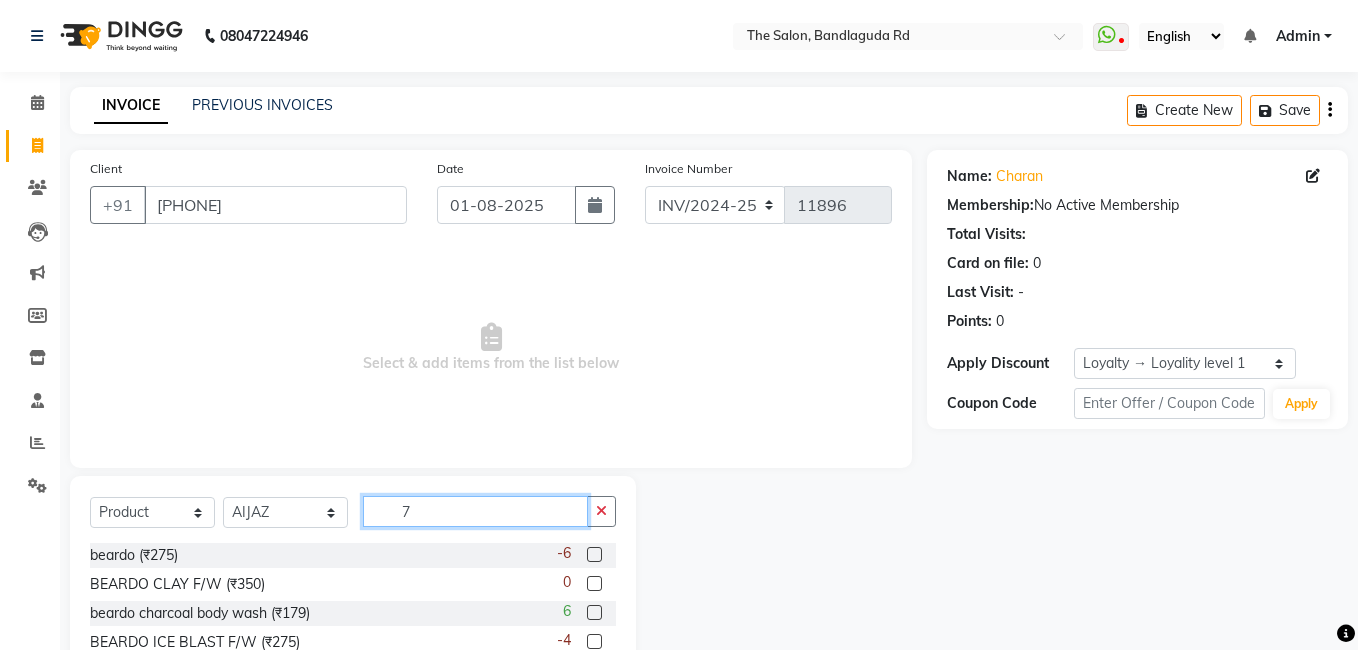 type 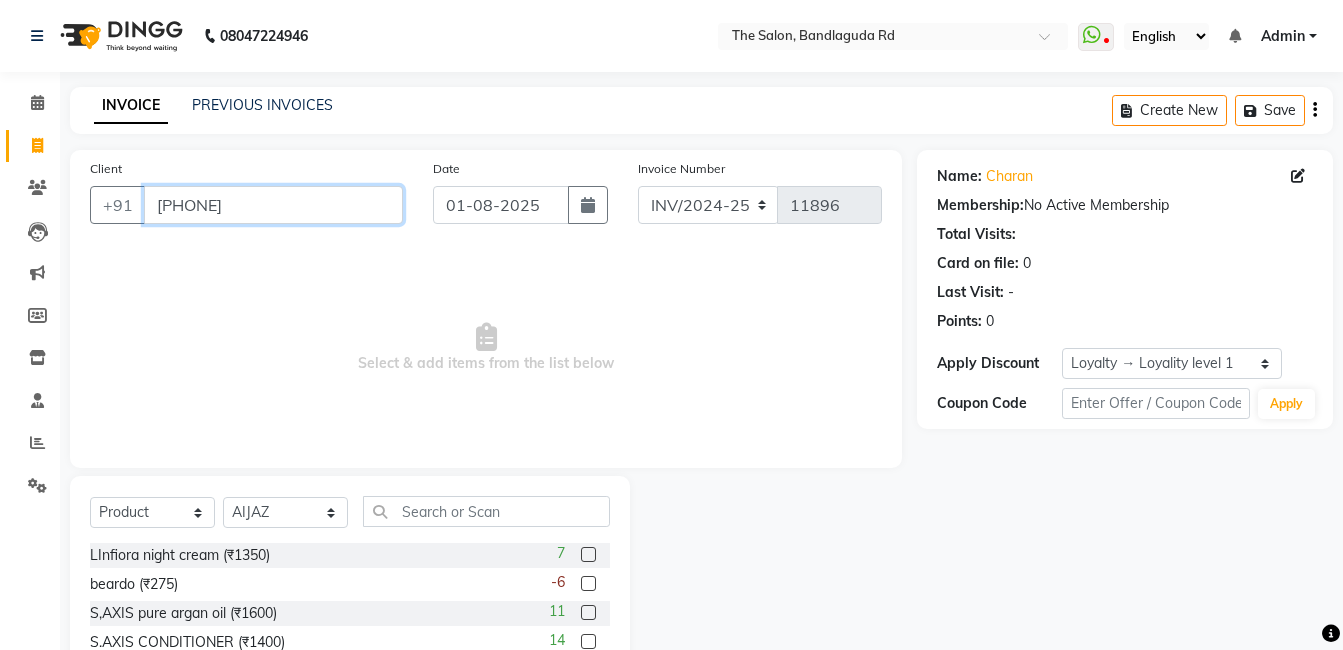 click on "9345971668" at bounding box center [273, 205] 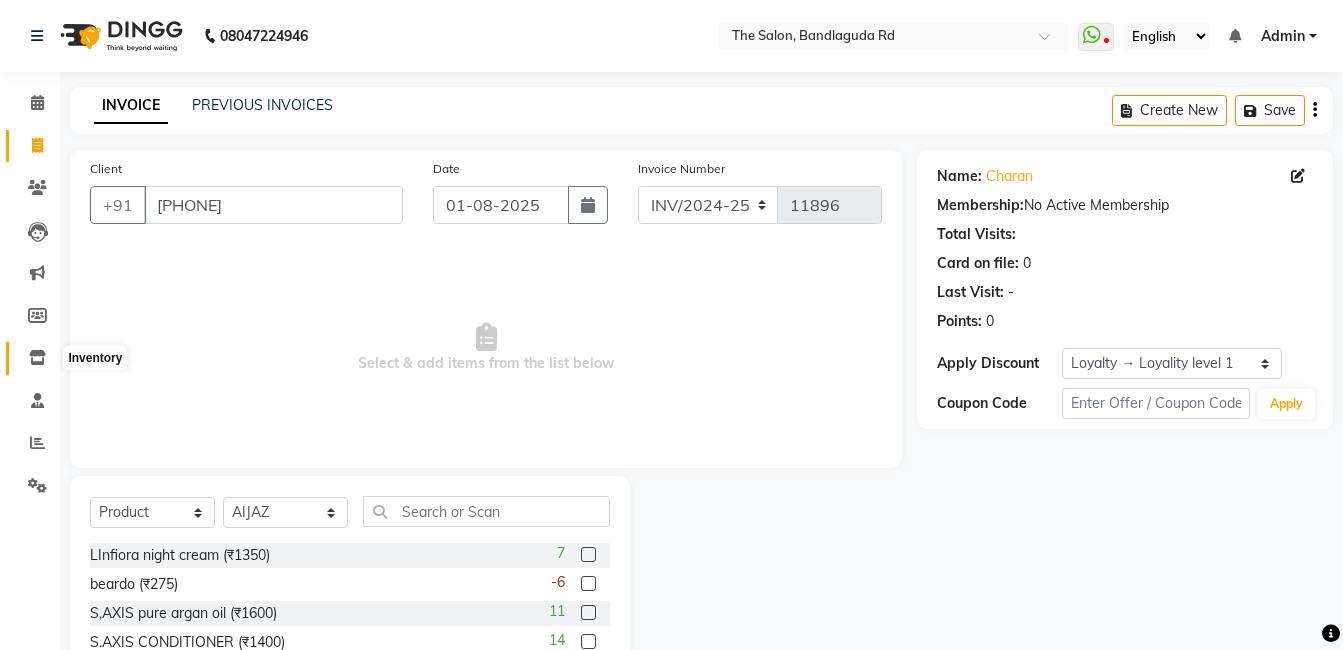 click 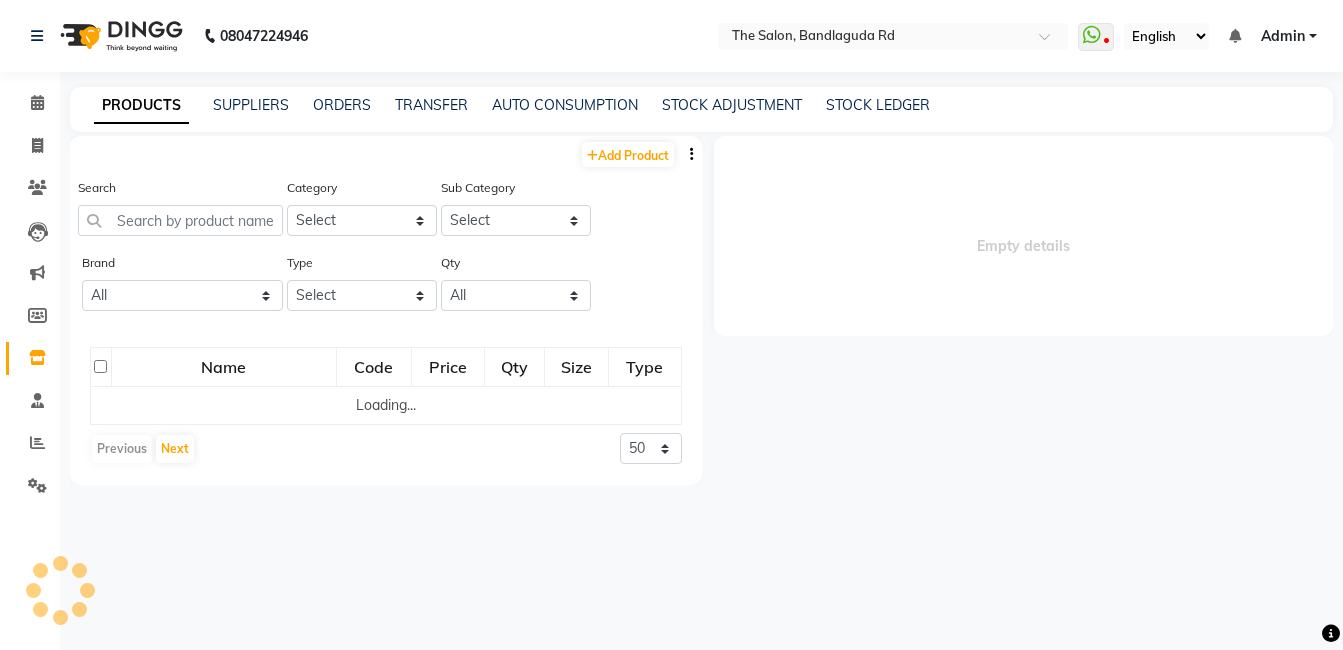 select 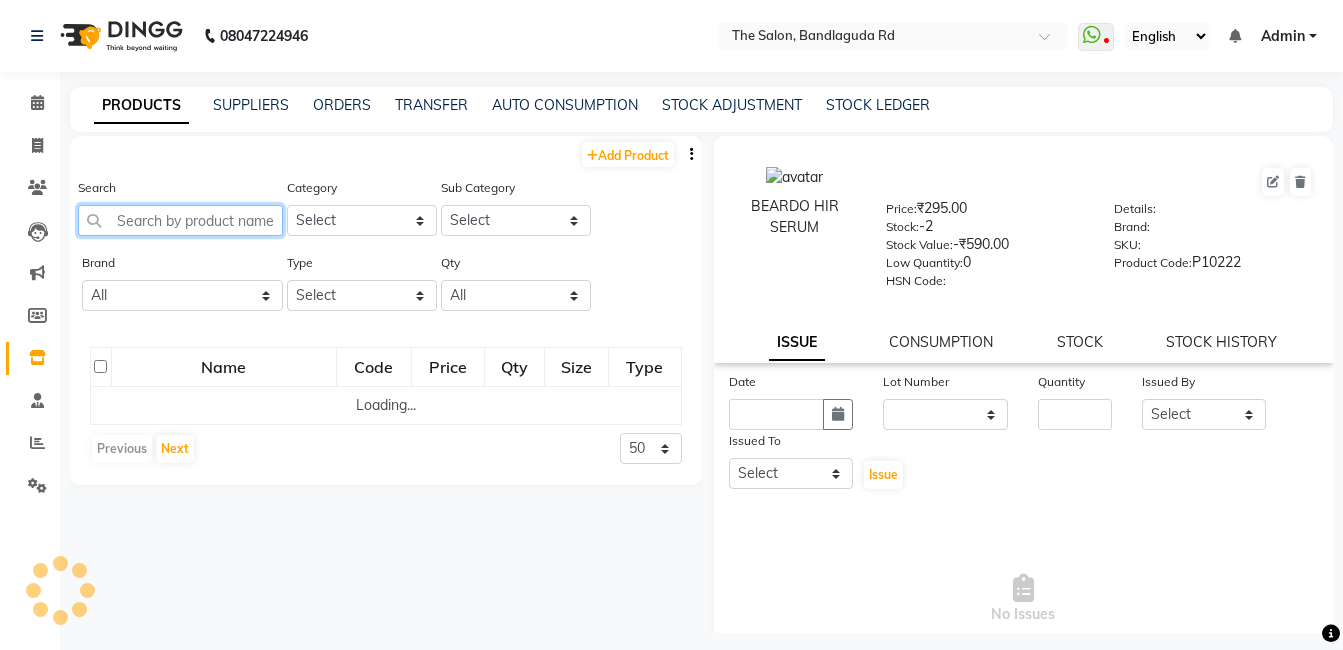 click 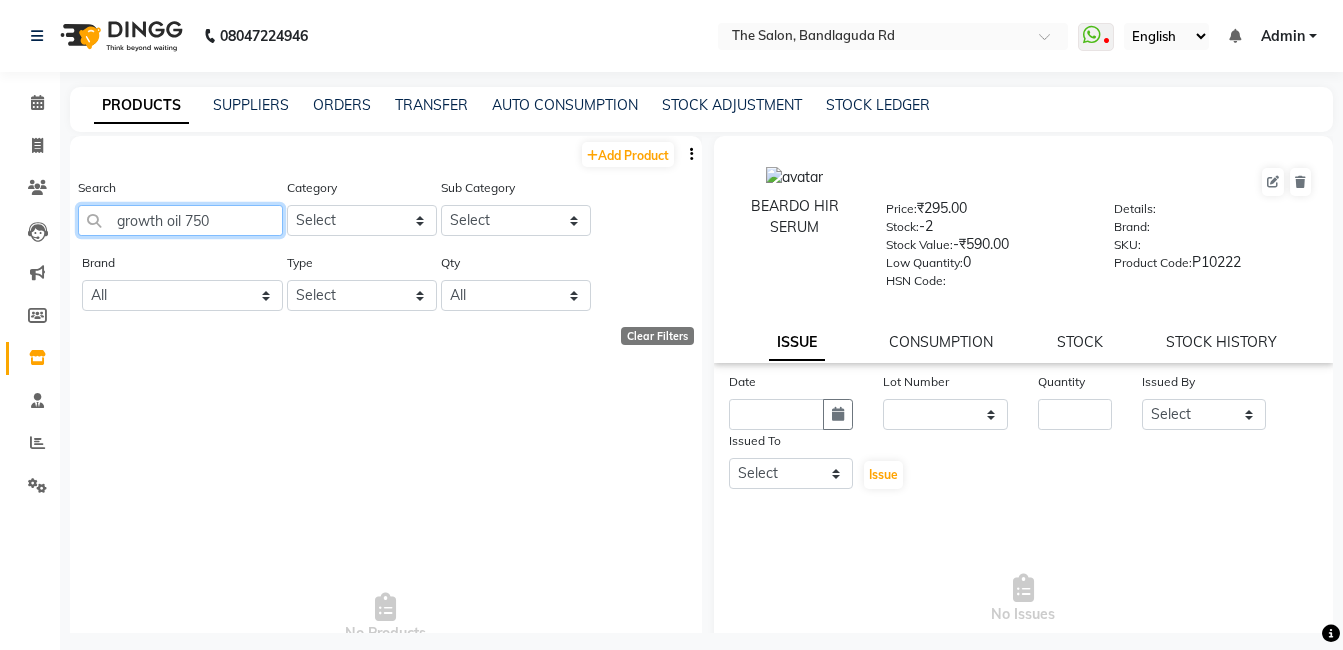type on "growth oil 750" 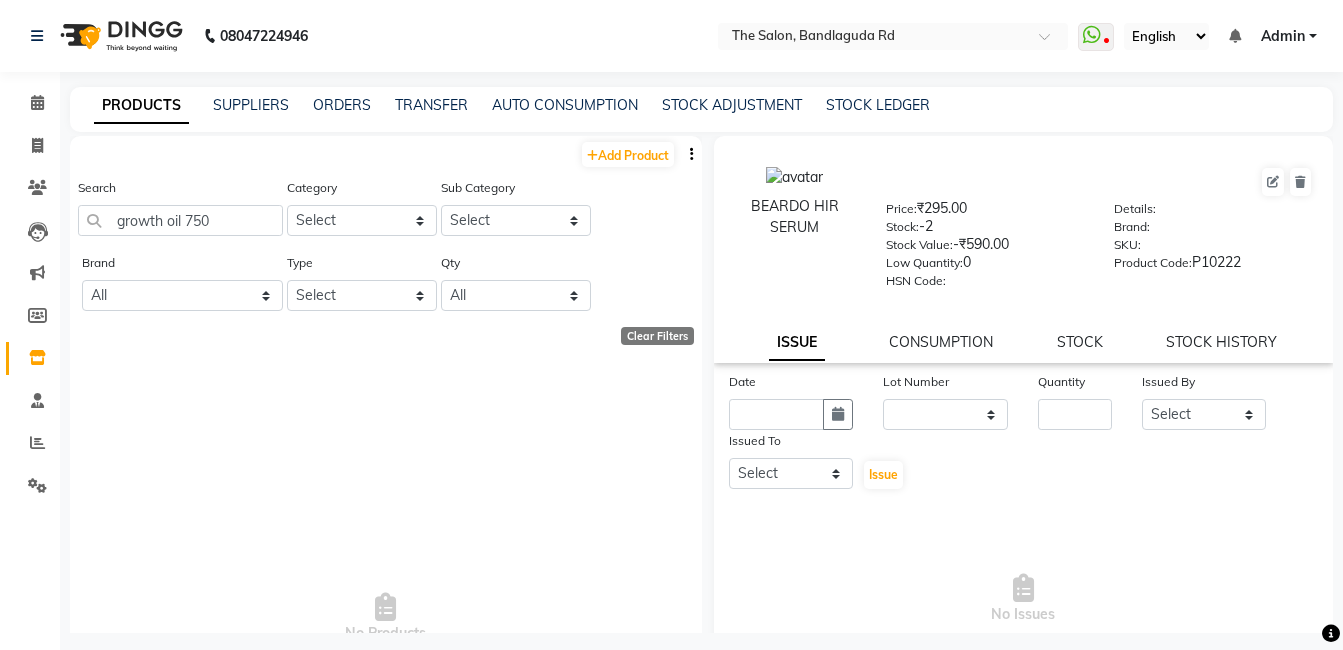 click 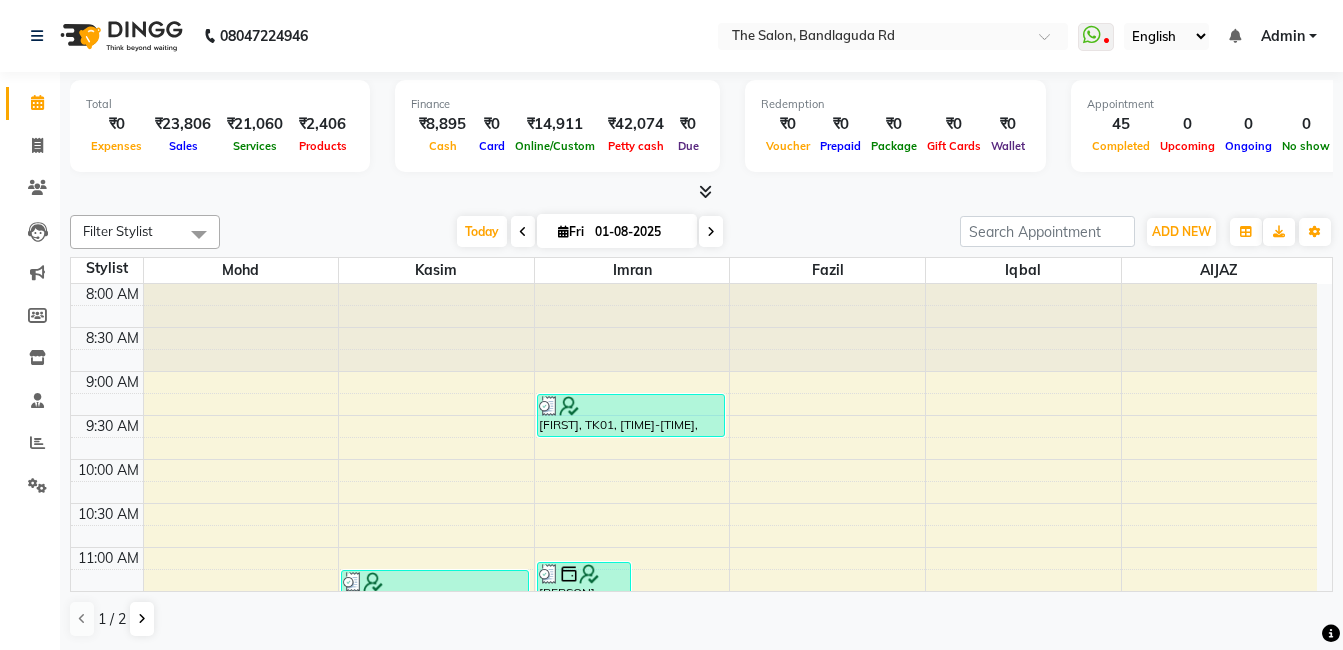 scroll, scrollTop: 0, scrollLeft: 0, axis: both 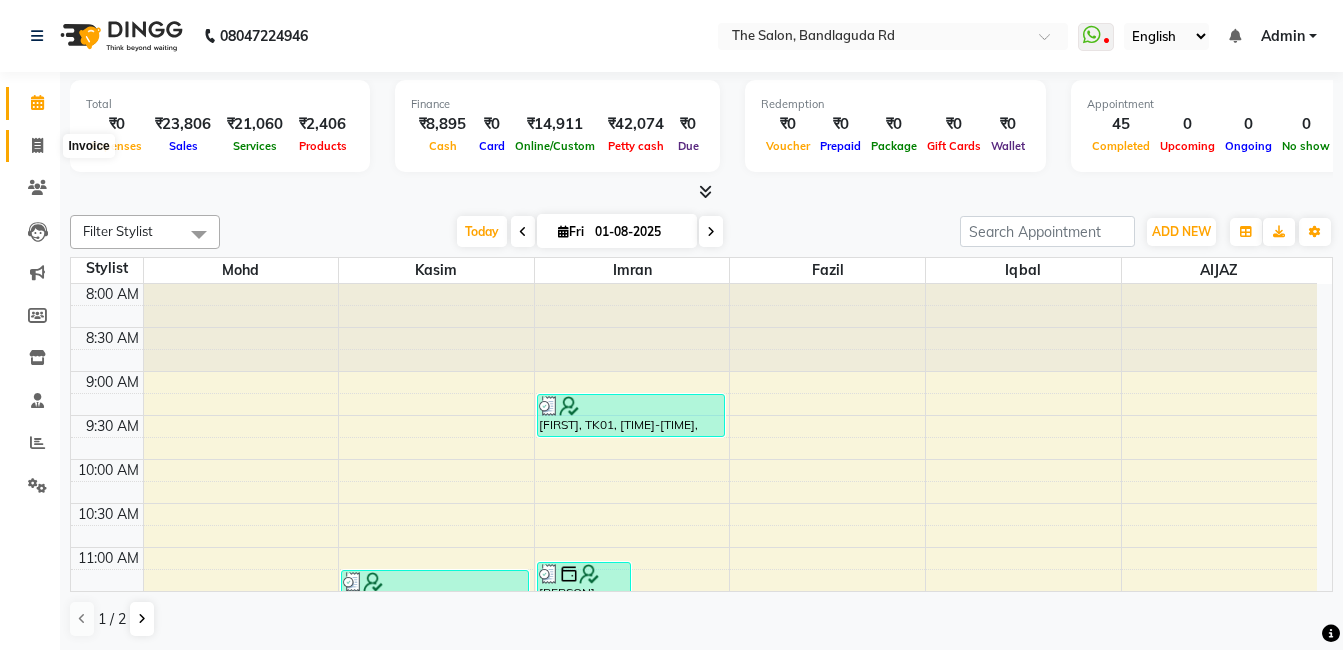 drag, startPoint x: 42, startPoint y: 135, endPoint x: 85, endPoint y: 162, distance: 50.77401 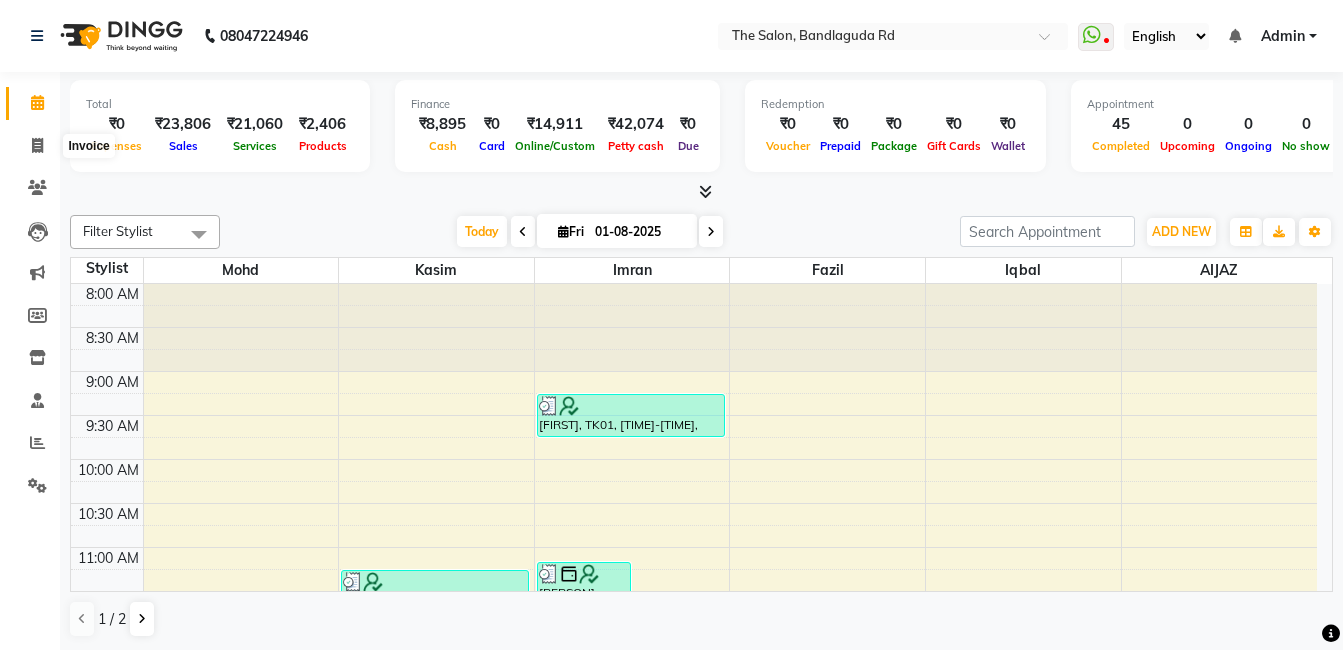 select on "service" 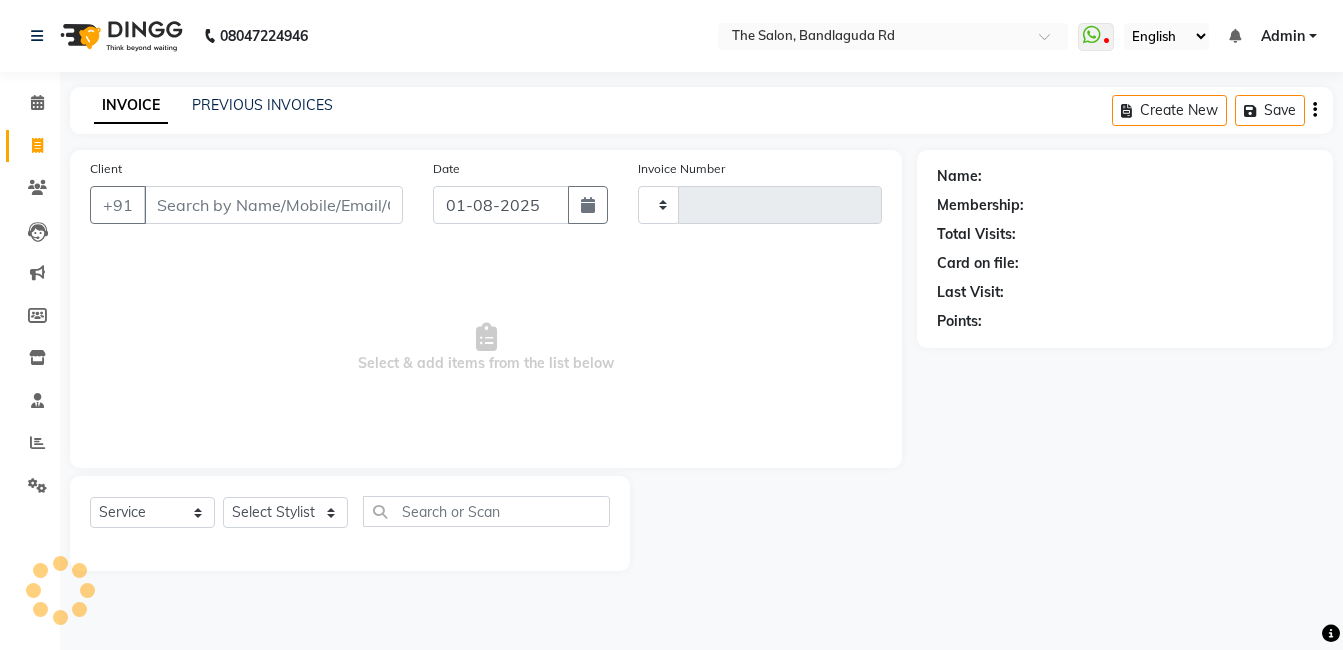 type on "11899" 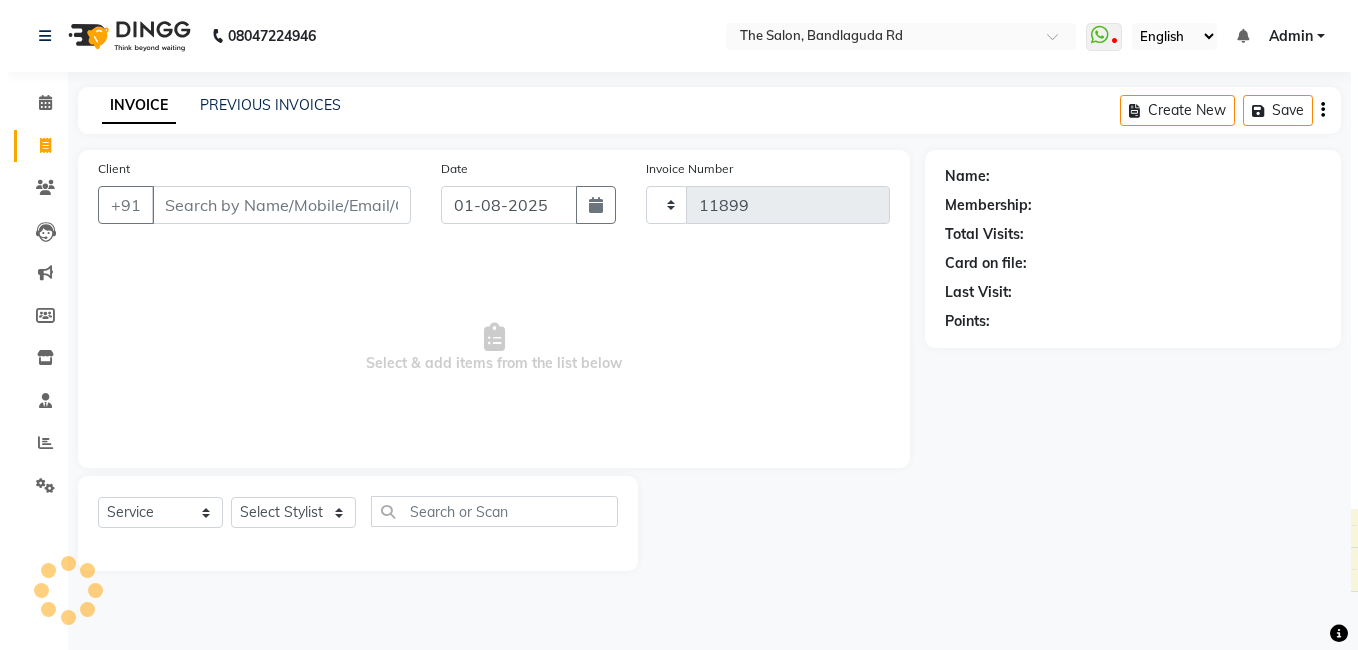 select on "5198" 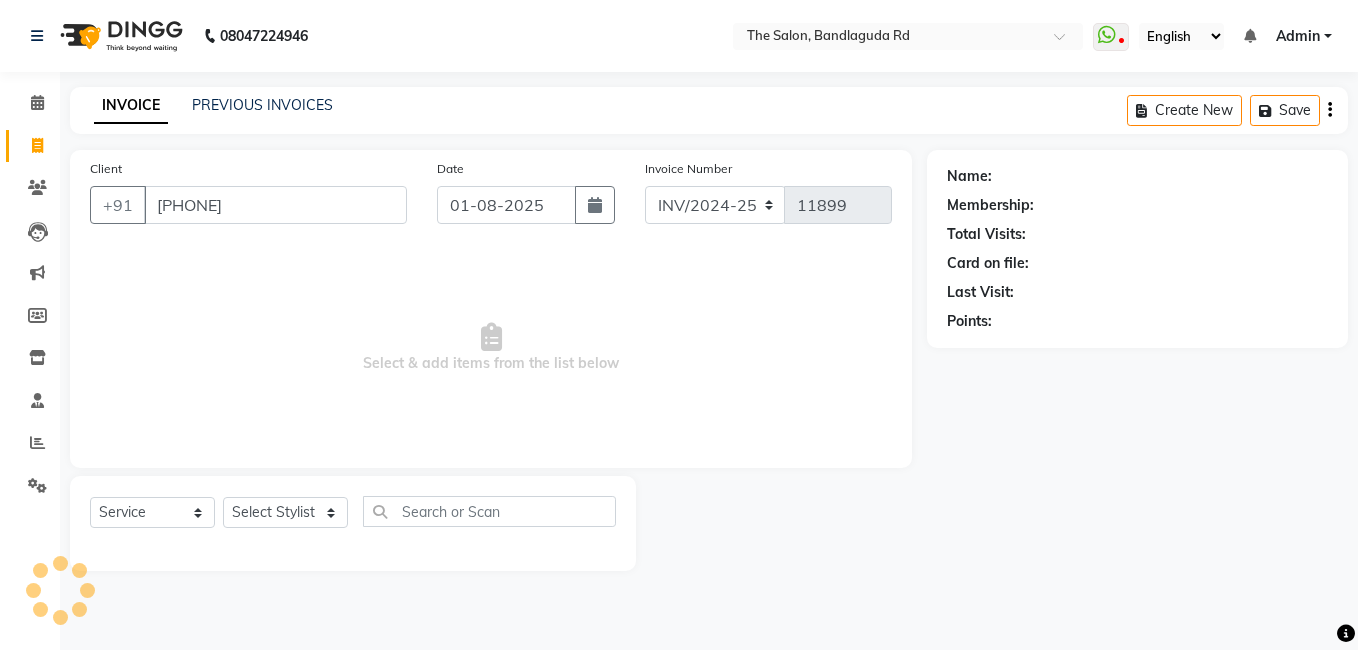 type on "9345971668" 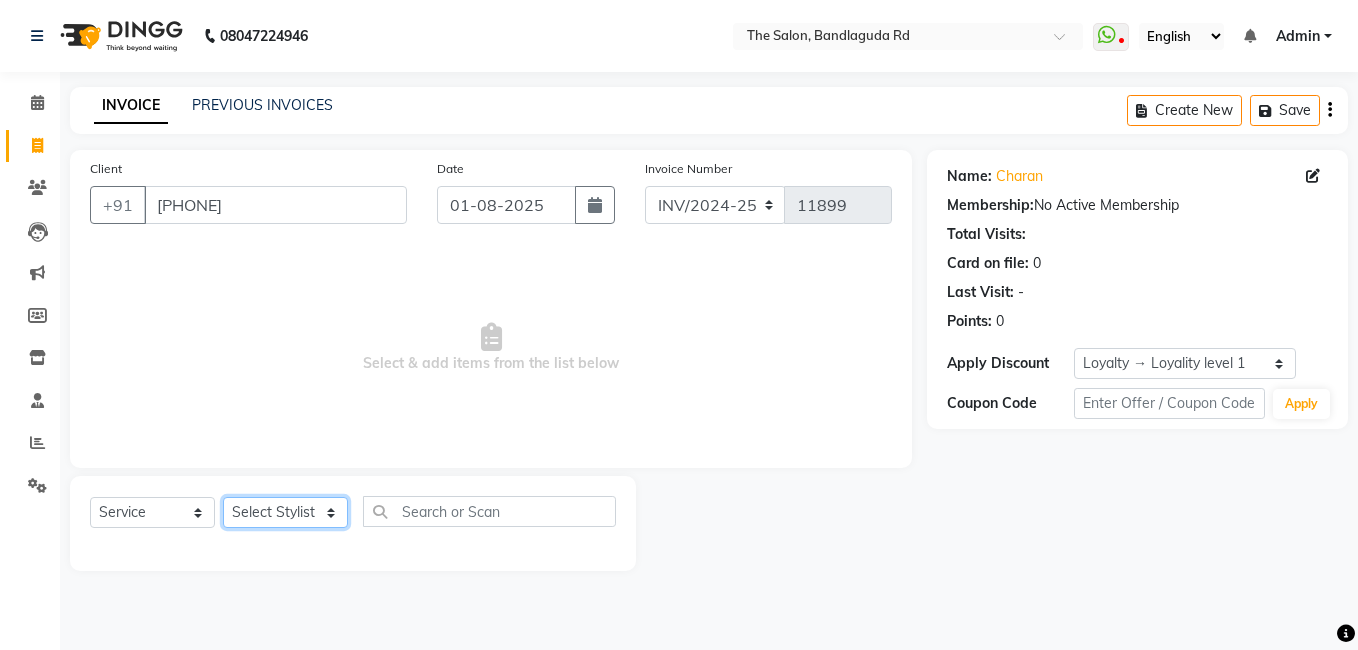 click on "Select Stylist [FIRST] [FIRST] [FIRST] [FIRST] [FIRST] [FIRST] [FIRST] [FIRST] [FIRST] [FIRST]" 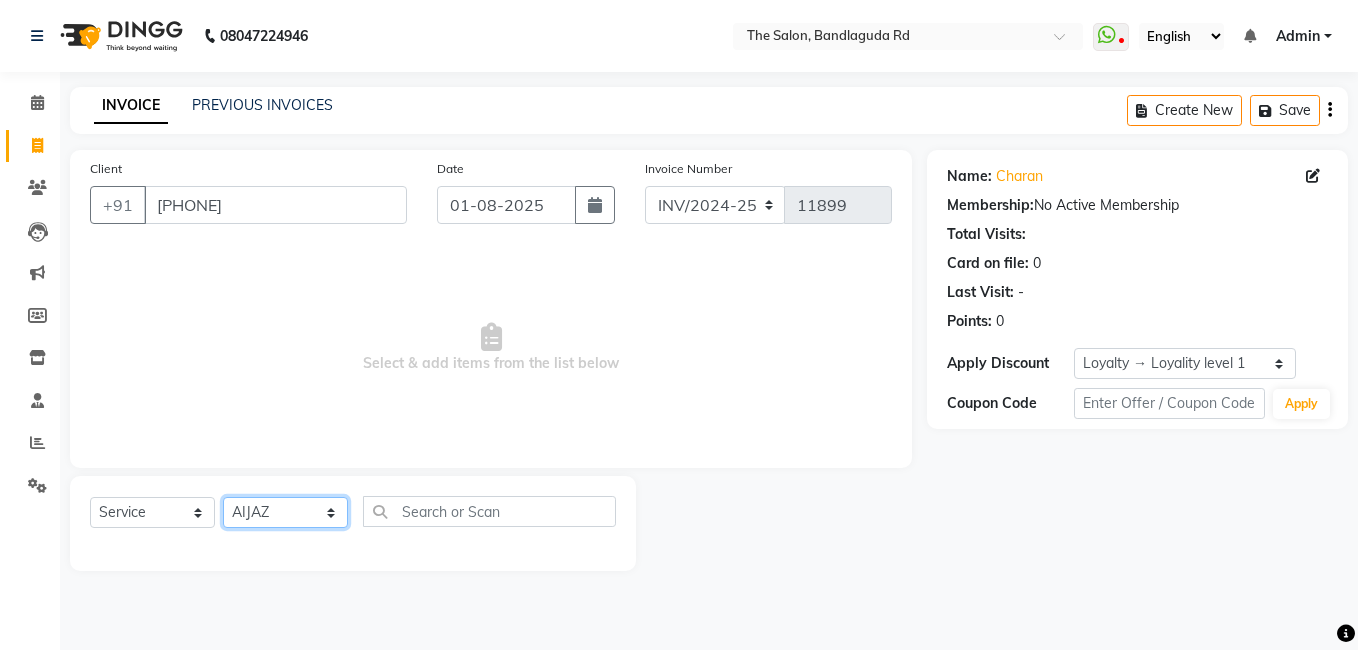 click on "Select Stylist [FIRST] [FIRST] [FIRST] [FIRST] [FIRST] [FIRST] [FIRST] [FIRST] [FIRST] [FIRST]" 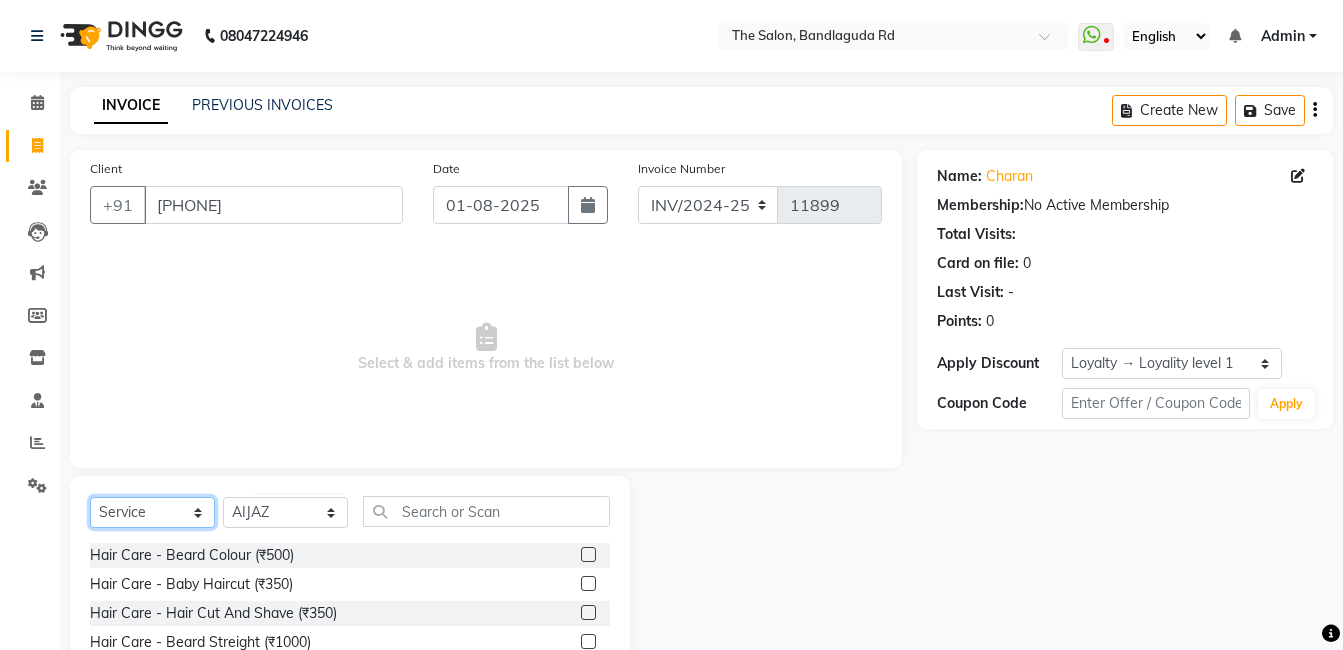 click on "Select  Service  Product  Membership  Package Voucher Prepaid Gift Card" 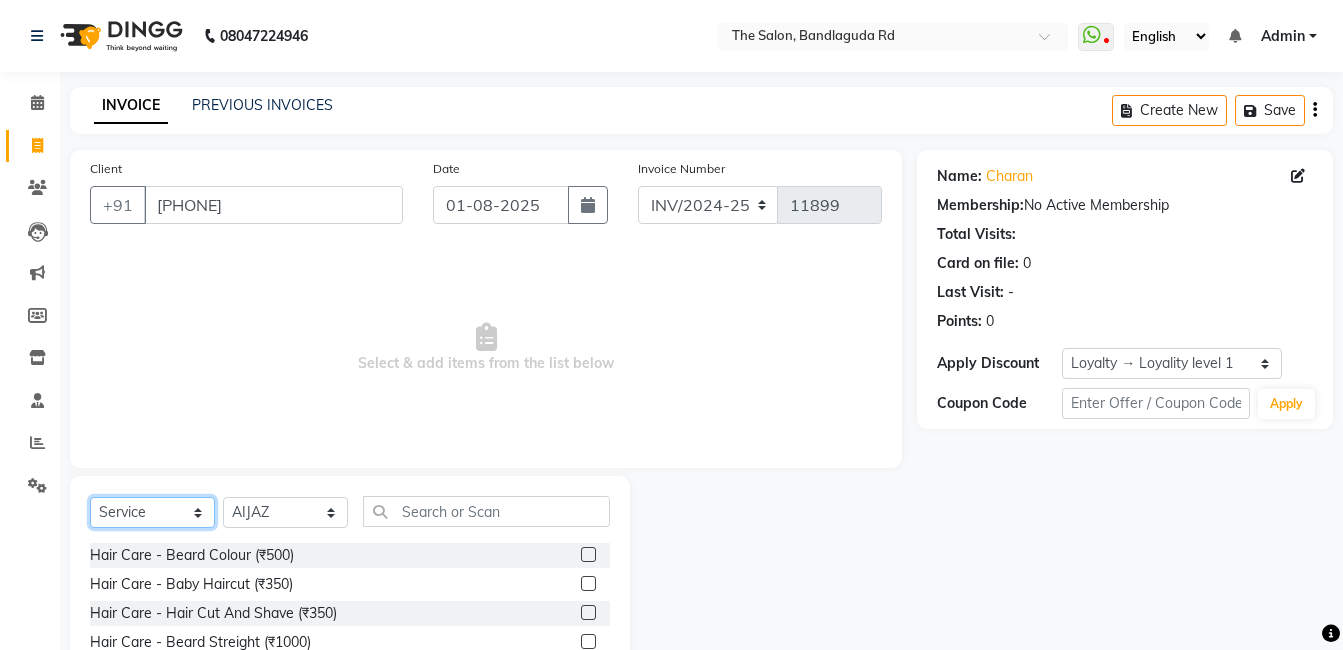 select on "product" 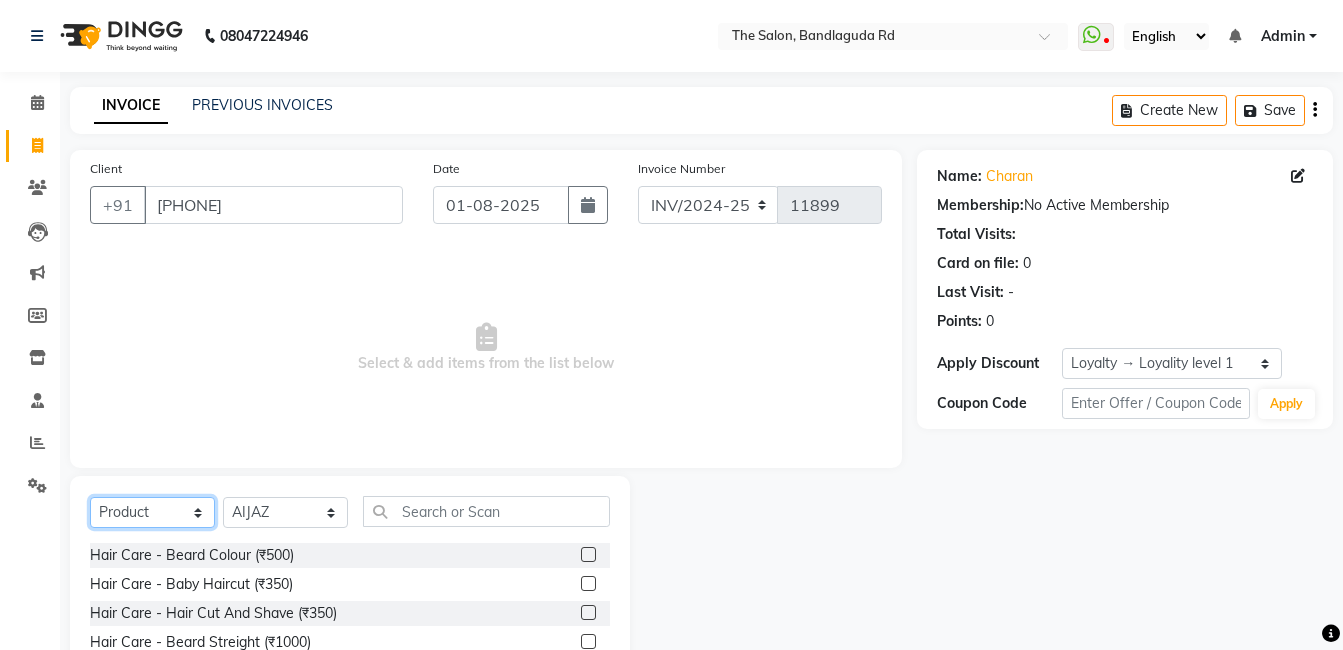 click on "Select  Service  Product  Membership  Package Voucher Prepaid Gift Card" 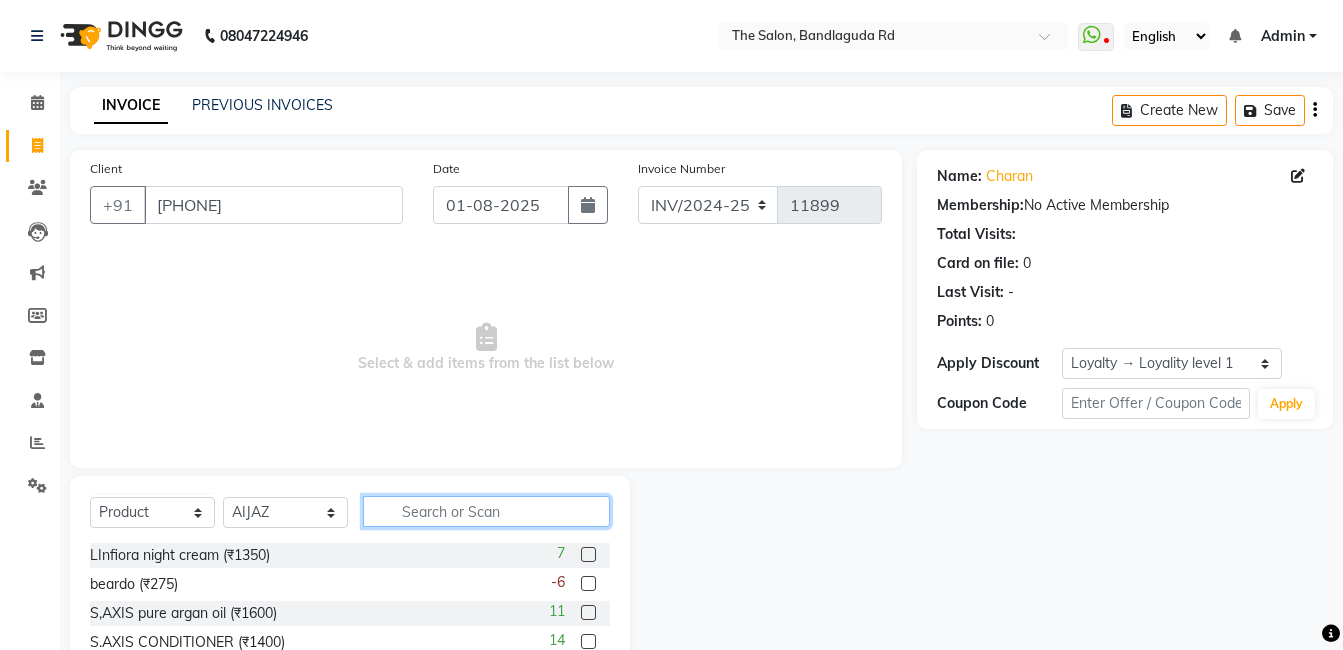click 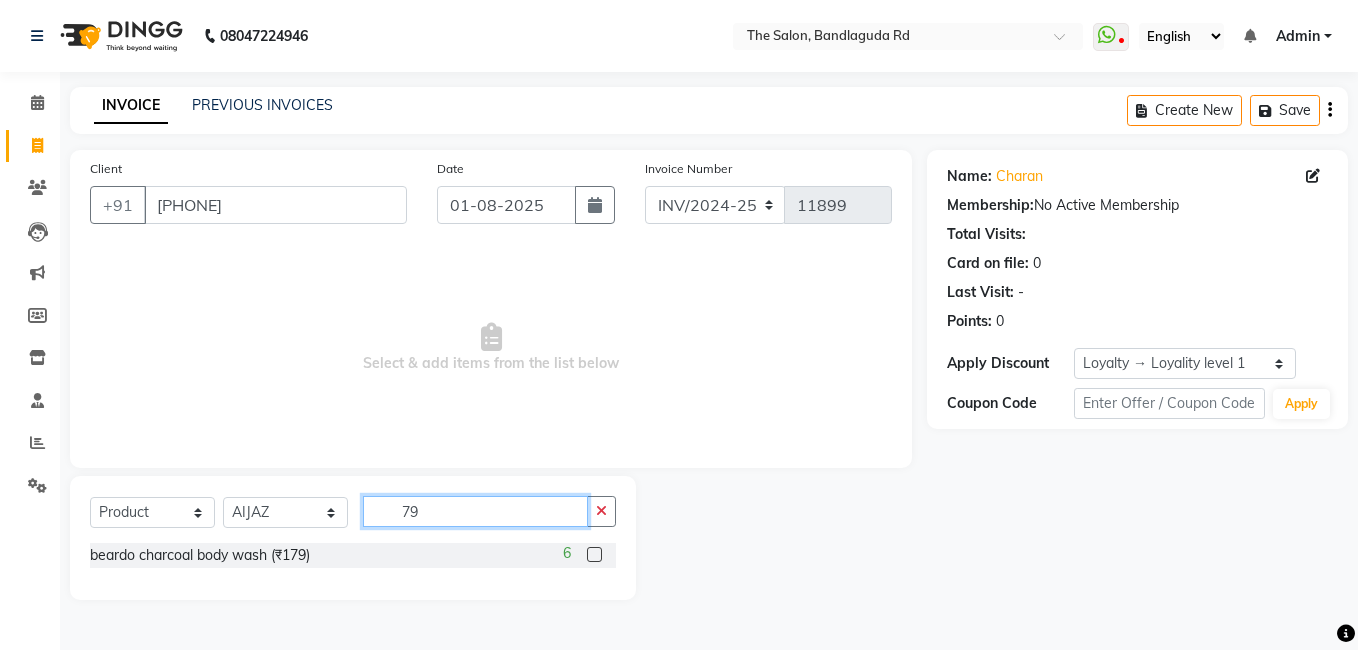 type on "7" 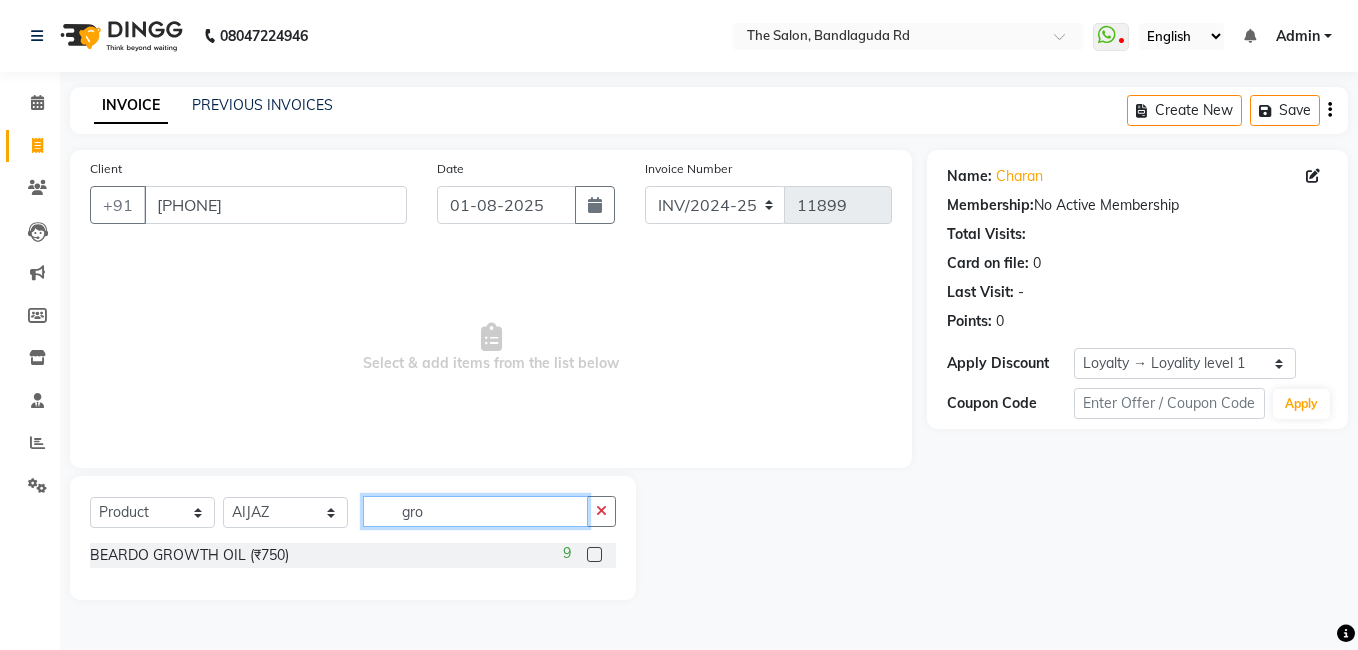 type on "gro" 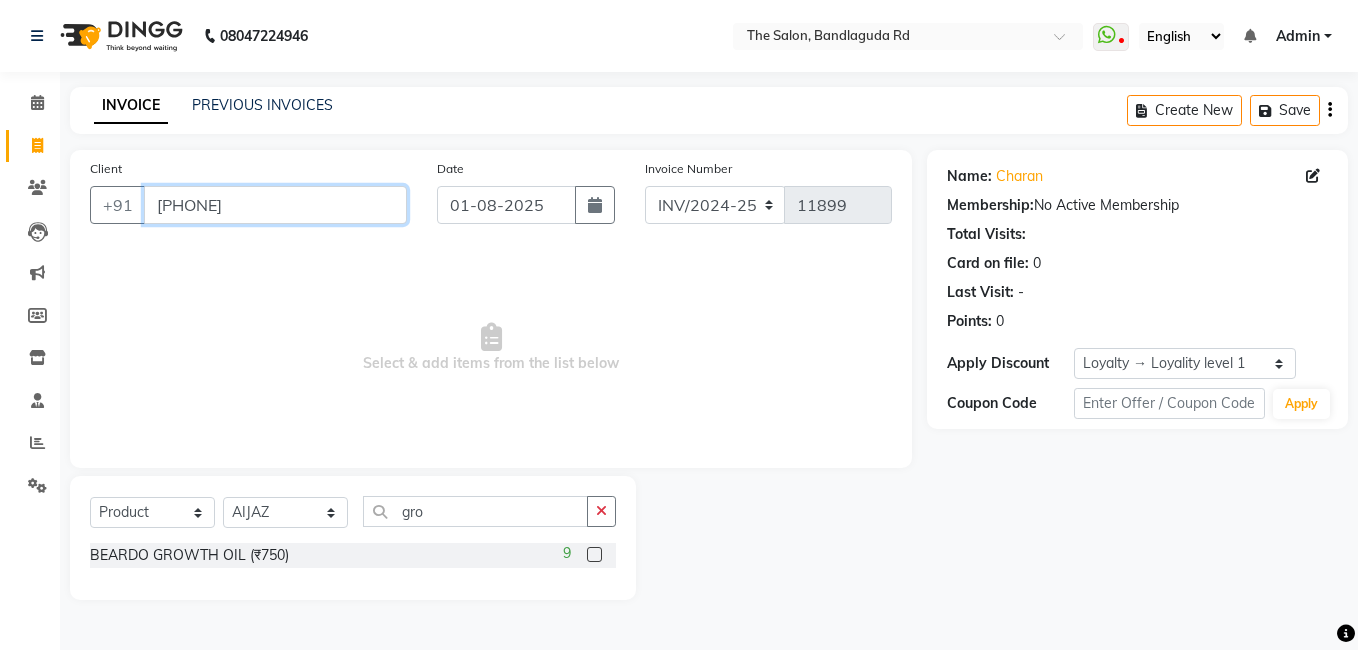 click on "9345971668" at bounding box center [275, 205] 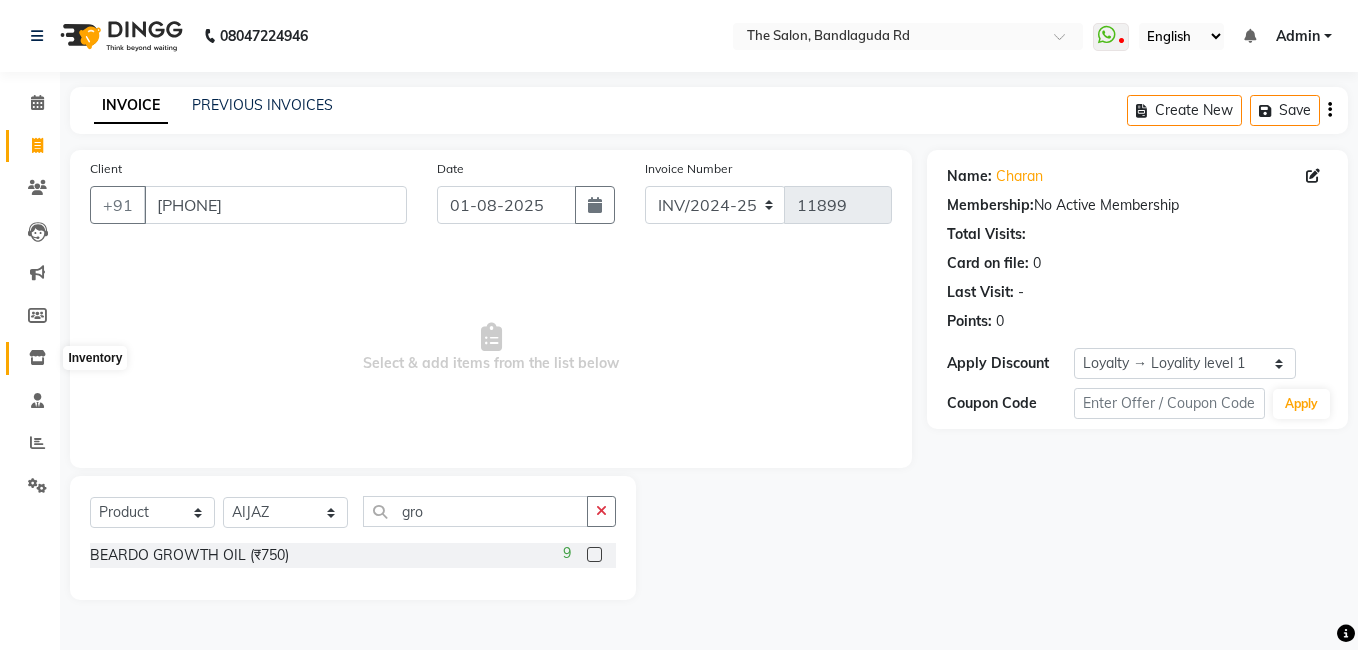 click 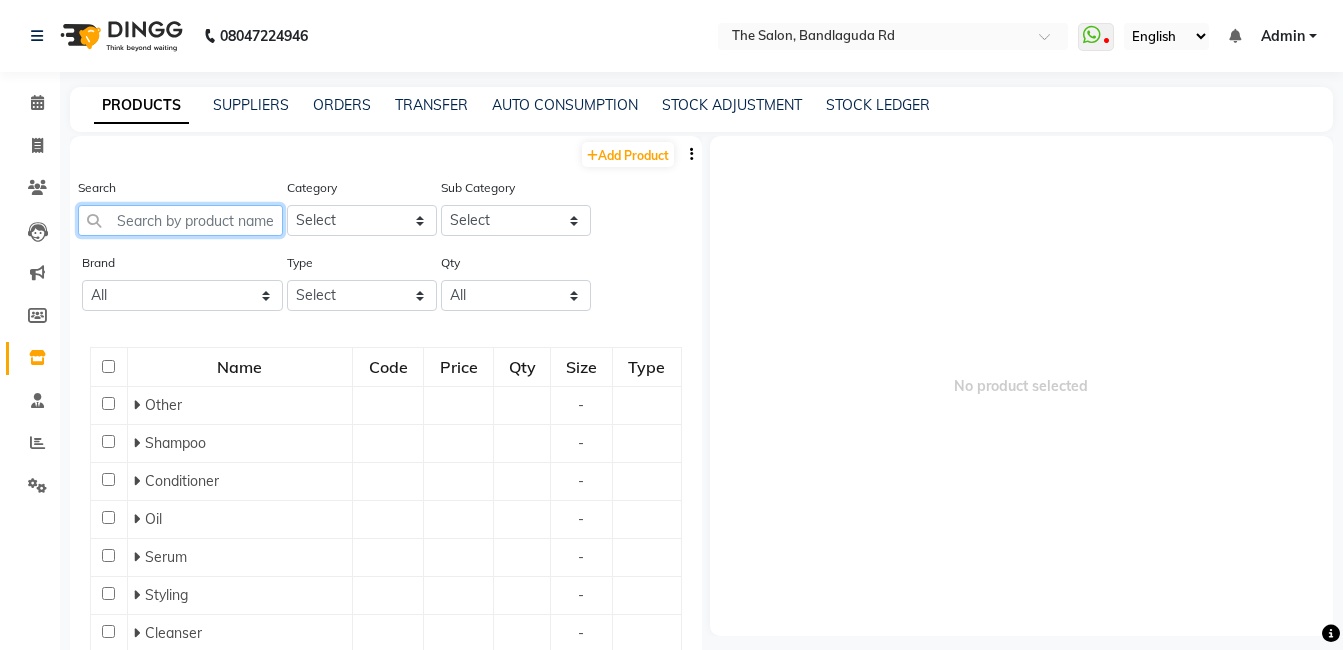 click 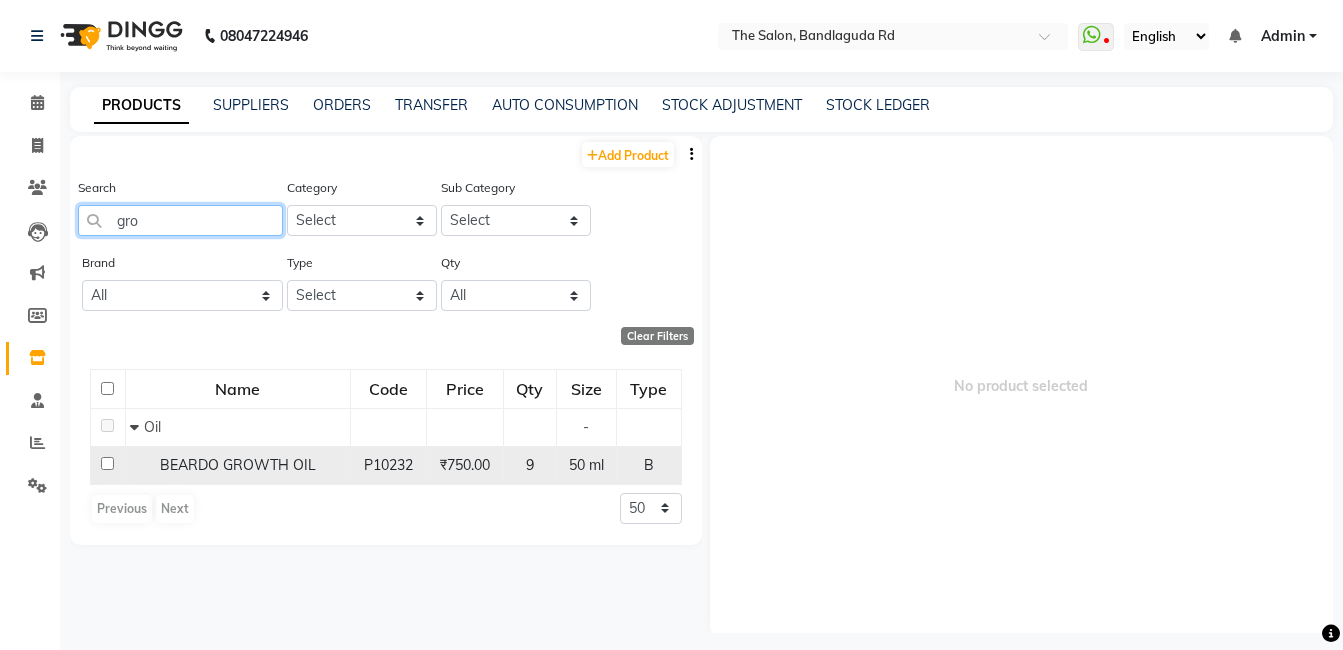 type on "gro" 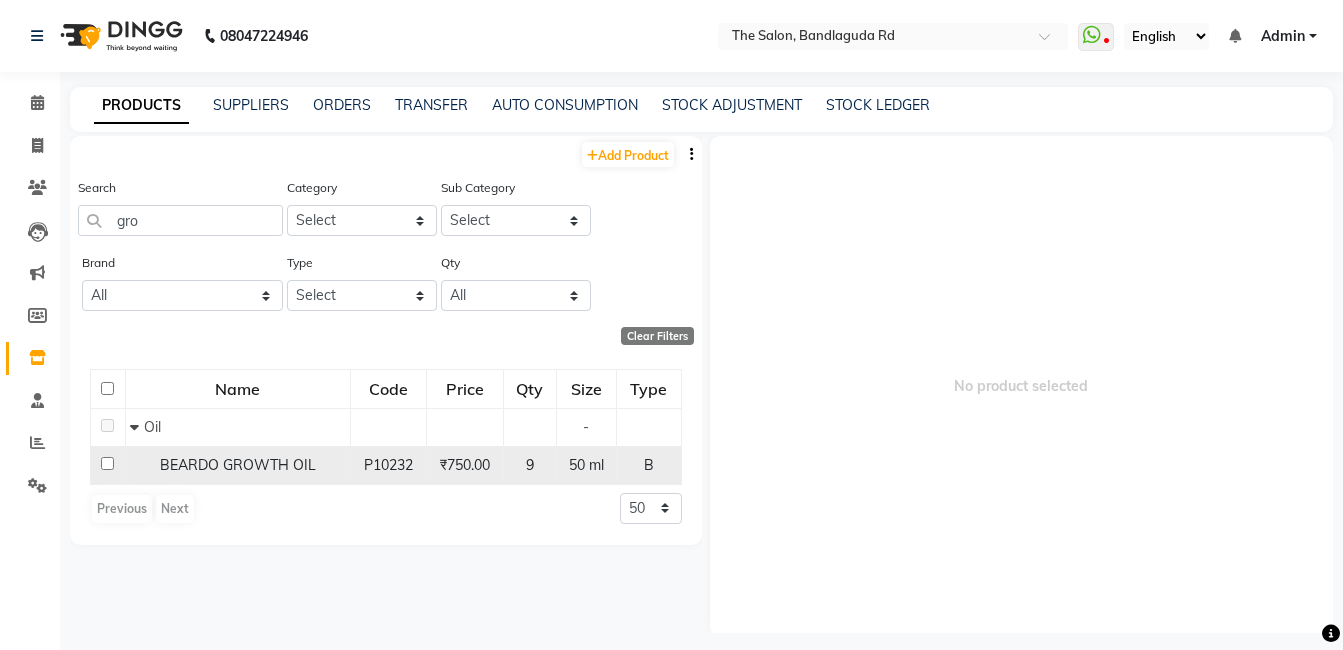 click on "BEARDO GROWTH OIL" 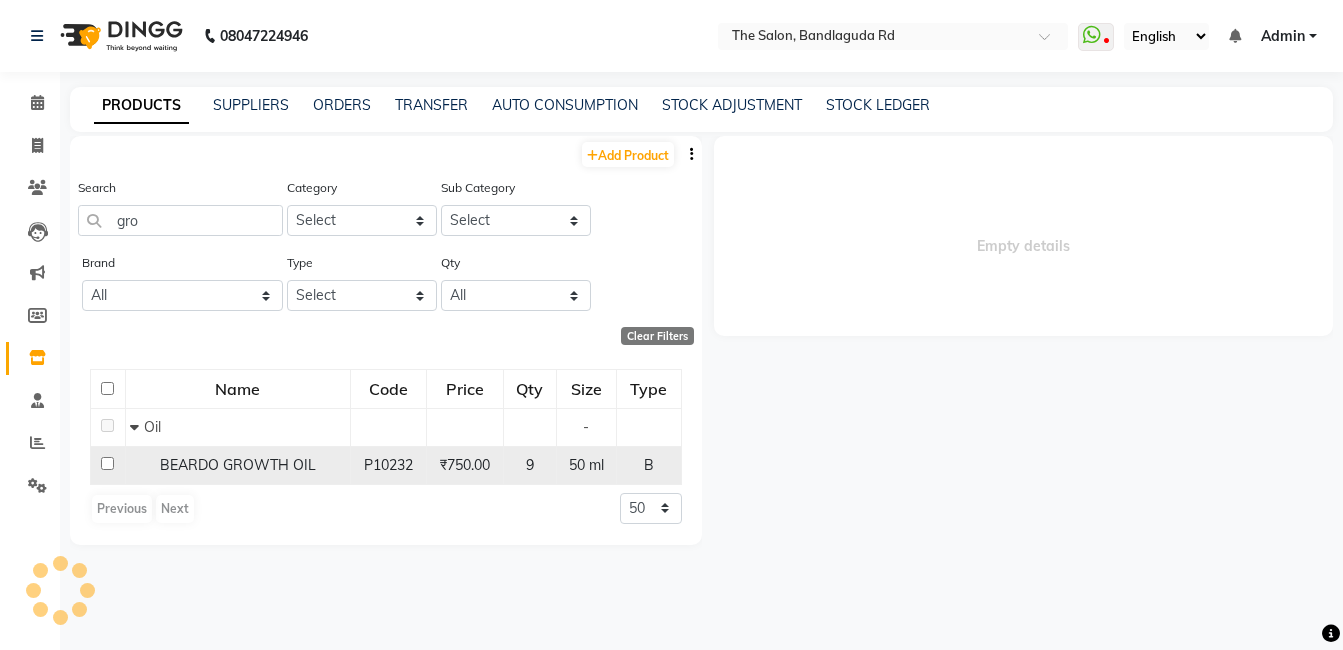 select 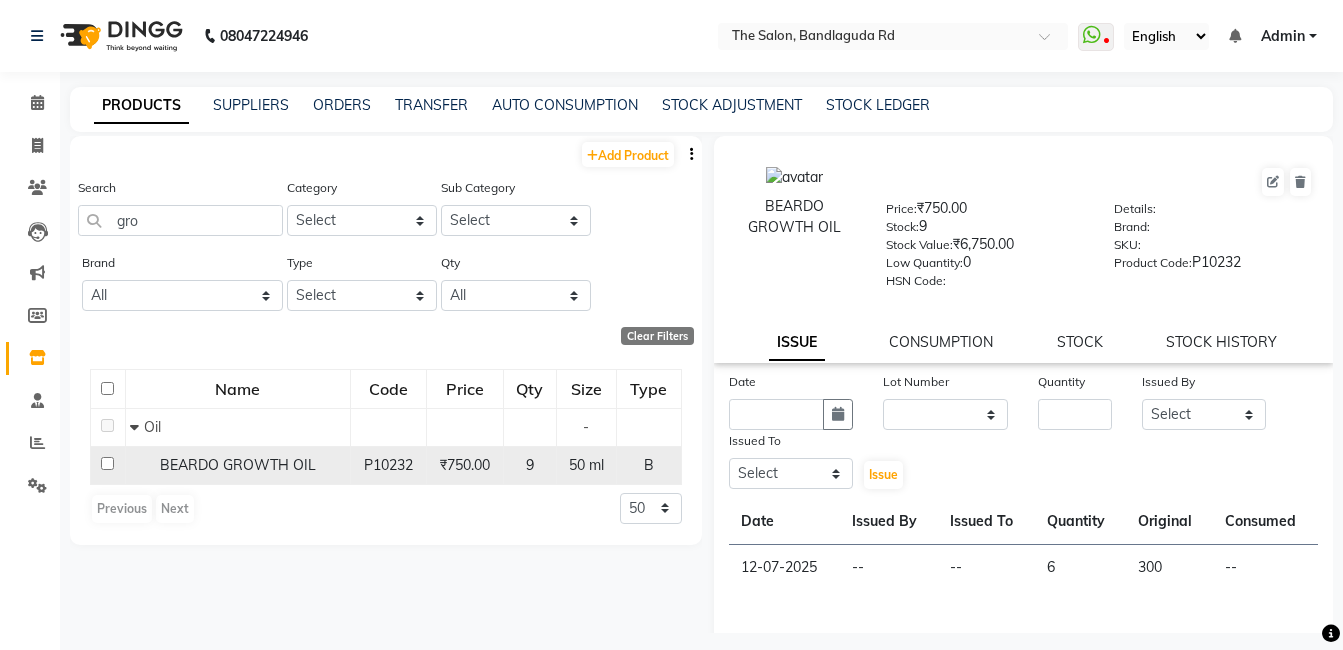 click on "BEARDO GROWTH OIL" 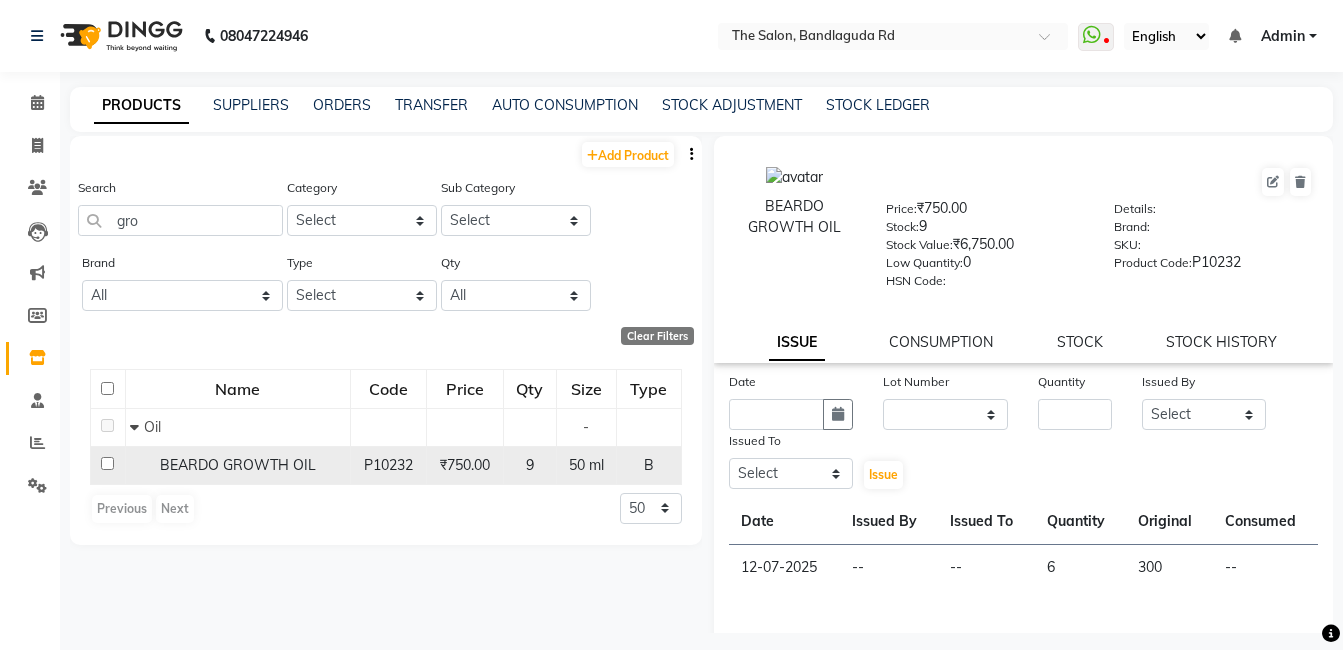 click on "BEARDO GROWTH OIL" 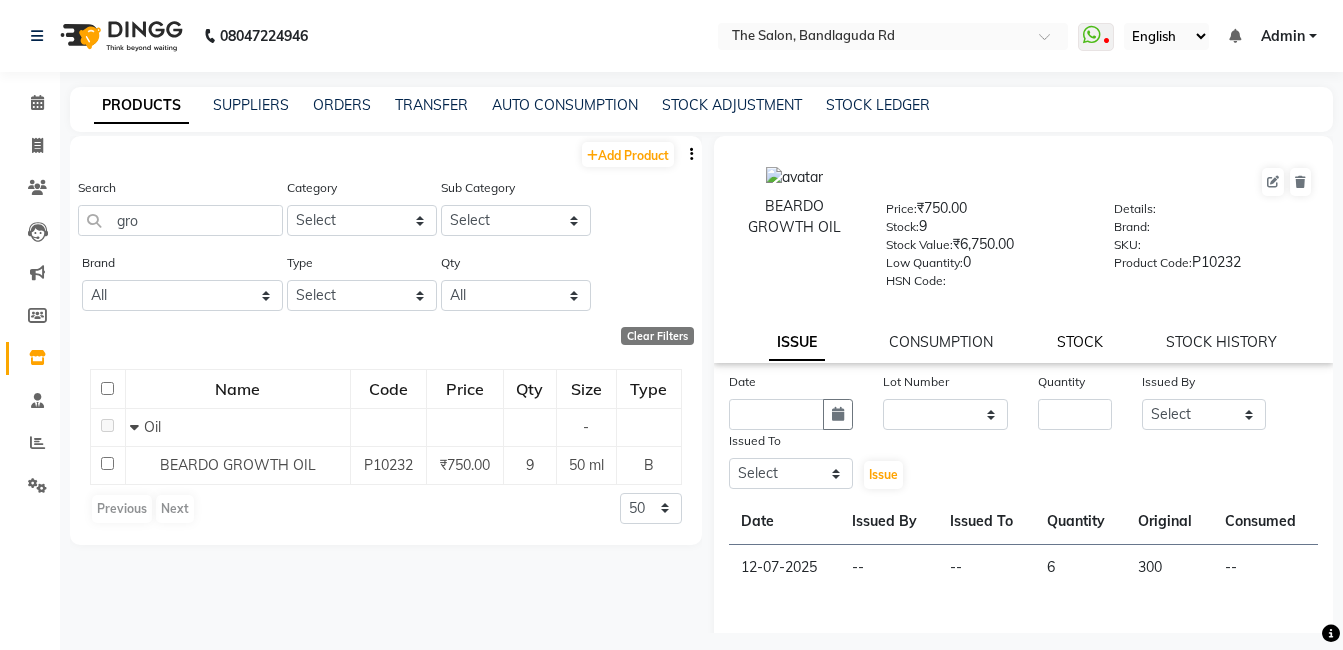 click on "STOCK" 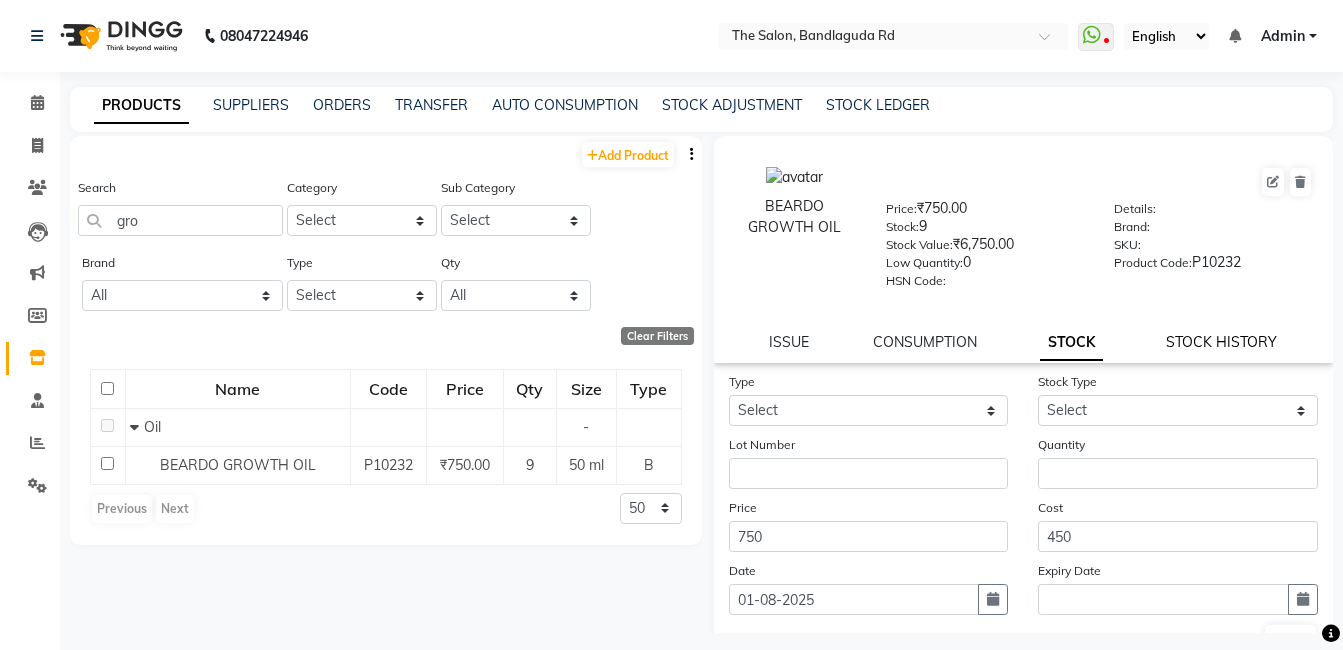 click on "STOCK HISTORY" 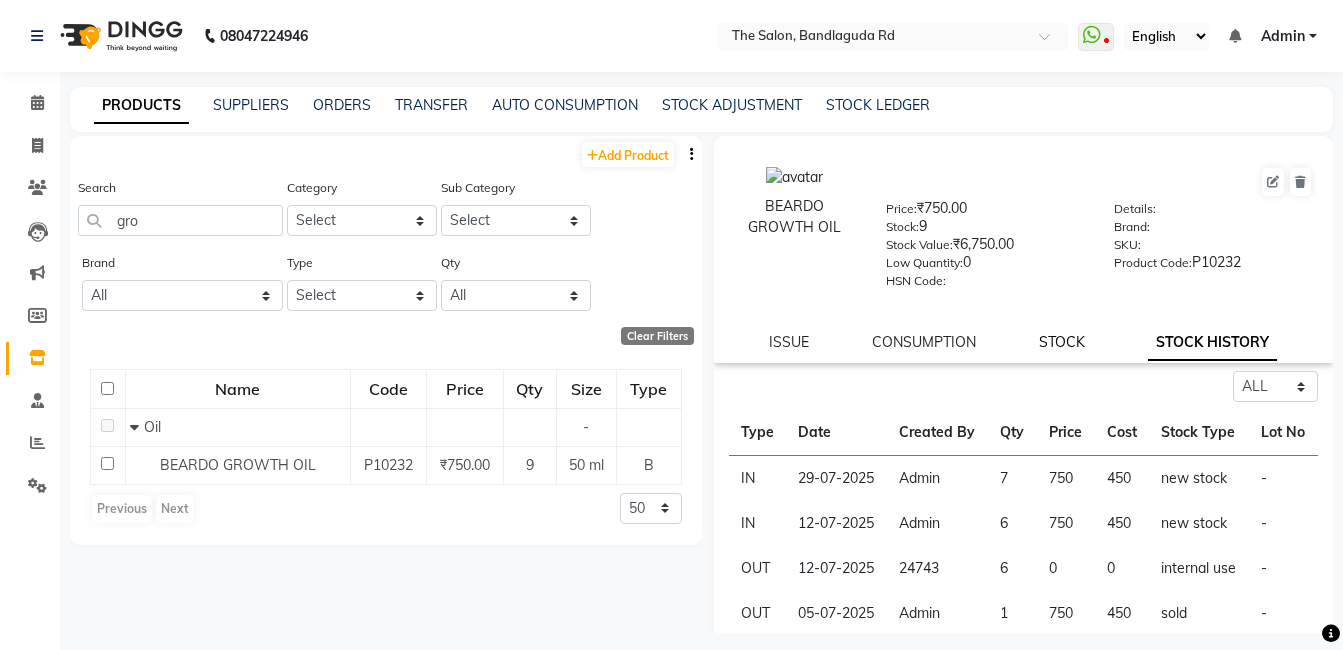 click on "STOCK" 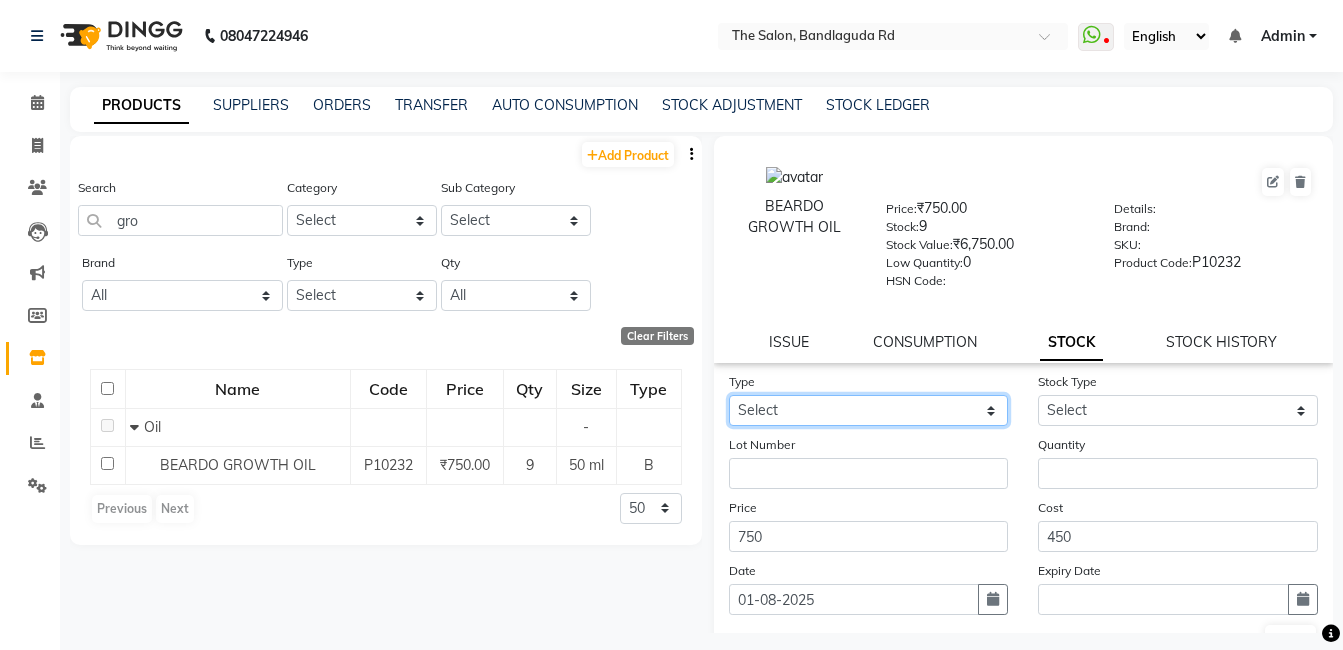 click on "Select In Out" 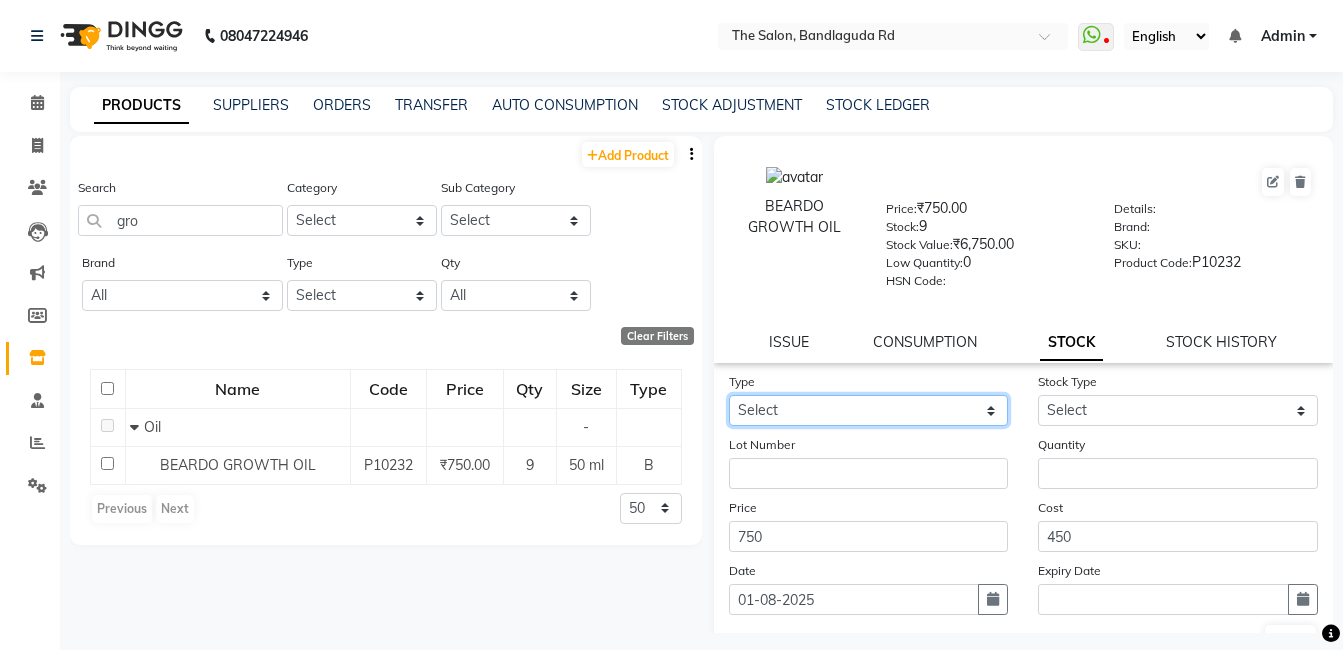 click on "Select In Out" 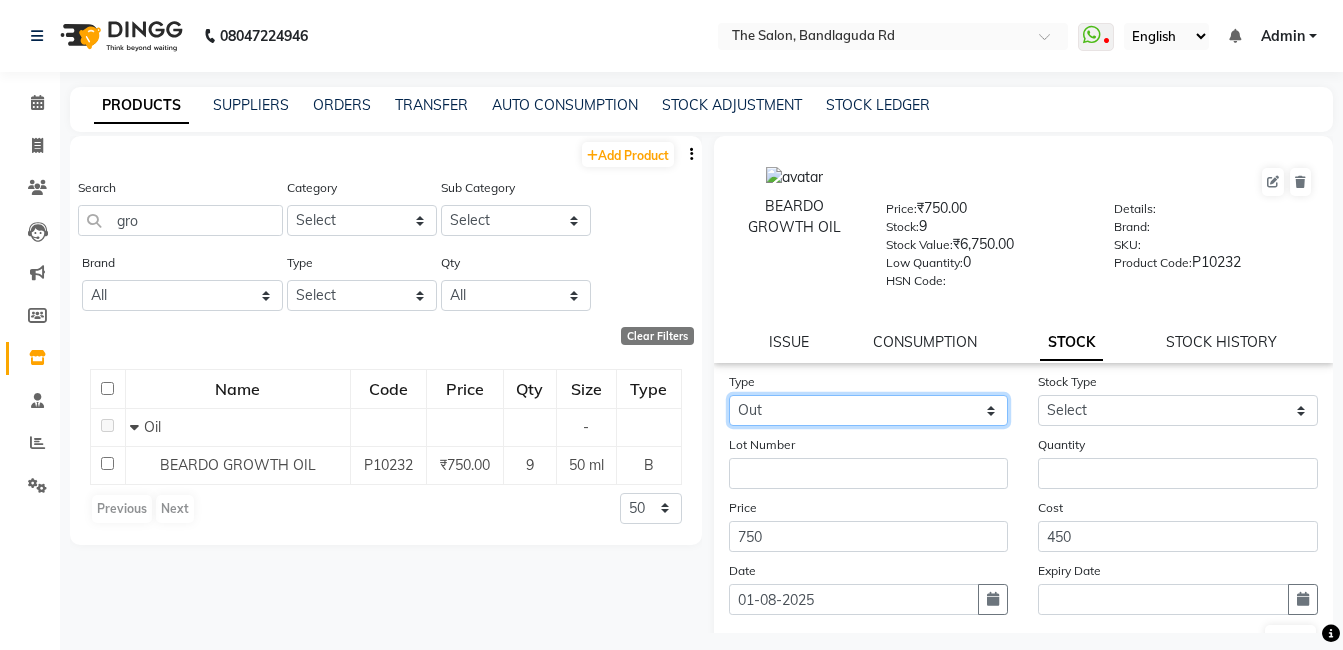 click on "Select In Out" 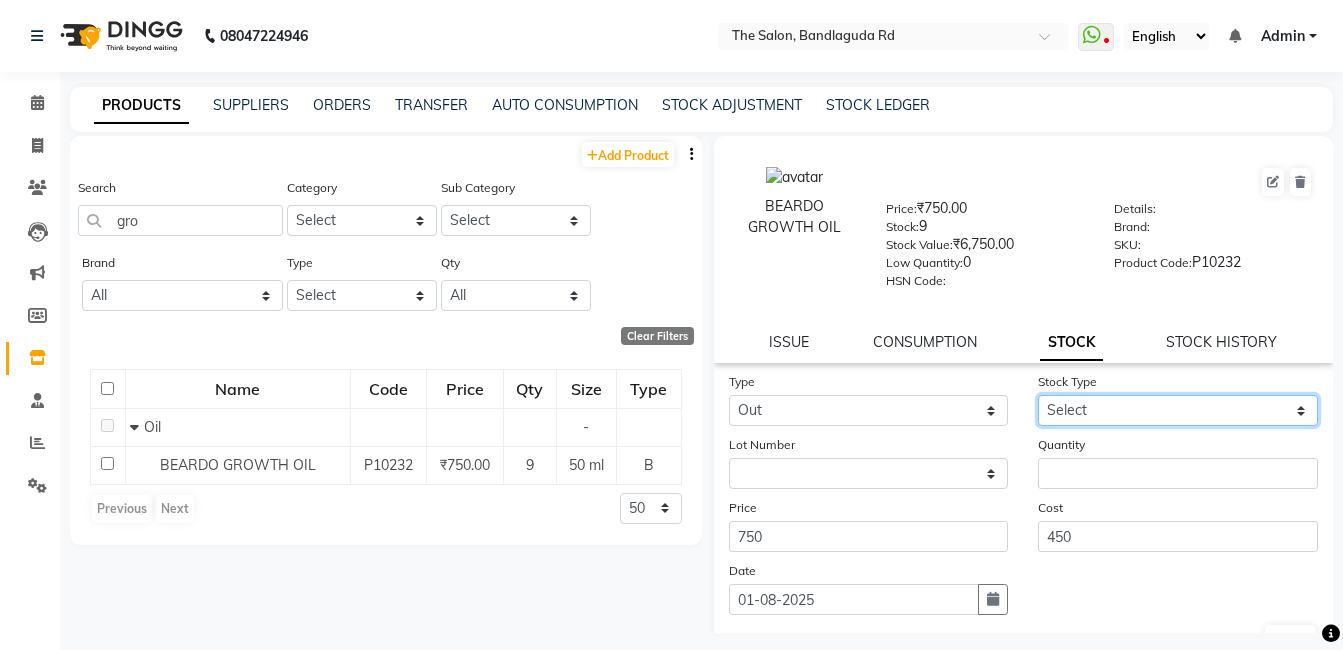 click on "Select Internal Use Damaged Expired Adjustment Return Other" 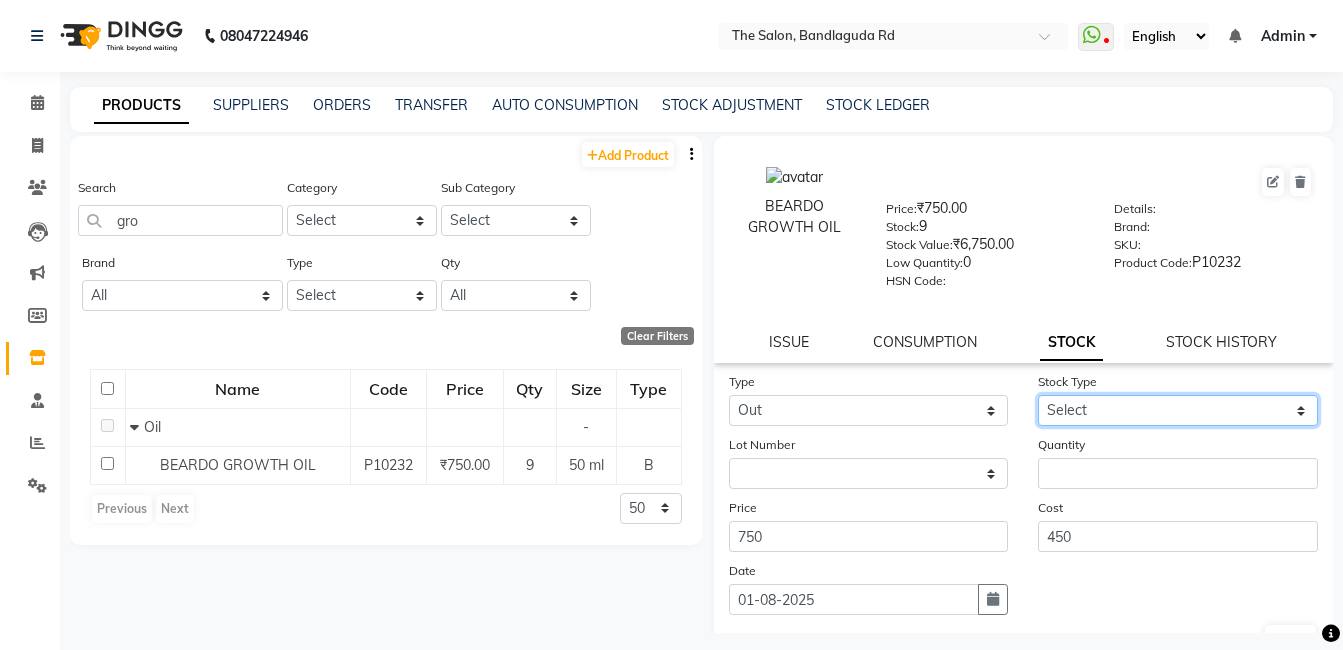 select on "adjustment" 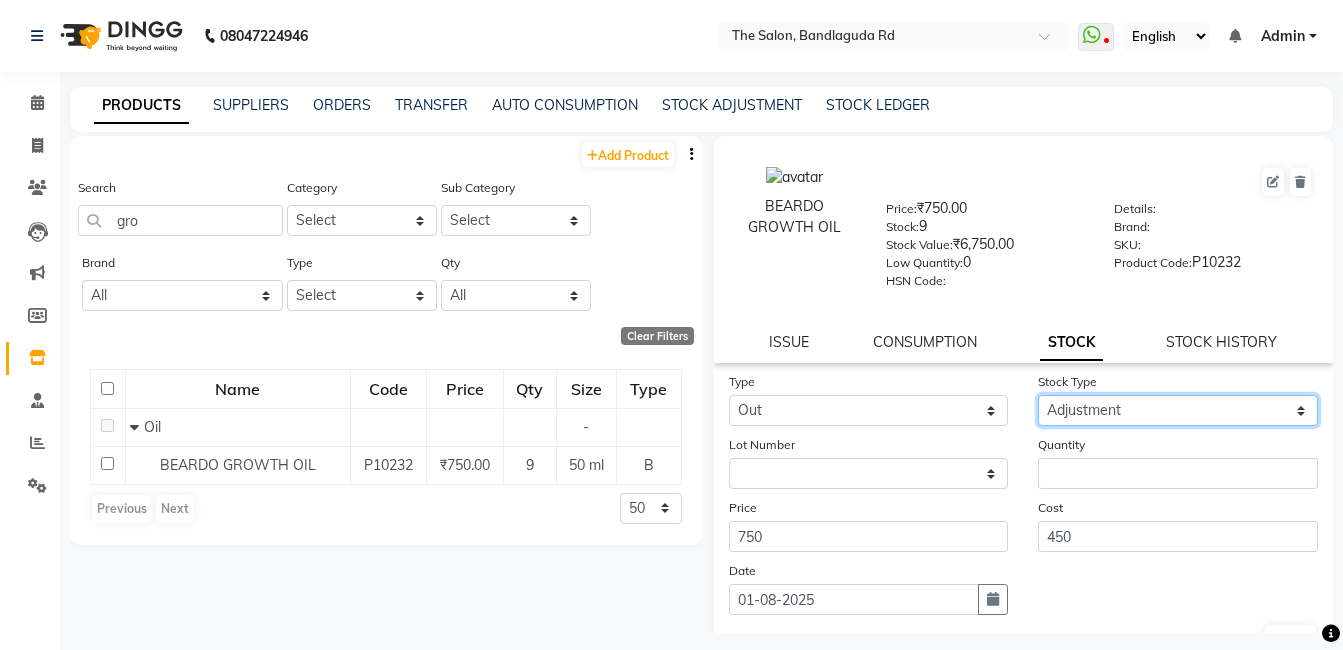 click on "Select Internal Use Damaged Expired Adjustment Return Other" 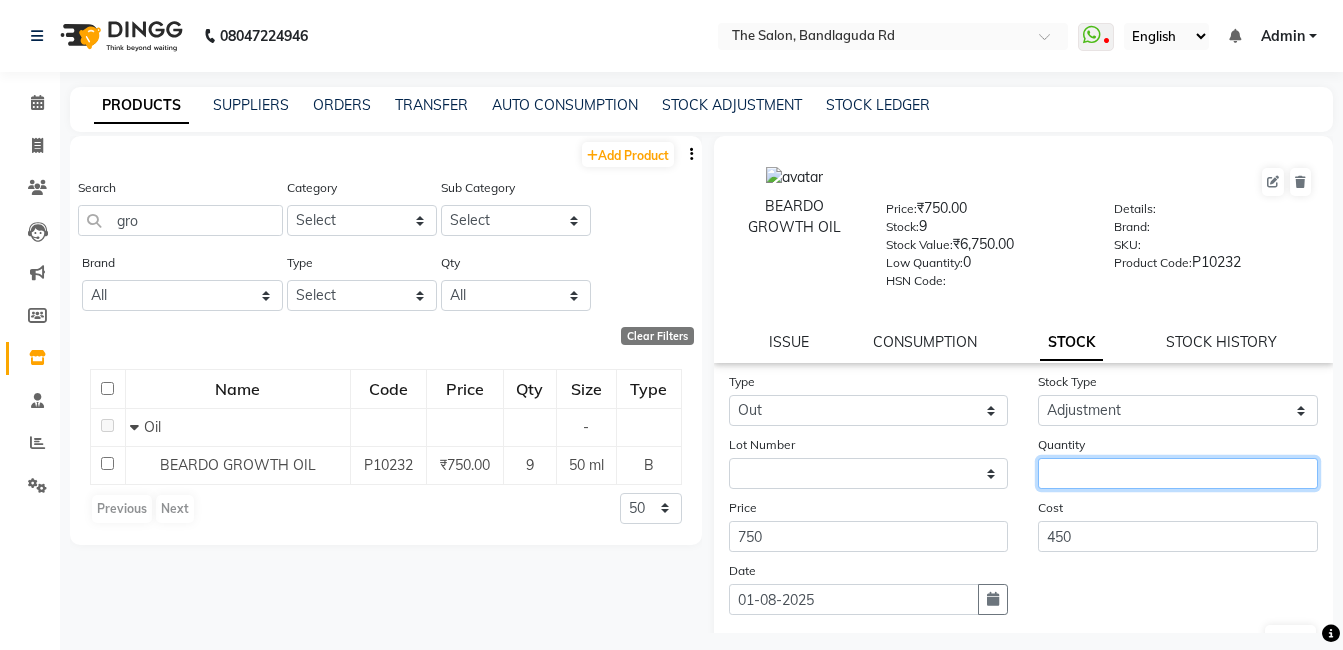 click 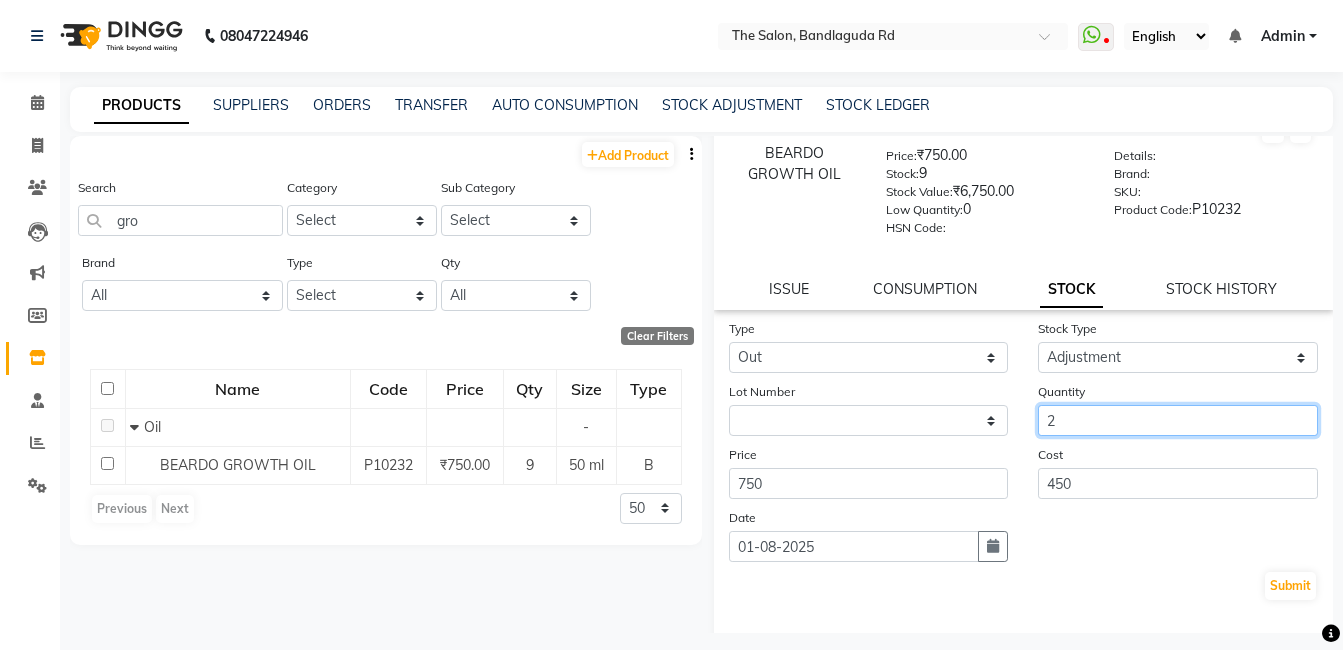 scroll, scrollTop: 138, scrollLeft: 0, axis: vertical 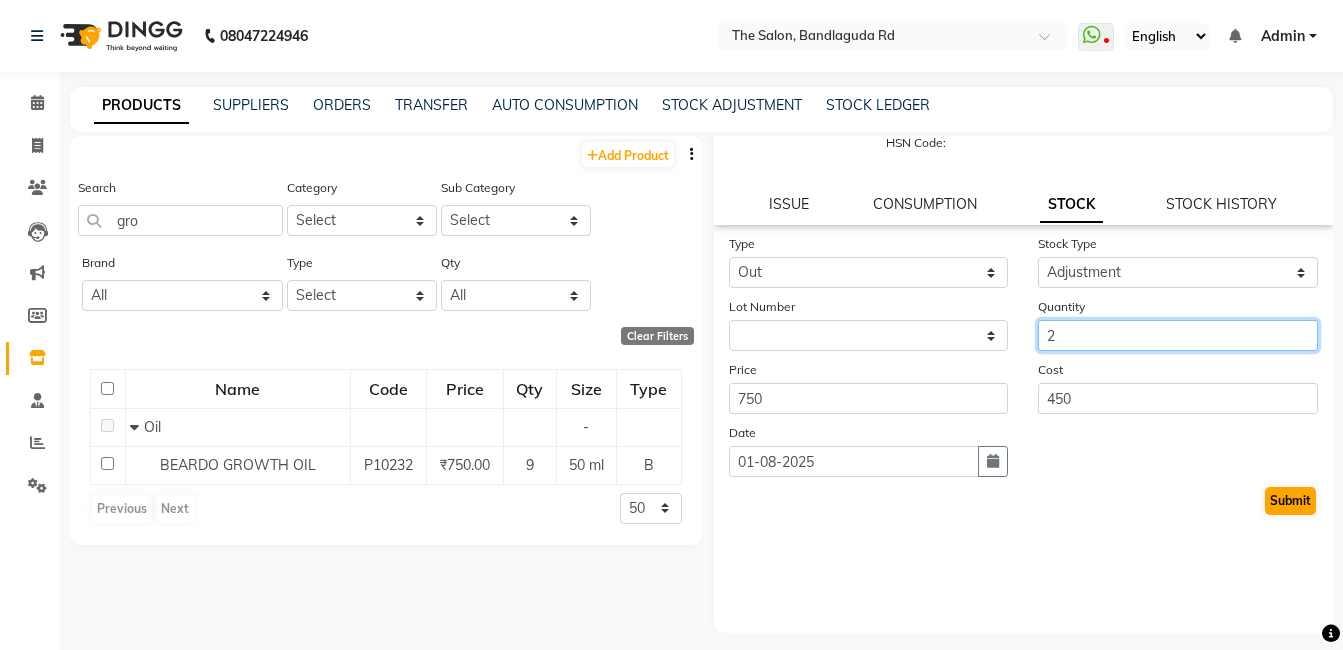 type on "2" 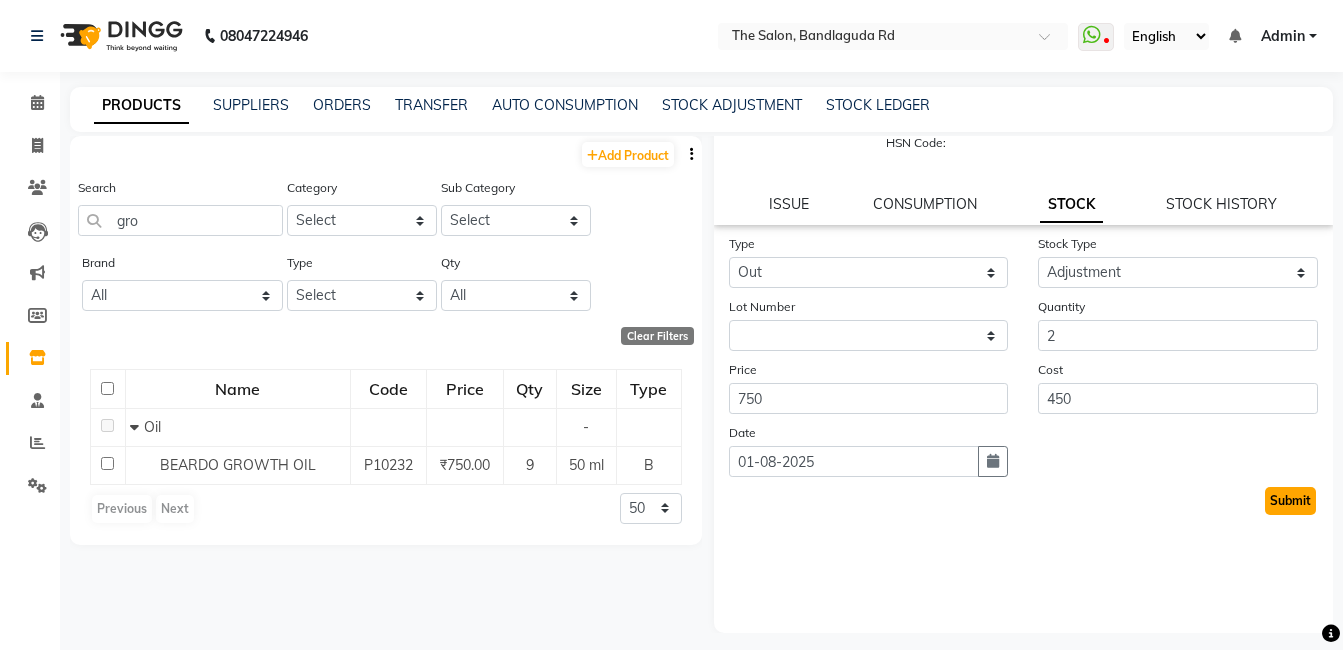 click on "Submit" 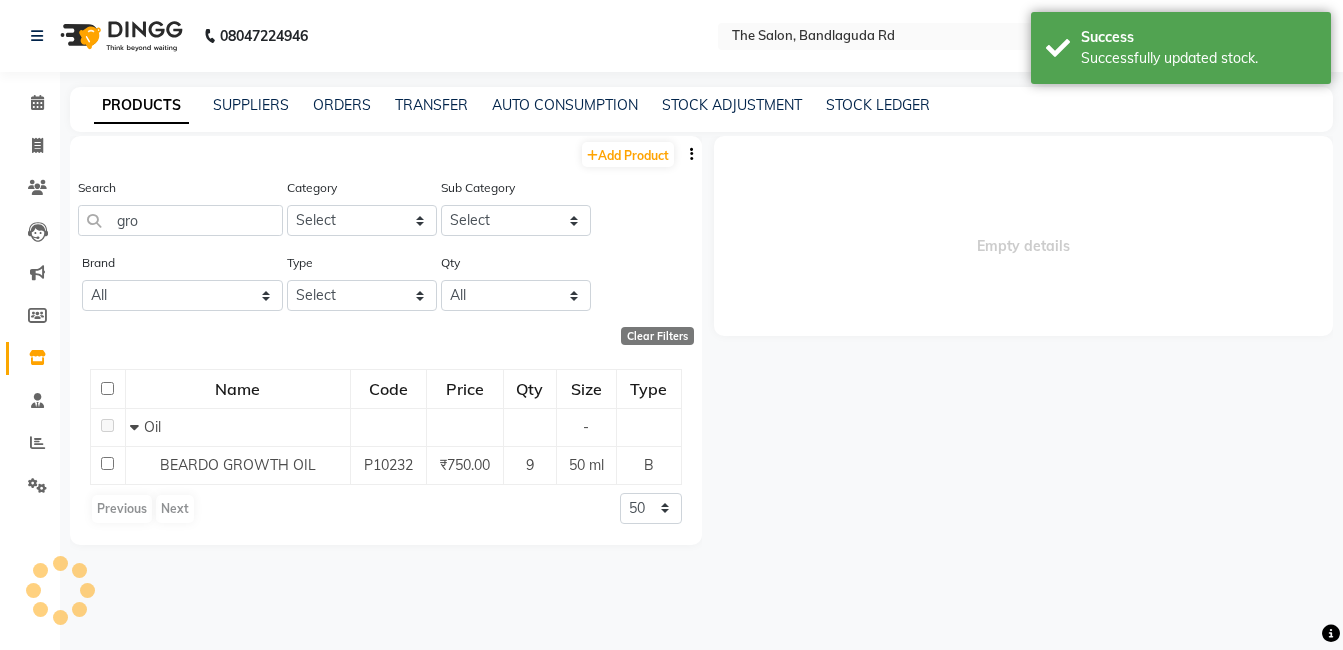 scroll, scrollTop: 0, scrollLeft: 0, axis: both 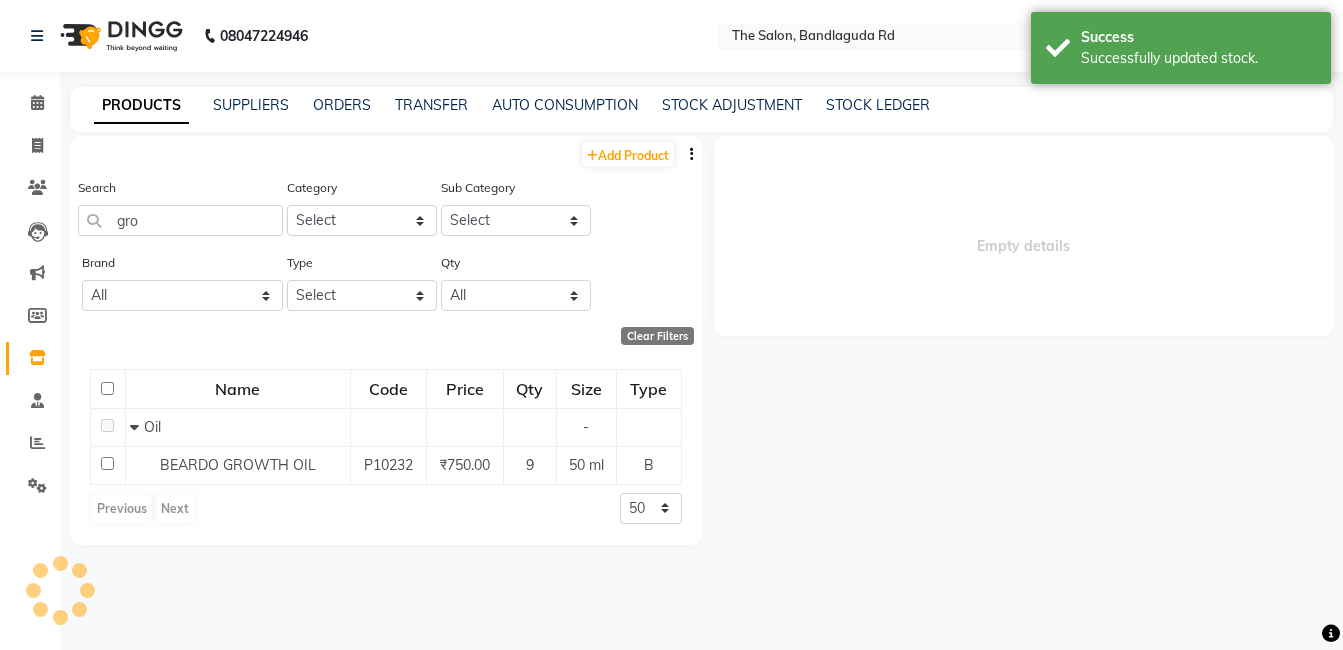 select 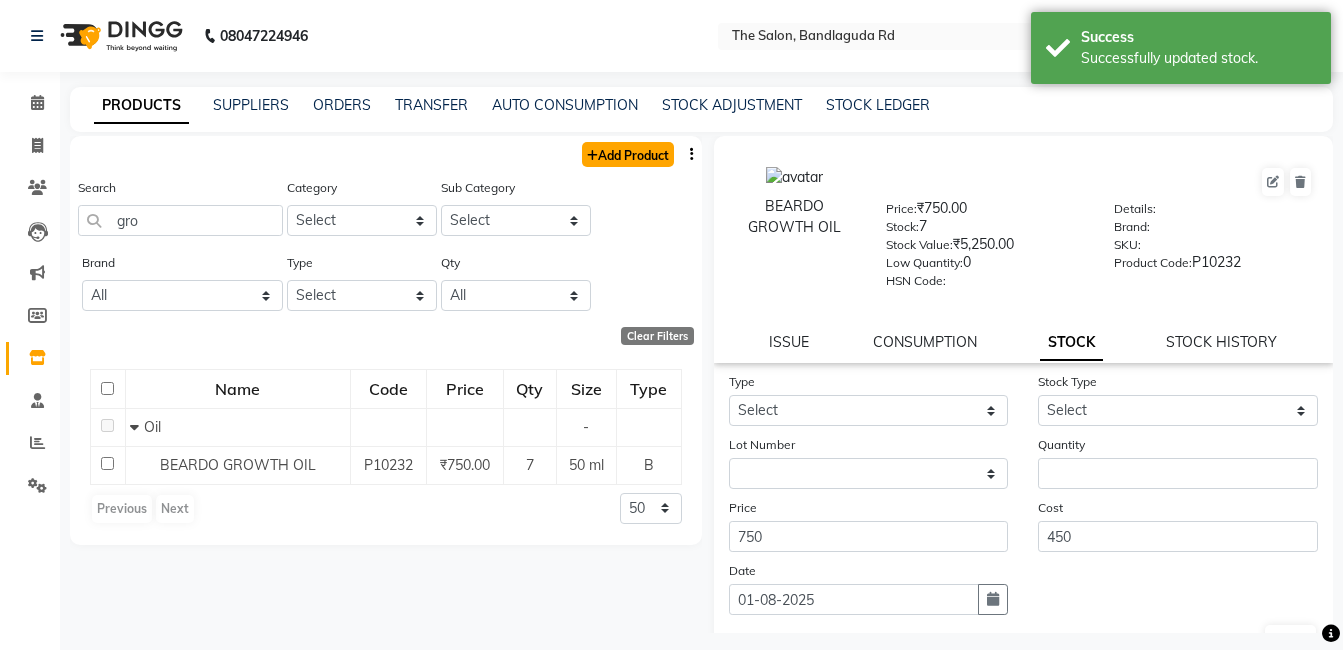 click on "Add Product" 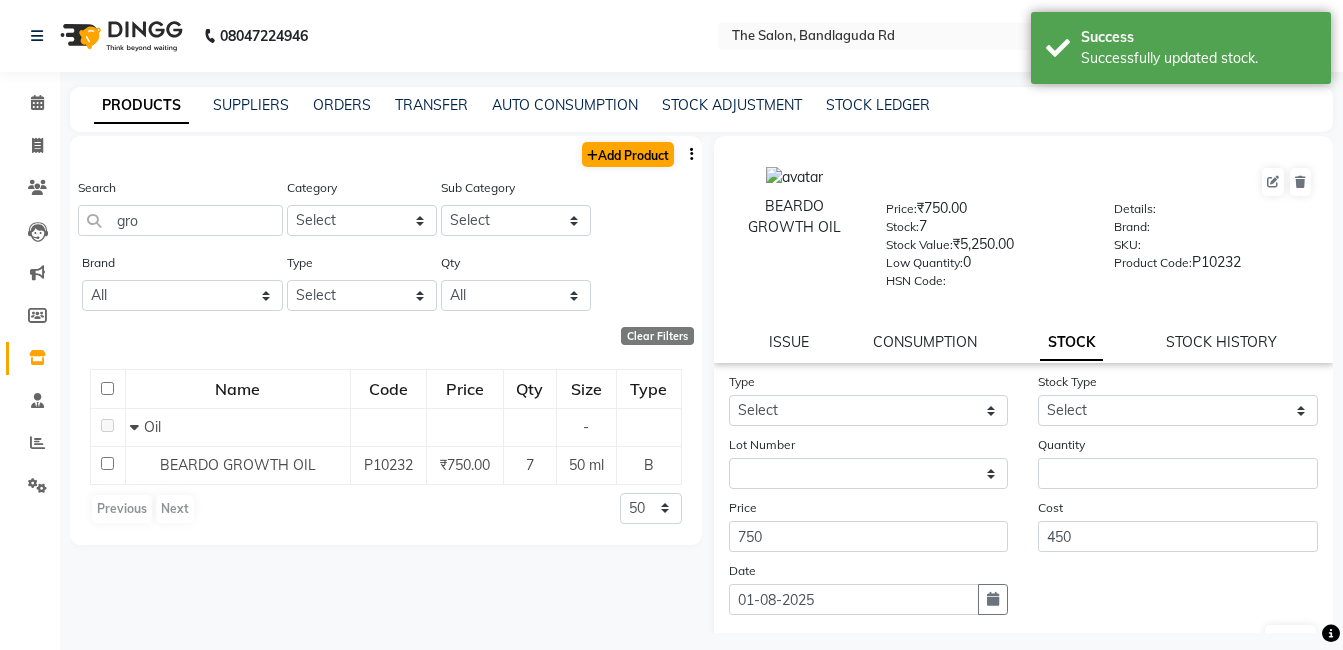 select on "true" 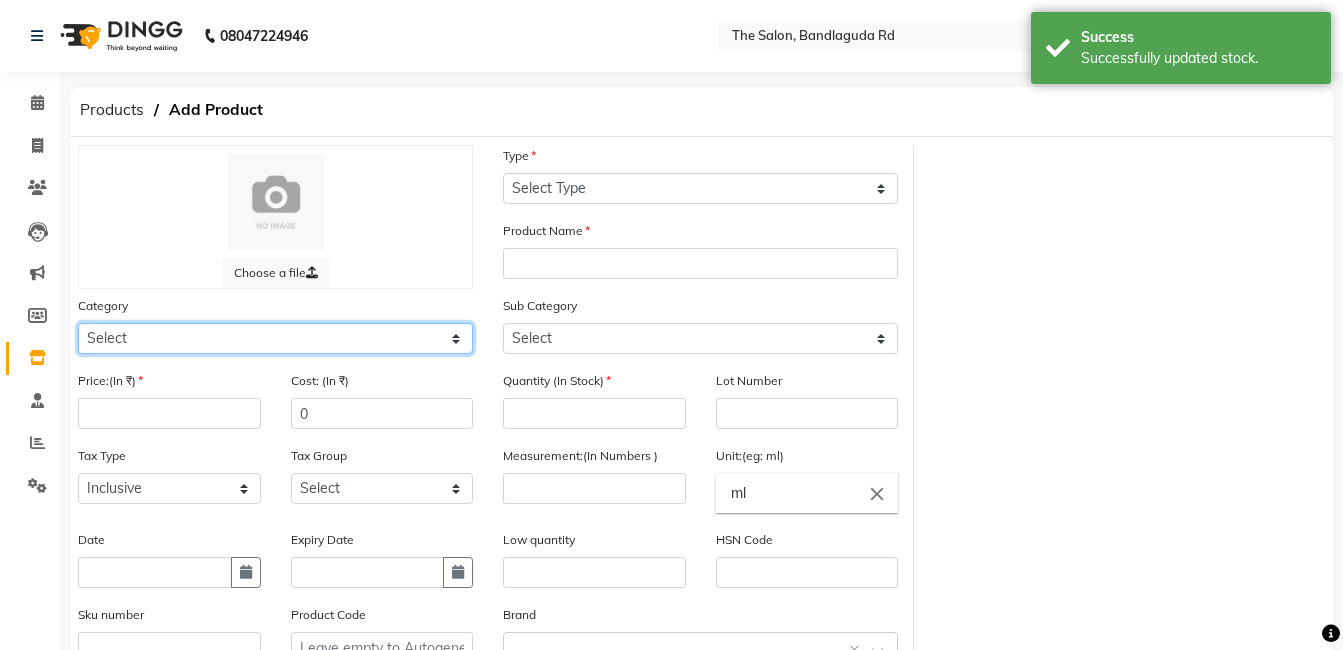 click on "Select Hair Skin Makeup Personal Care Appliances Beard Waxing Disposable Threading Hands and Feet Beauty Planet Botox Cadiveu Casmara Cheryls Loreal Olaplex Other" 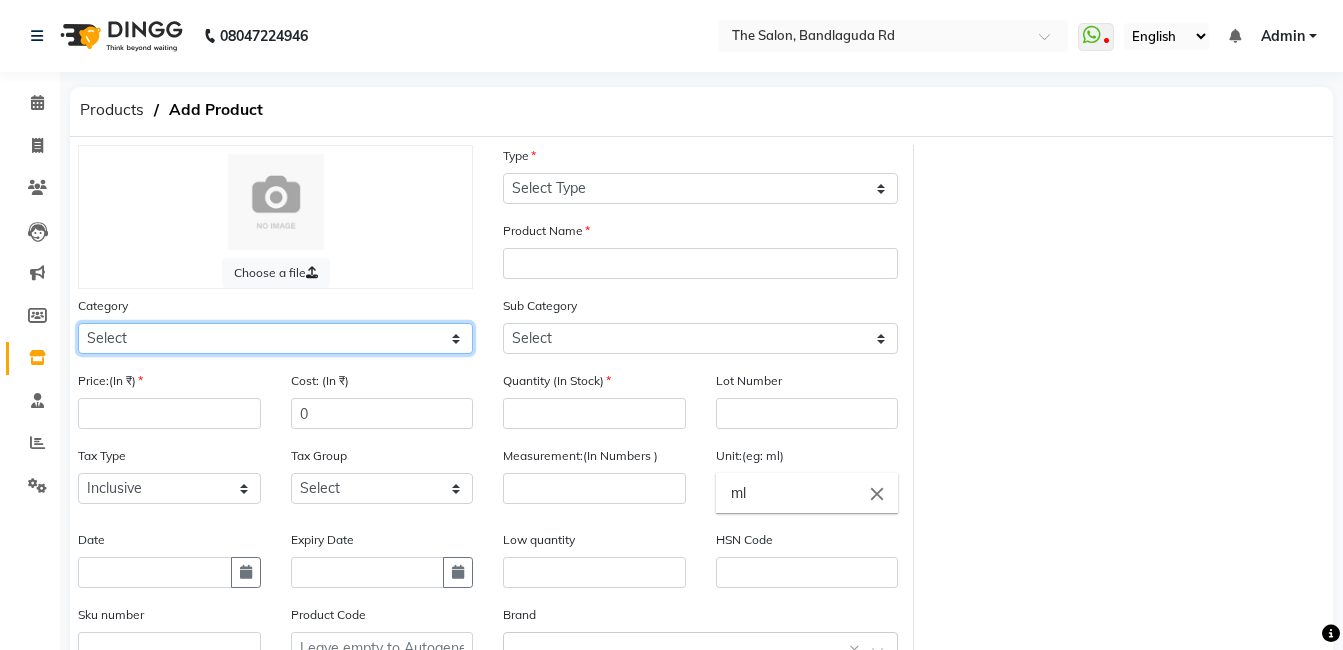 select on "494101150" 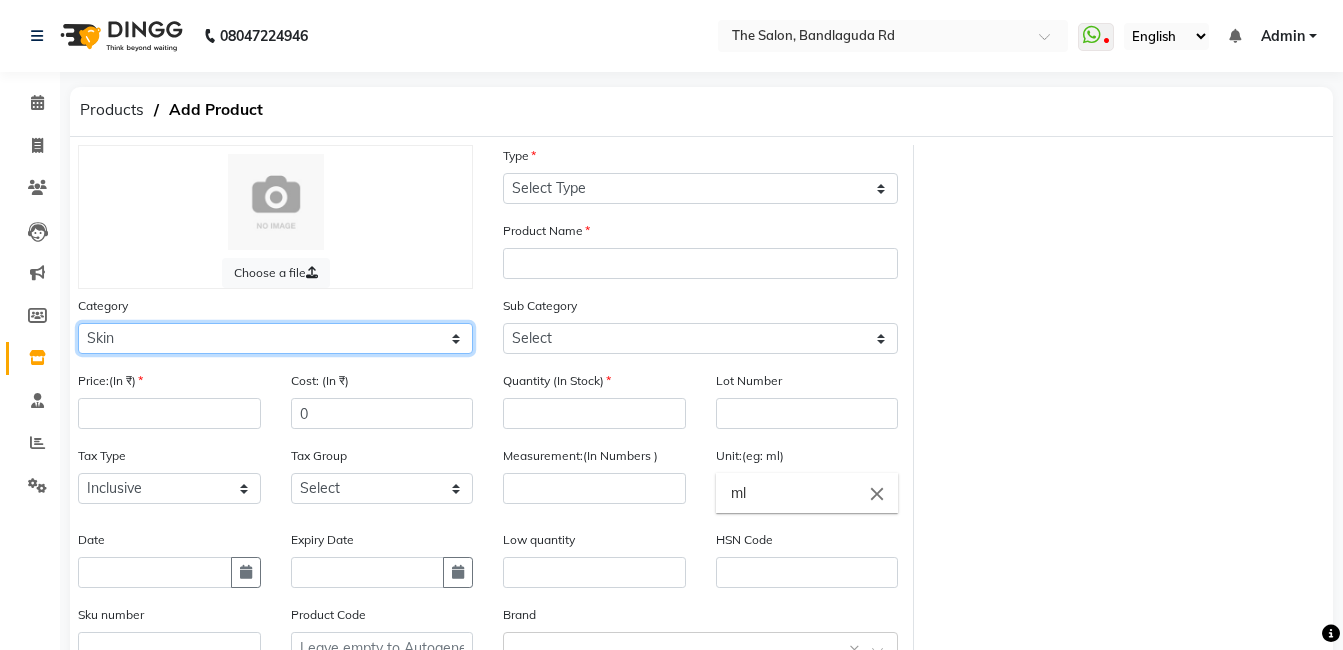 click on "Select Hair Skin Makeup Personal Care Appliances Beard Waxing Disposable Threading Hands and Feet Beauty Planet Botox Cadiveu Casmara Cheryls Loreal Olaplex Other" 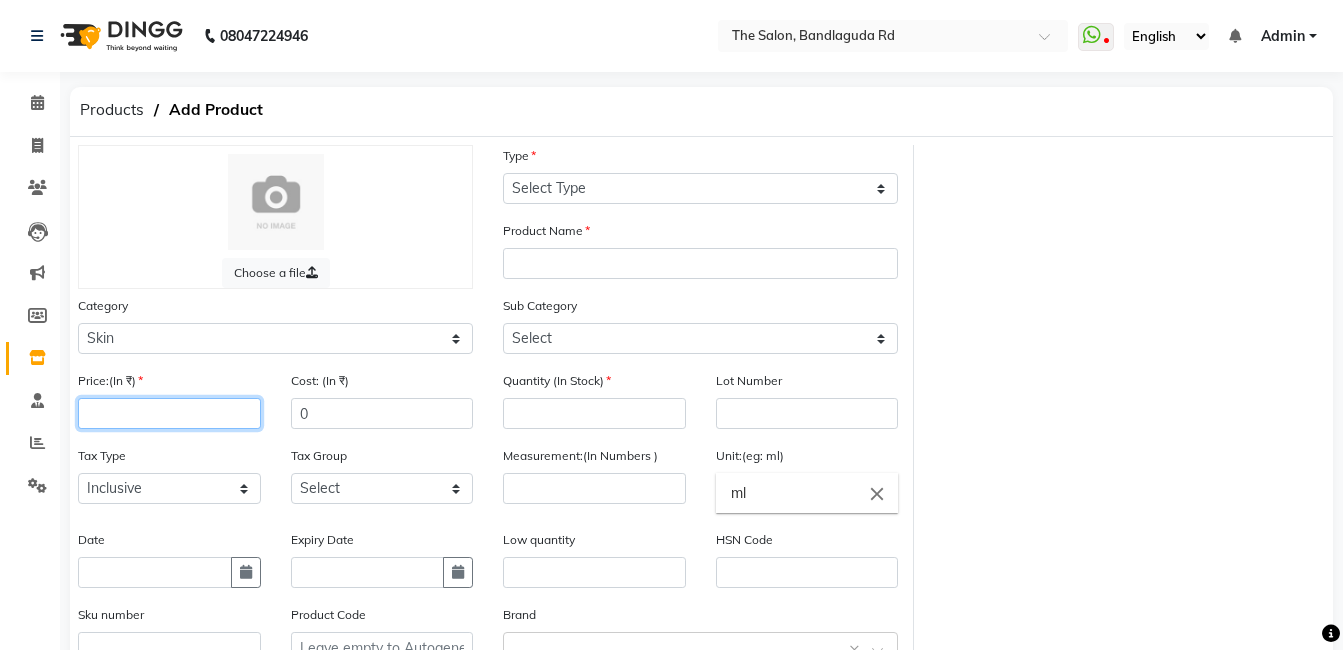 click 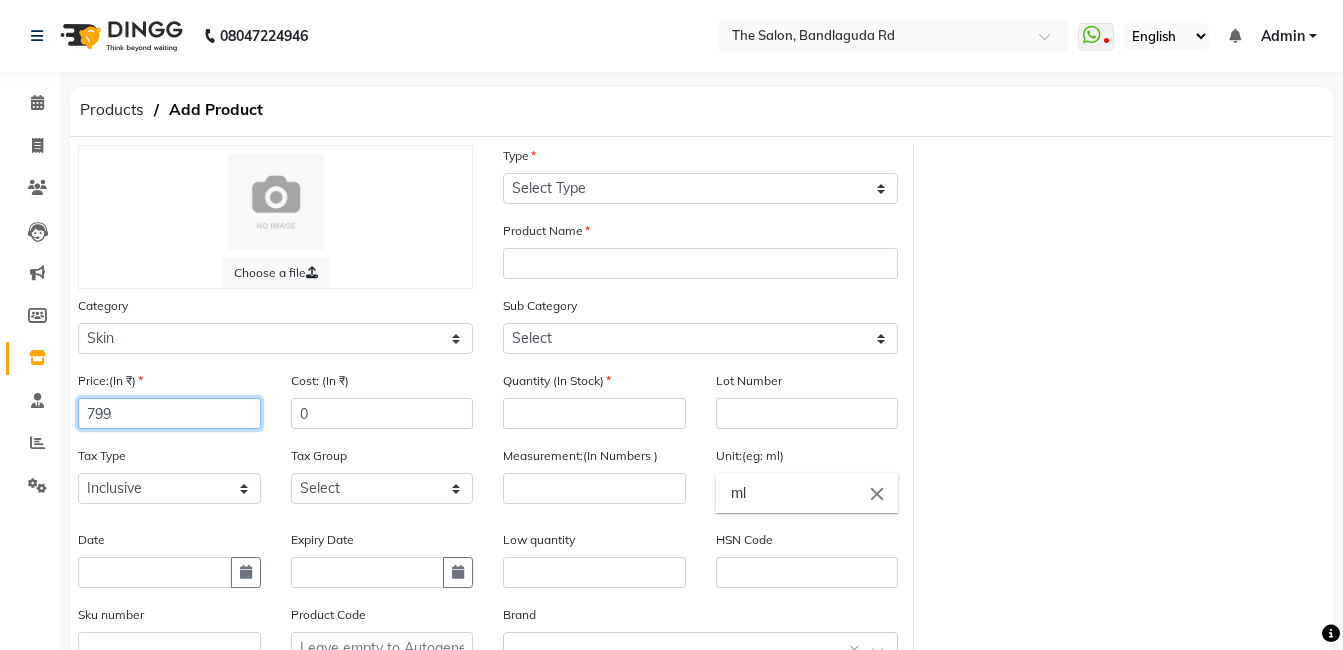 type on "799" 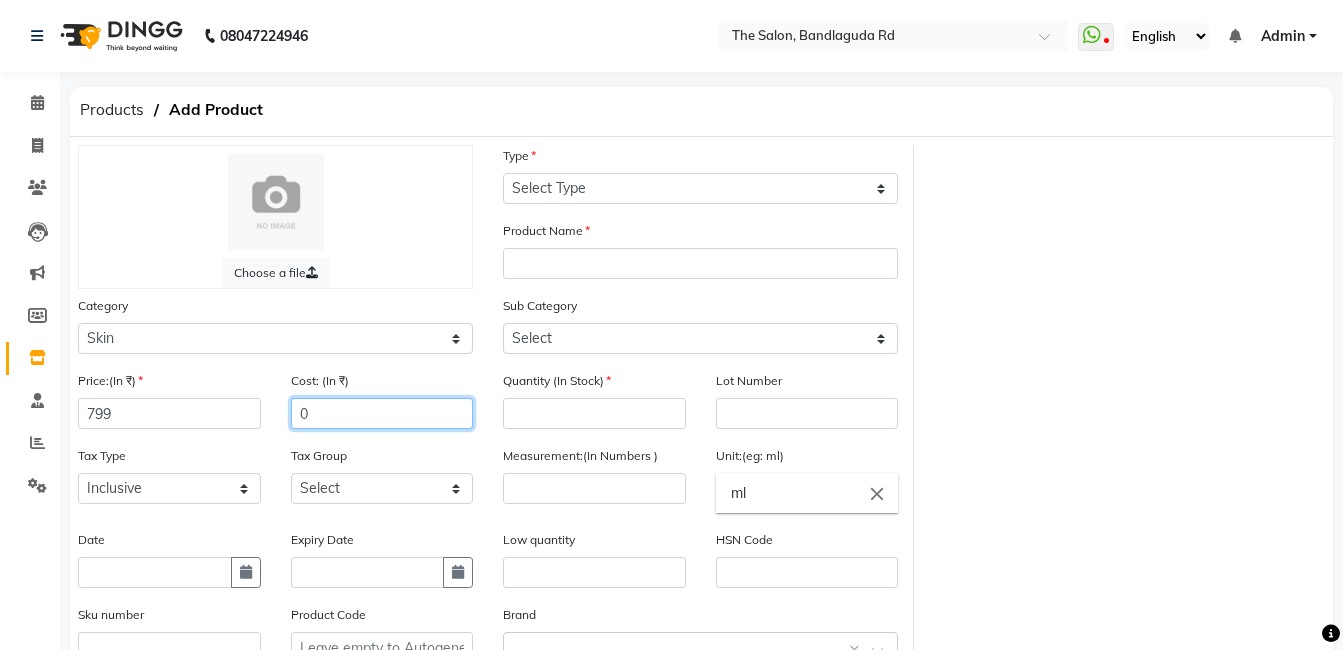 click on "0" 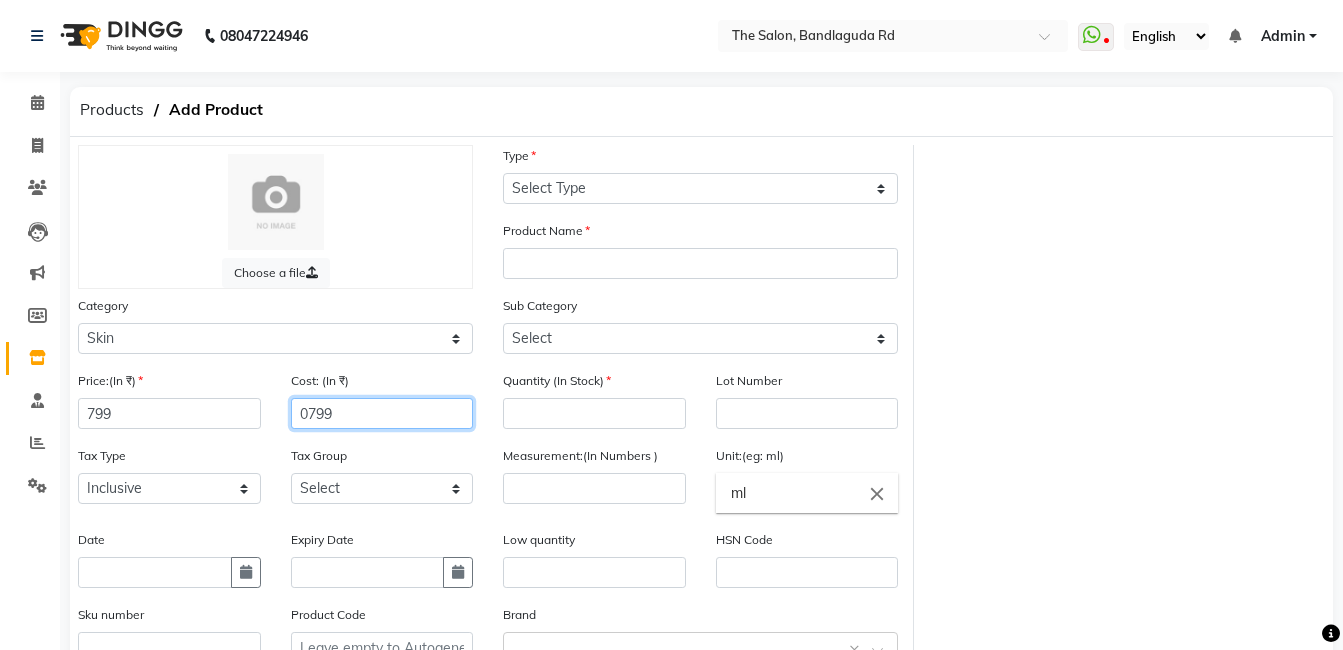 type on "0799" 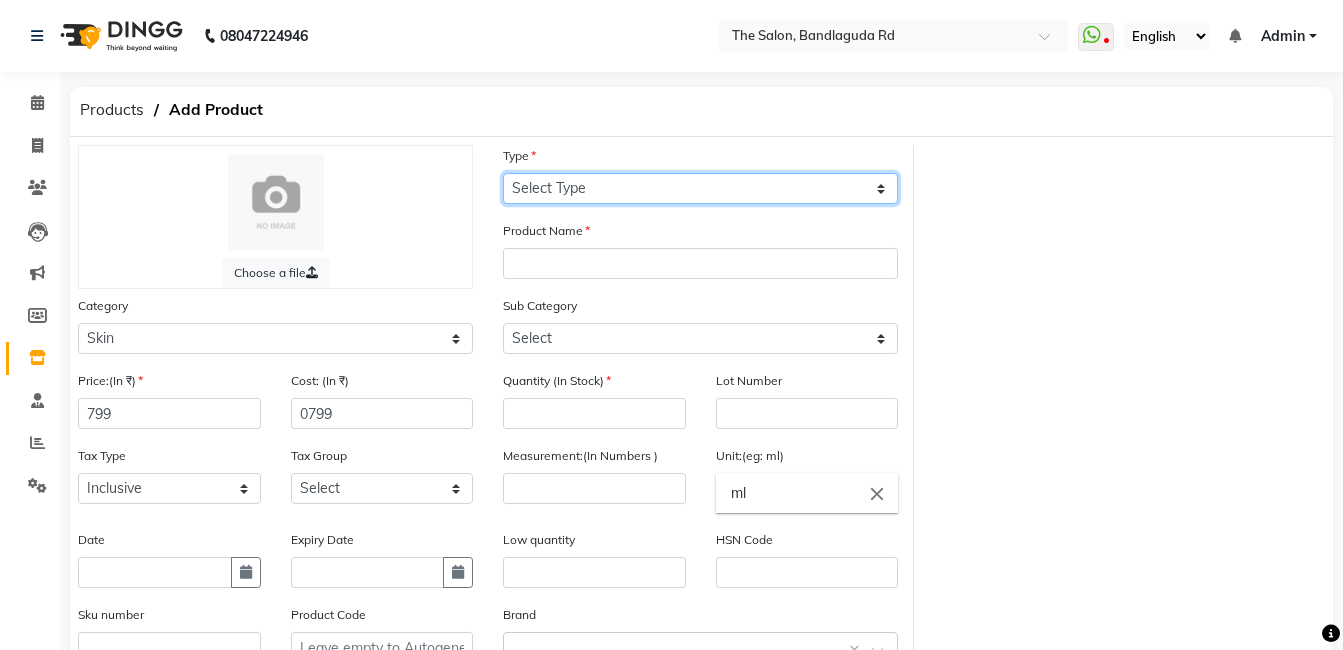 click on "Select Type Both Retail Consumable" 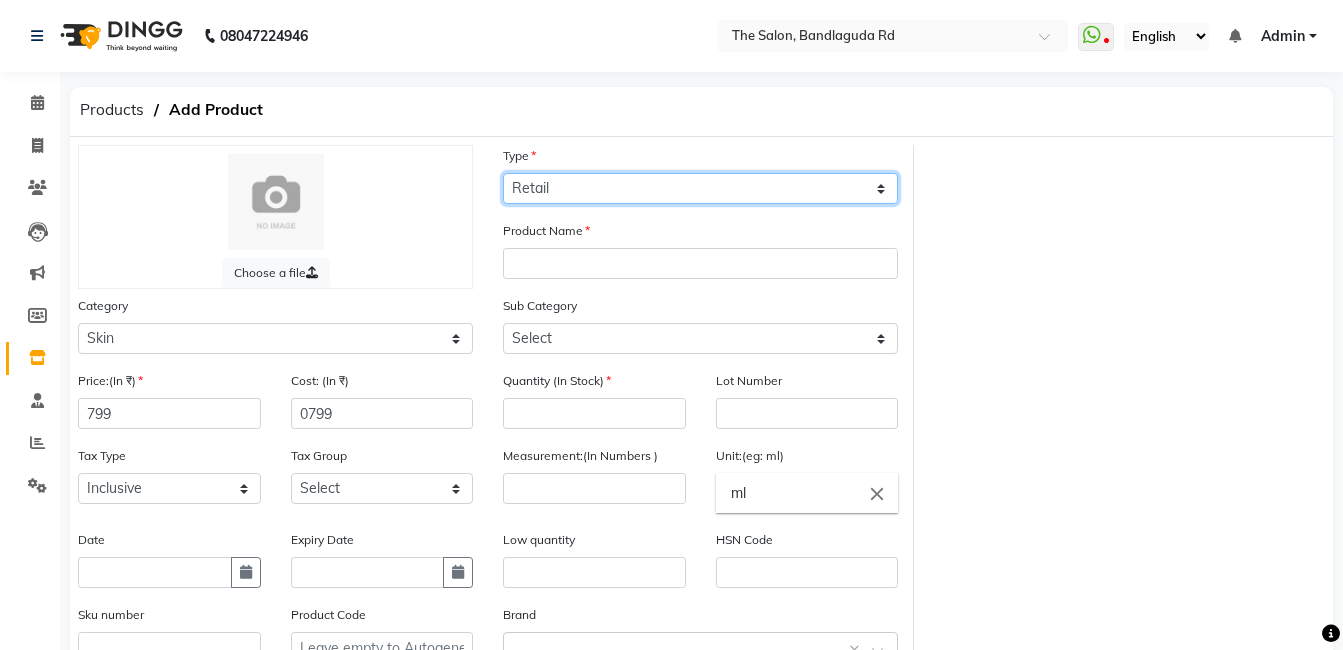 click on "Select Type Both Retail Consumable" 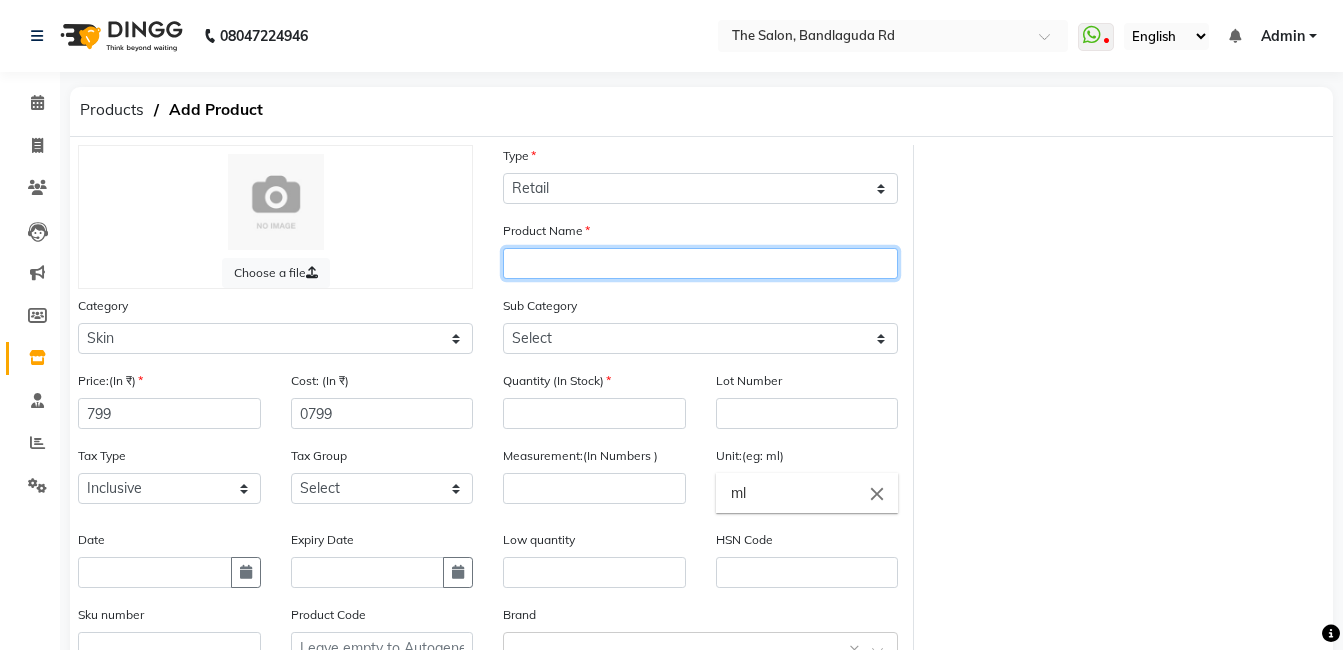 click 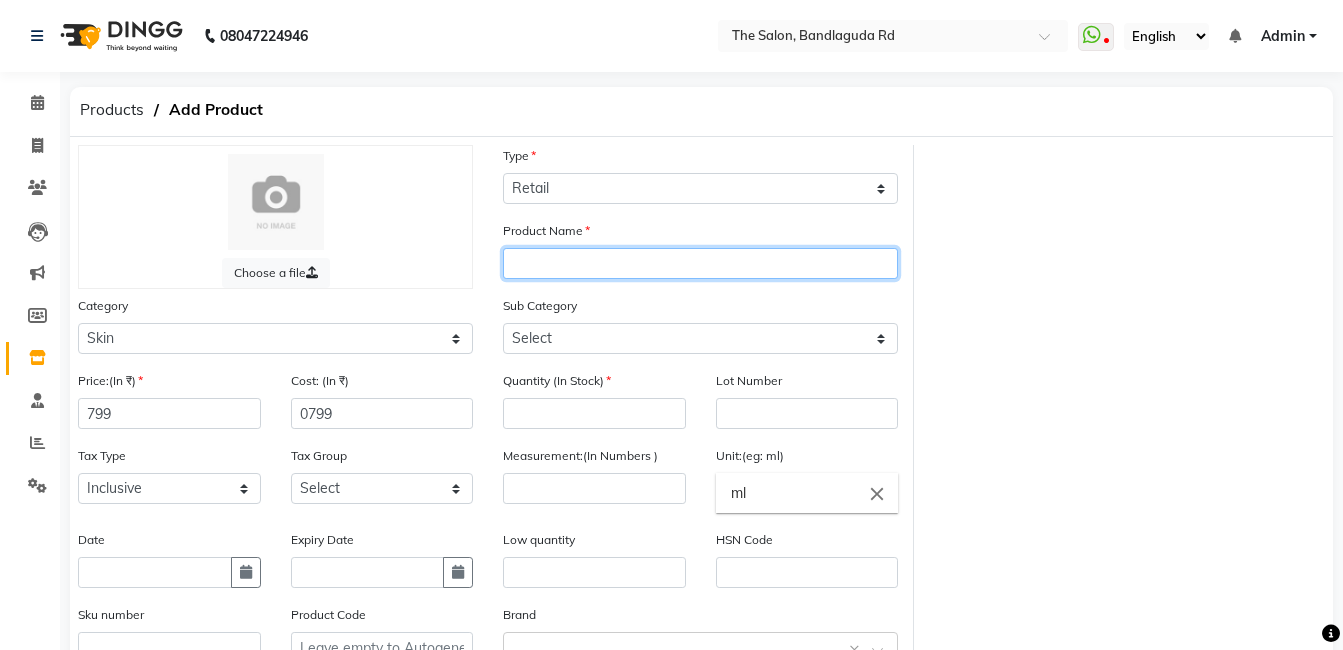 type on "b" 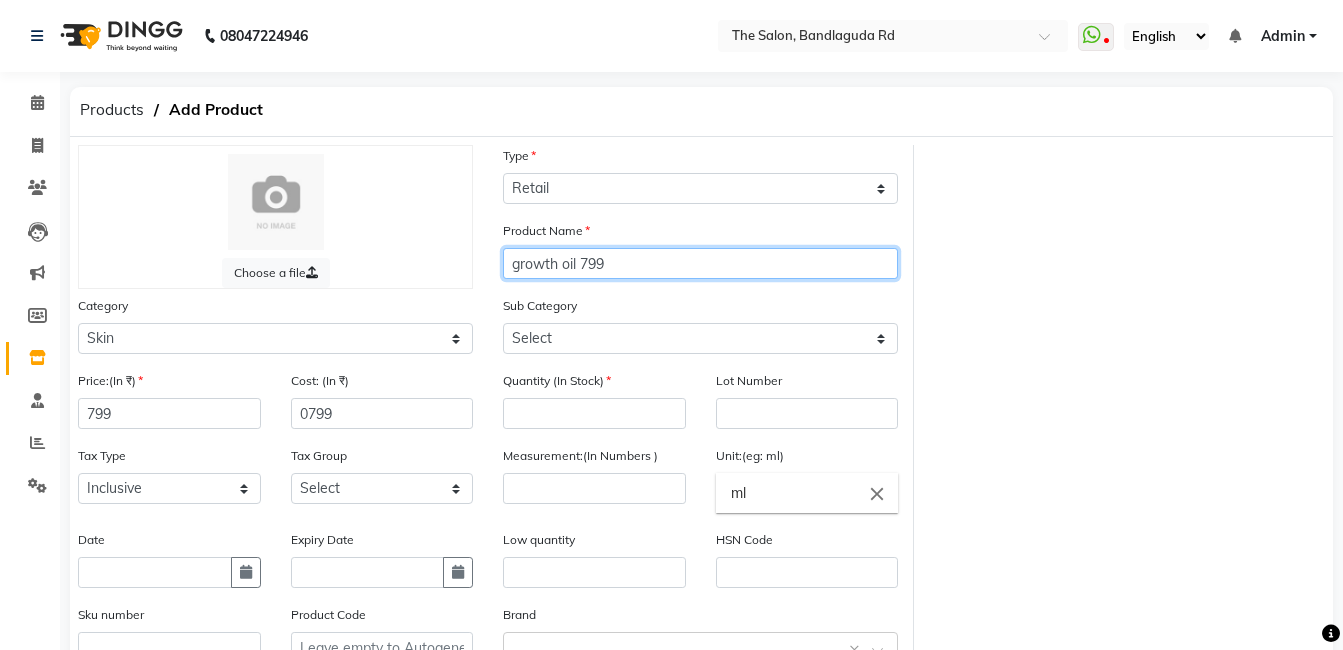 type on "growth oil 799" 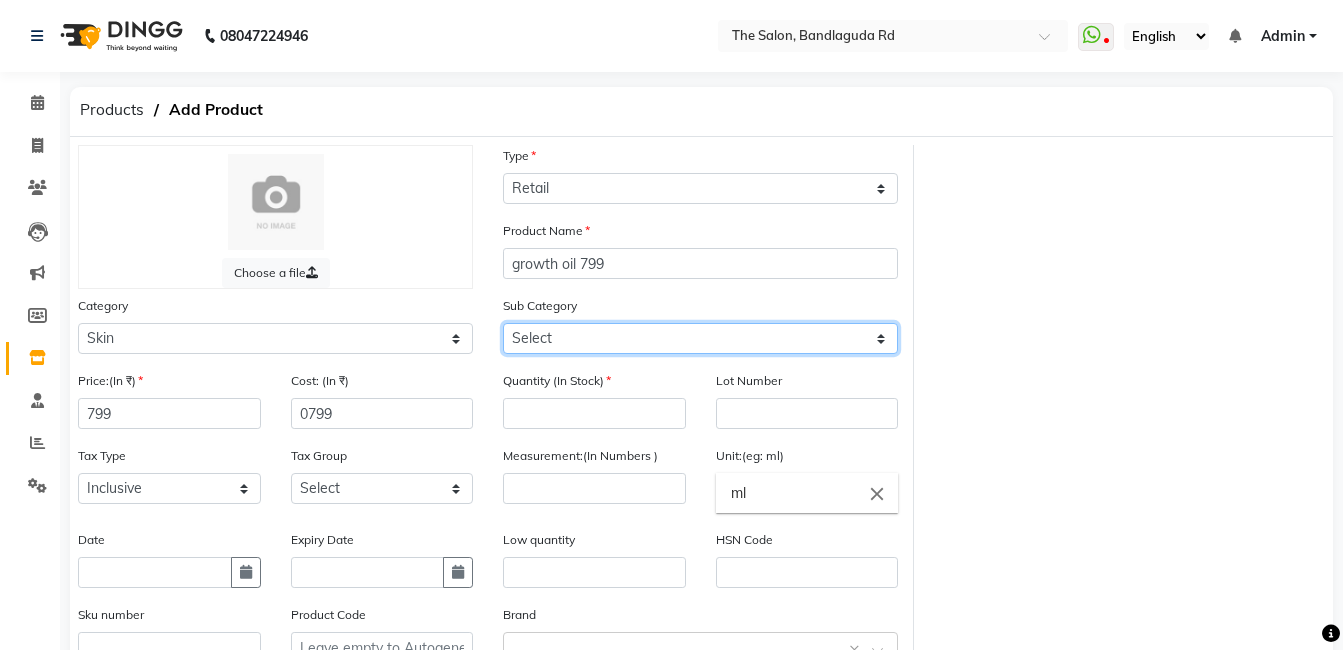 click on "Select Cleanser Facial Moisturiser Serum Toner Sun Care Masks Lip Care Eye Care Body Care Hand & Feet Kit & Combo Treatment Appliances Other Skin" 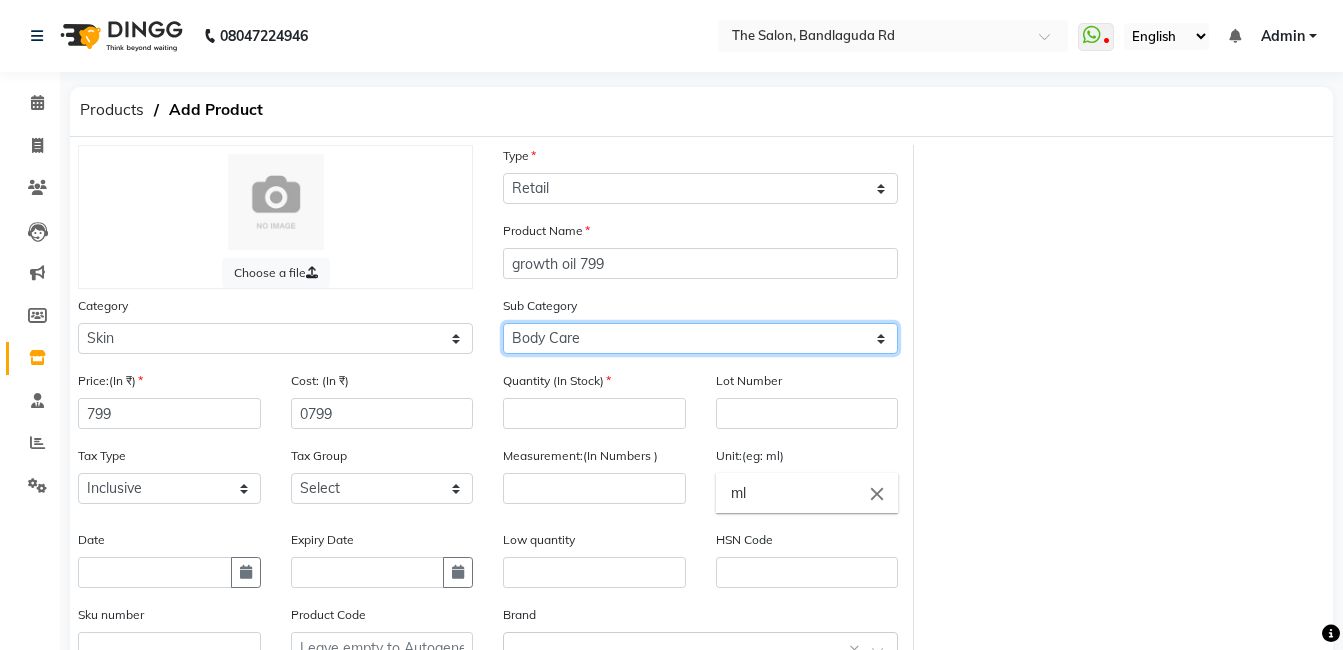 click on "Select Cleanser Facial Moisturiser Serum Toner Sun Care Masks Lip Care Eye Care Body Care Hand & Feet Kit & Combo Treatment Appliances Other Skin" 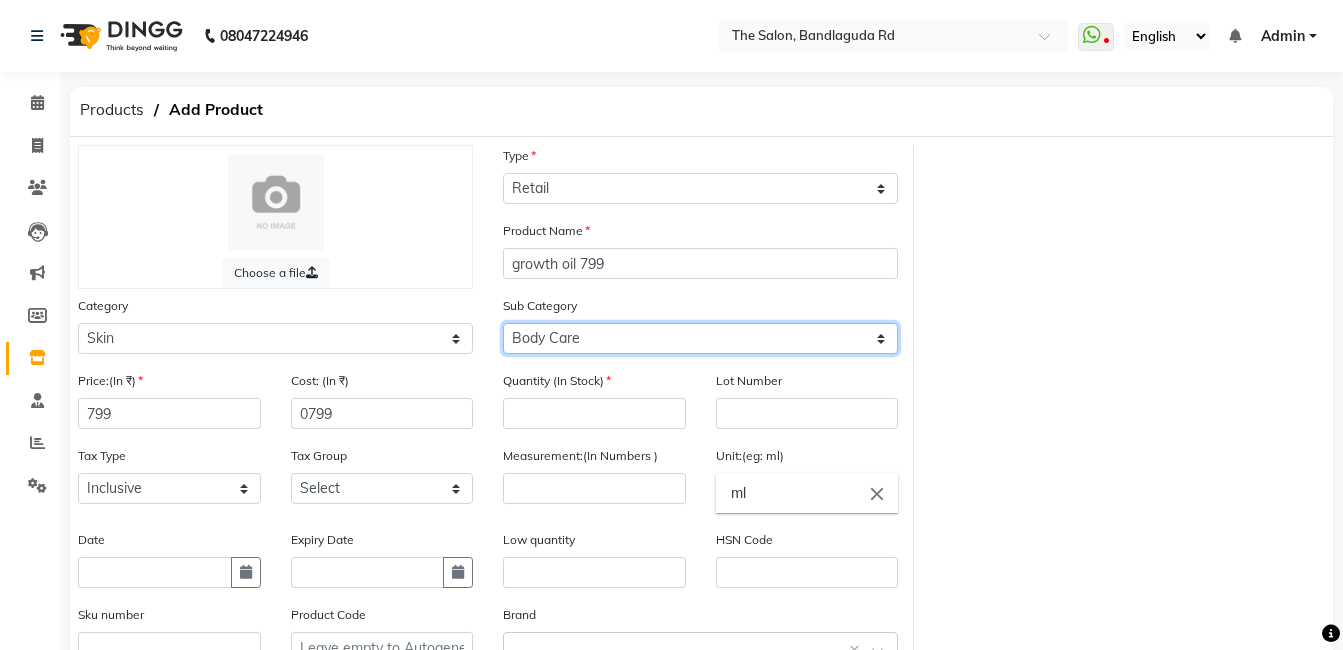 select on "494101165" 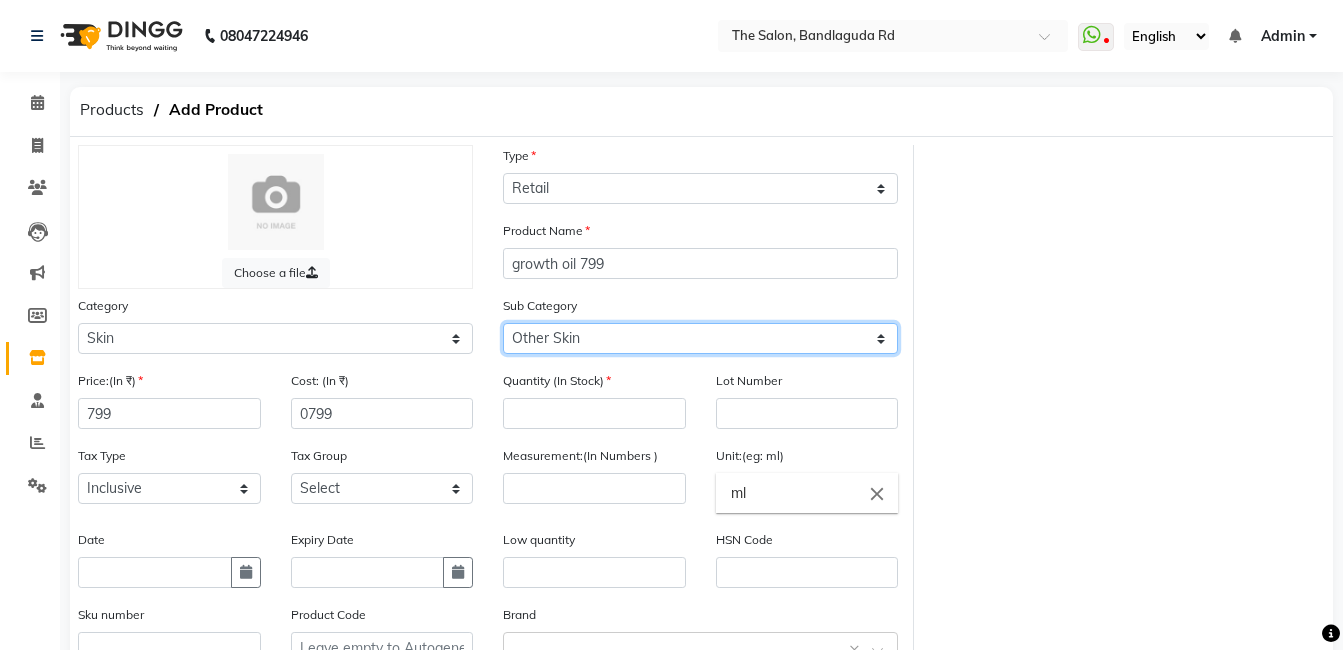 click on "Select Cleanser Facial Moisturiser Serum Toner Sun Care Masks Lip Care Eye Care Body Care Hand & Feet Kit & Combo Treatment Appliances Other Skin" 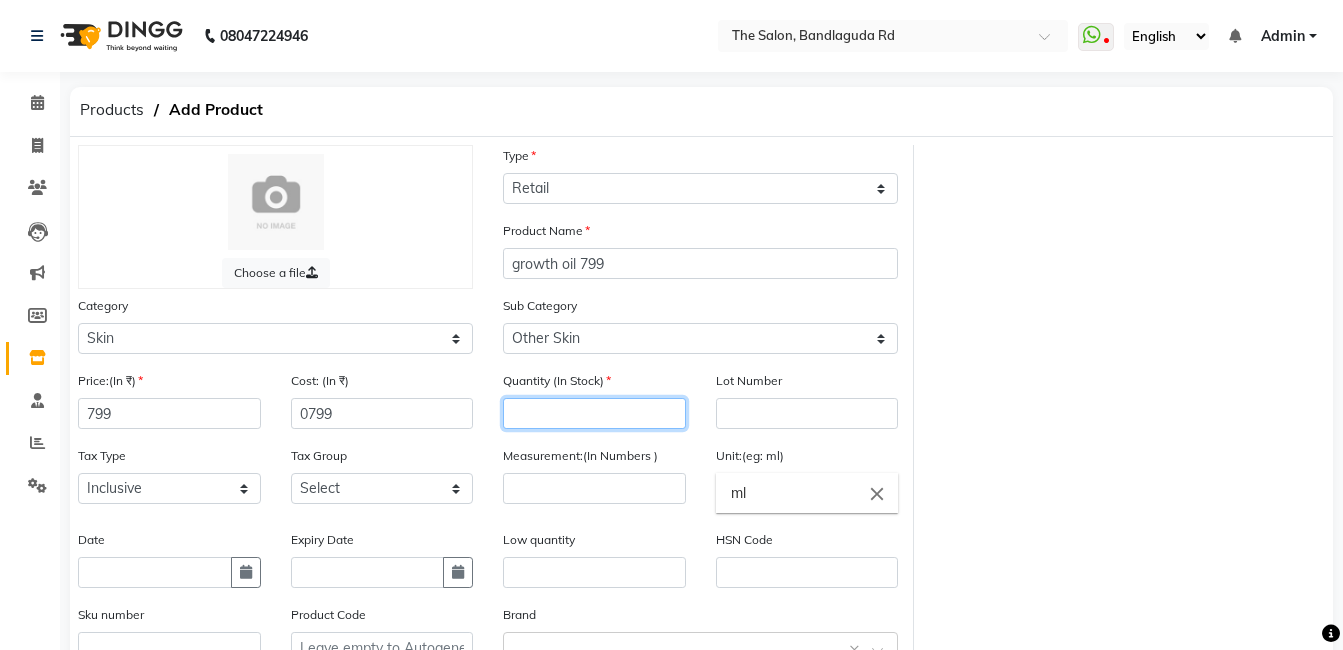 click 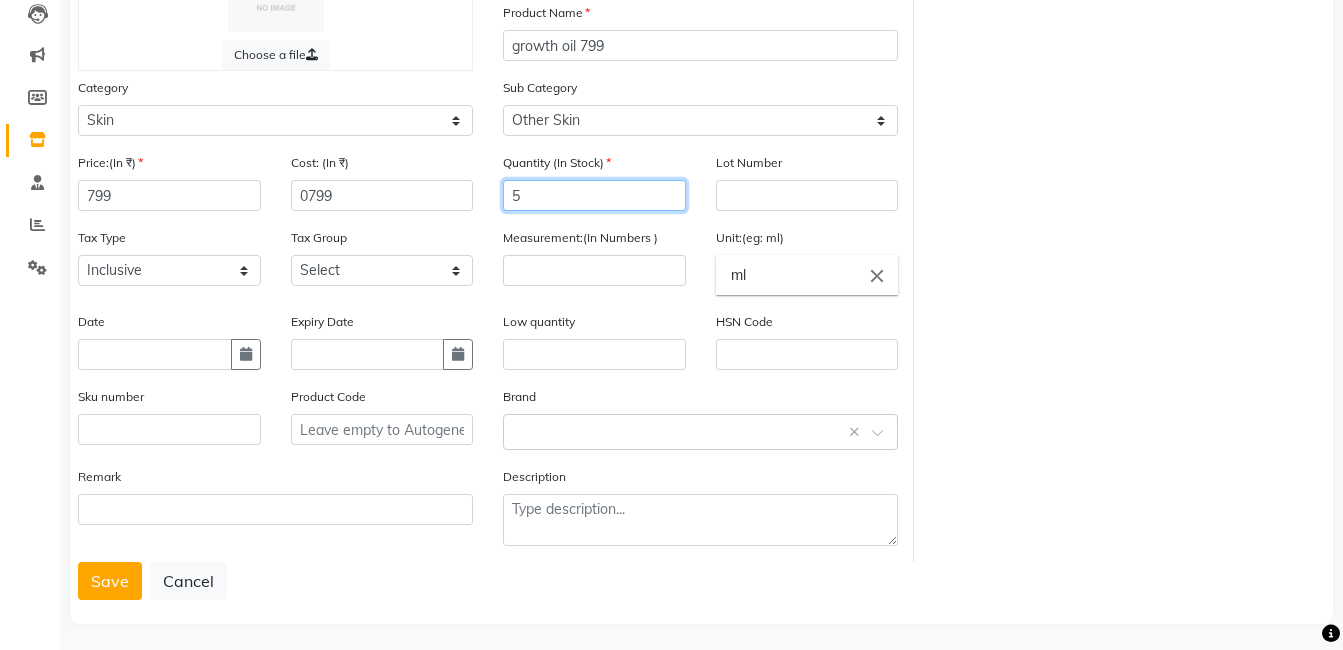 scroll, scrollTop: 226, scrollLeft: 0, axis: vertical 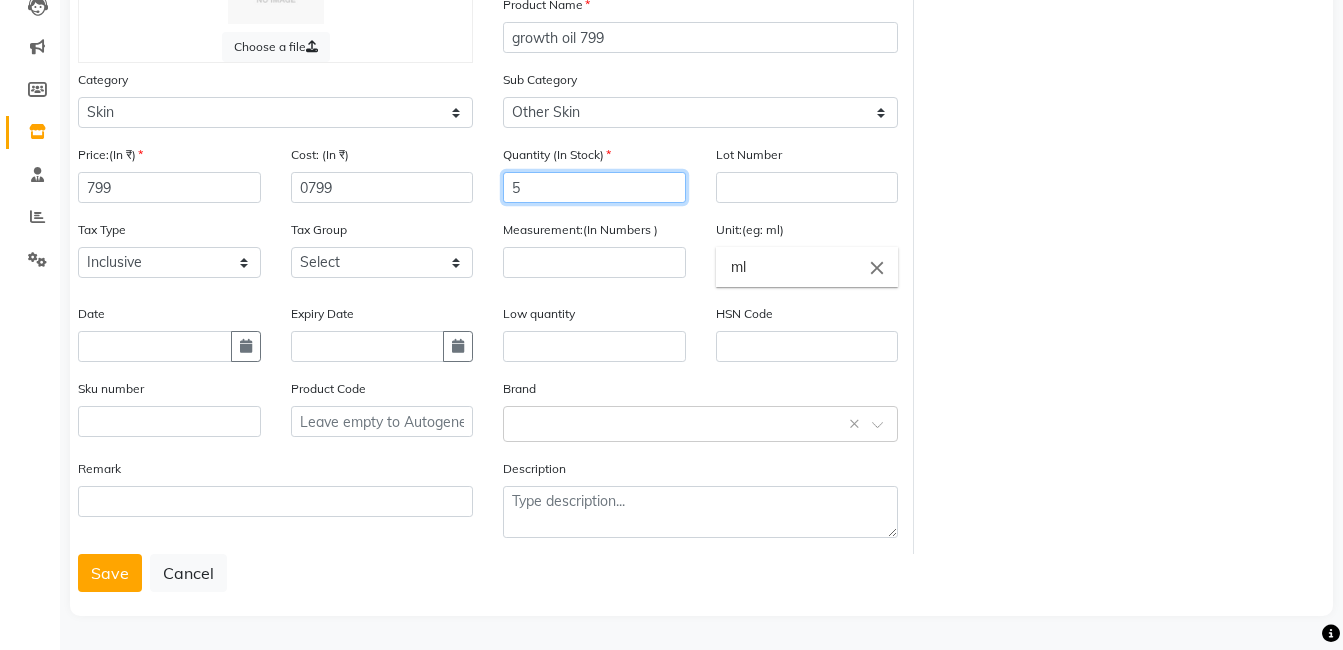 type on "5" 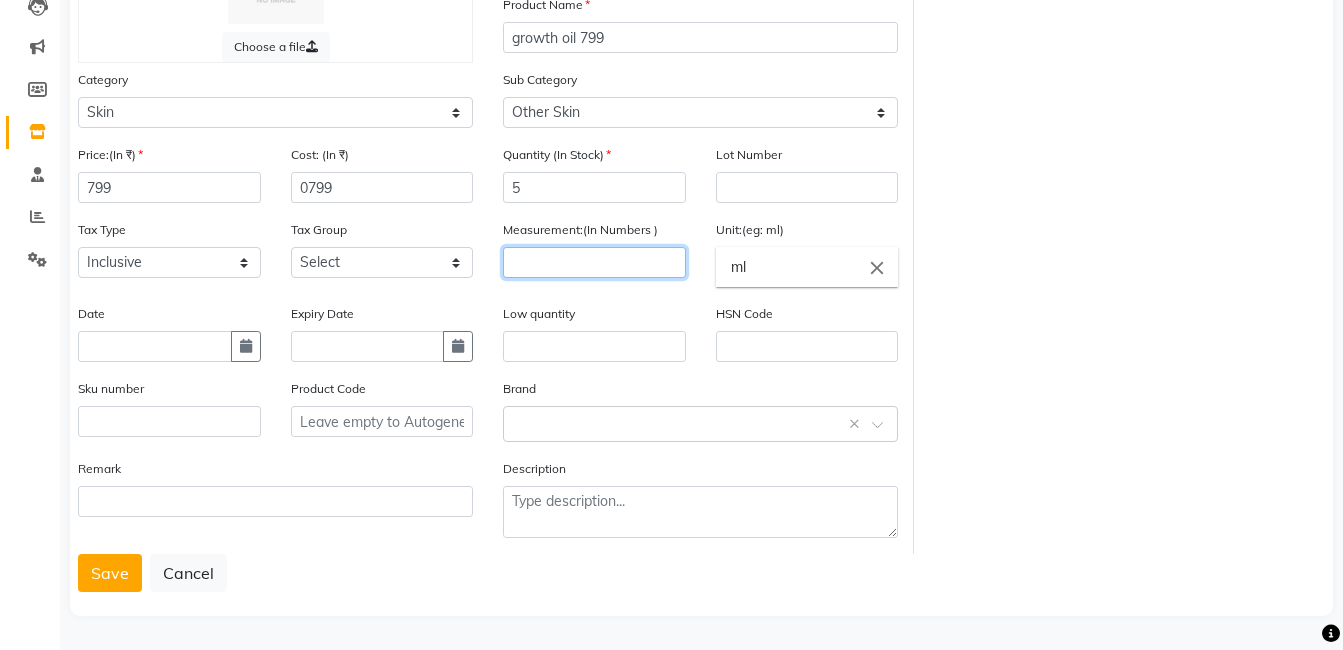 click 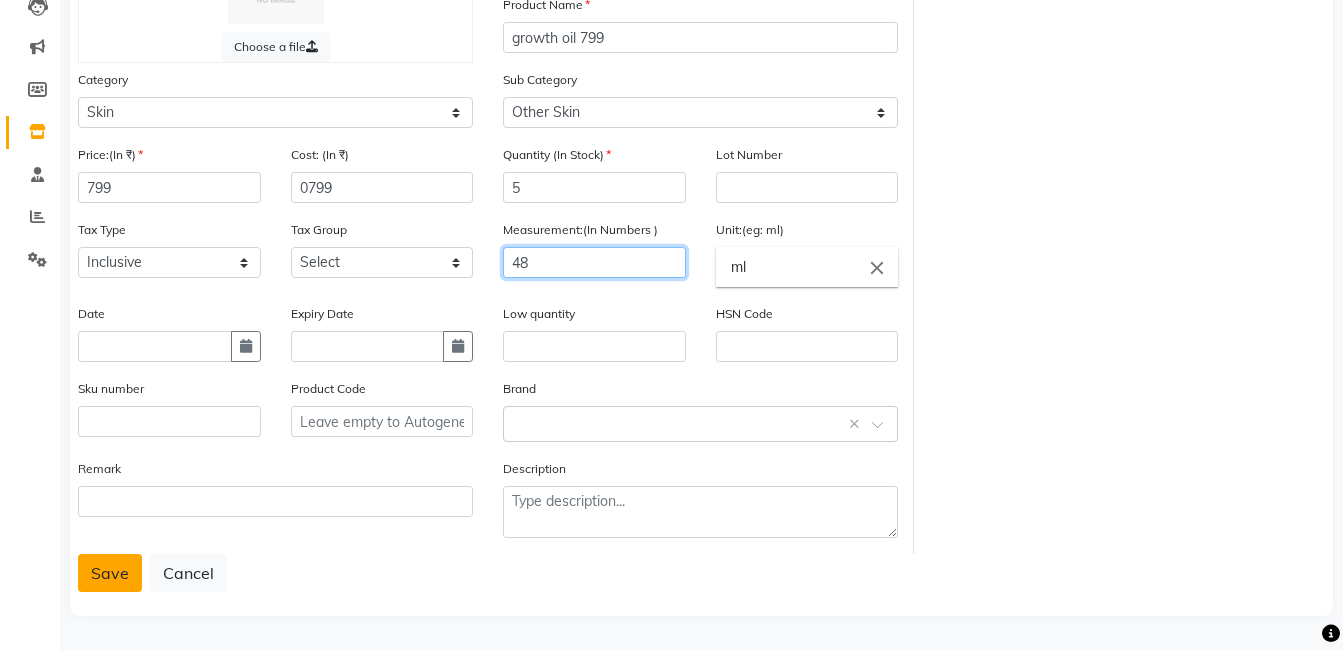 type on "48" 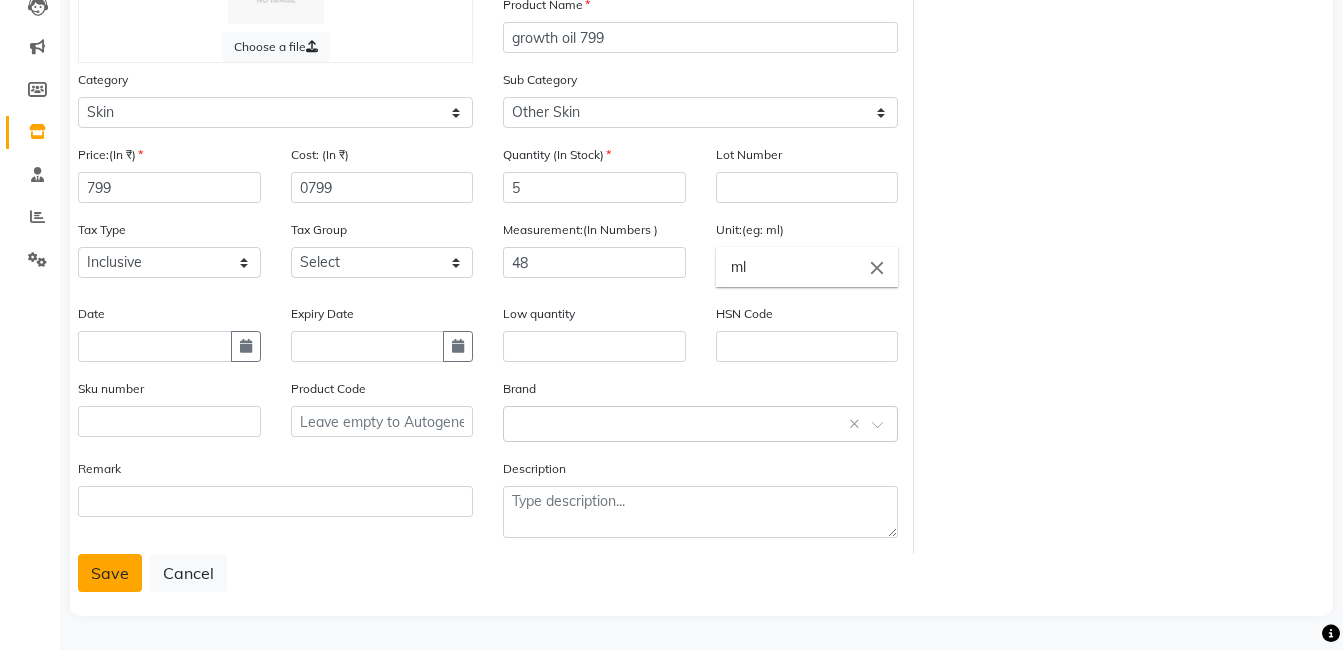click on "Save" 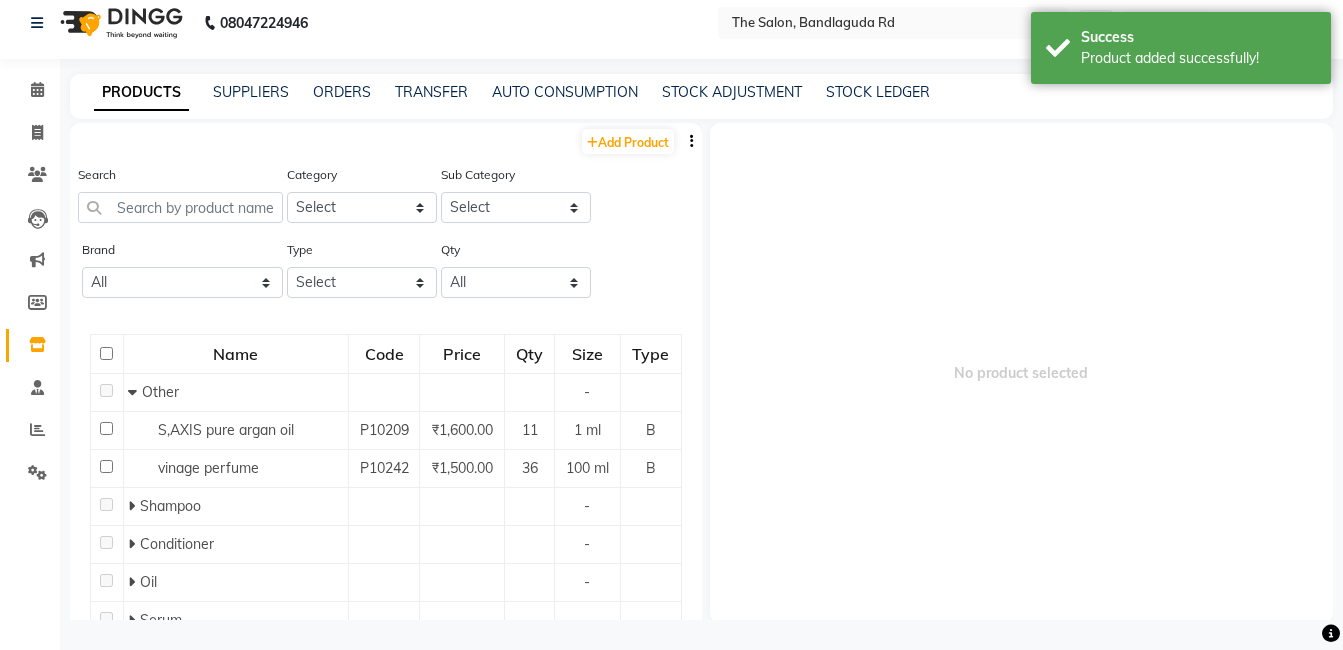 scroll, scrollTop: 13, scrollLeft: 0, axis: vertical 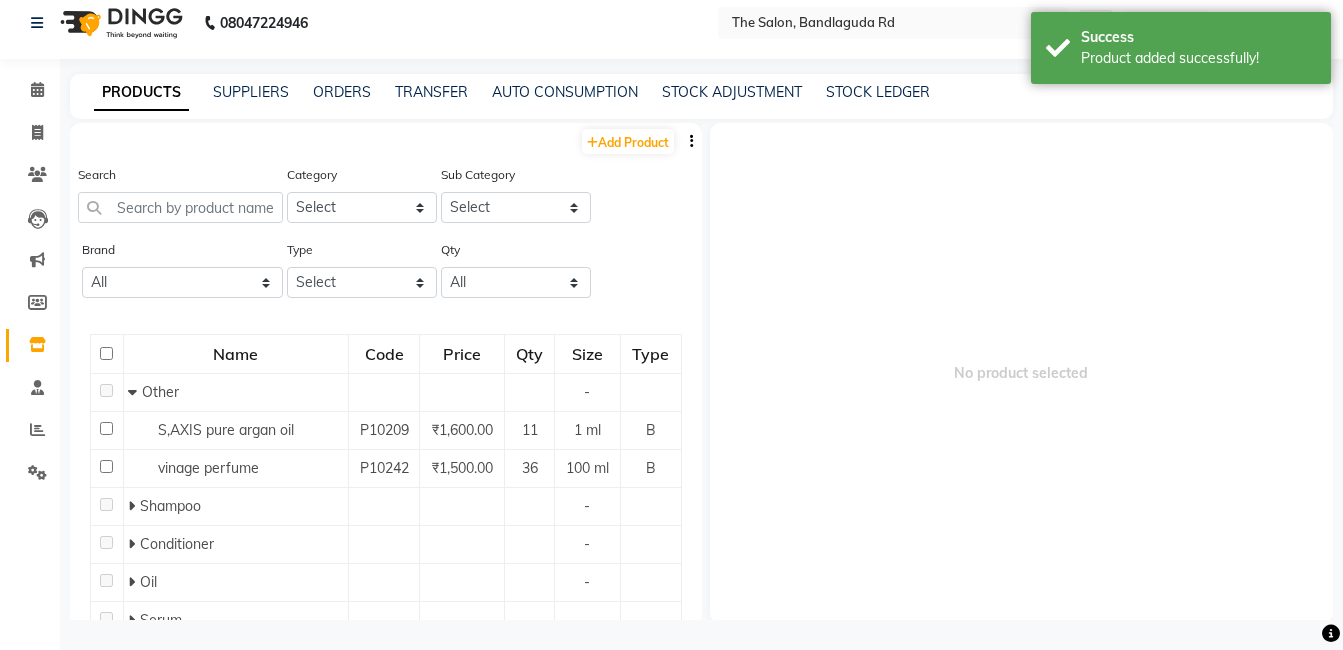 click 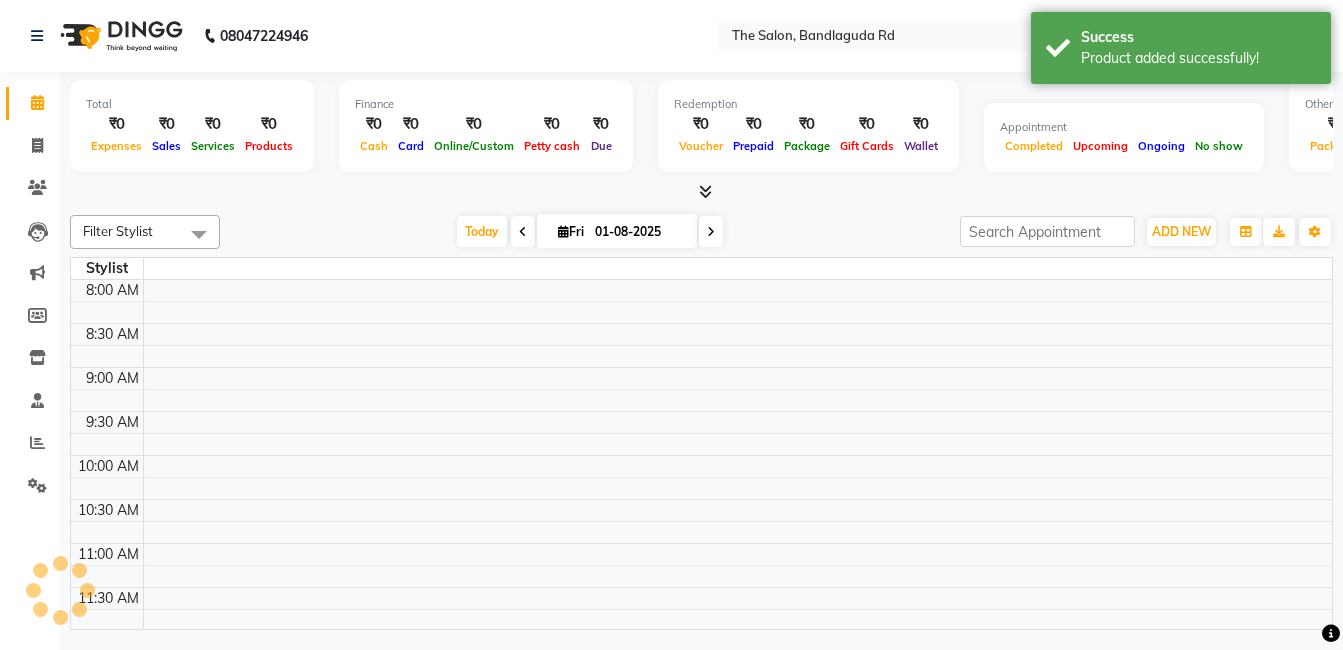 scroll, scrollTop: 0, scrollLeft: 0, axis: both 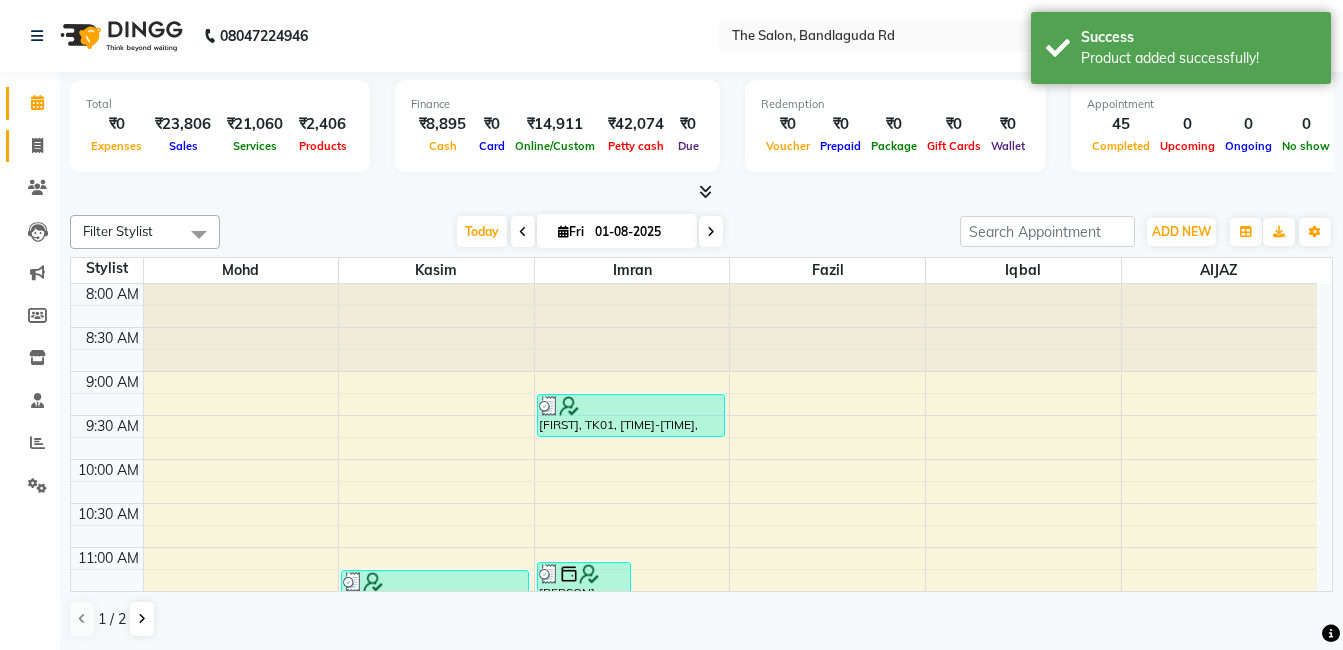 drag, startPoint x: 0, startPoint y: 147, endPoint x: 29, endPoint y: 148, distance: 29.017237 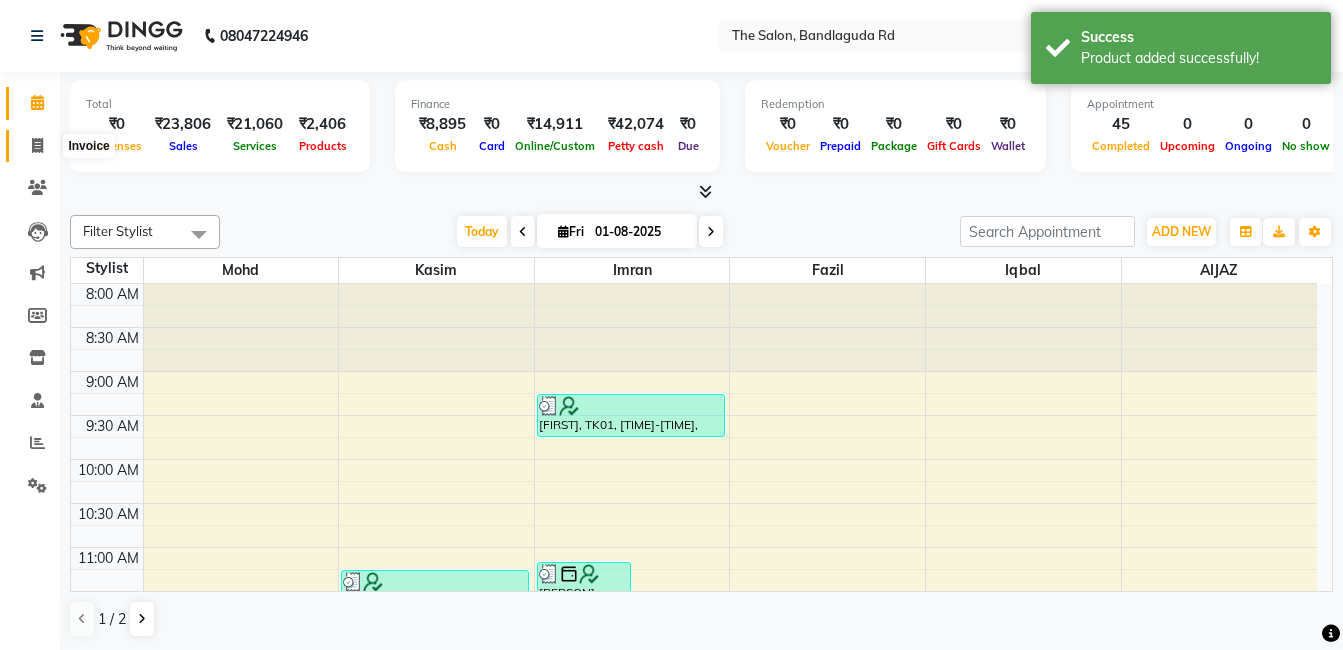 click 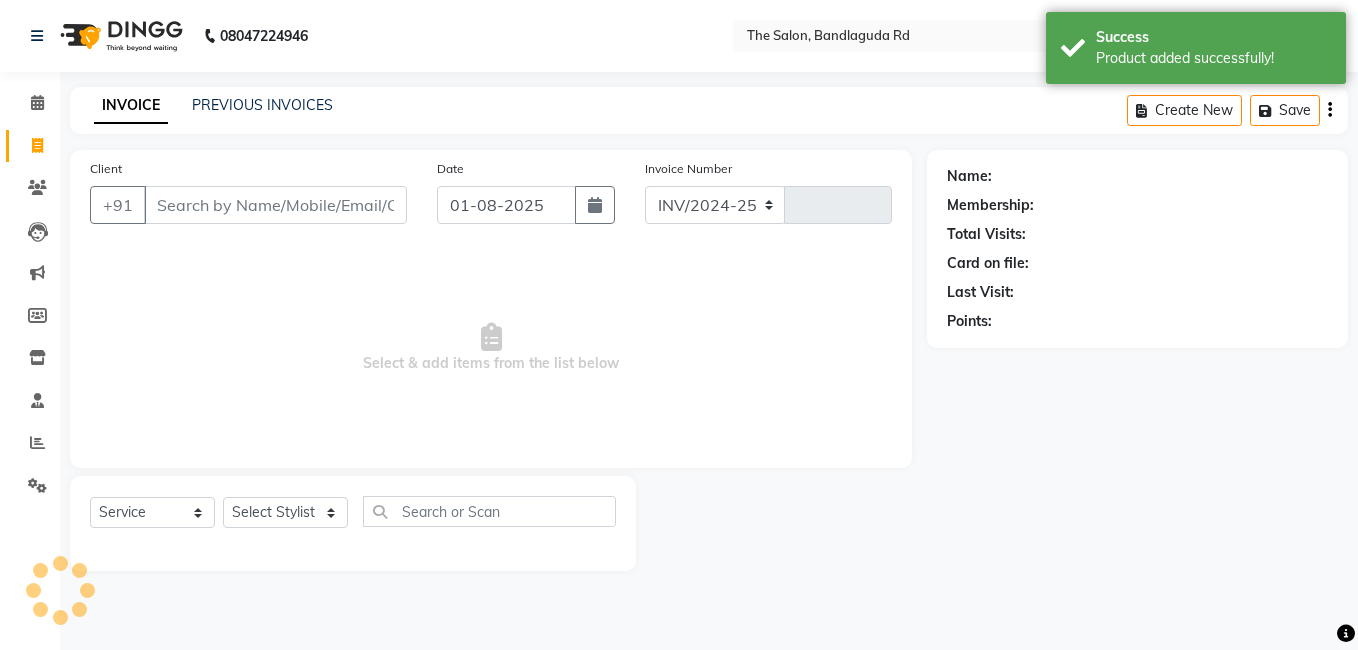 select on "5198" 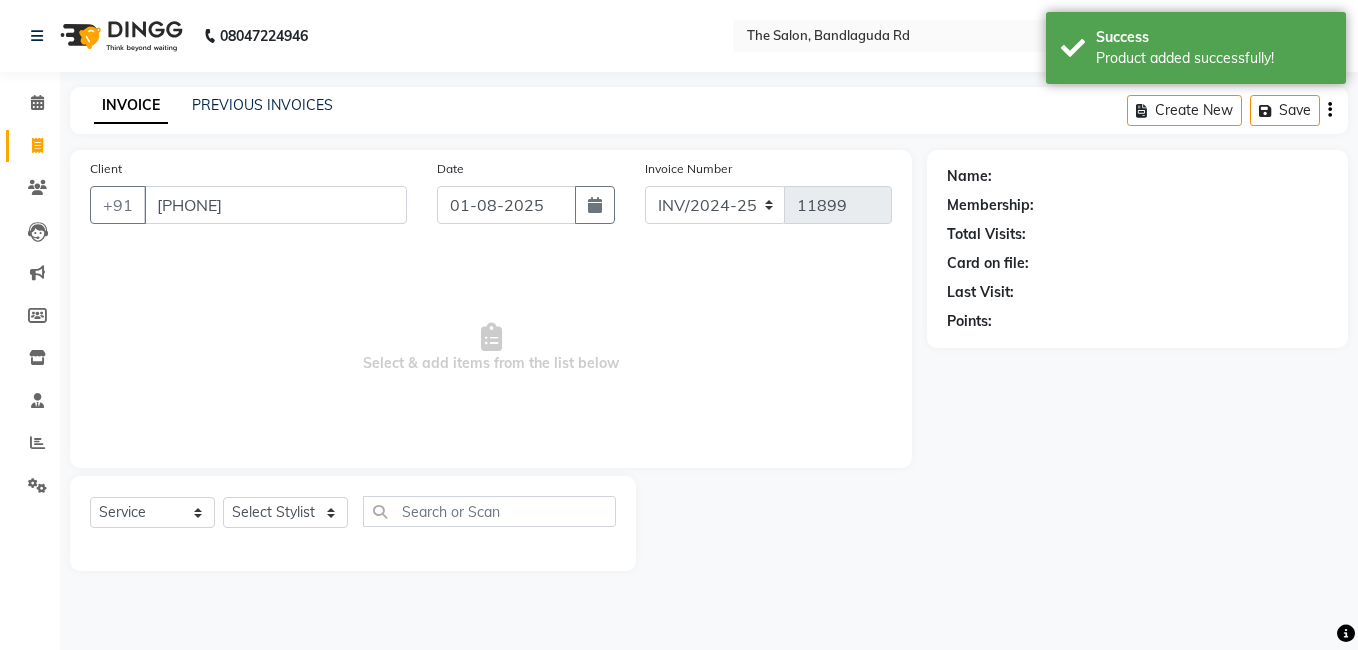 type on "9345971668" 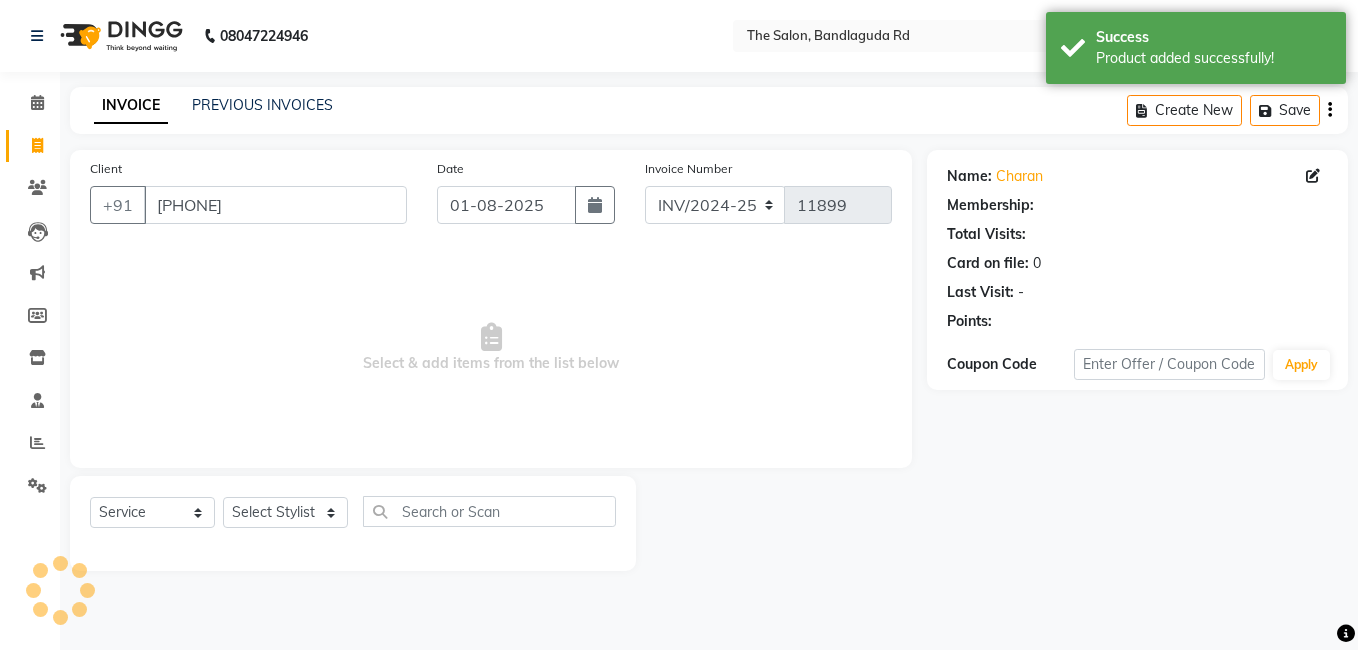 select on "1: Object" 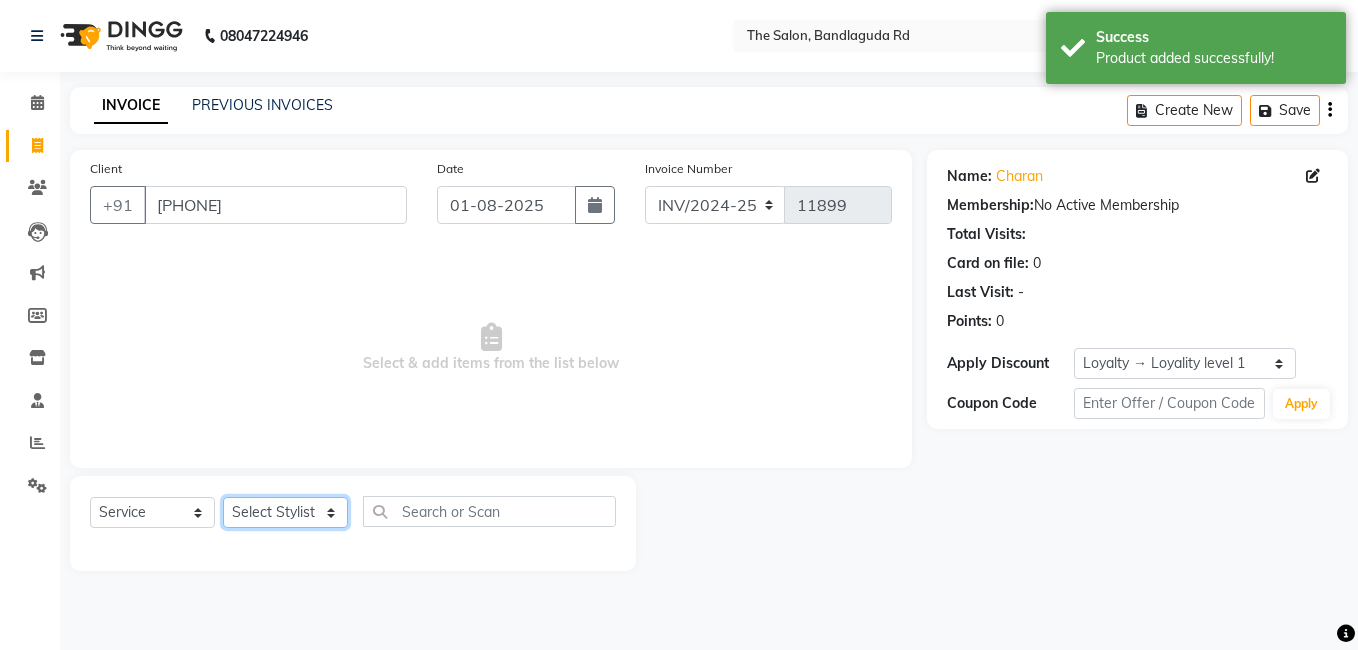 click on "Select Stylist [FIRST] [FIRST] [FIRST] [FIRST] [FIRST] [FIRST] [FIRST] [FIRST] [FIRST] [FIRST]" 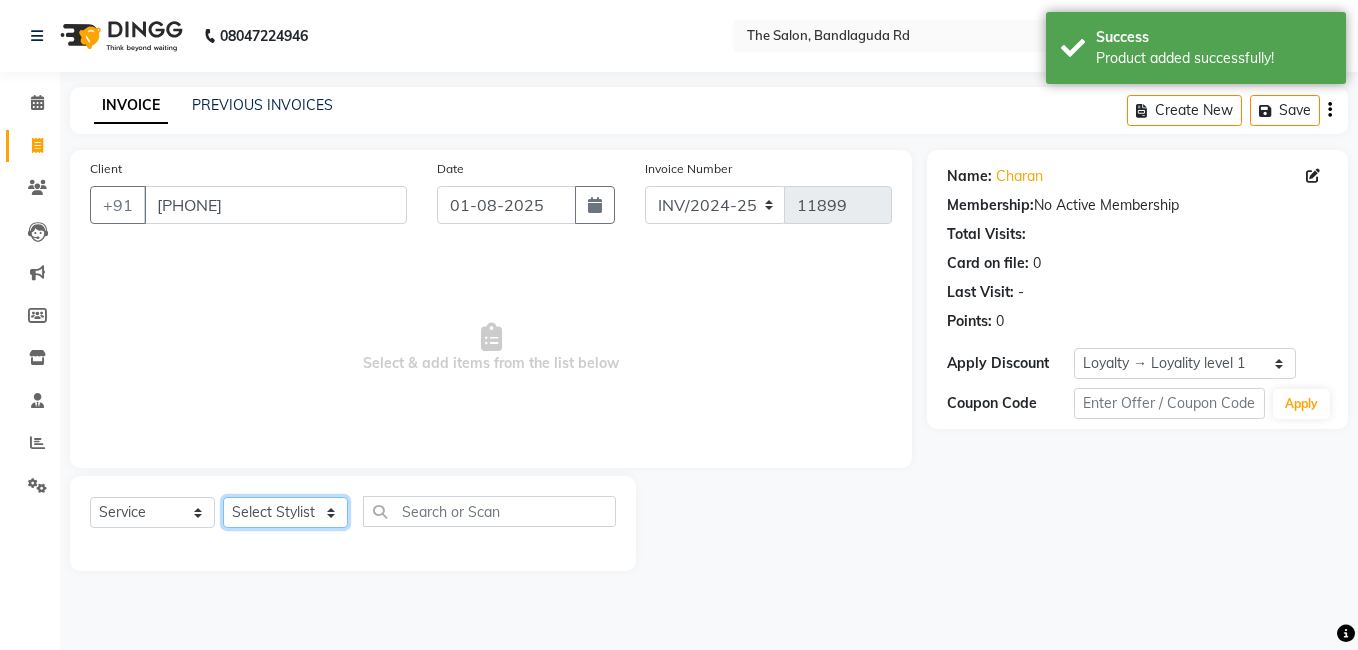 select on "86724" 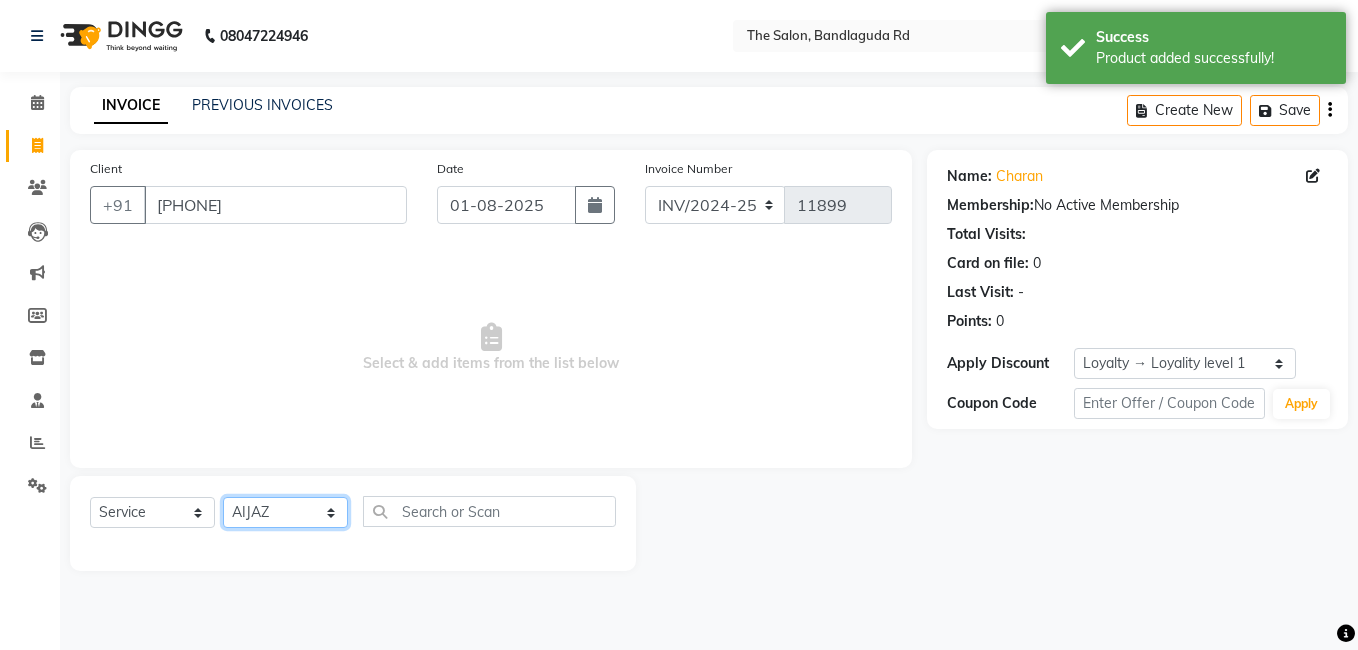 click on "Select Stylist [FIRST] [FIRST] [FIRST] [FIRST] [FIRST] [FIRST] [FIRST] [FIRST] [FIRST] [FIRST]" 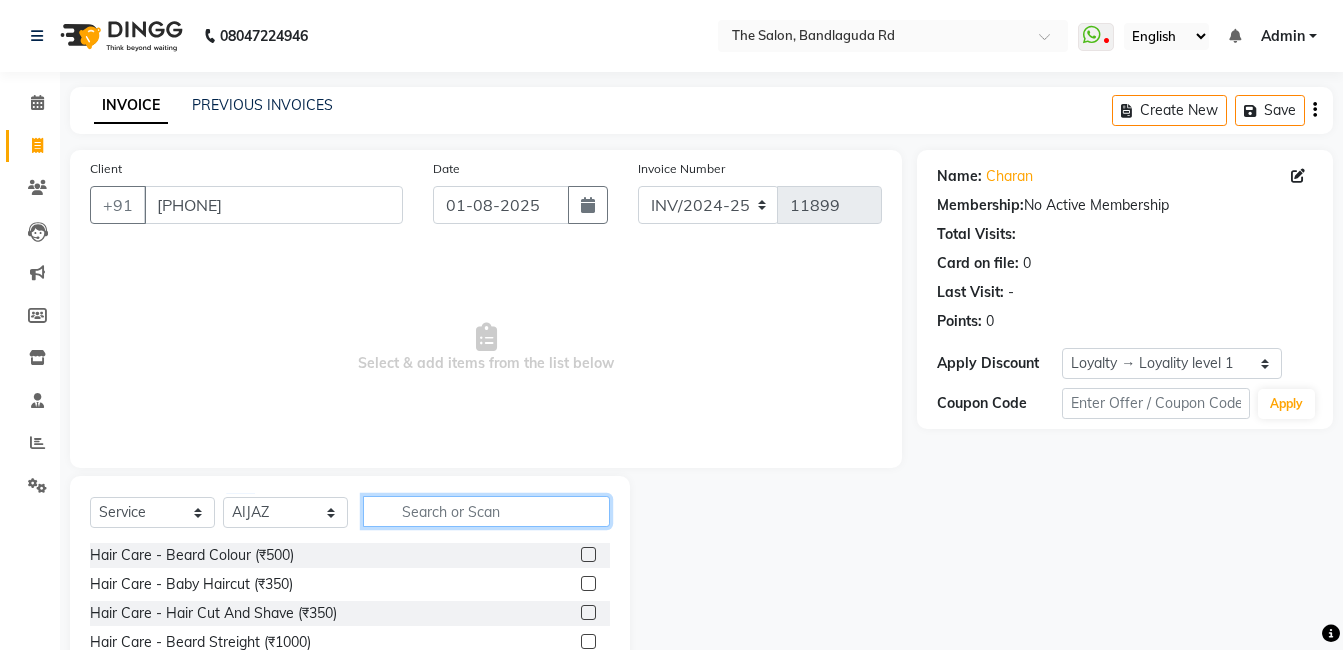 drag, startPoint x: 435, startPoint y: 499, endPoint x: 377, endPoint y: 492, distance: 58.420887 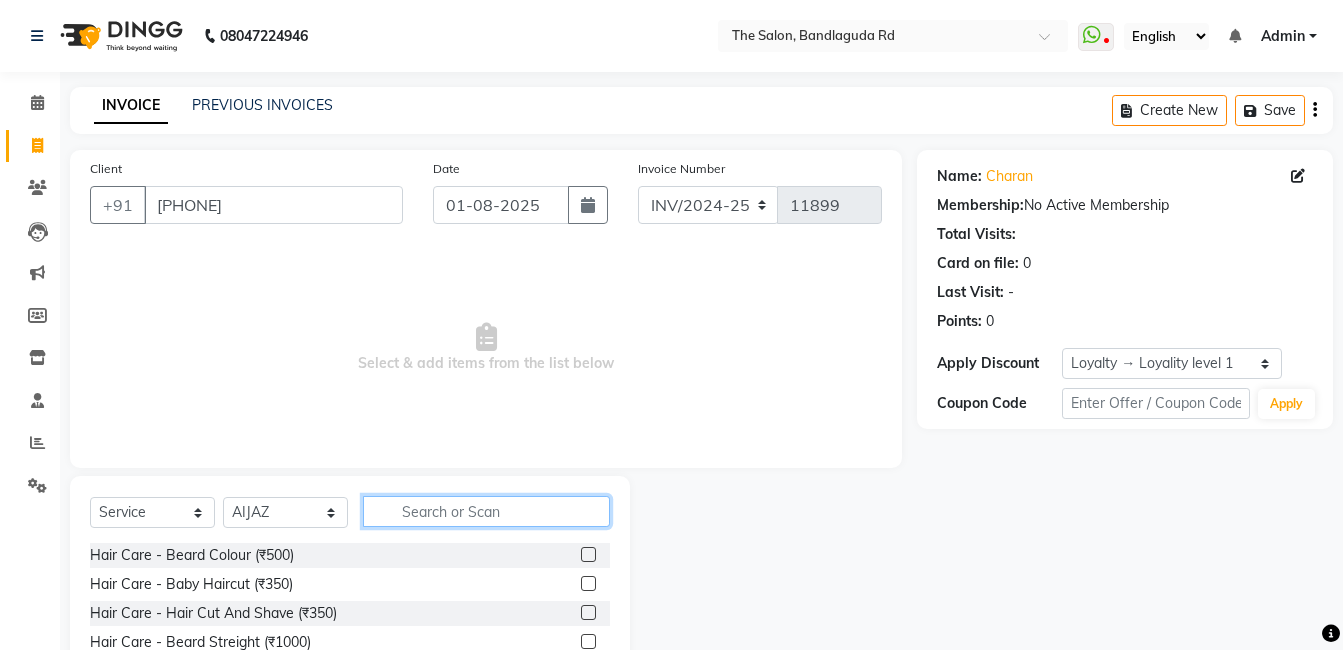click 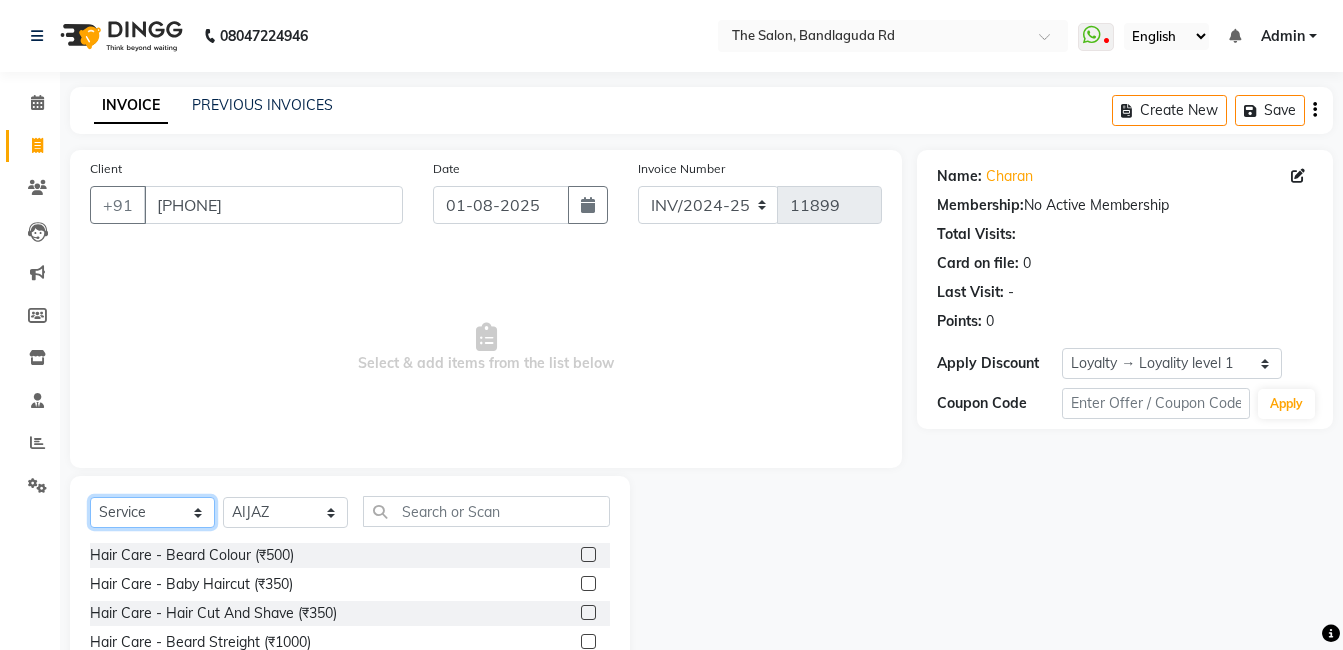 click on "Select  Service  Product  Membership  Package Voucher Prepaid Gift Card" 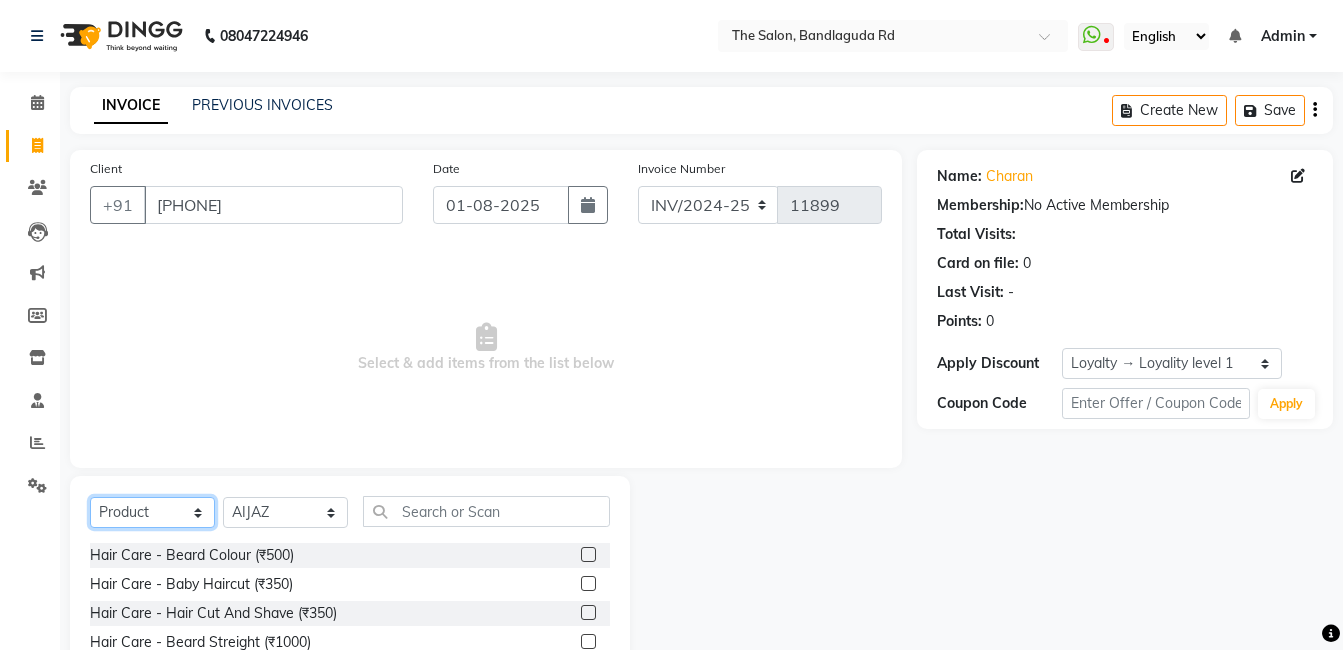 click on "Select  Service  Product  Membership  Package Voucher Prepaid Gift Card" 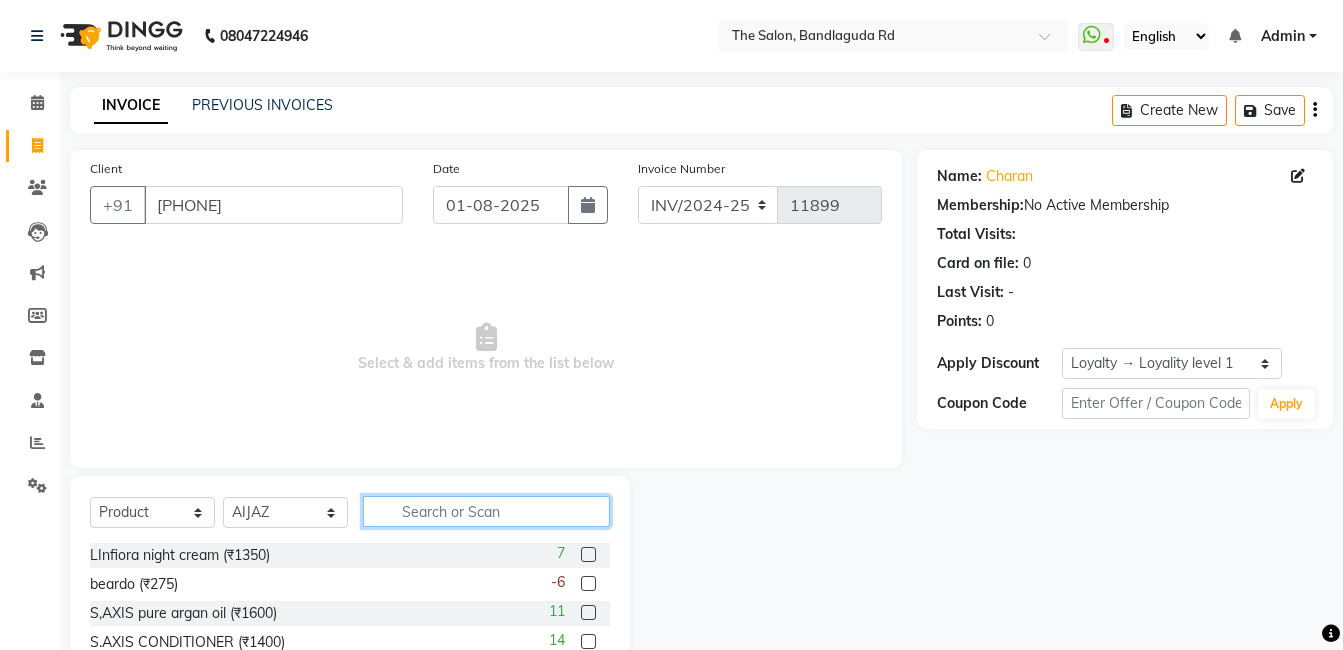 click 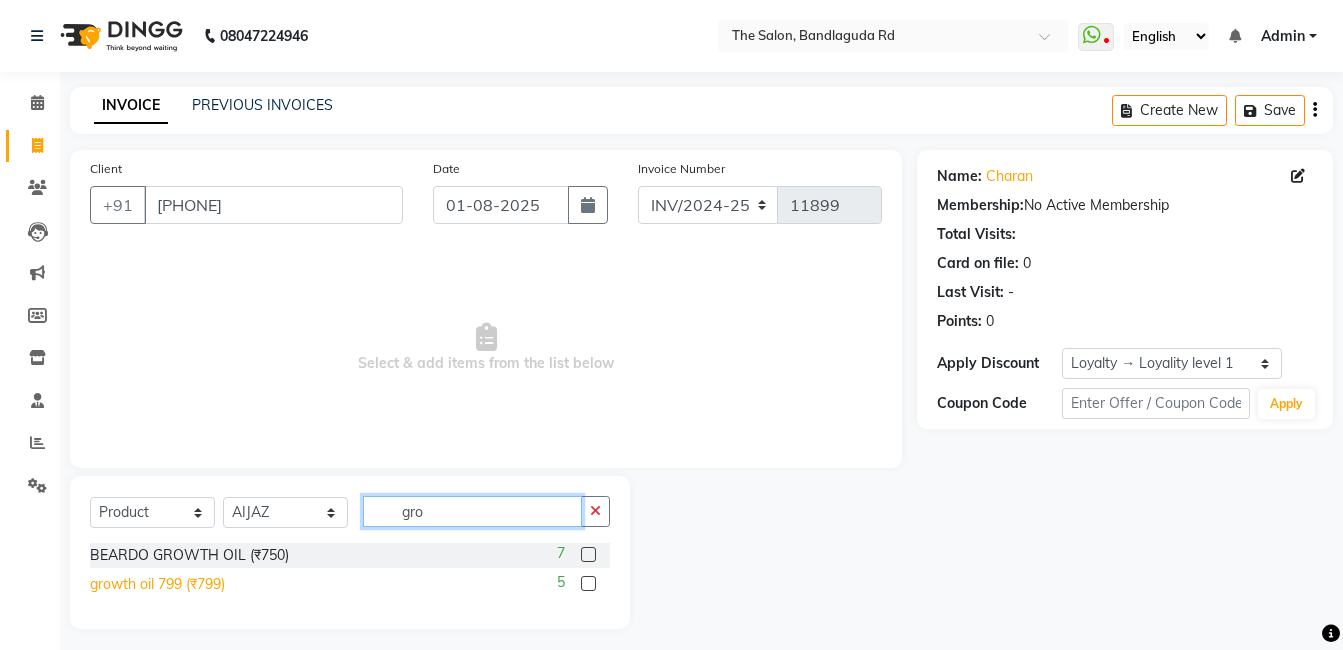 type on "gro" 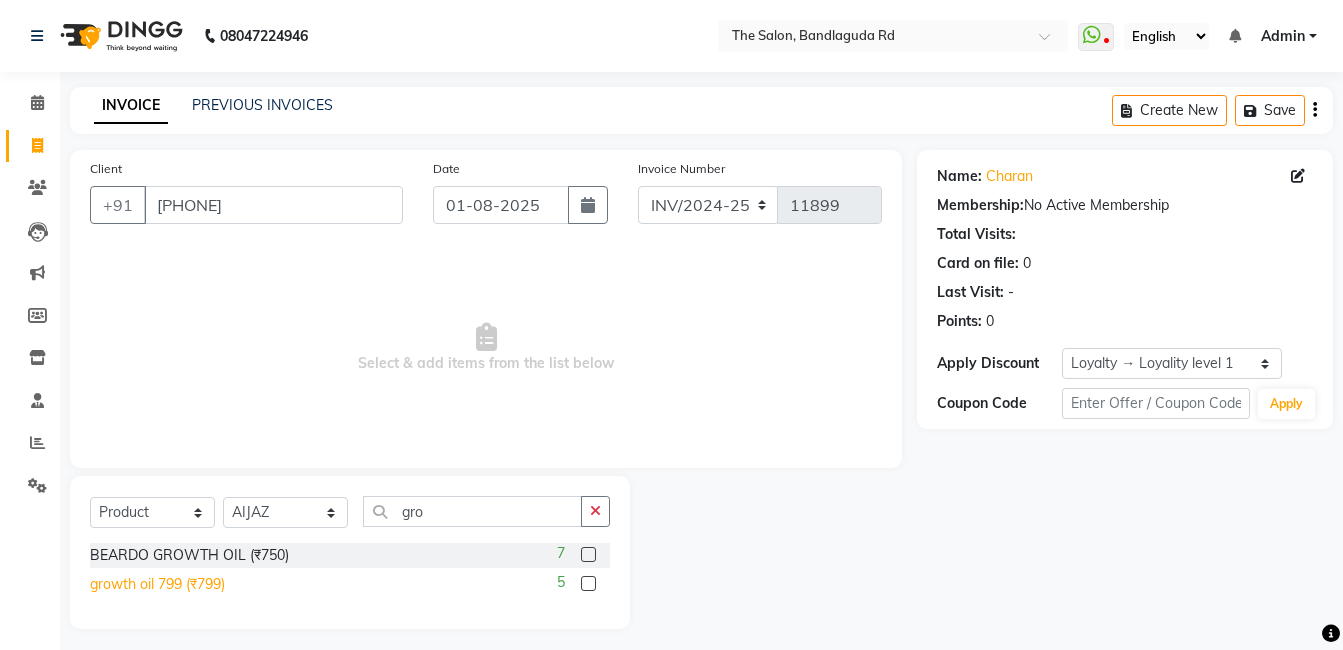 click on "growth oil 799 (₹799)" 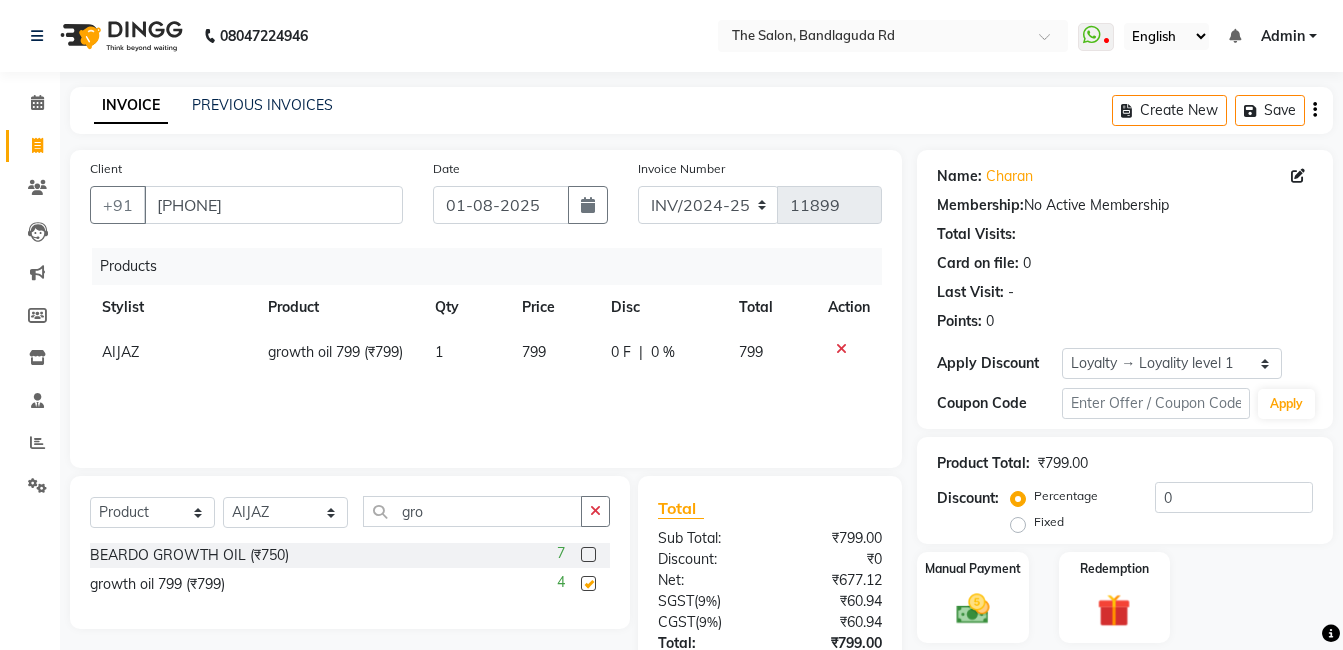 checkbox on "false" 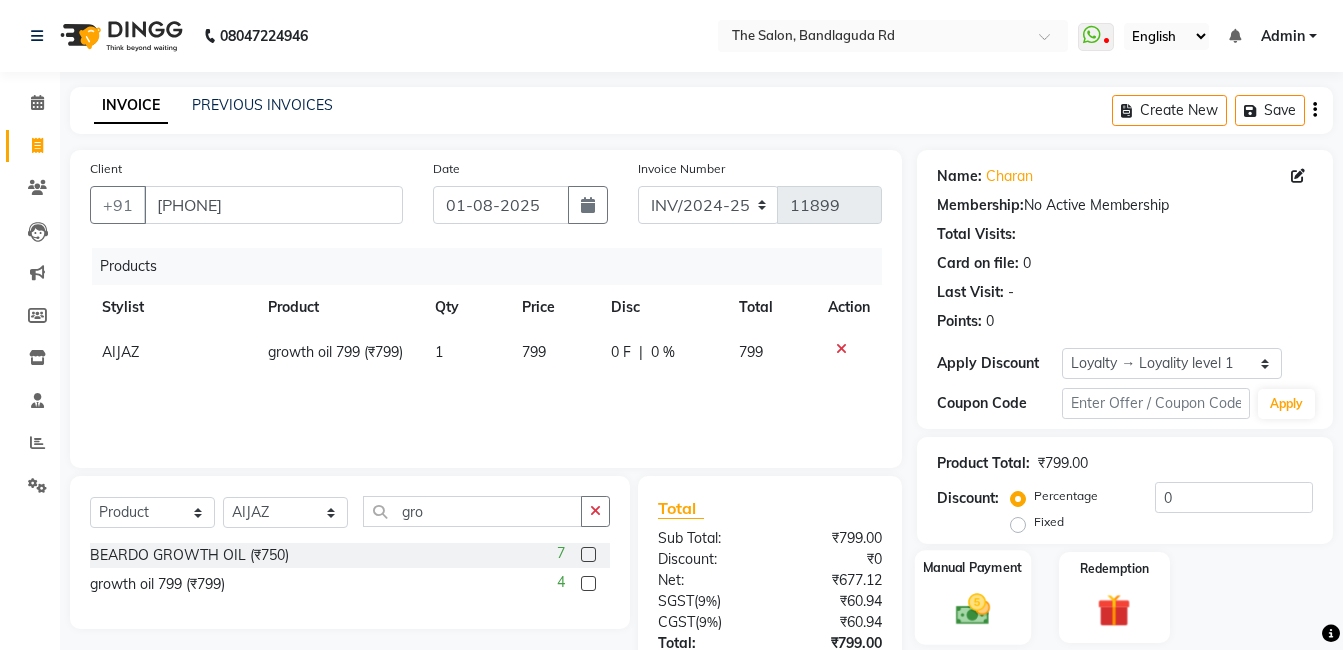 click on "Manual Payment" 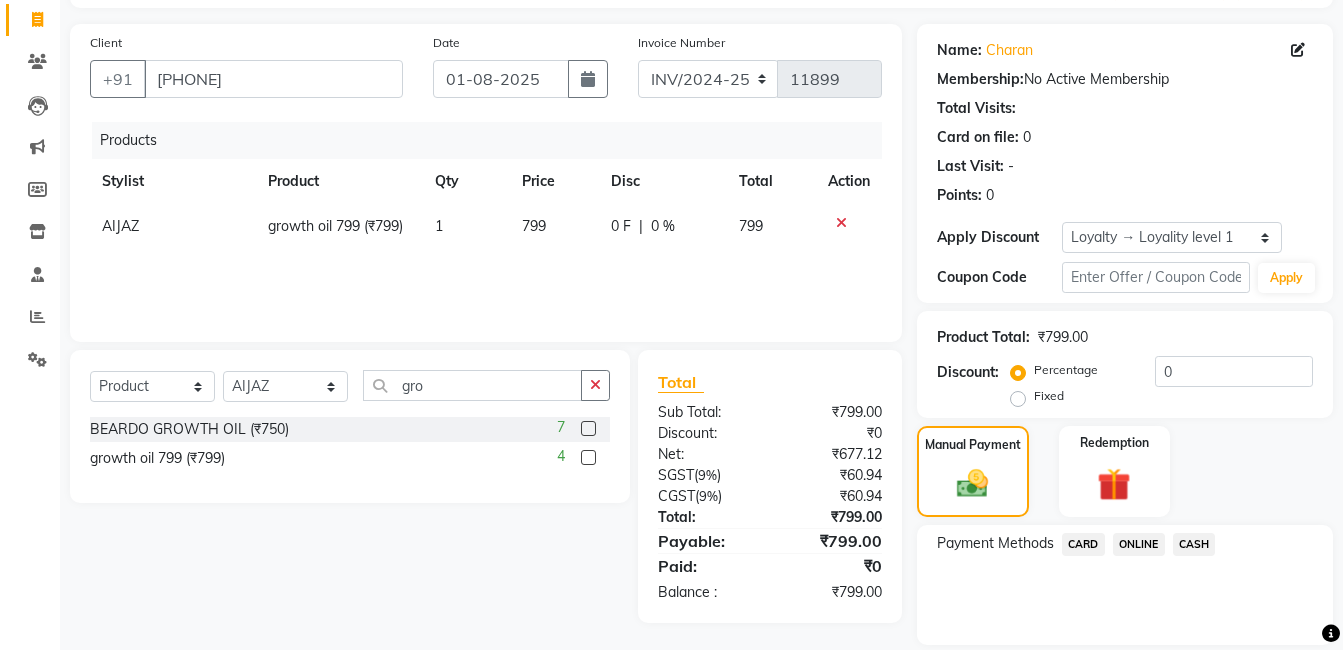 scroll, scrollTop: 192, scrollLeft: 0, axis: vertical 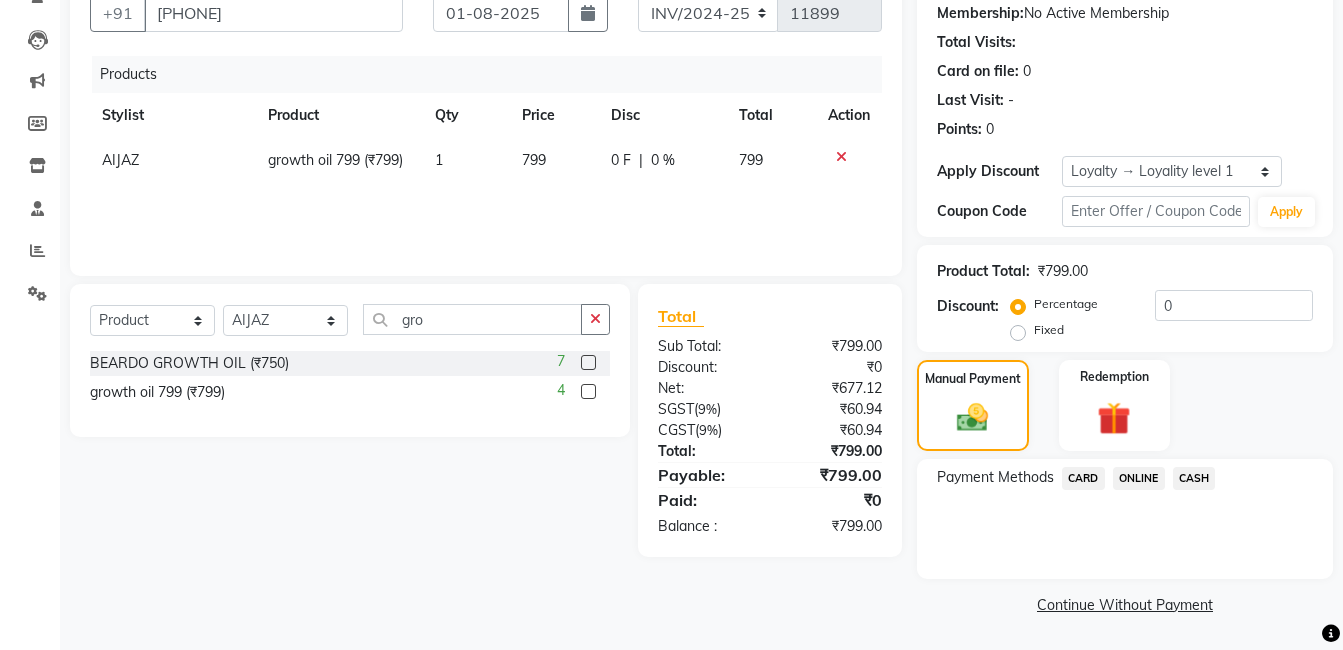 click on "CASH" 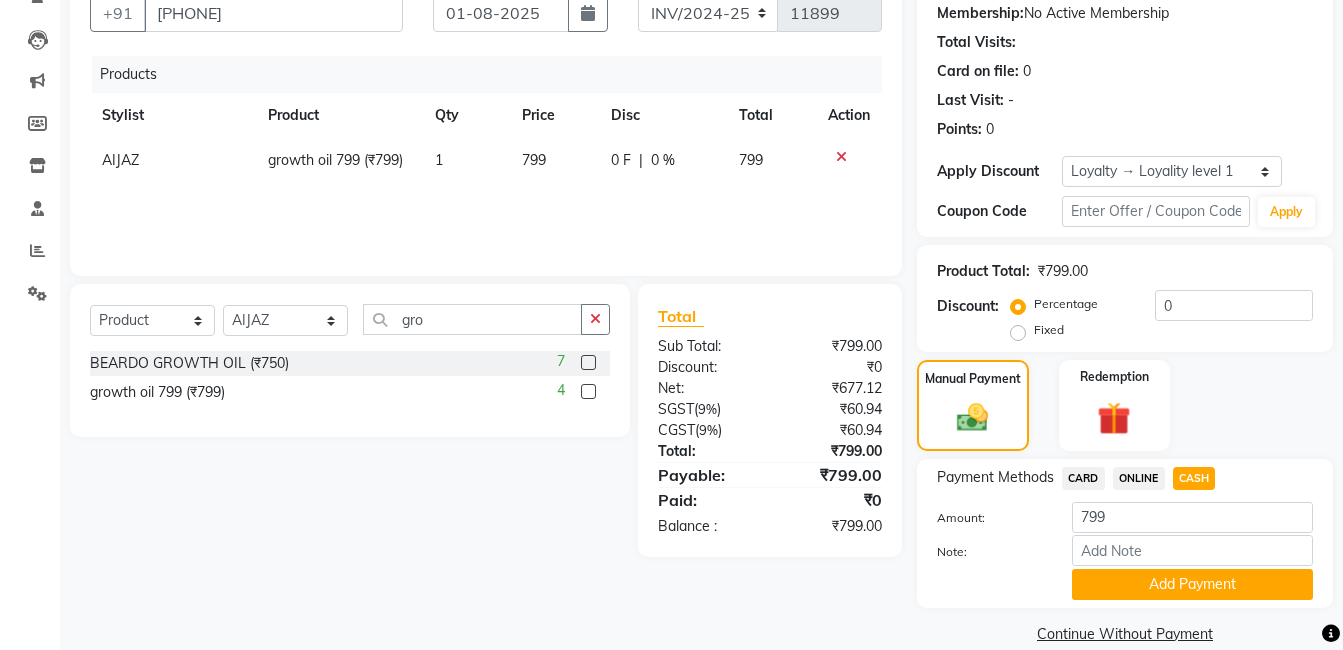 scroll, scrollTop: 221, scrollLeft: 0, axis: vertical 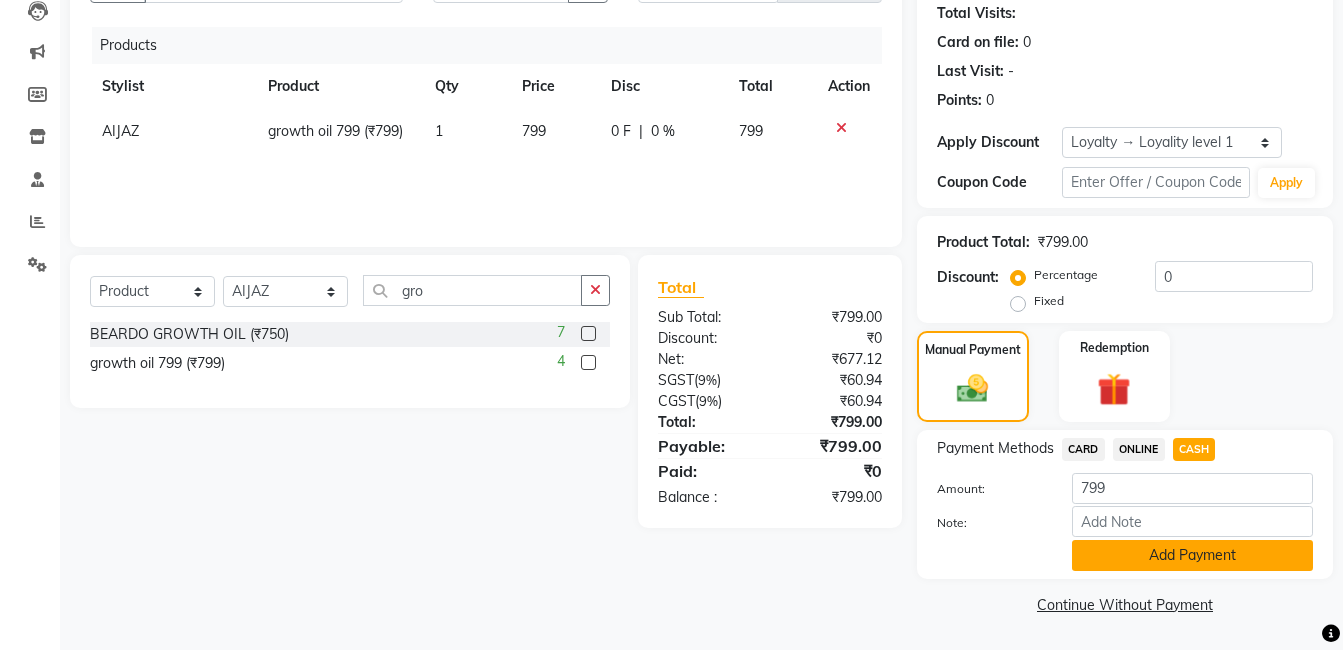 click on "Add Payment" 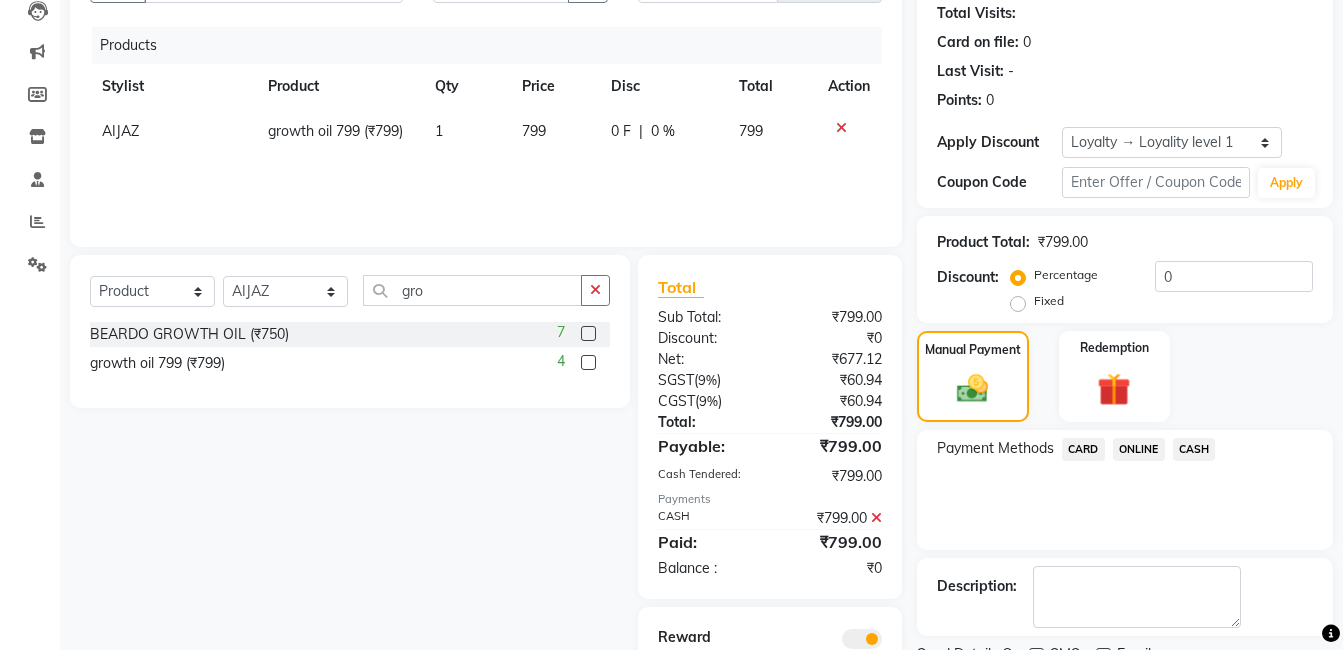 scroll, scrollTop: 319, scrollLeft: 0, axis: vertical 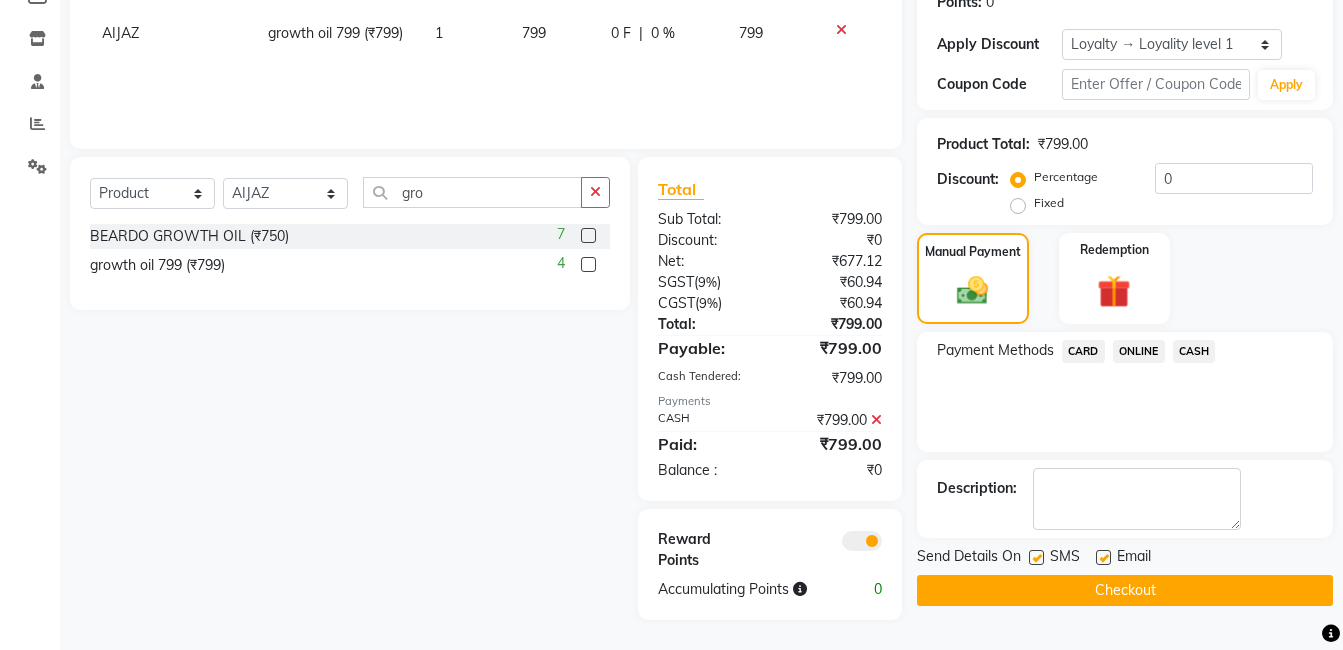 click on "Checkout" 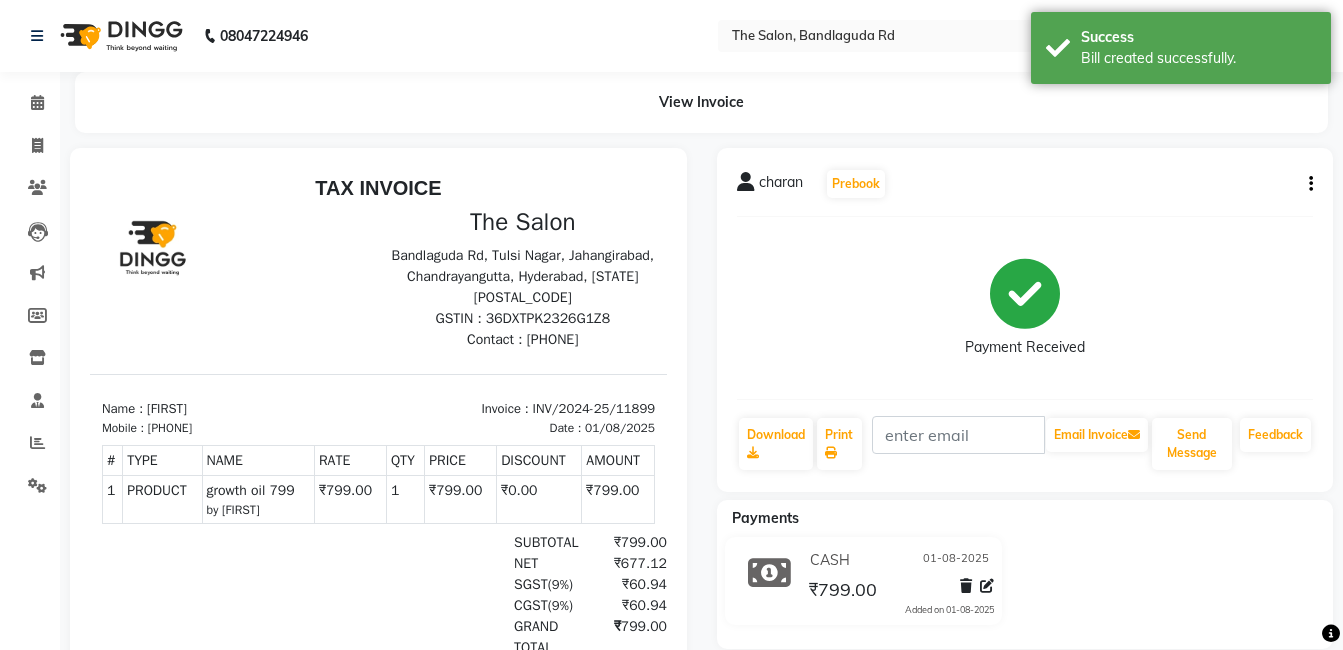 scroll, scrollTop: 0, scrollLeft: 0, axis: both 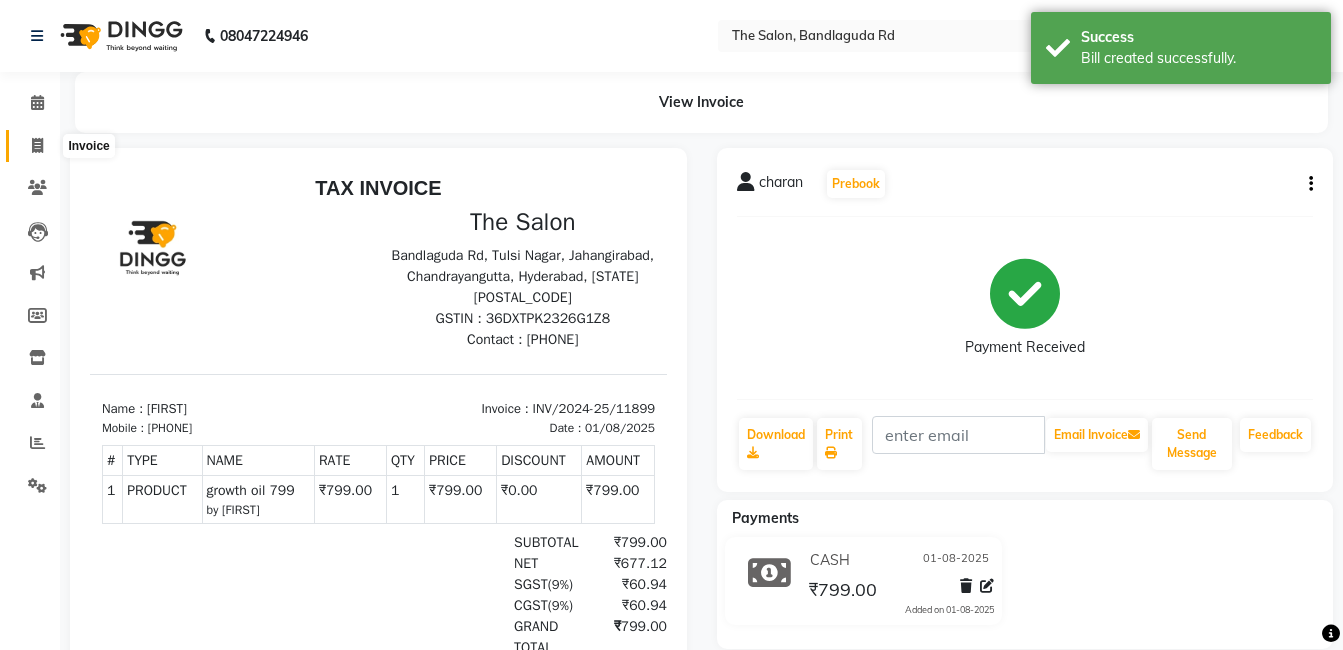 click 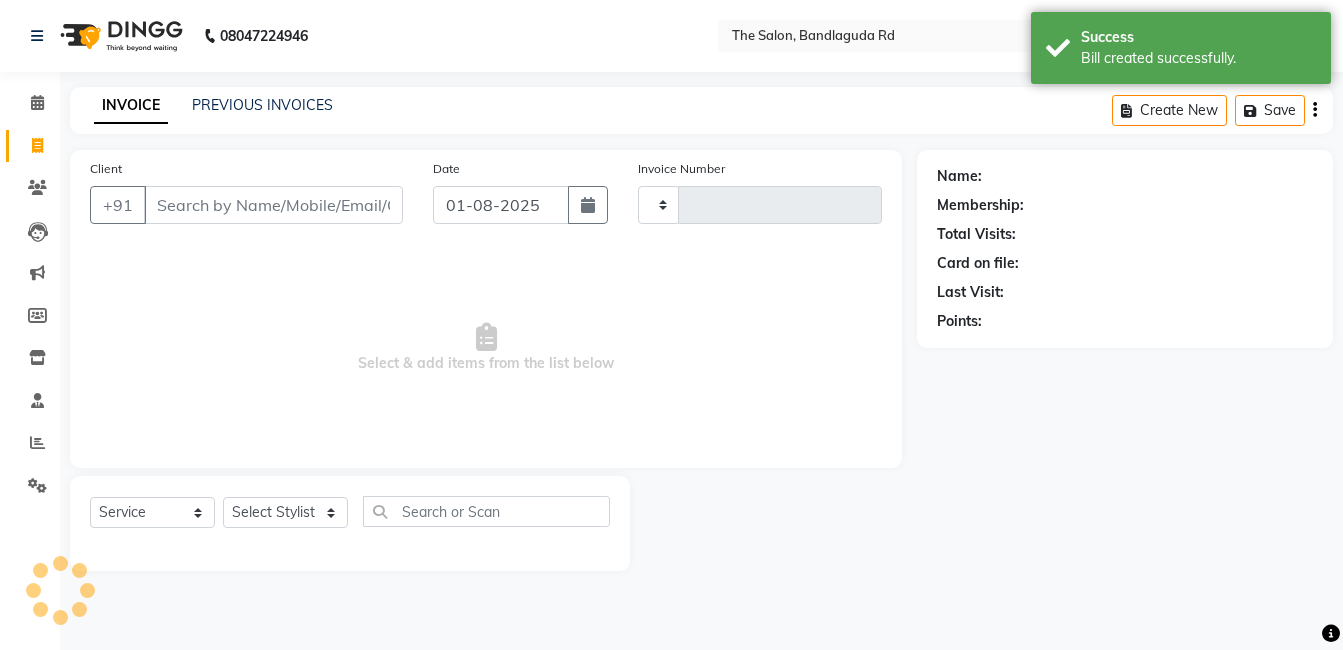 type on "11900" 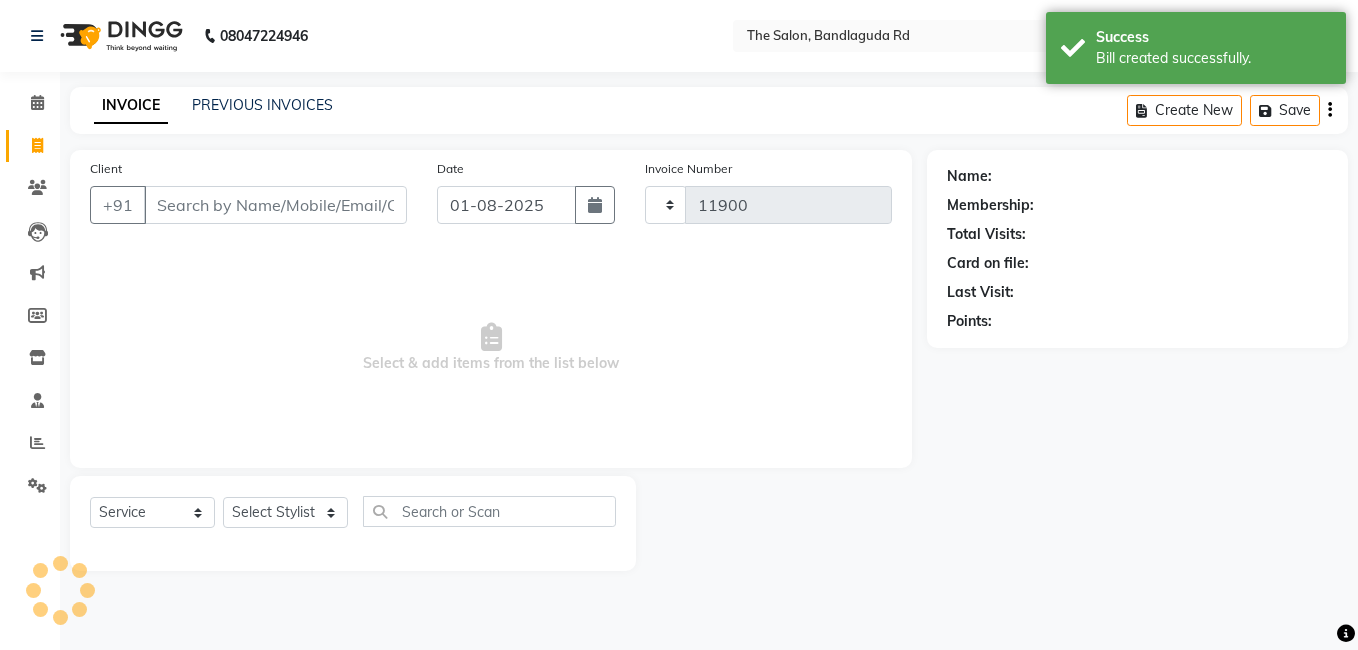 select on "5198" 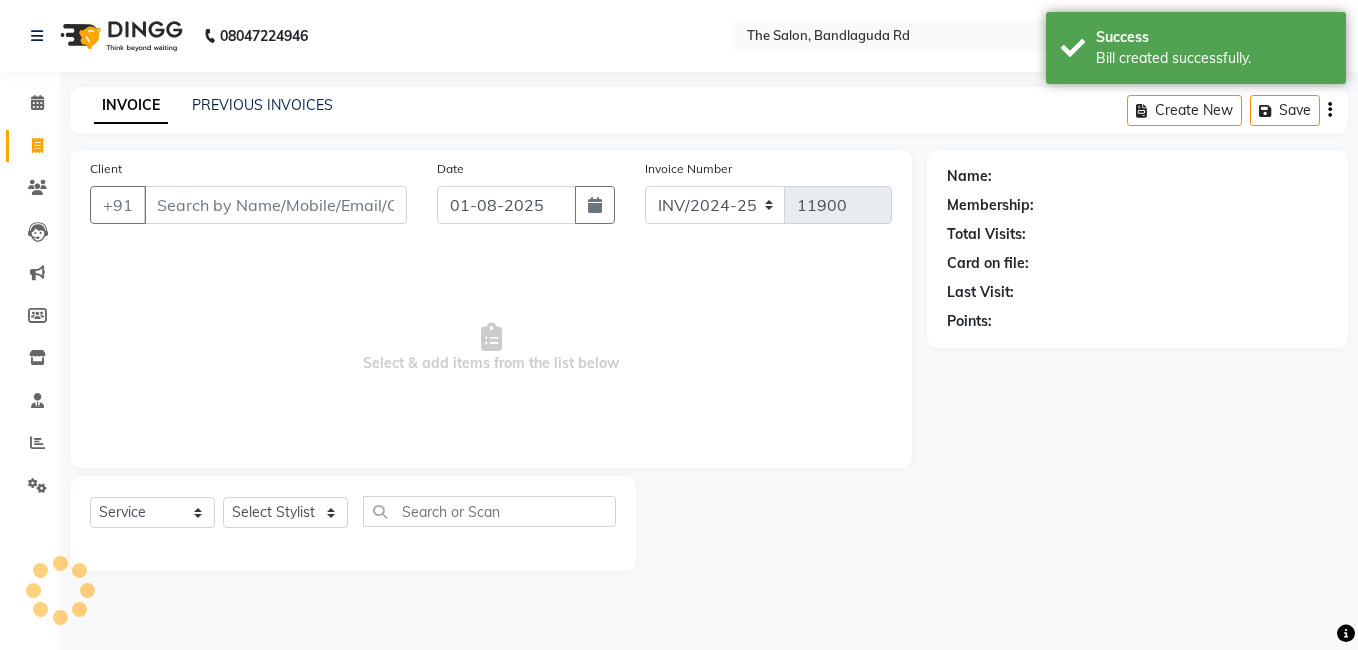 click on "Client" at bounding box center [275, 205] 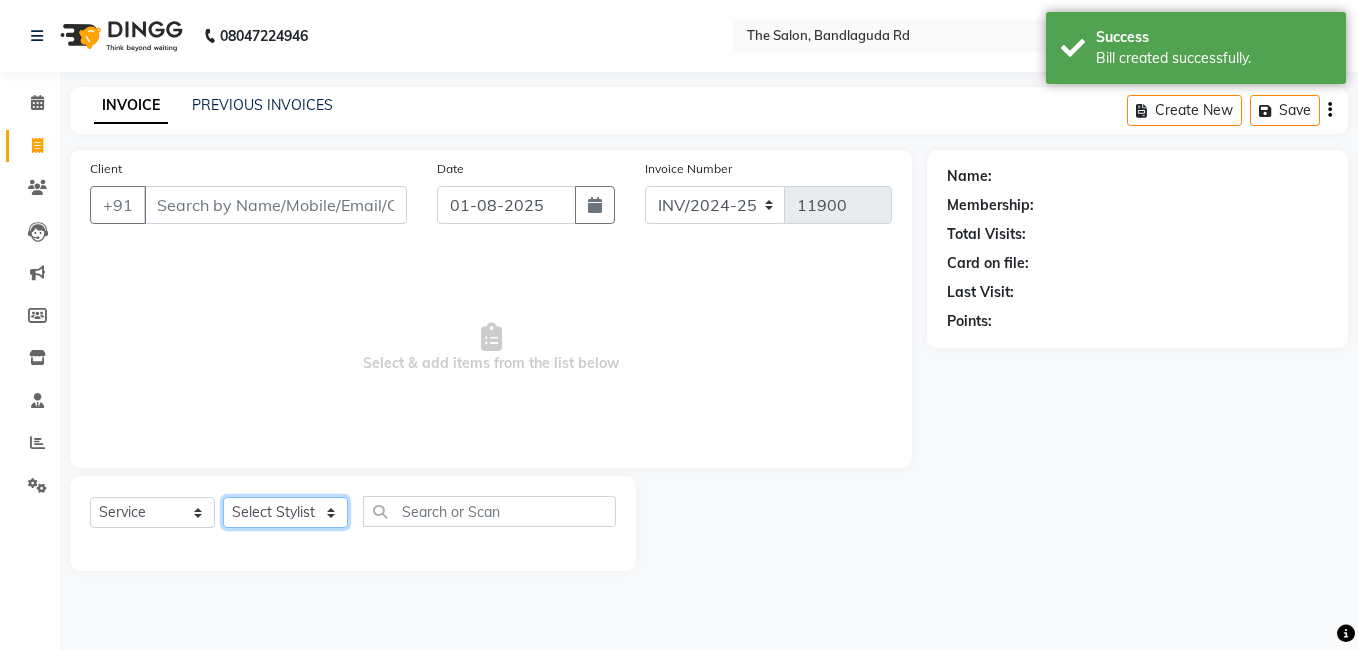 click on "Select Stylist [FIRST] [FIRST] [FIRST] [FIRST] [FIRST] [FIRST] [FIRST] [FIRST] [FIRST] [FIRST]" 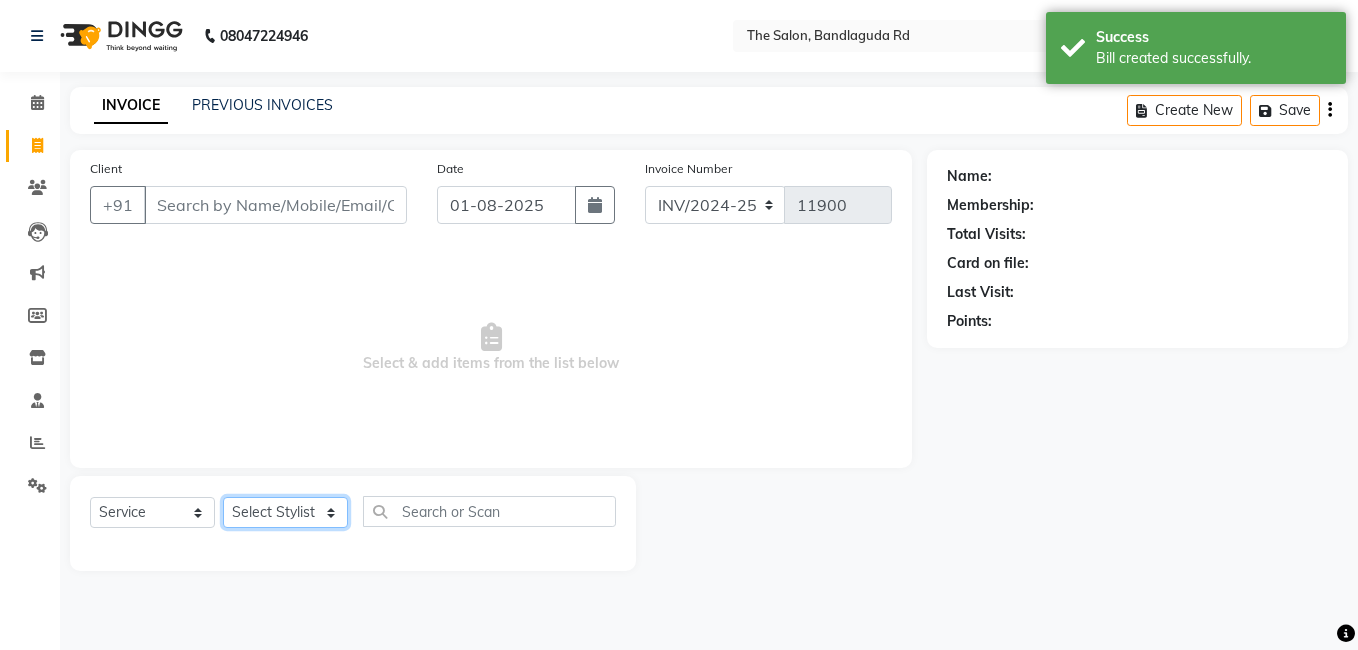 select on "63353" 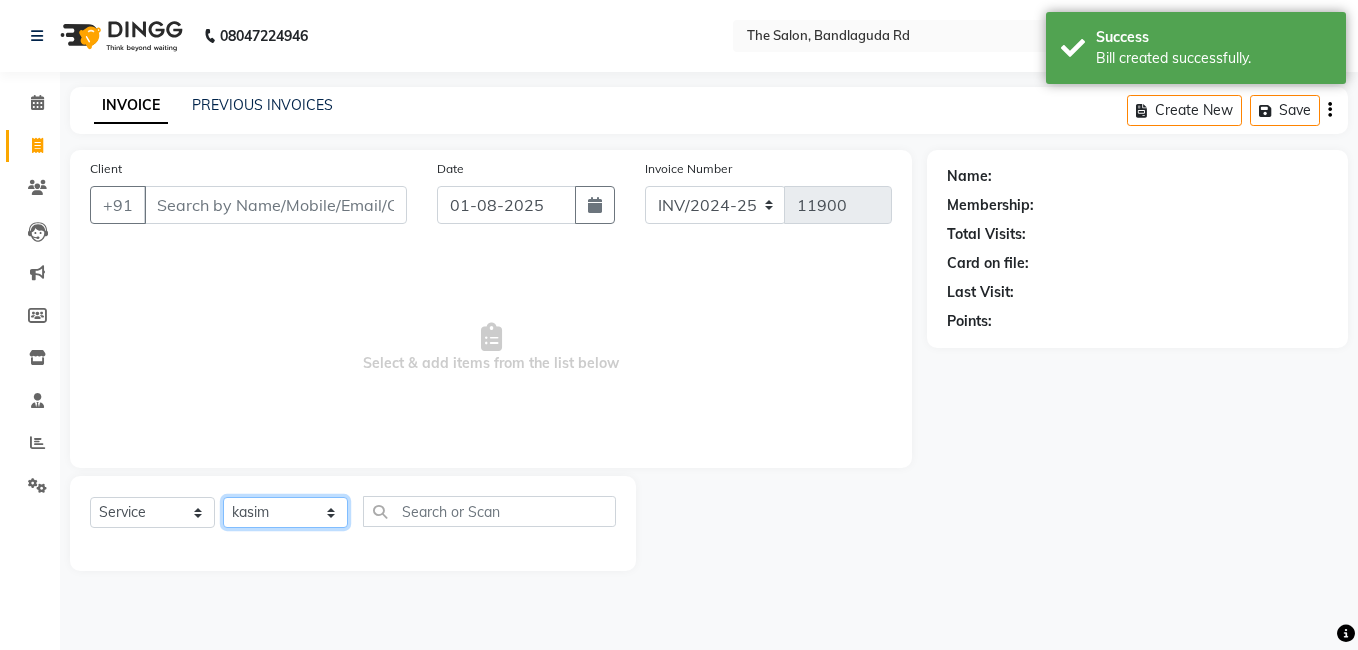 click on "Select Stylist [FIRST] [FIRST] [FIRST] [FIRST] [FIRST] [FIRST] [FIRST] [FIRST] [FIRST] [FIRST]" 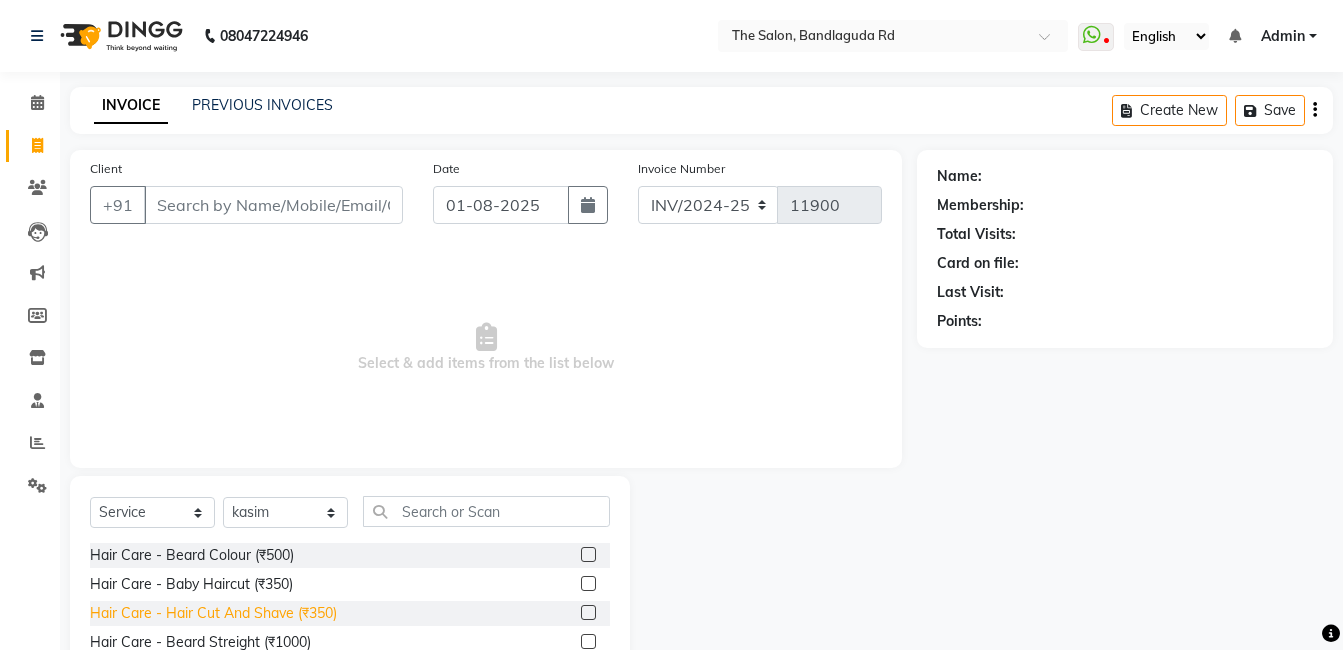 click on "Hair Care - Hair Cut And Shave ([CURRENCY][PRICE])" 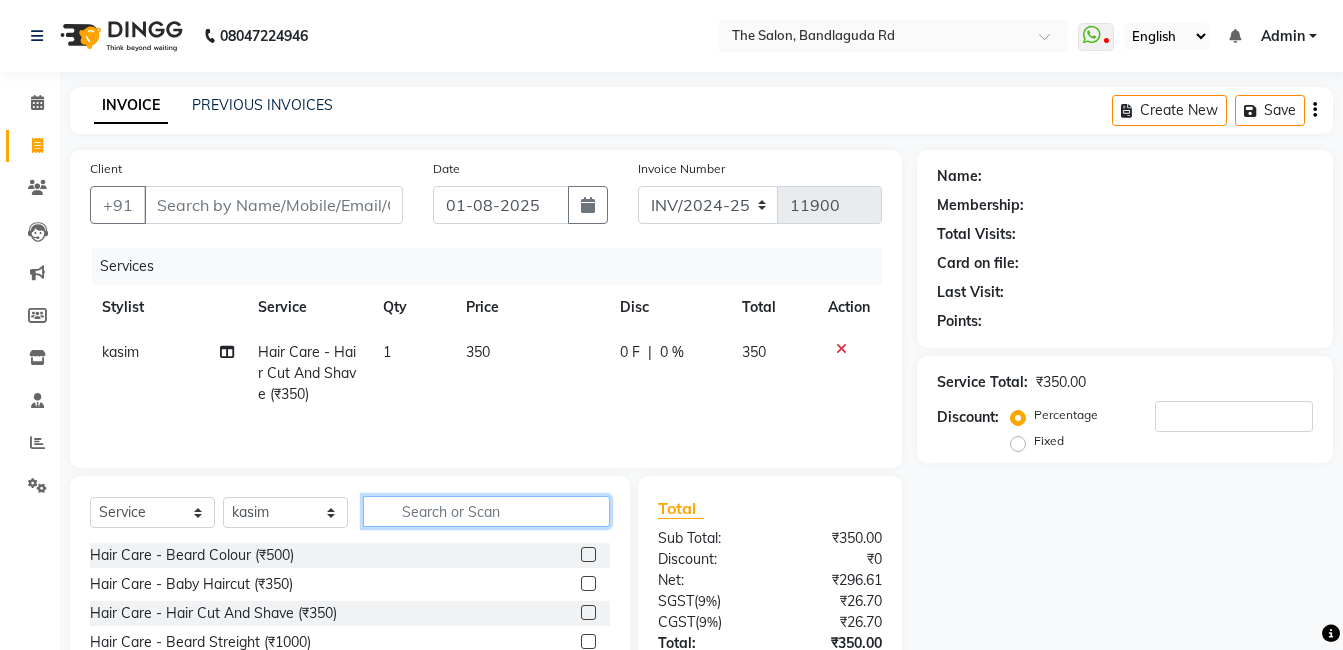 click 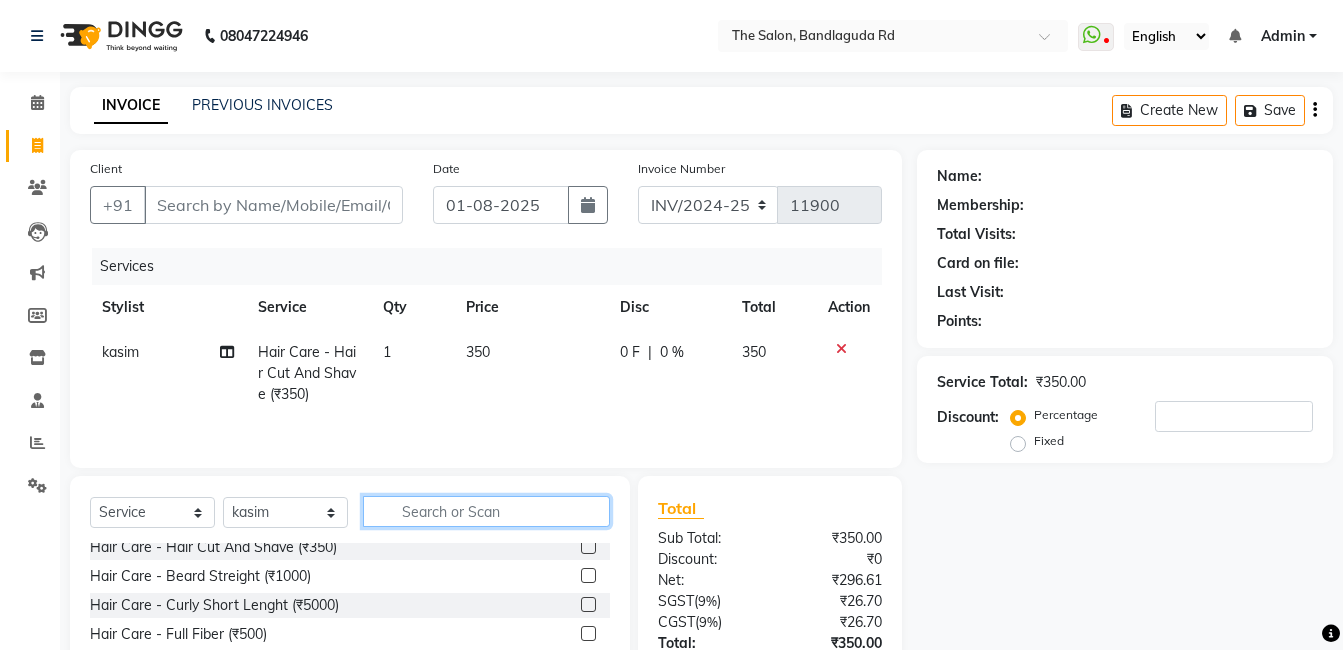 scroll, scrollTop: 100, scrollLeft: 0, axis: vertical 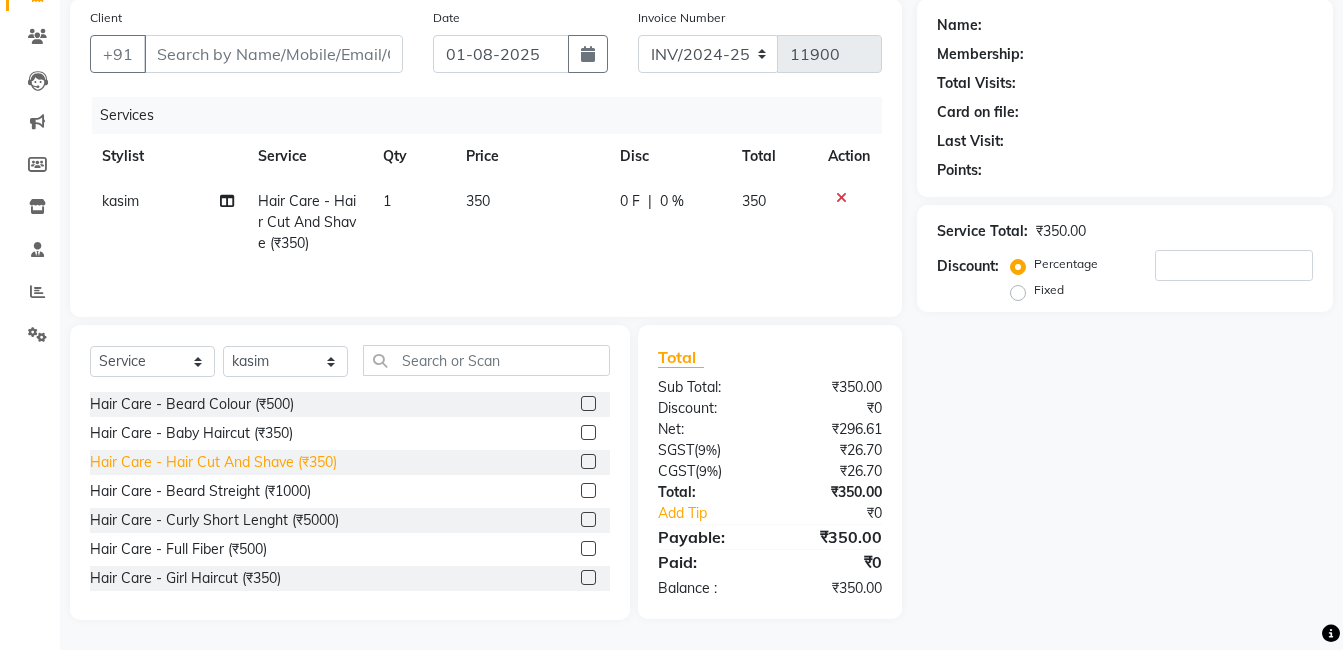 click on "Hair Care - Hair Cut And Shave ([CURRENCY][PRICE])" 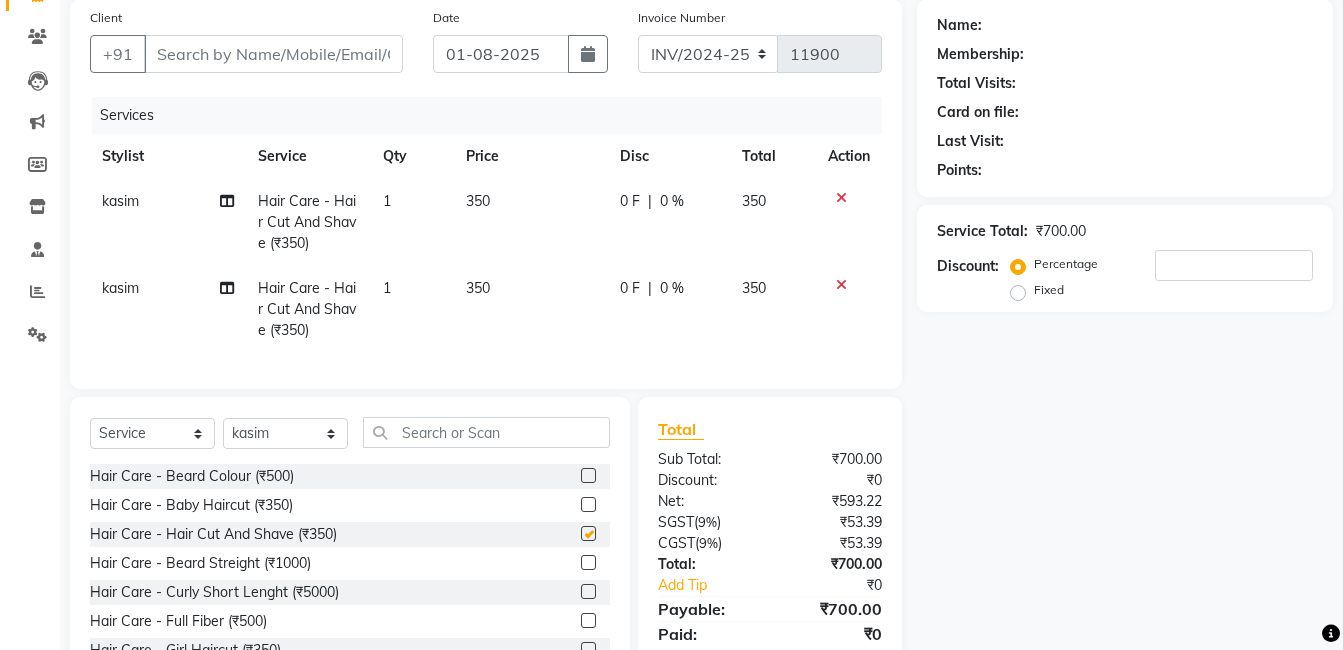 checkbox on "false" 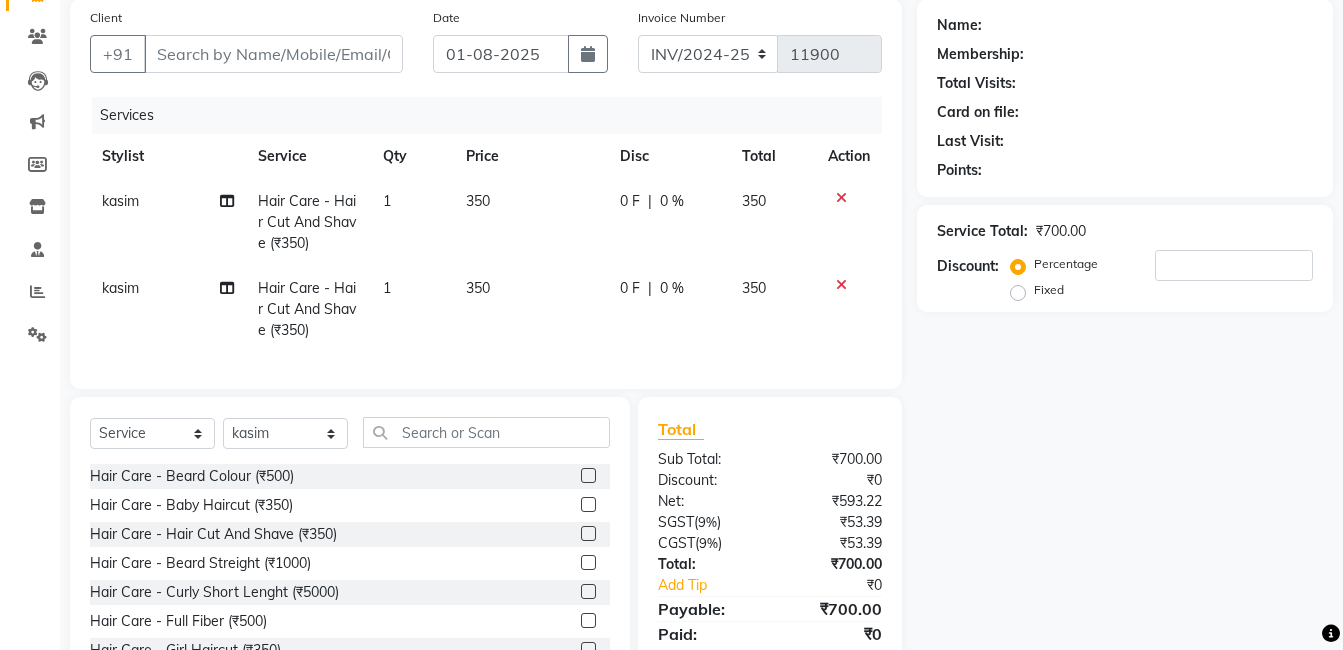 click on "Select  Service  Product  Membership  Package Voucher Prepaid Gift Card  Select Stylist AIJAZ fazil imran iqbal kasim mohd mohsin rasheed sameer TALIB Wajid" 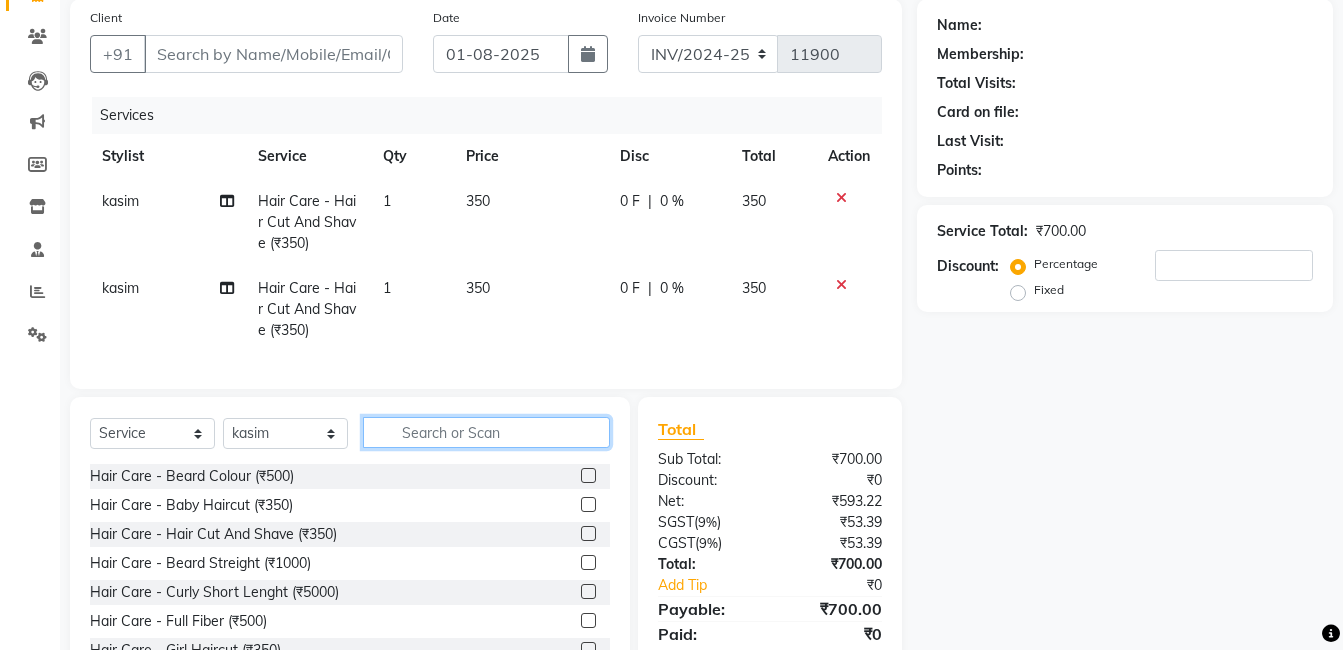 click 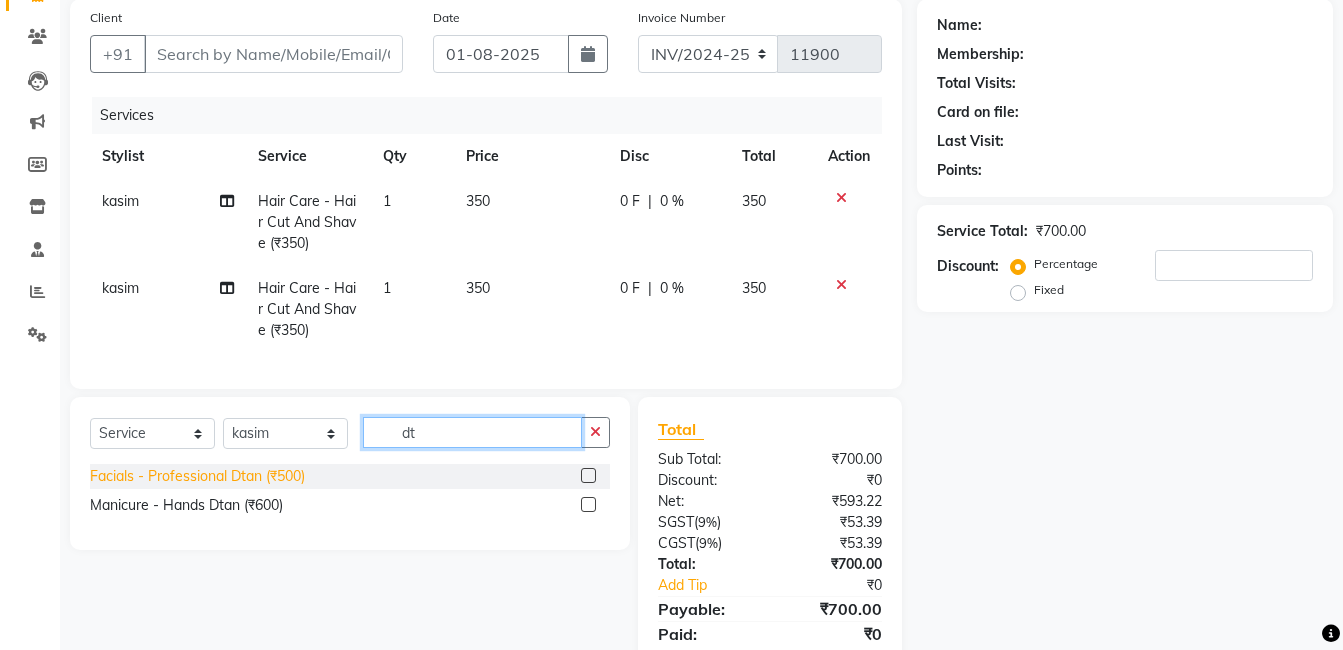 type on "dt" 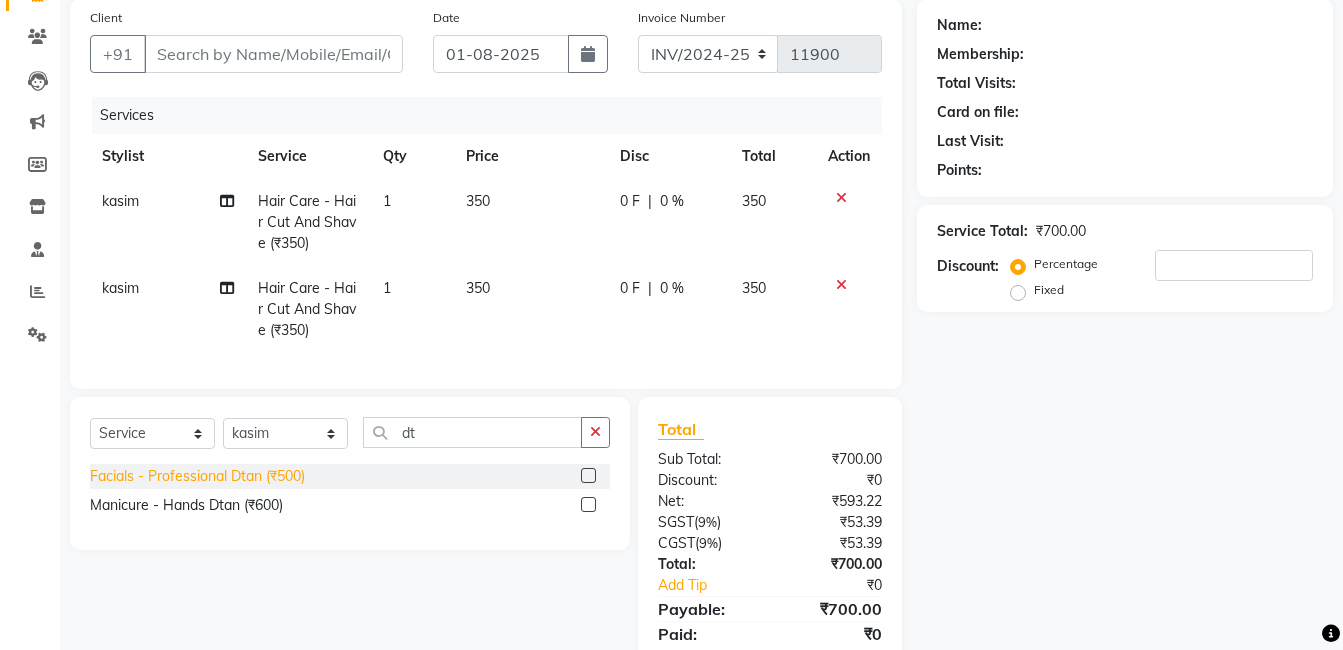 click on "Facials - Professional Dtan ([CURRENCY][PRICE])" 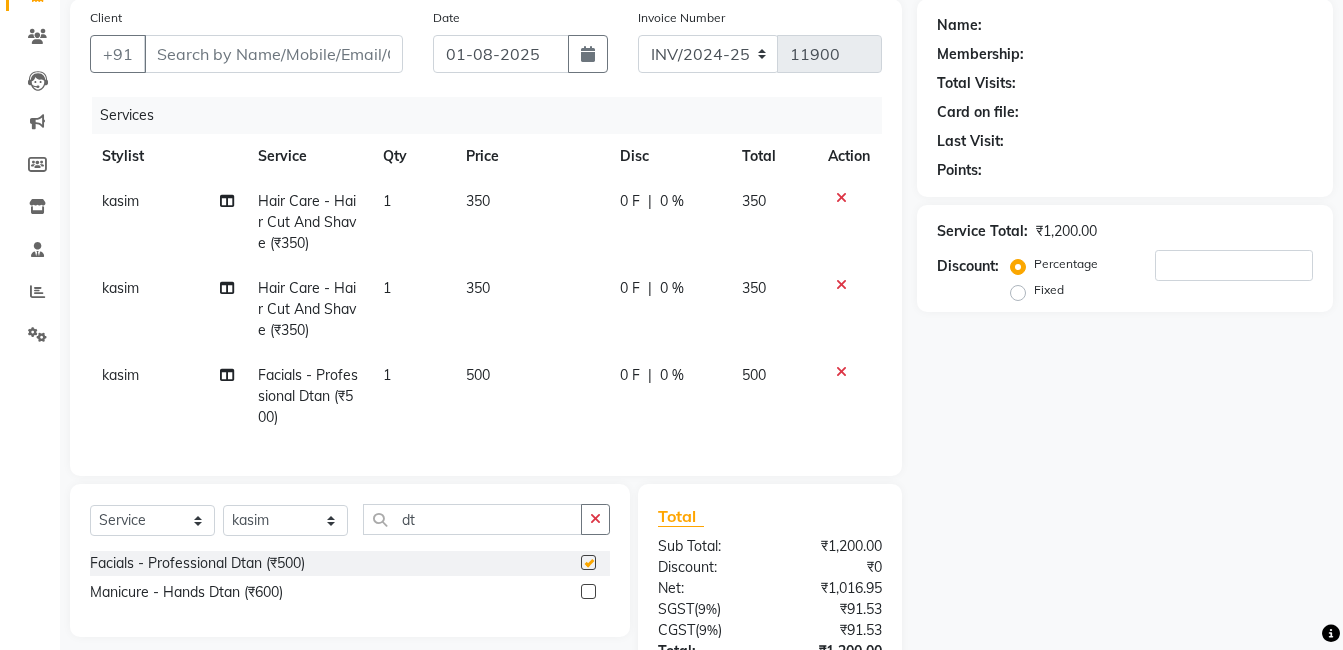 checkbox on "false" 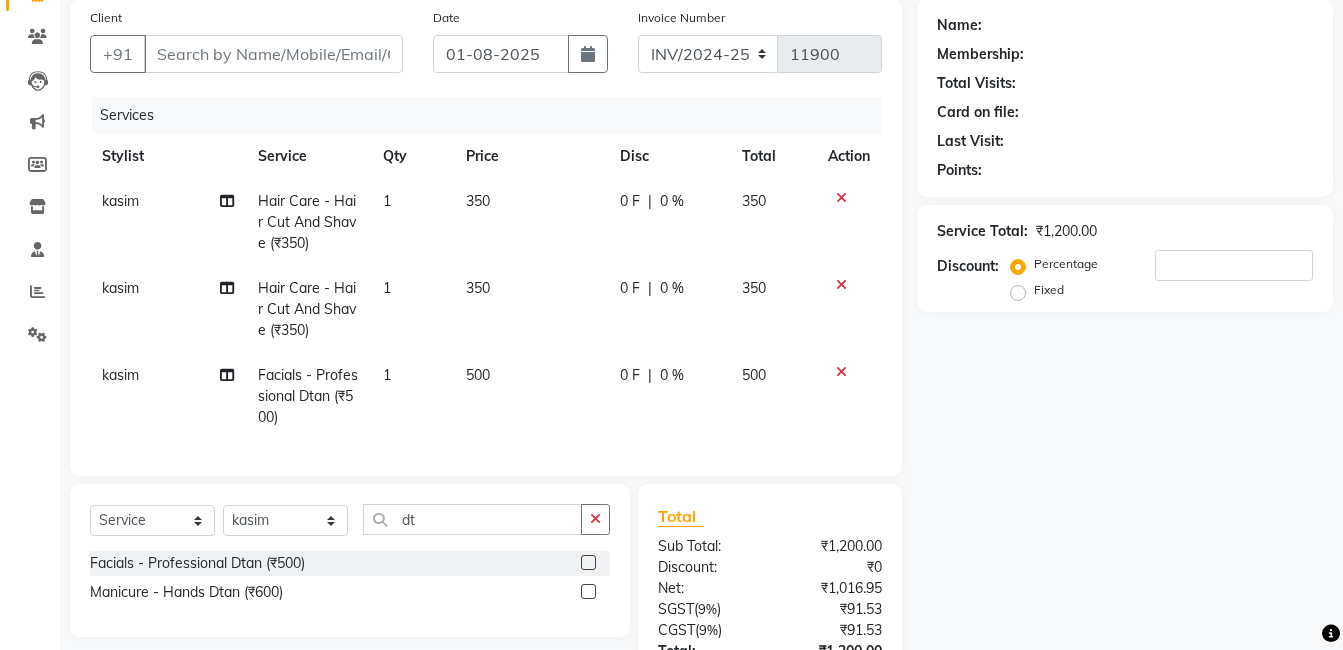 click 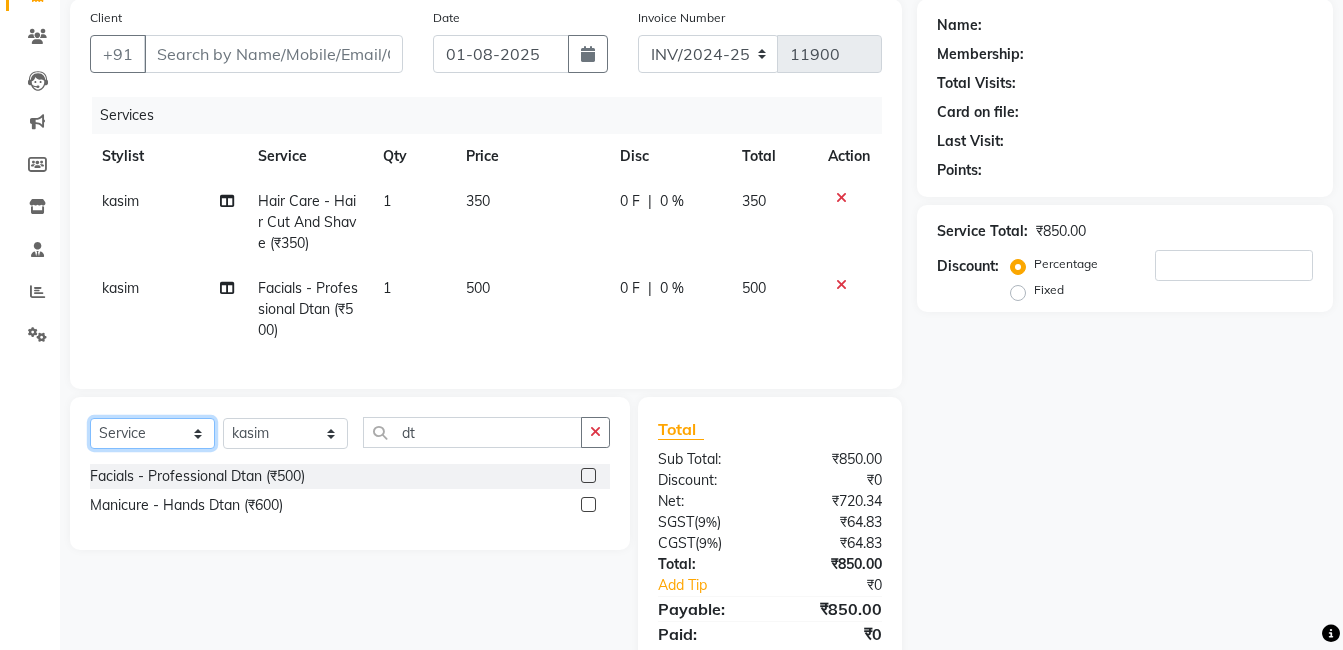 click on "Select  Service  Product  Membership  Package Voucher Prepaid Gift Card" 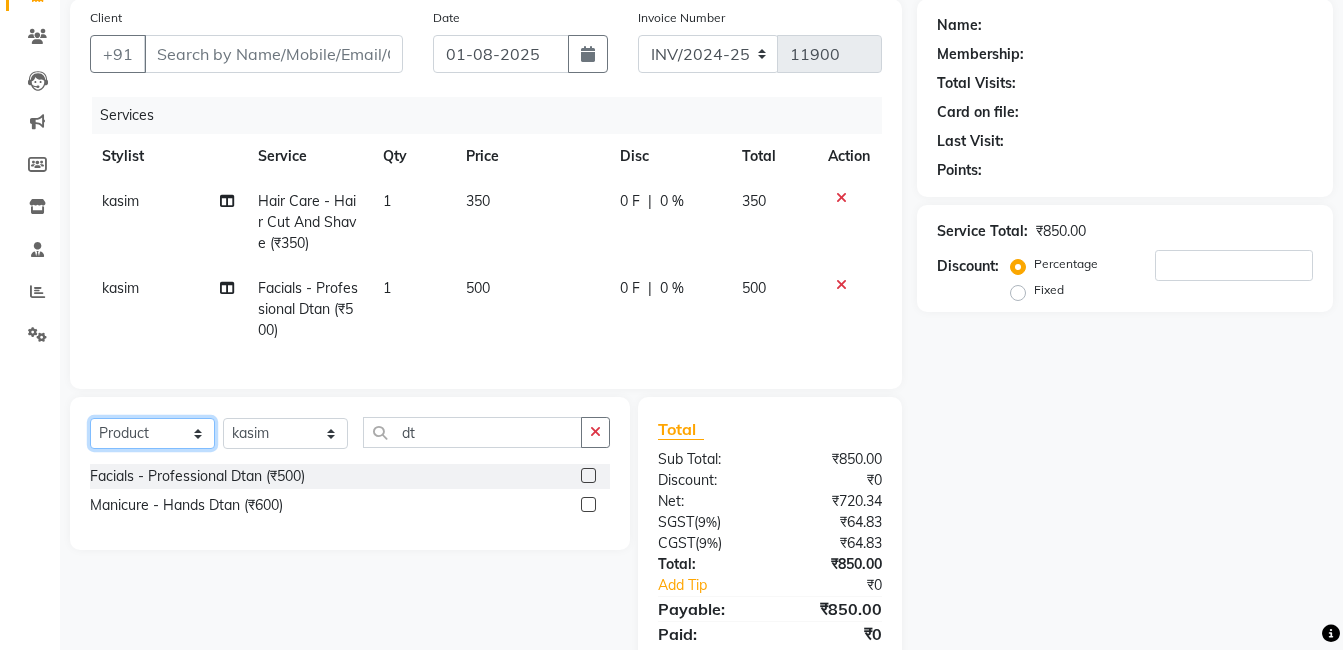 click on "Select  Service  Product  Membership  Package Voucher Prepaid Gift Card" 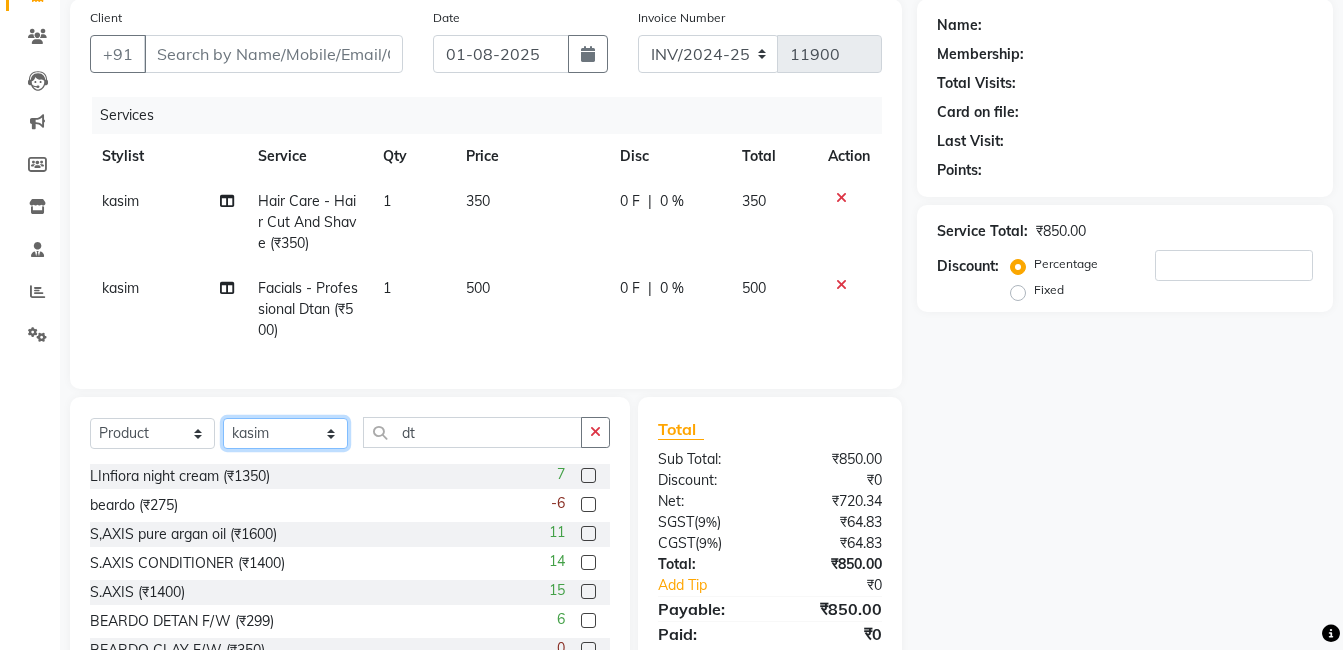 click on "Select Stylist [FIRST] [FIRST] [FIRST] [FIRST] [FIRST] [FIRST] [FIRST] [FIRST] [FIRST] [FIRST]" 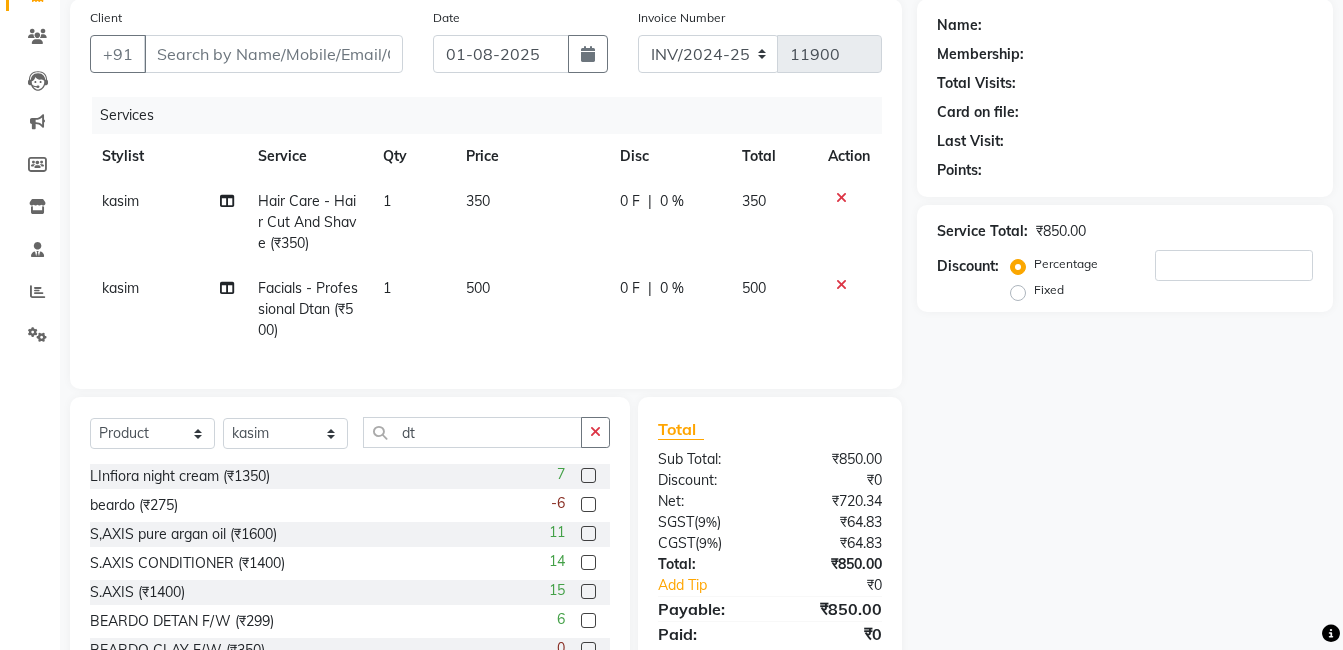 click on "Select  Service  Product  Membership  Package Voucher Prepaid Gift Card  Select Stylist AIJAZ fazil imran iqbal kasim mohd mohsin rasheed sameer TALIB Wajid  dt LInfiora night cream (₹1350)  7 beardo (₹275)  -6 S,AXIS pure argan oil (₹1600)  11 S.AXIS CONDITIONER (₹1400)  14 S.AXIS (₹1400)  15 BEARDO  DETAN F/W (₹299)  6 BEARDO CLAY F/W (₹350)  0 BEARDO (₹449)  5 beardo charcoal body wash (₹179)  6 brasil conditioner (₹1590)  1 BEARDO ICE BLAST F/W (₹275)  -4 BEARDO POWER GLOW F/W (₹350)  27 BEARDO POWDER WAX  (₹399)  7 BEARDO DETAN BODY WASH (₹299)  7 BEARDO SUNSCREEN SPF50 (₹399)  11 BEARDO VITALIZER SHAMPOO (₹449)  -4 BEARDO BODY WASH ICE BLAST (₹325)  12 BEARDO HAIR FIBER  (₹999)  3 BEARDO DANDRUFF SHAMPOO (₹399)  4 BEARDO HAIR REMOVEL (₹499)  1 BEARDO HIR SERUM (₹295)  -2 BEARDO CHARCOAL F/W (₹299)  -1 BEARDO  DETAN PEEL OF MASK (₹399)  -2 BEARDO CHARCOAL FACE SCRUB (₹350)  1 BEARDO BEARD WASH (₹350)  3 BEARDO ONIAN OIL (₹399)  9 12 7 20 4 1 5 1 6 36 8" 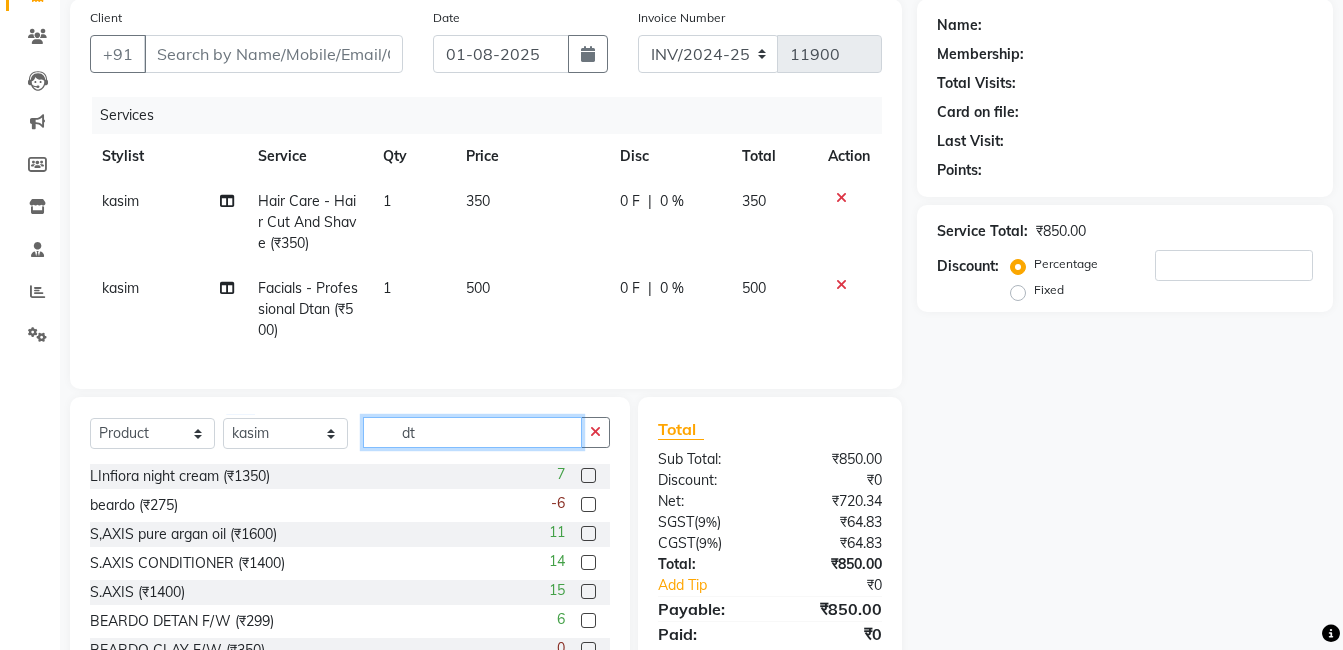 click on "dt" 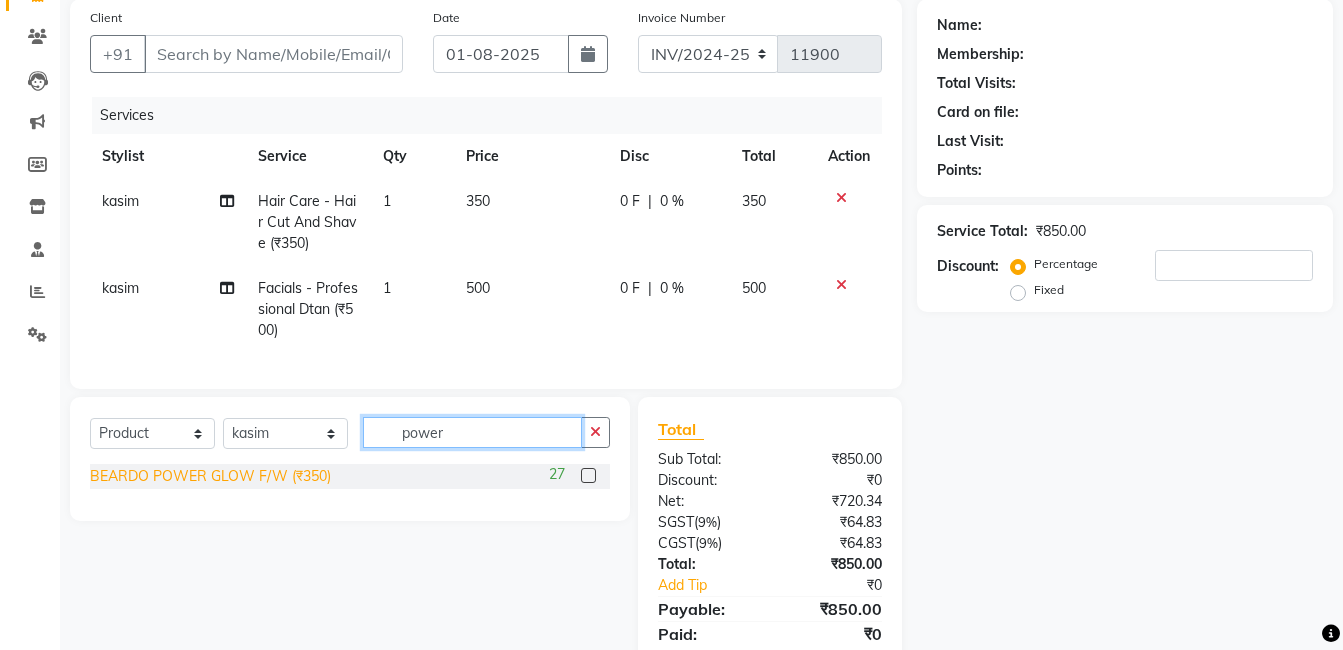 type on "power" 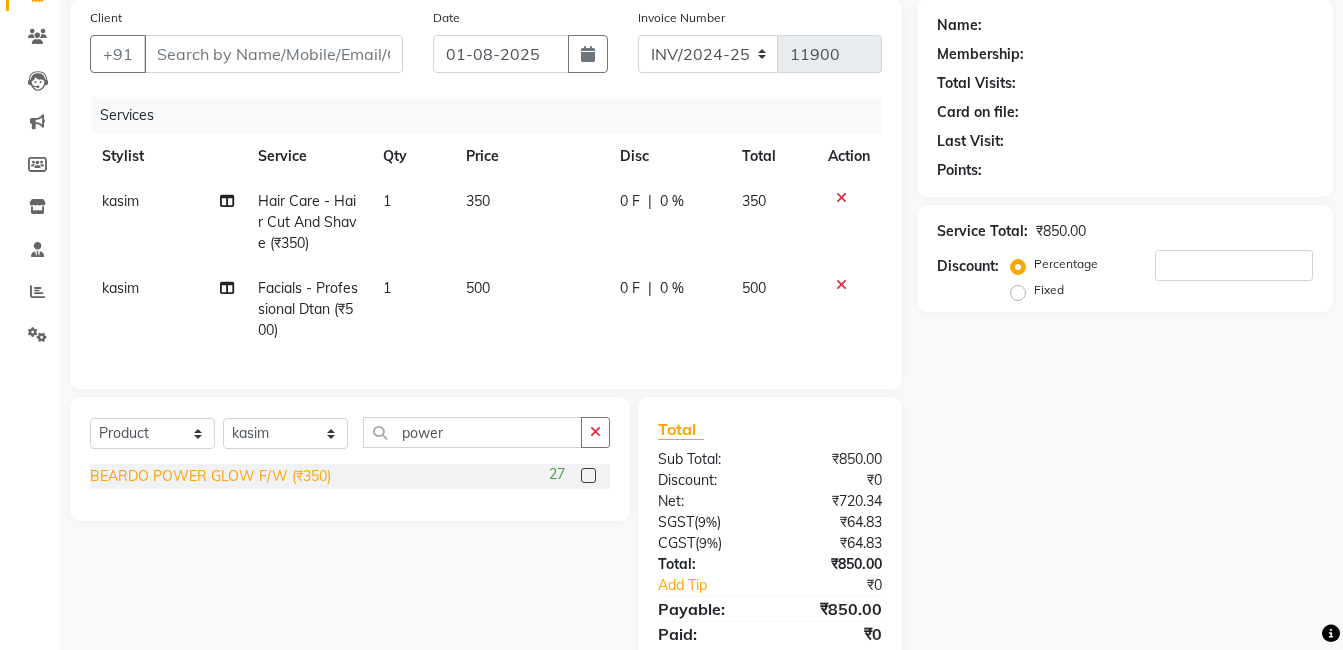 click on "BEARDO POWER GLOW F/W (₹350)" 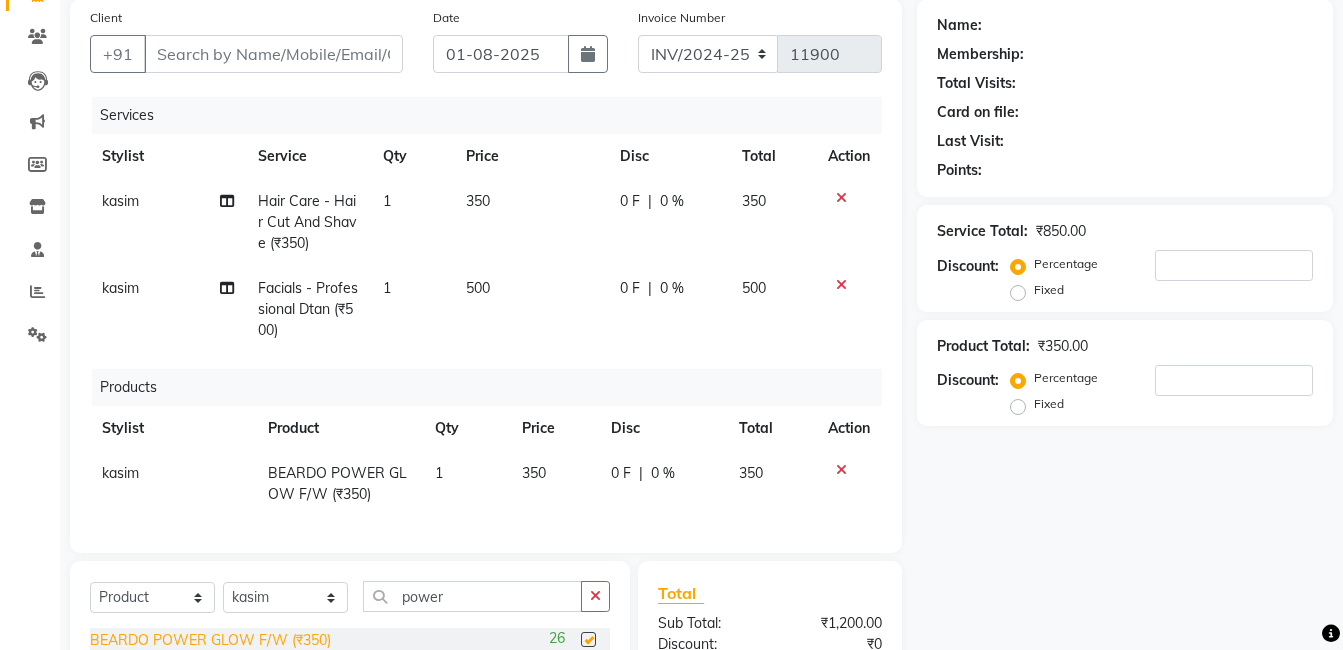 checkbox on "false" 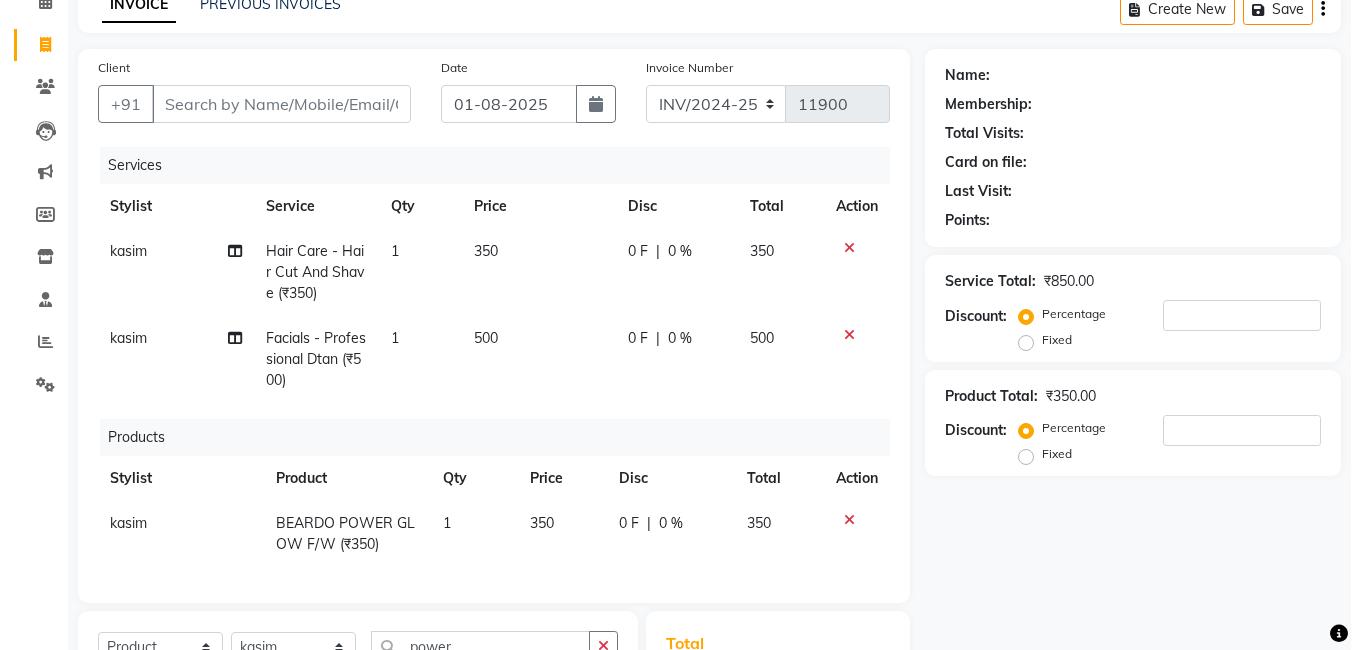 scroll, scrollTop: 0, scrollLeft: 0, axis: both 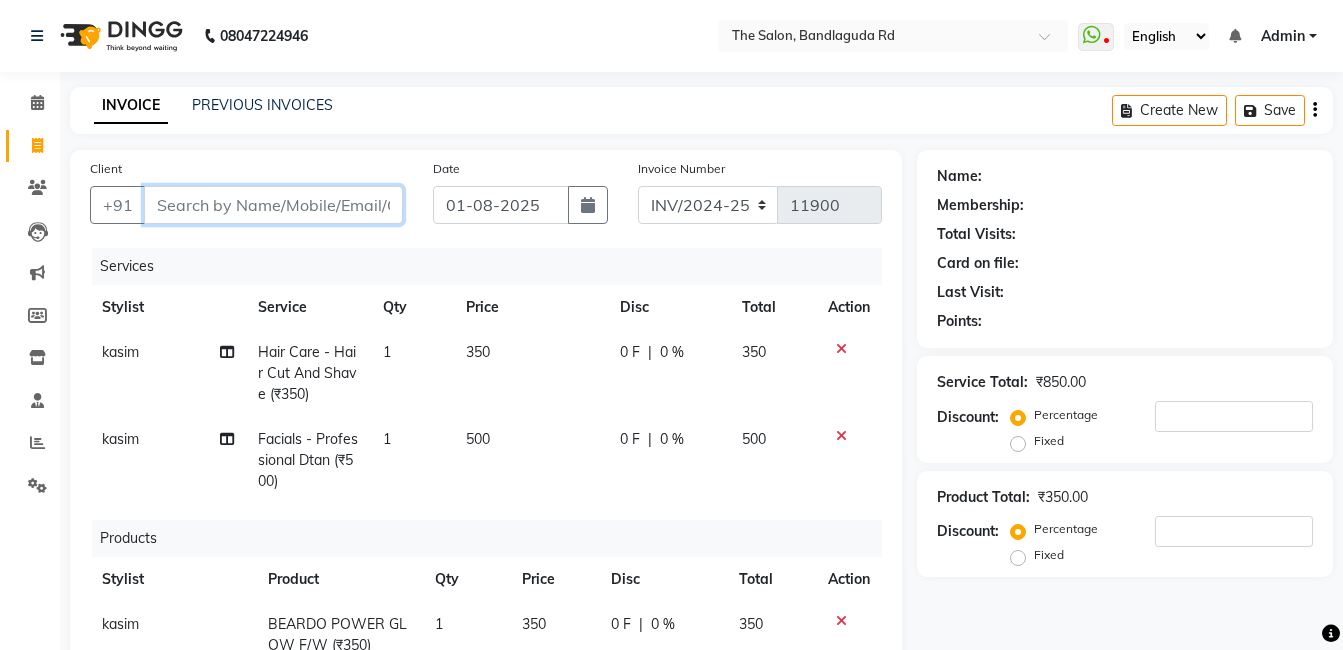 click on "Client" at bounding box center (273, 205) 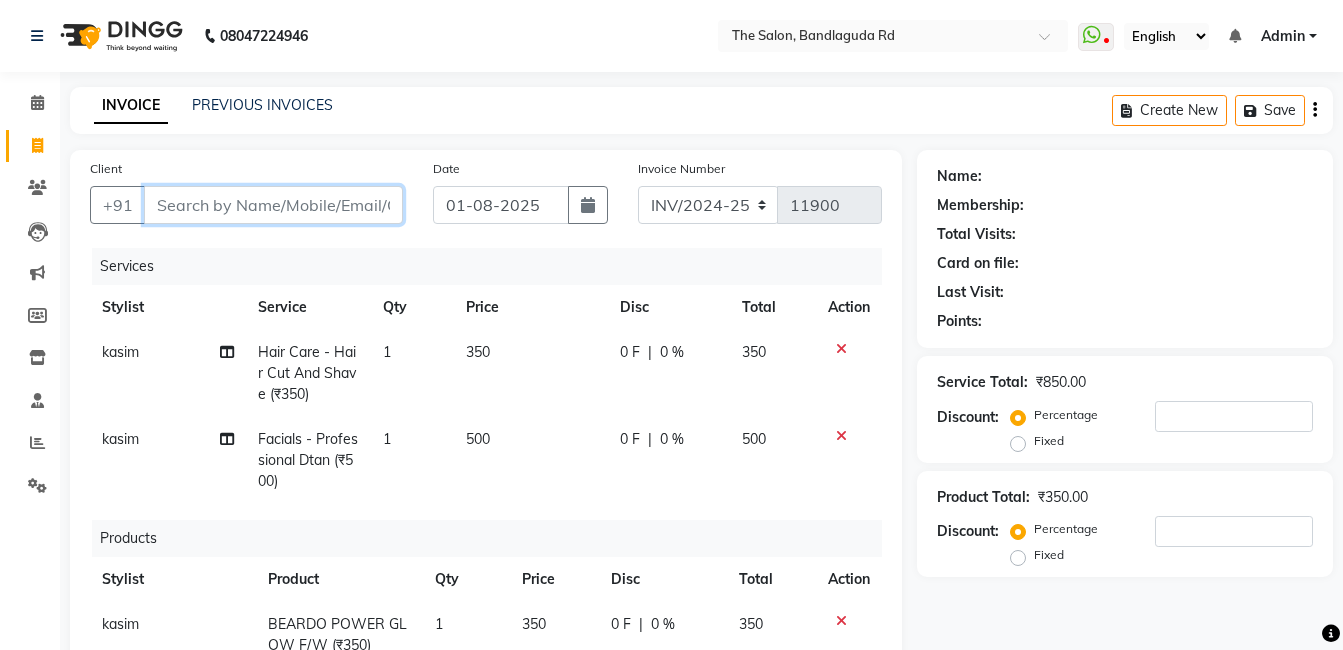 type on "7" 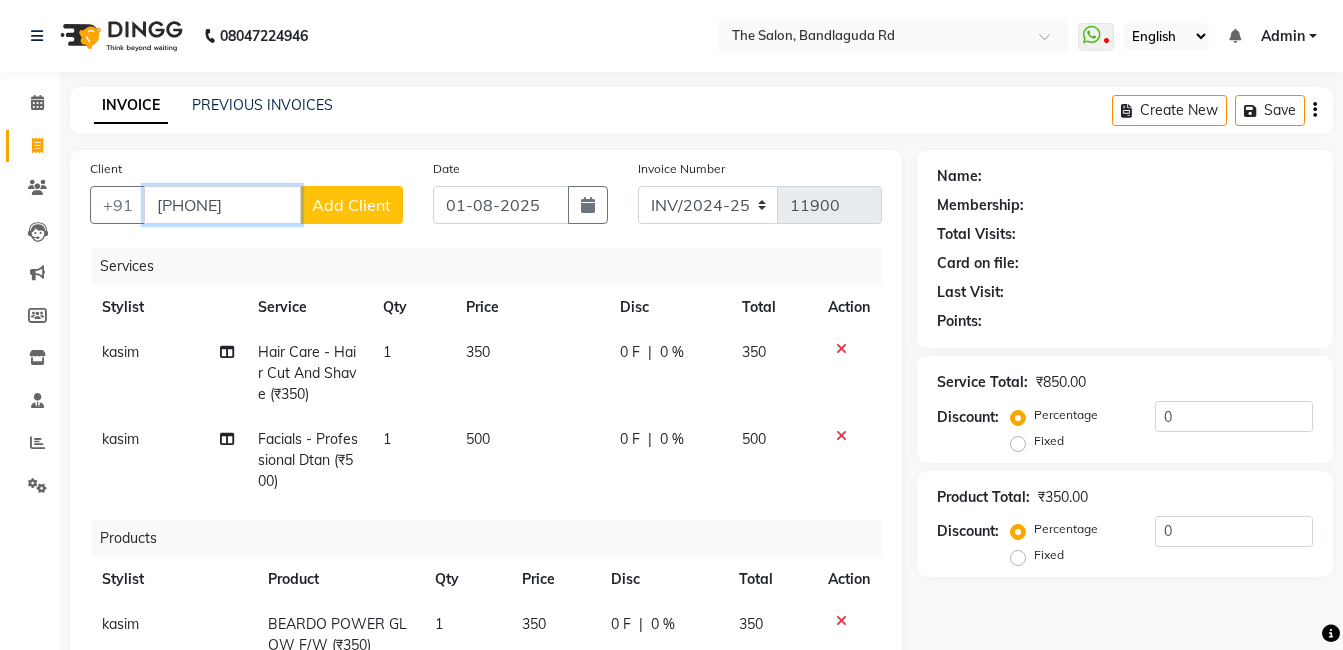 type on "7919927696" 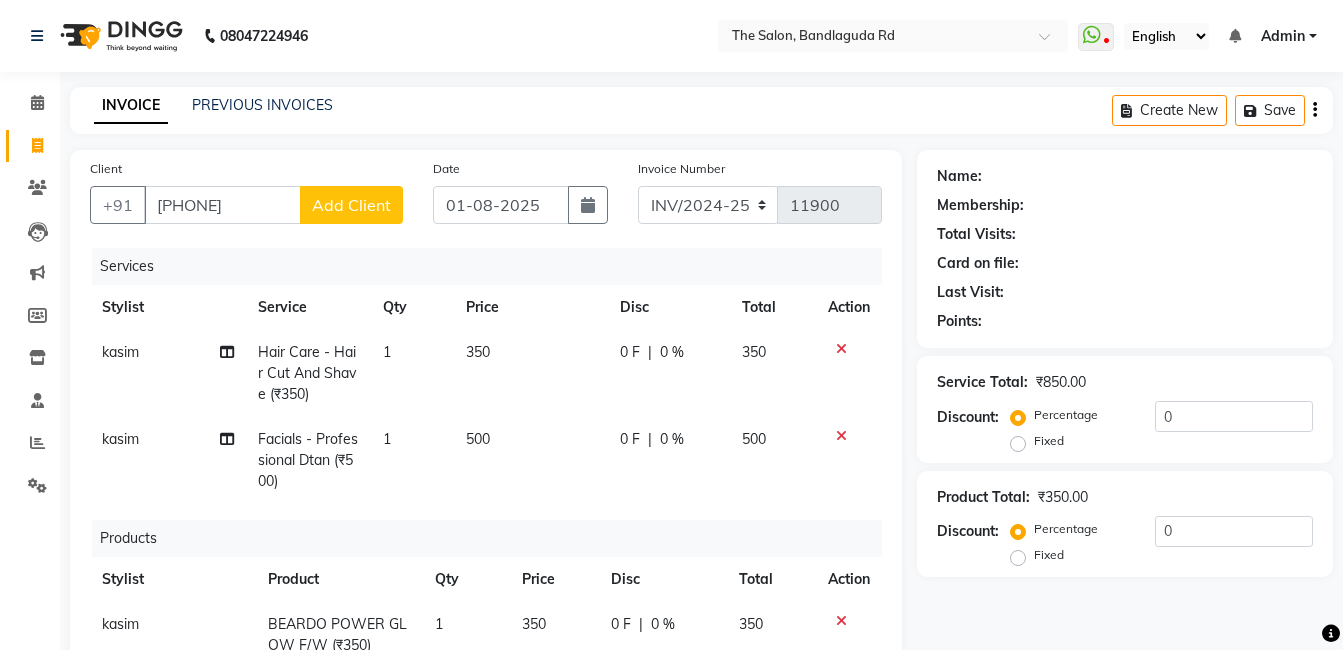 click on "Add Client" 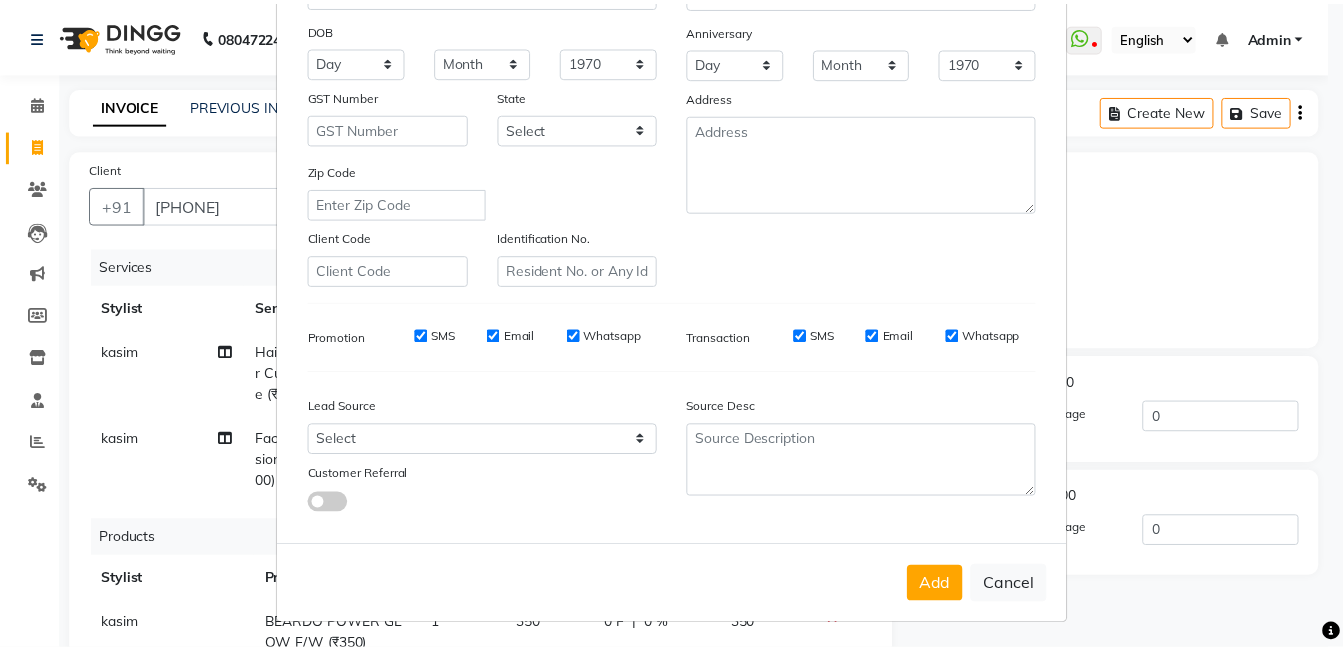 scroll, scrollTop: 273, scrollLeft: 0, axis: vertical 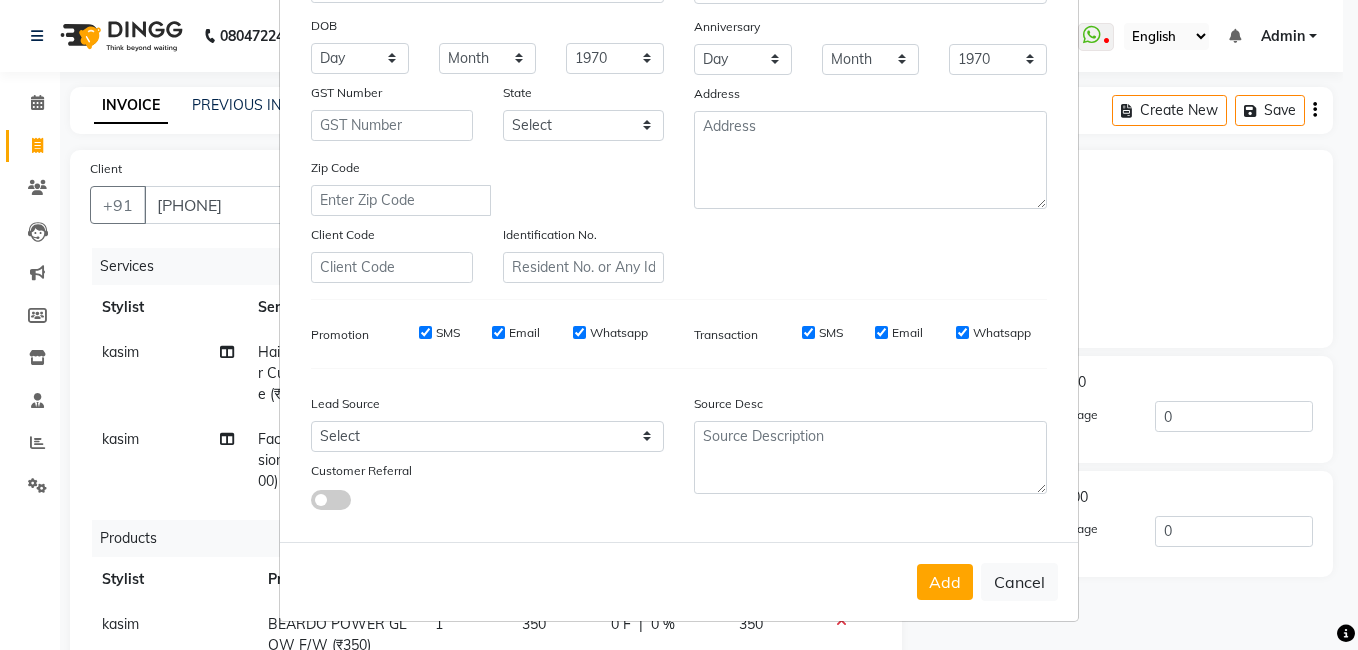 click on "Add   Cancel" at bounding box center (679, 581) 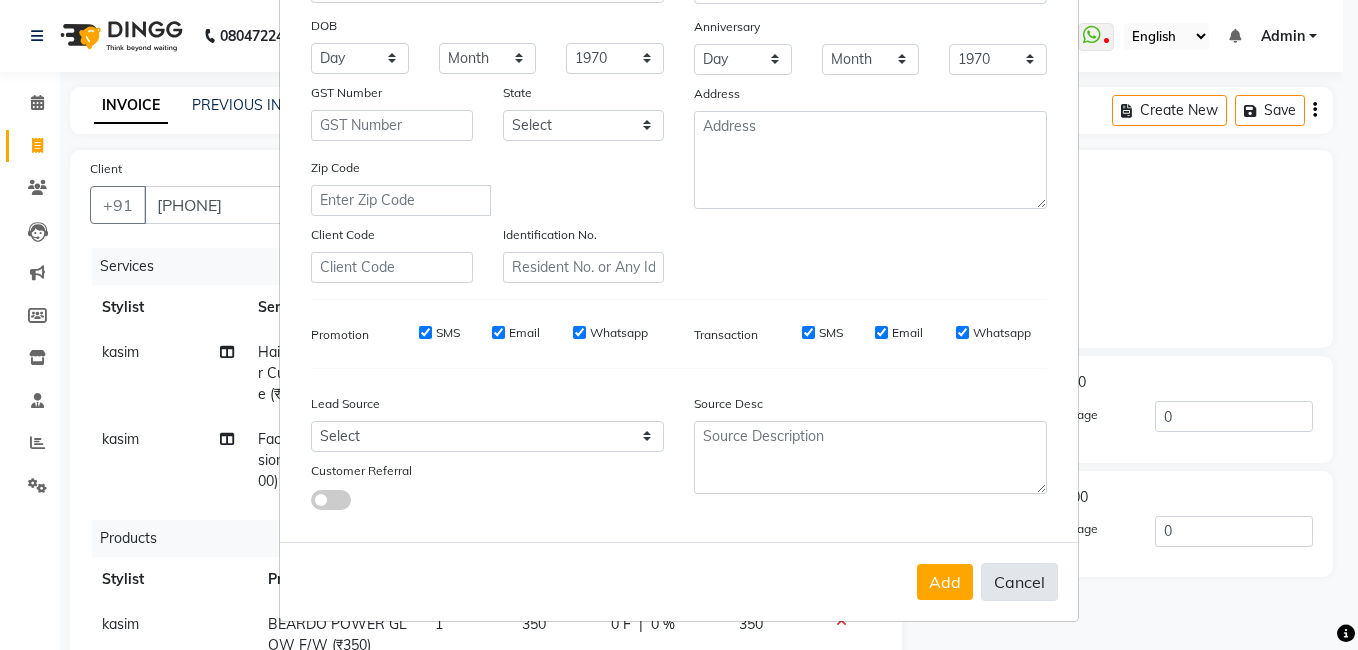 click on "Cancel" at bounding box center (1019, 582) 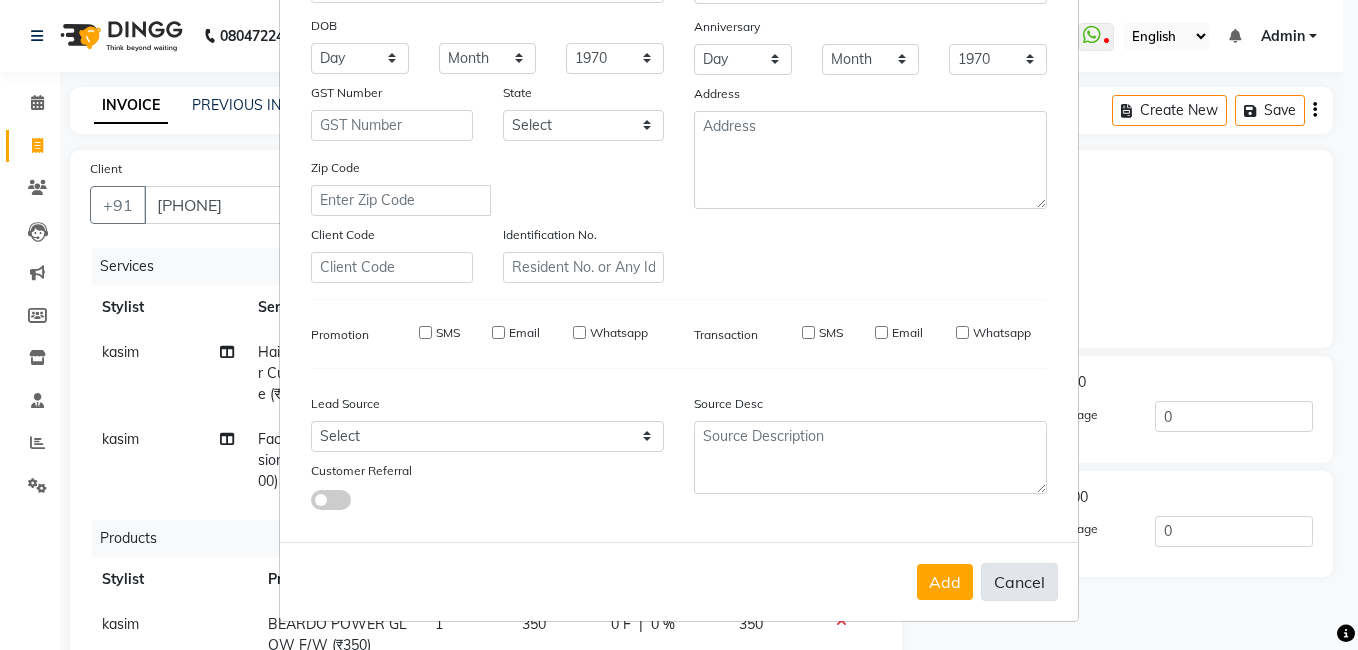 select 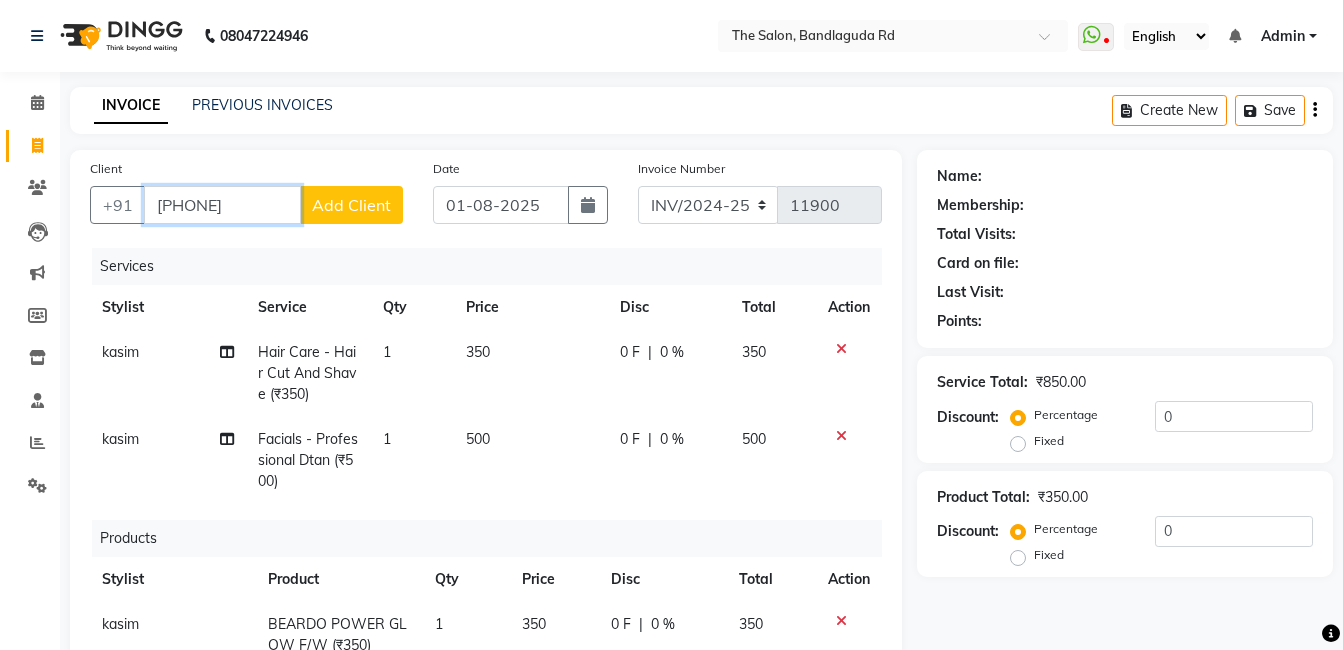 click on "7919927696" at bounding box center [222, 205] 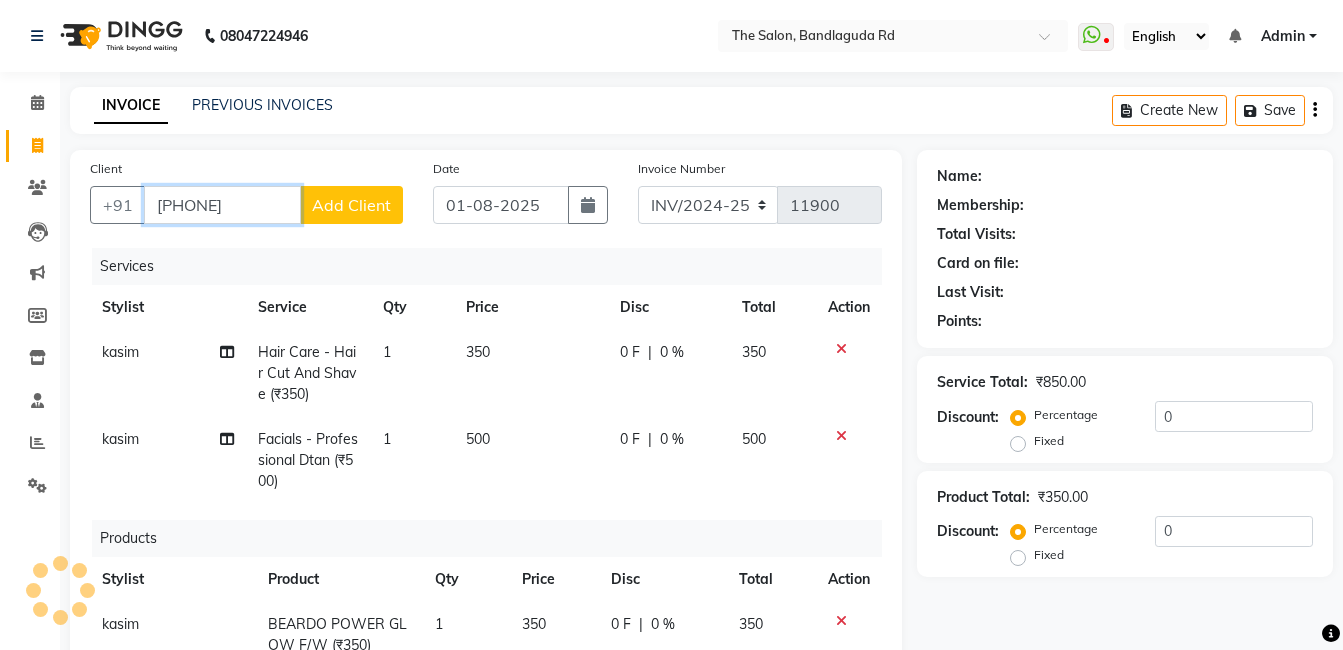 click on "7819927696" at bounding box center (222, 205) 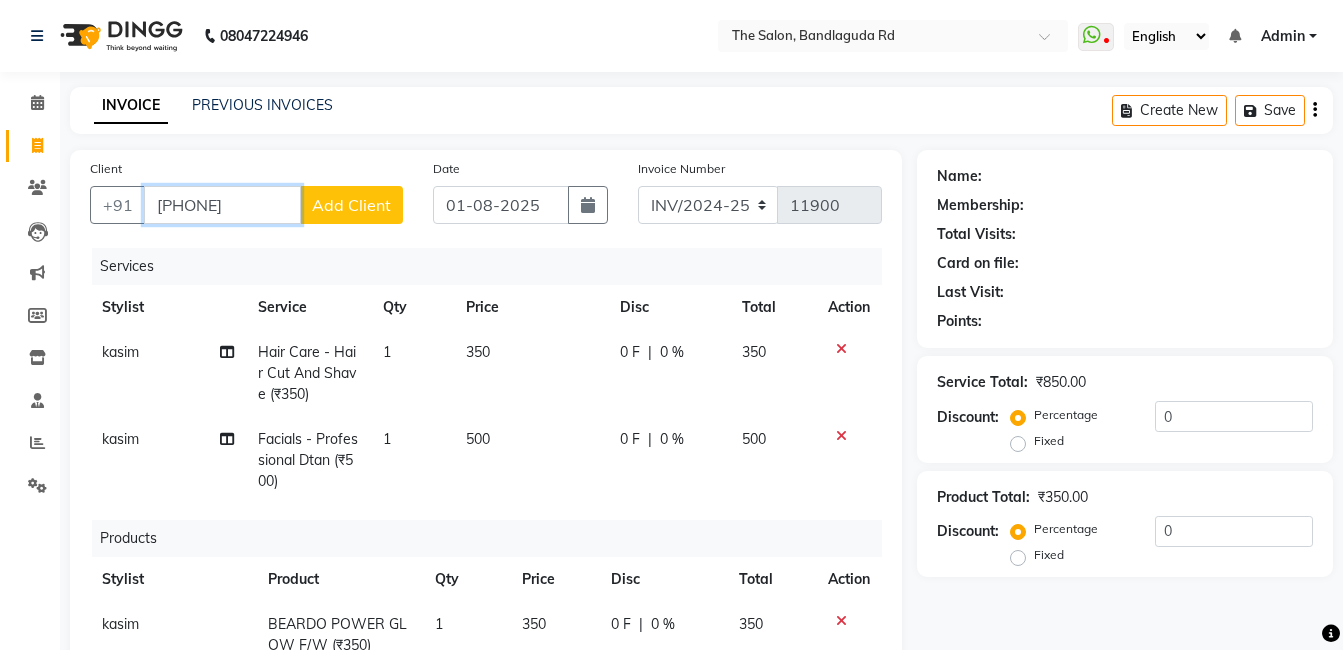 click on "7819927696" at bounding box center (222, 205) 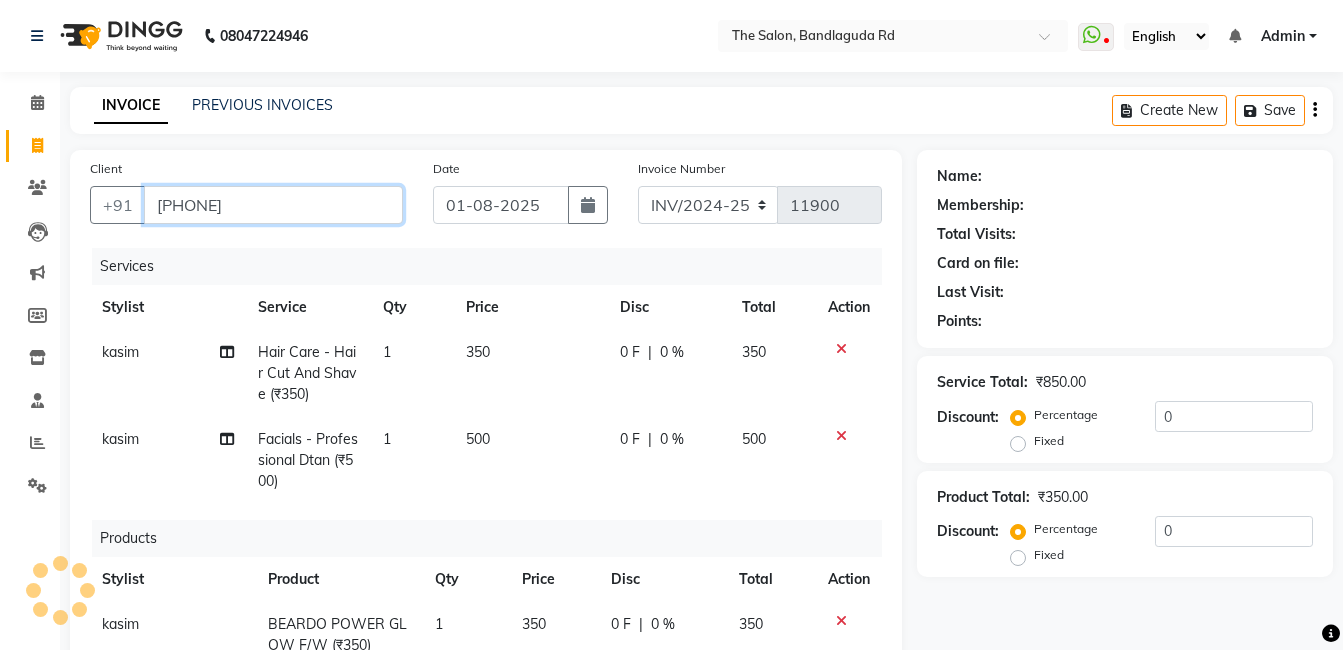 type on "8919927696" 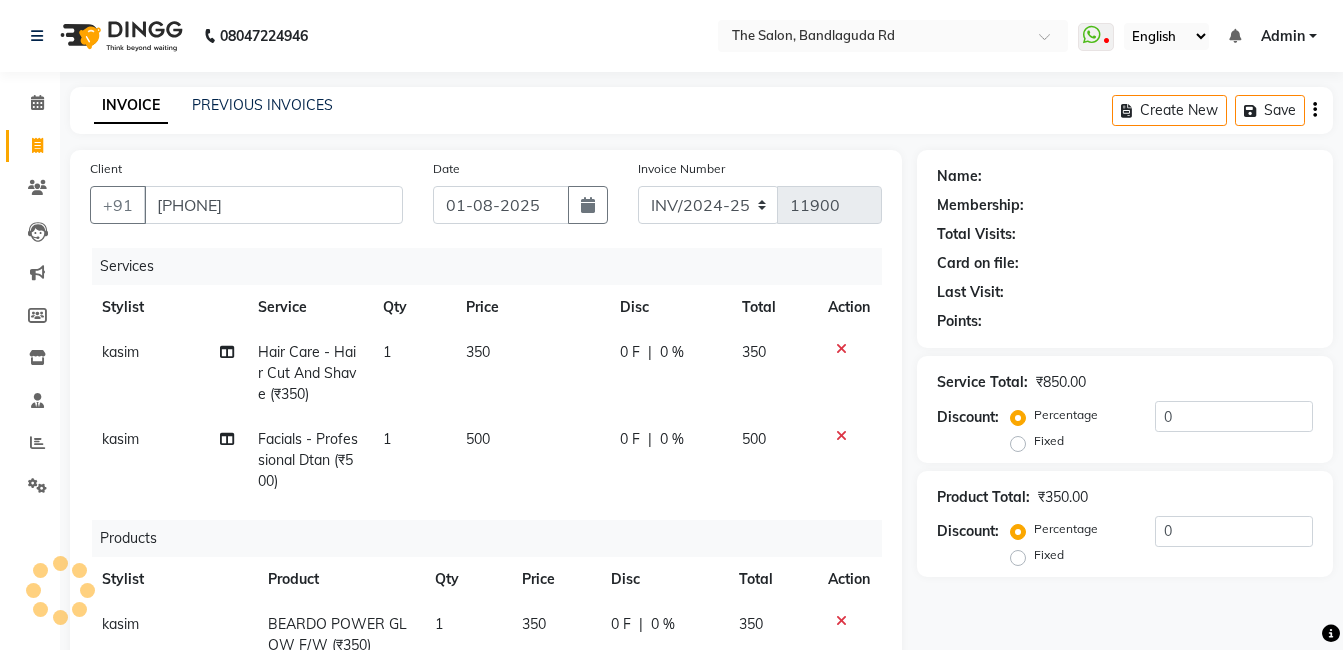 select on "2: Object" 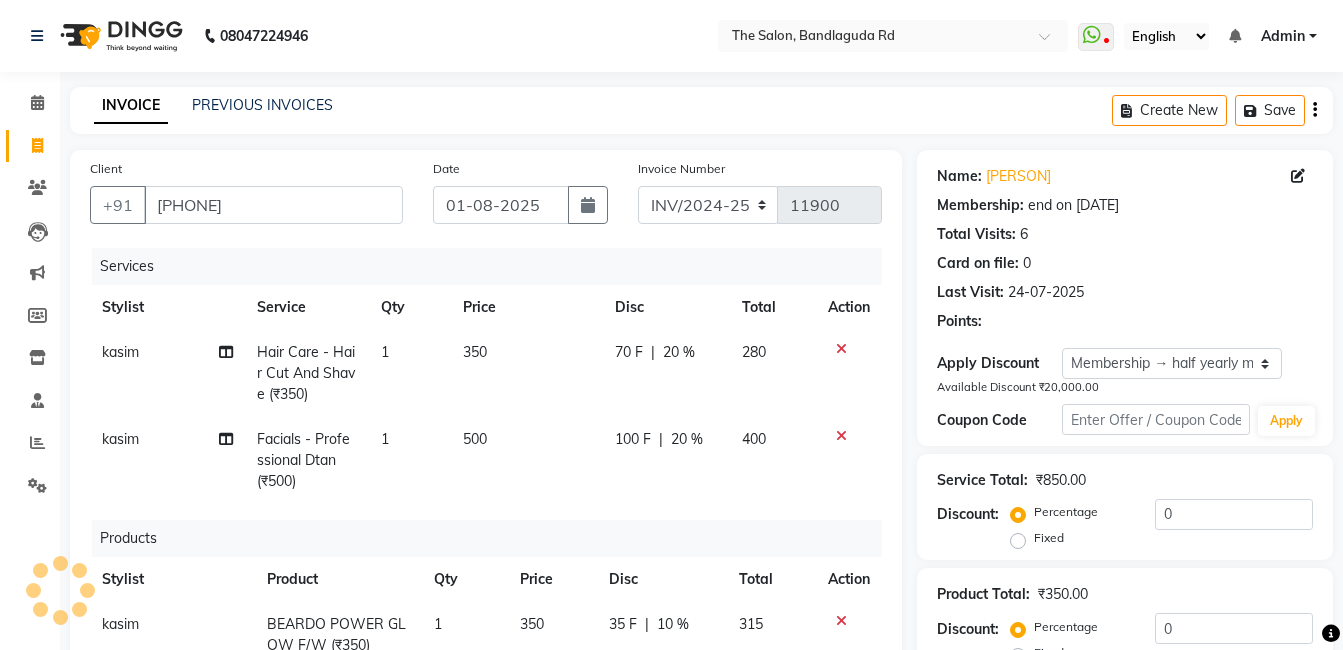 type on "20" 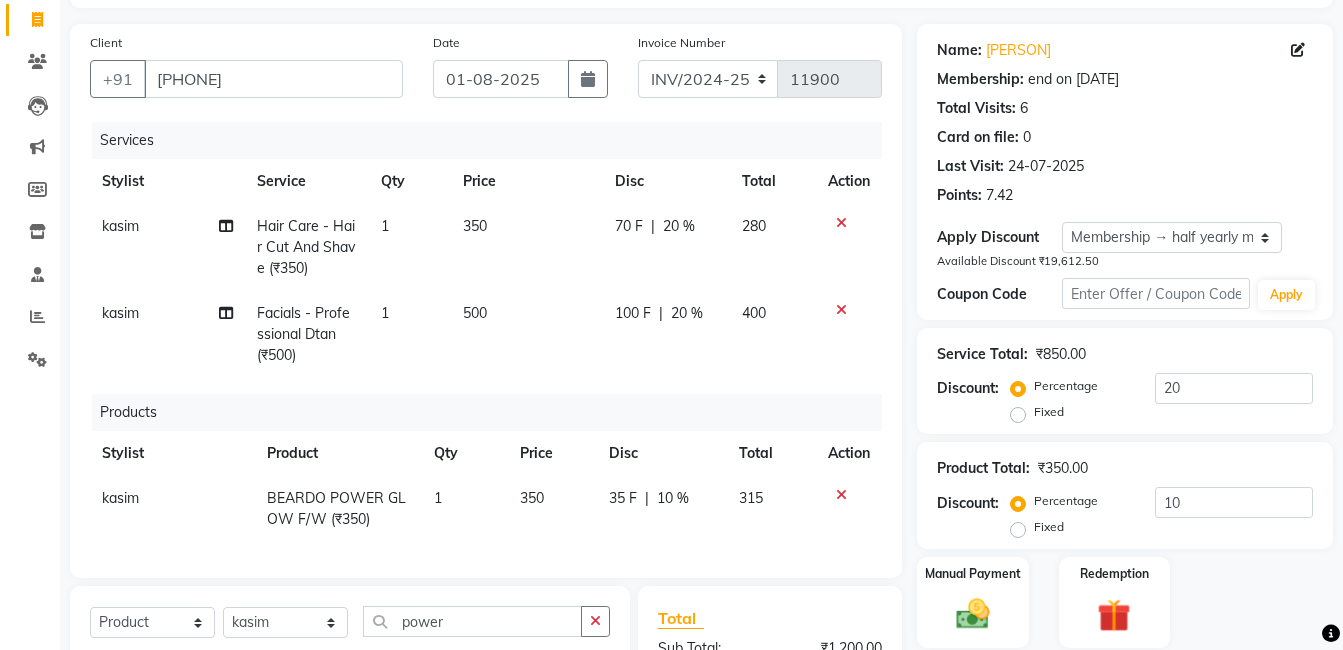 scroll, scrollTop: 300, scrollLeft: 0, axis: vertical 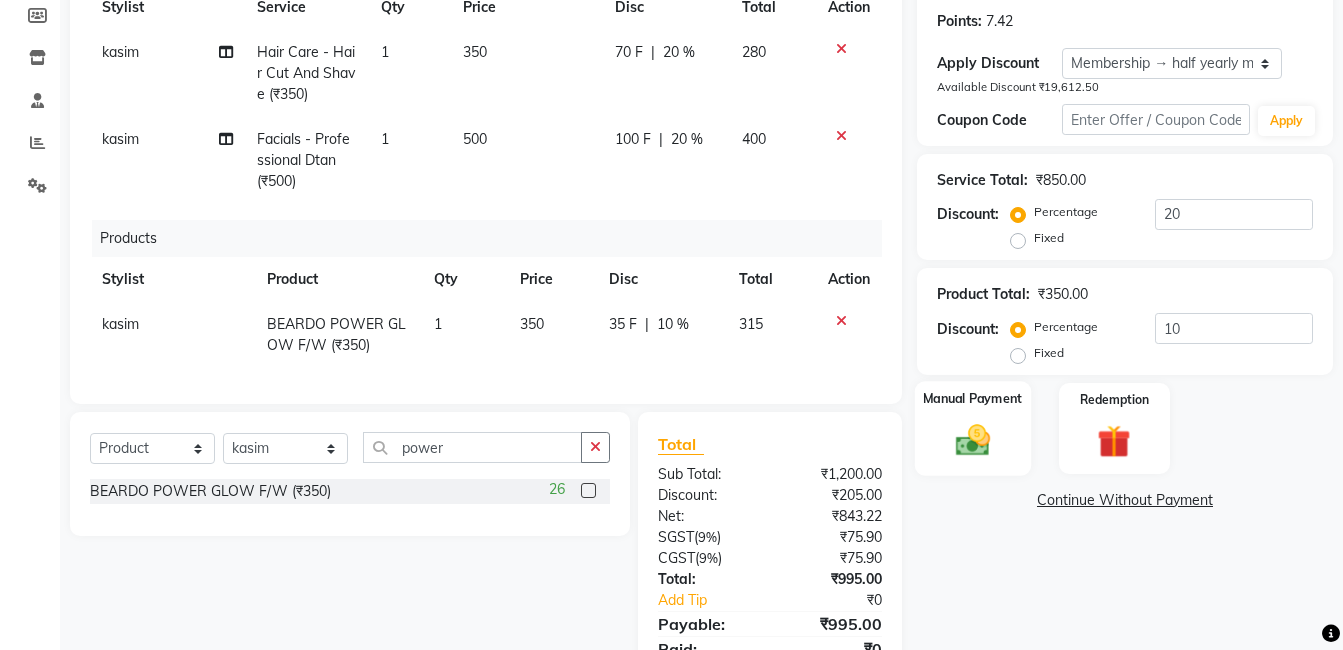 click 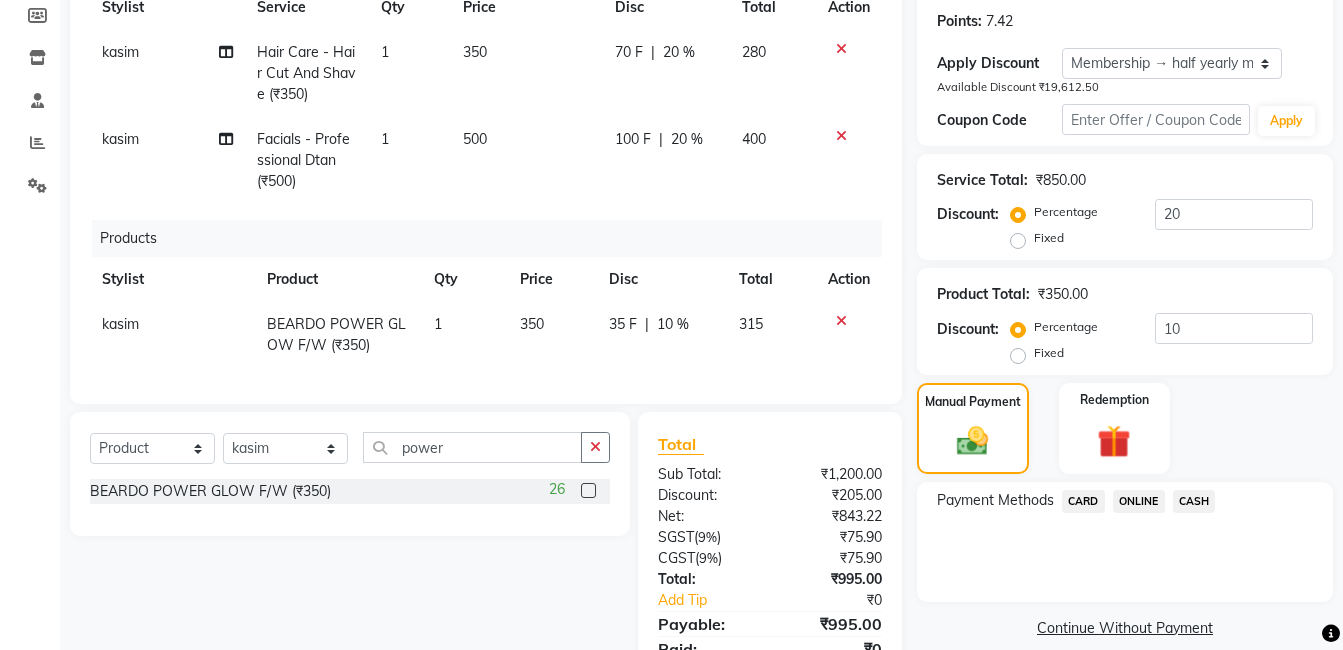 click on "ONLINE" 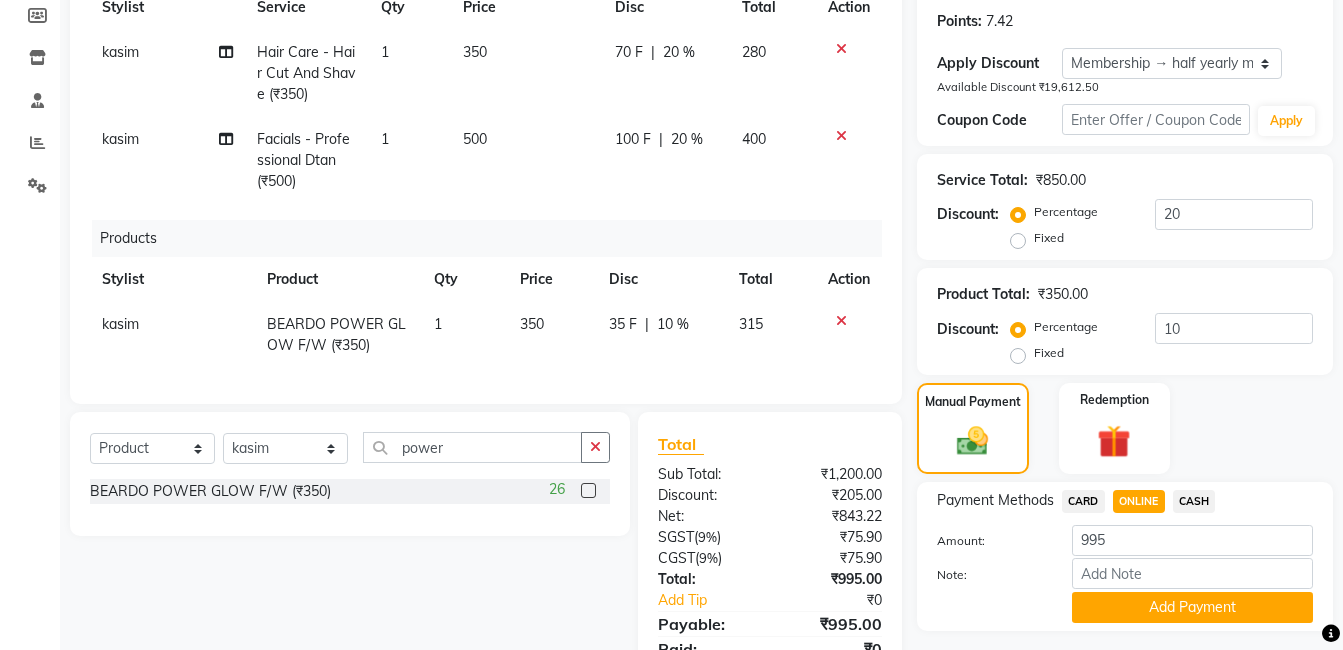 click on "ONLINE" 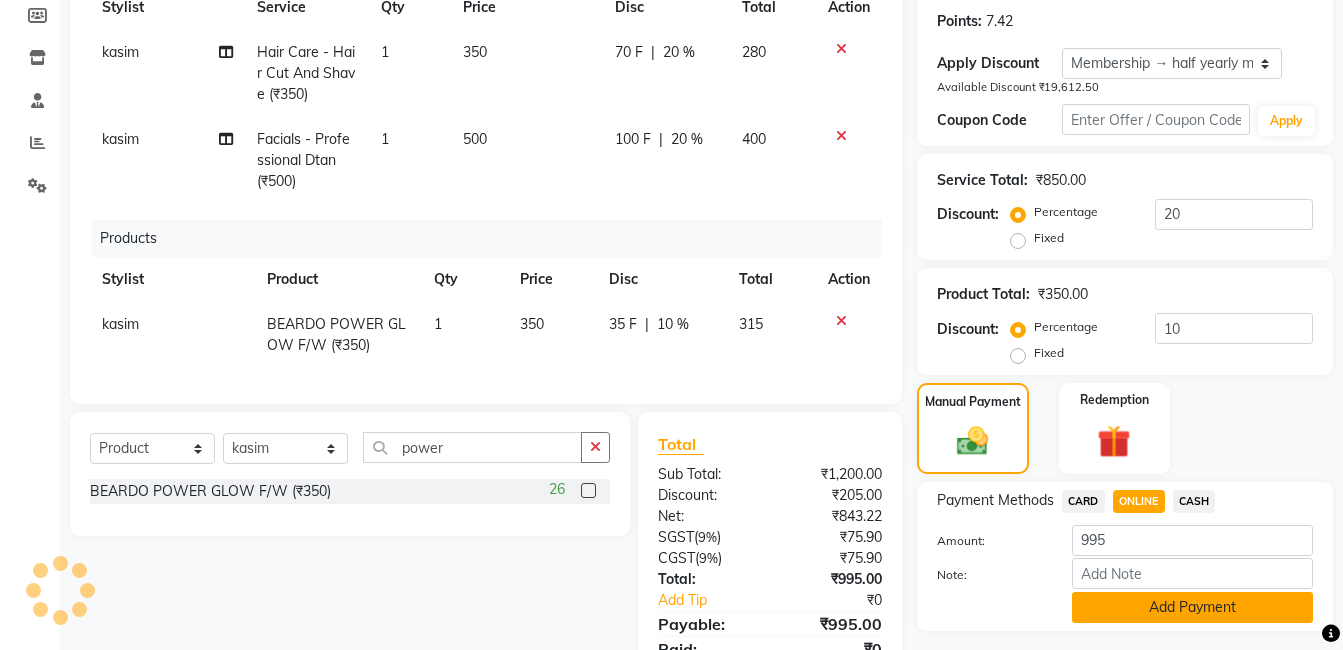 click on "Add Payment" 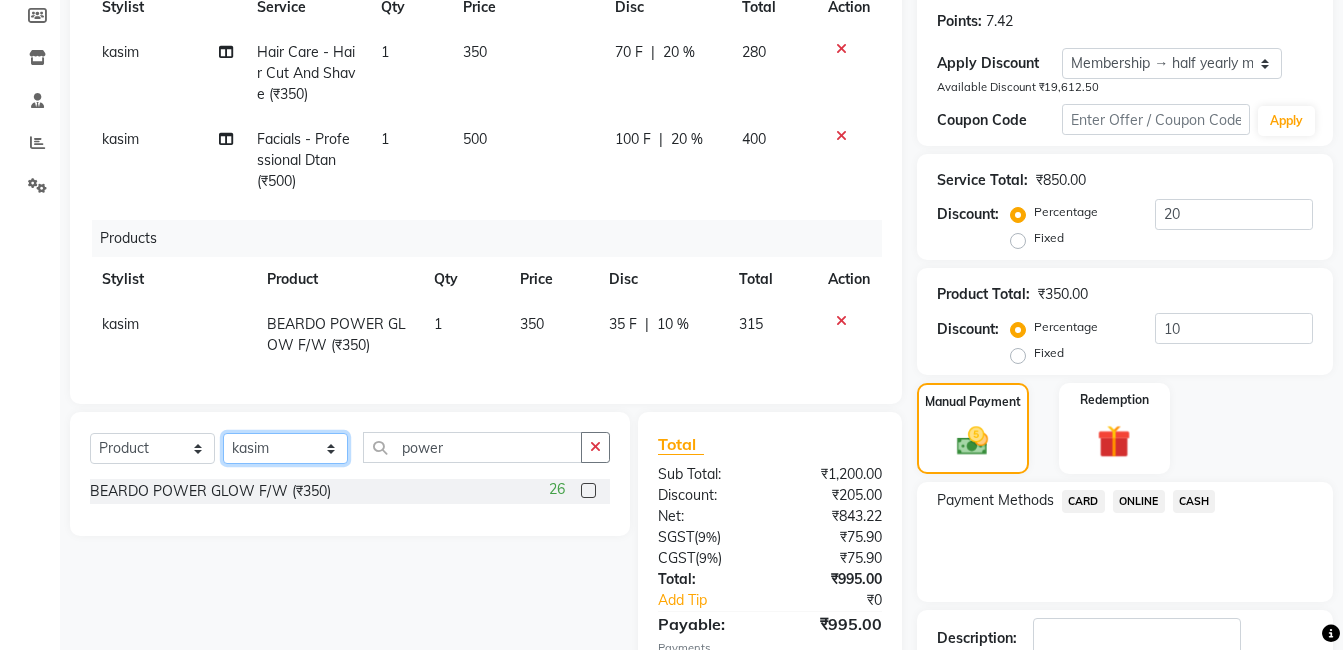 click on "Select Stylist [FIRST] [FIRST] [FIRST] [FIRST] [FIRST] [FIRST] [FIRST] [FIRST] [FIRST] [FIRST]" 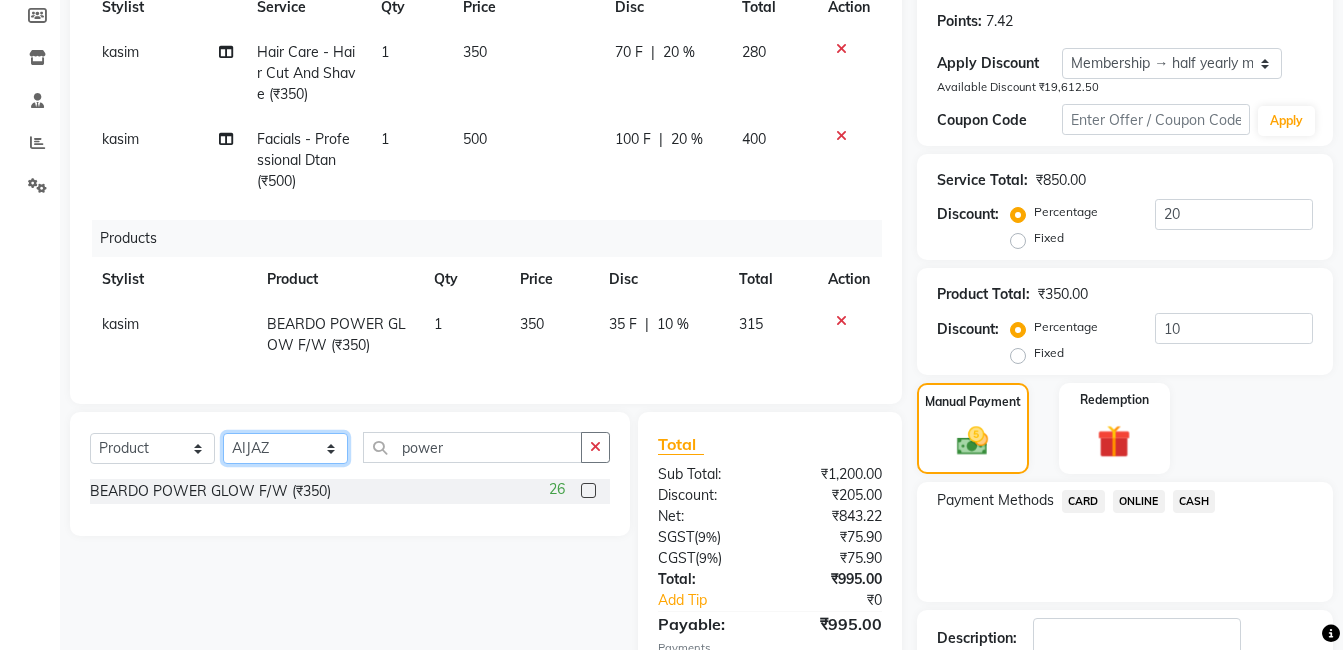 click on "Select Stylist [FIRST] [FIRST] [FIRST] [FIRST] [FIRST] [FIRST] [FIRST] [FIRST] [FIRST] [FIRST]" 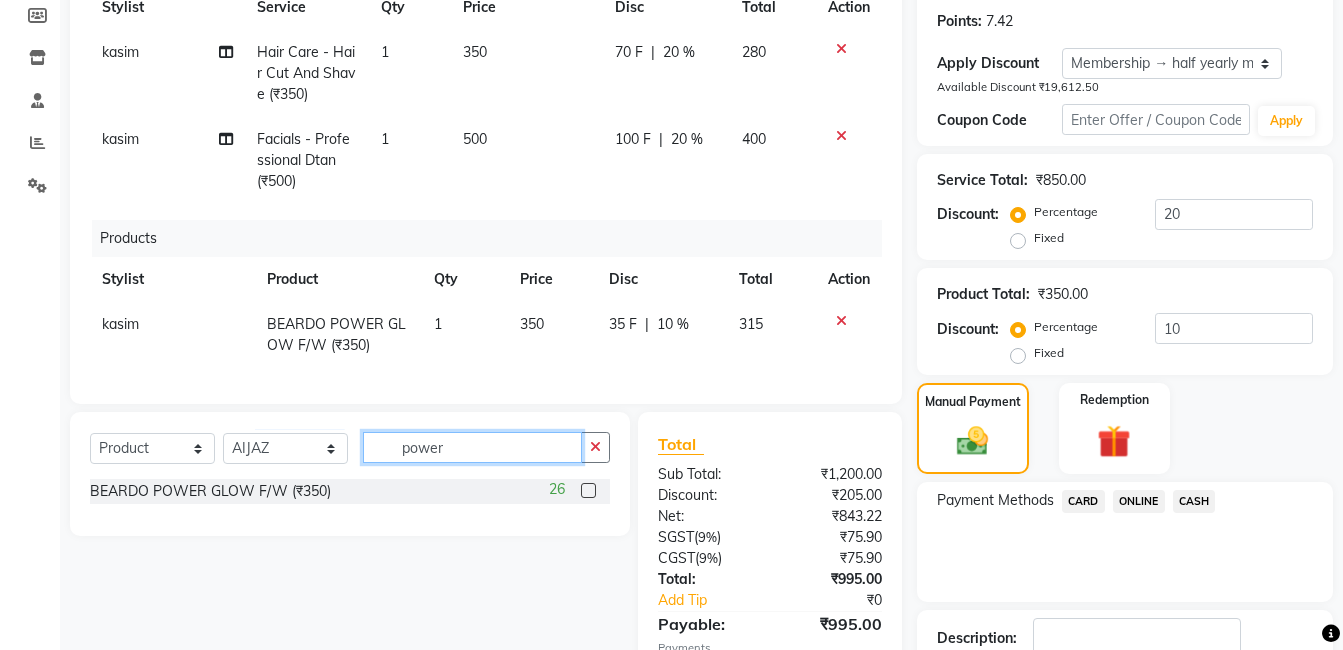 click on "power" 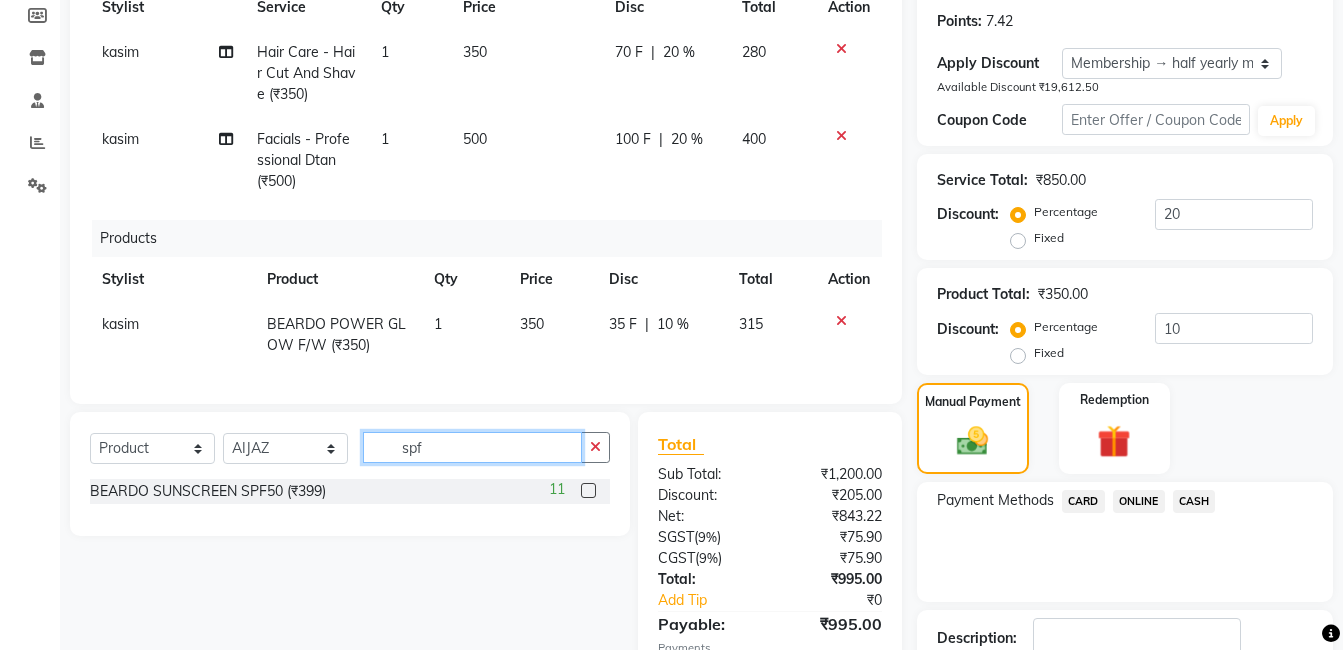 scroll, scrollTop: 533, scrollLeft: 0, axis: vertical 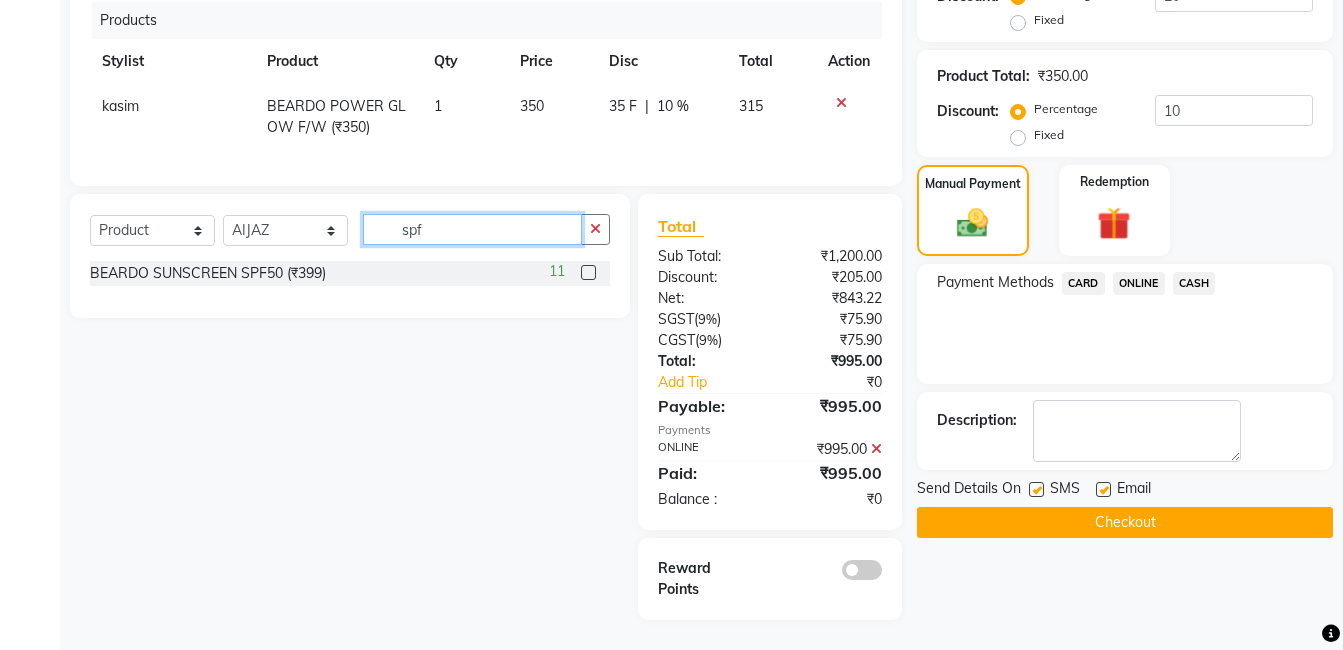 type on "spf" 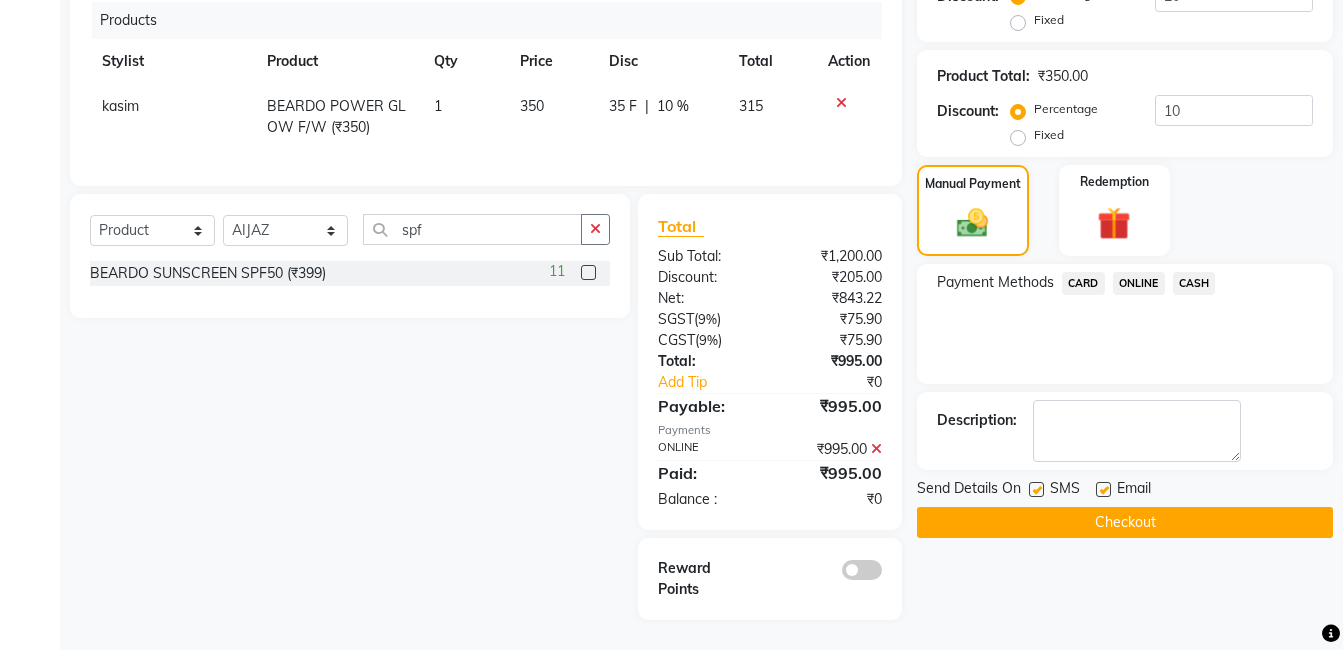 click on "ONLINE" 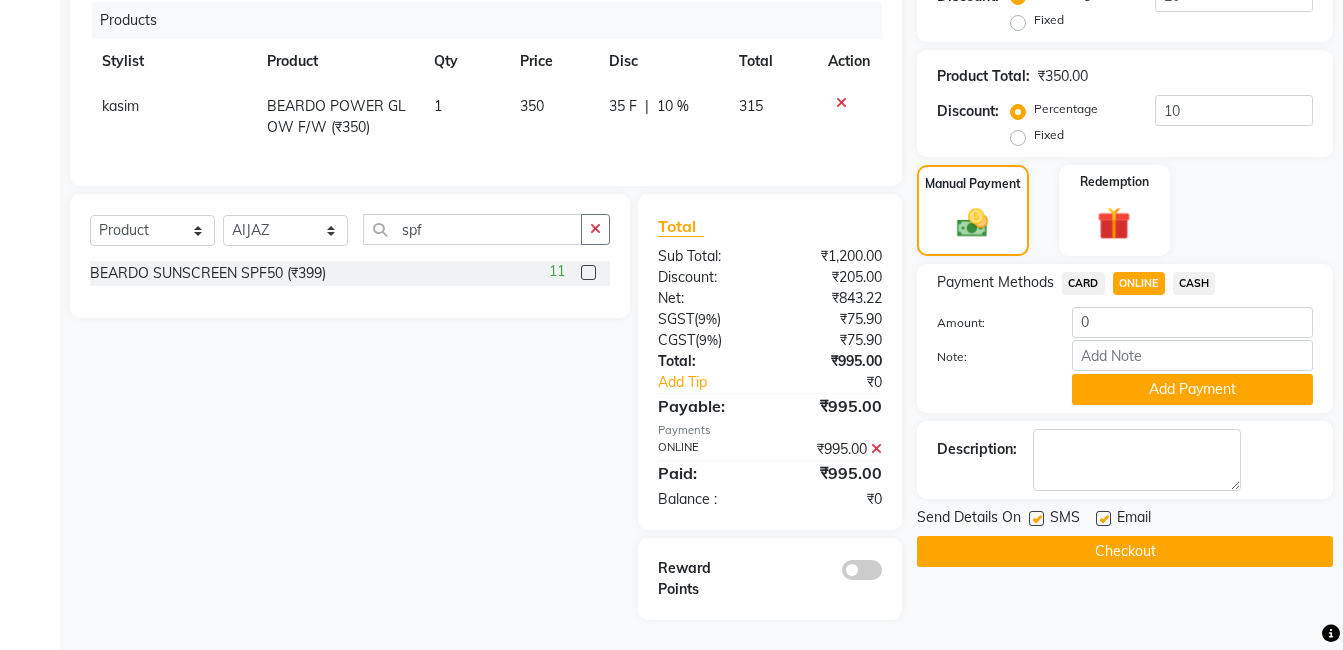 click on "Checkout" 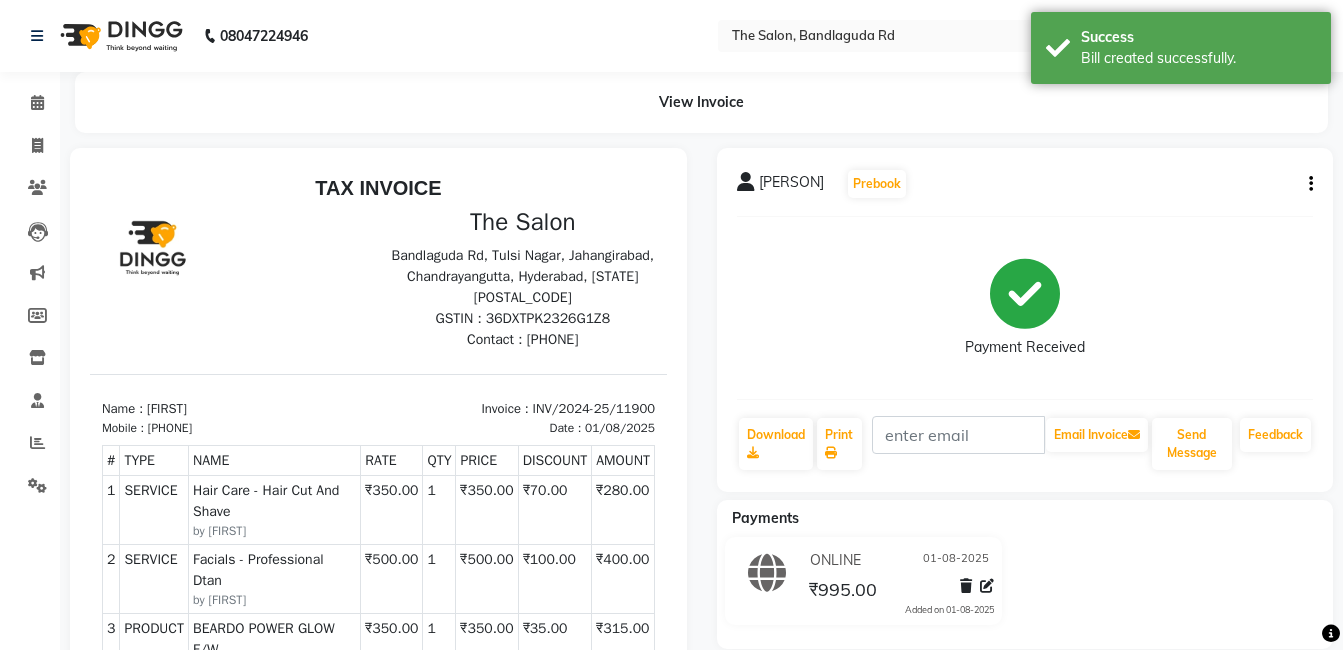 scroll, scrollTop: 0, scrollLeft: 0, axis: both 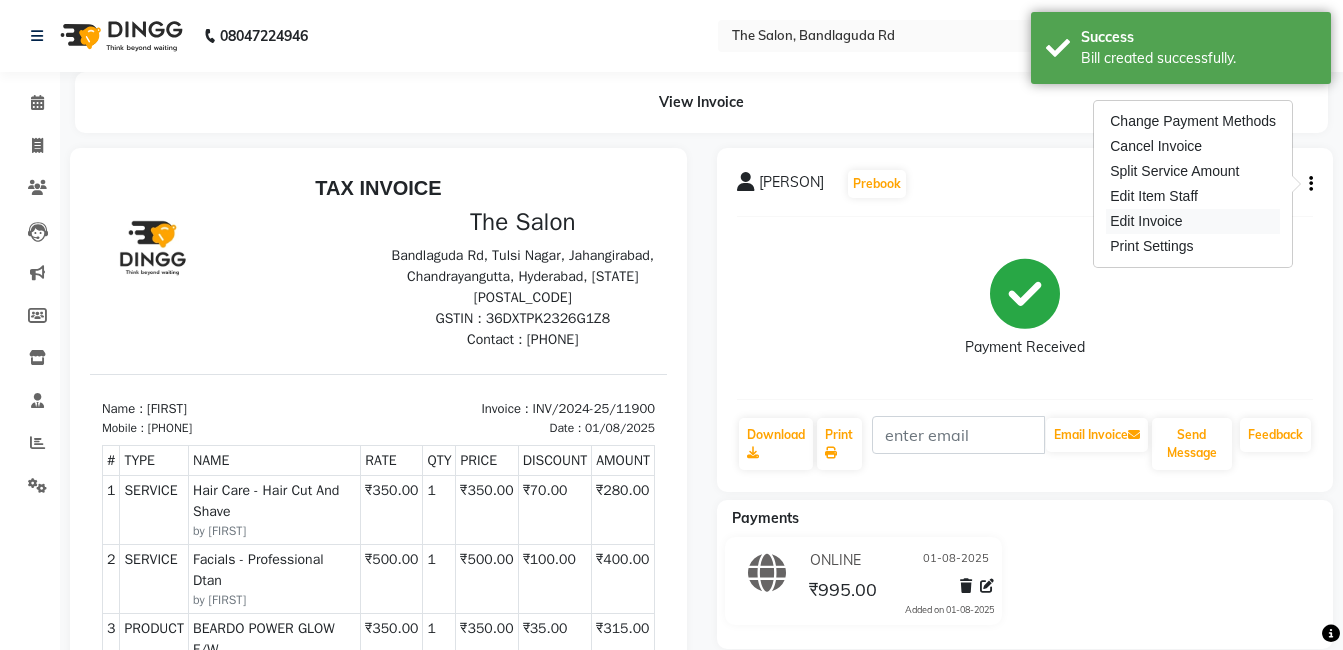 click on "Edit Invoice" at bounding box center [1193, 221] 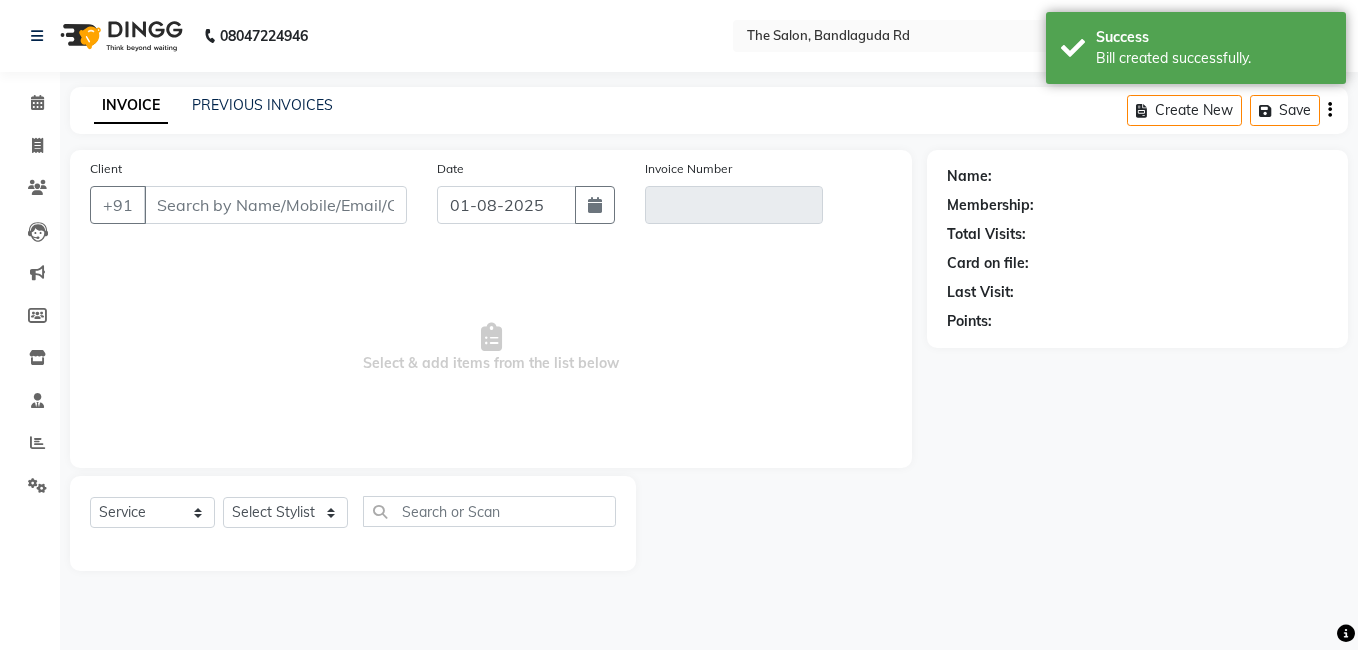 type on "8919927696" 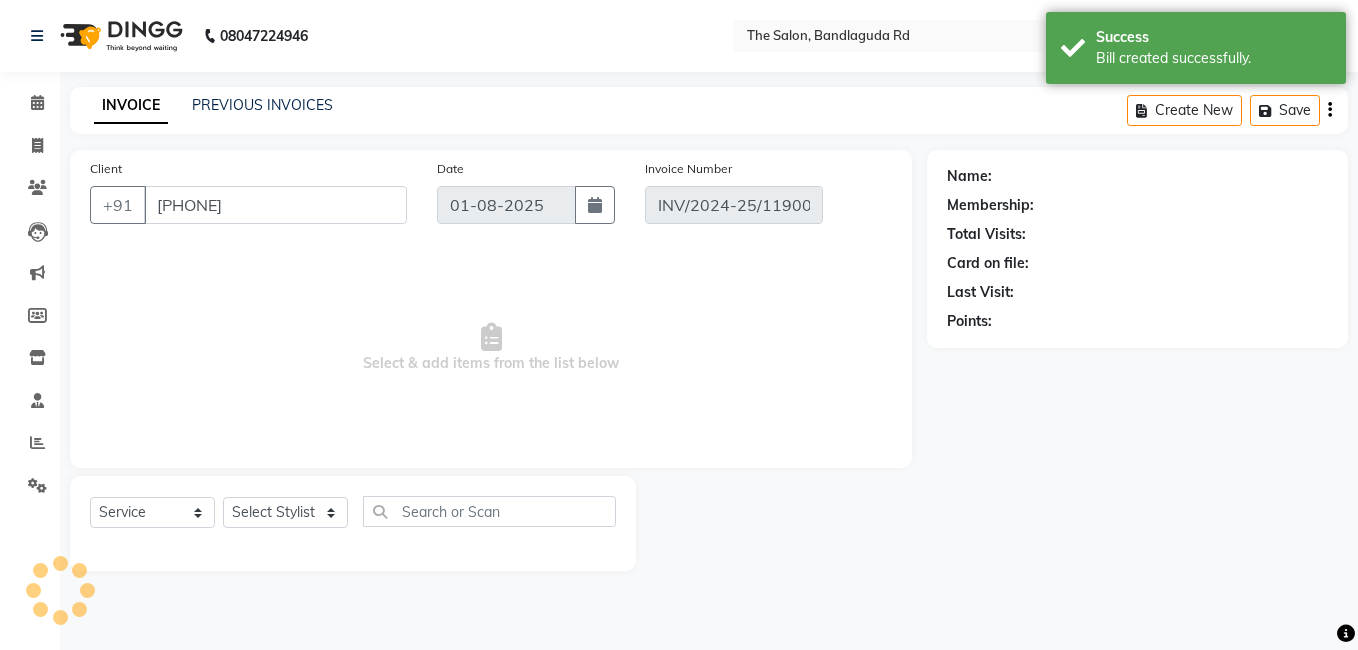 select on "select" 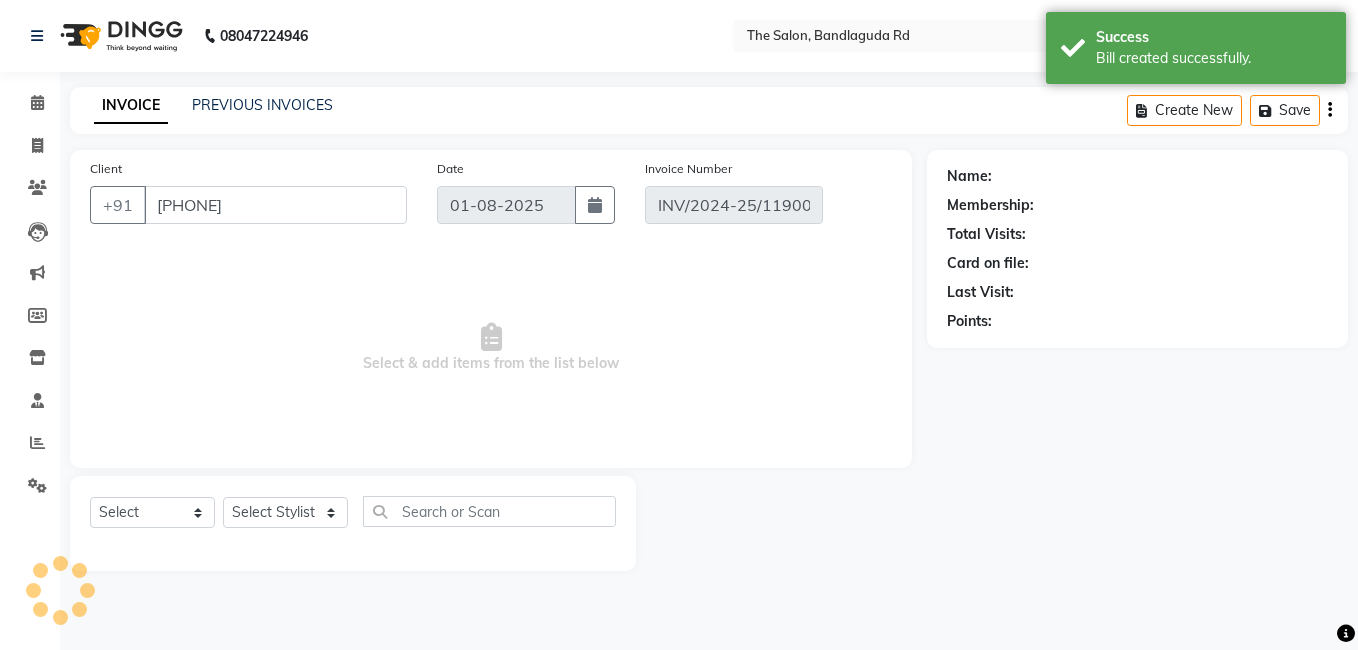 select on "2: Object" 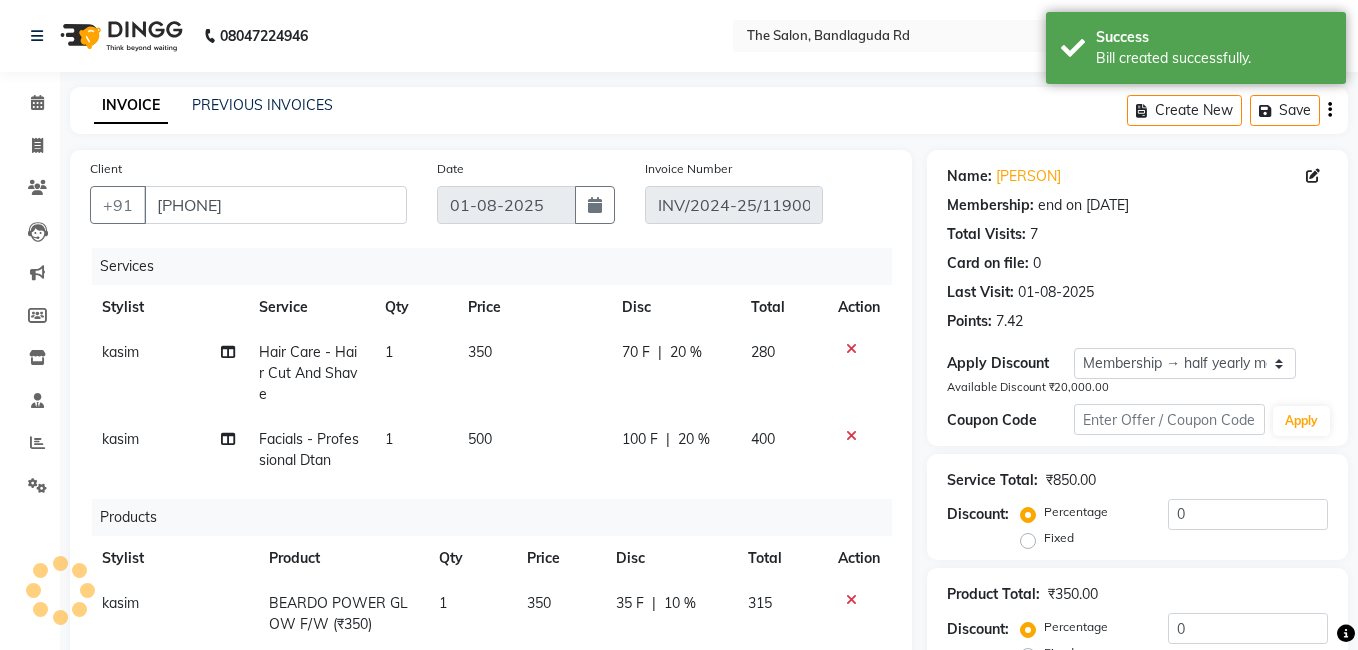 type on "20" 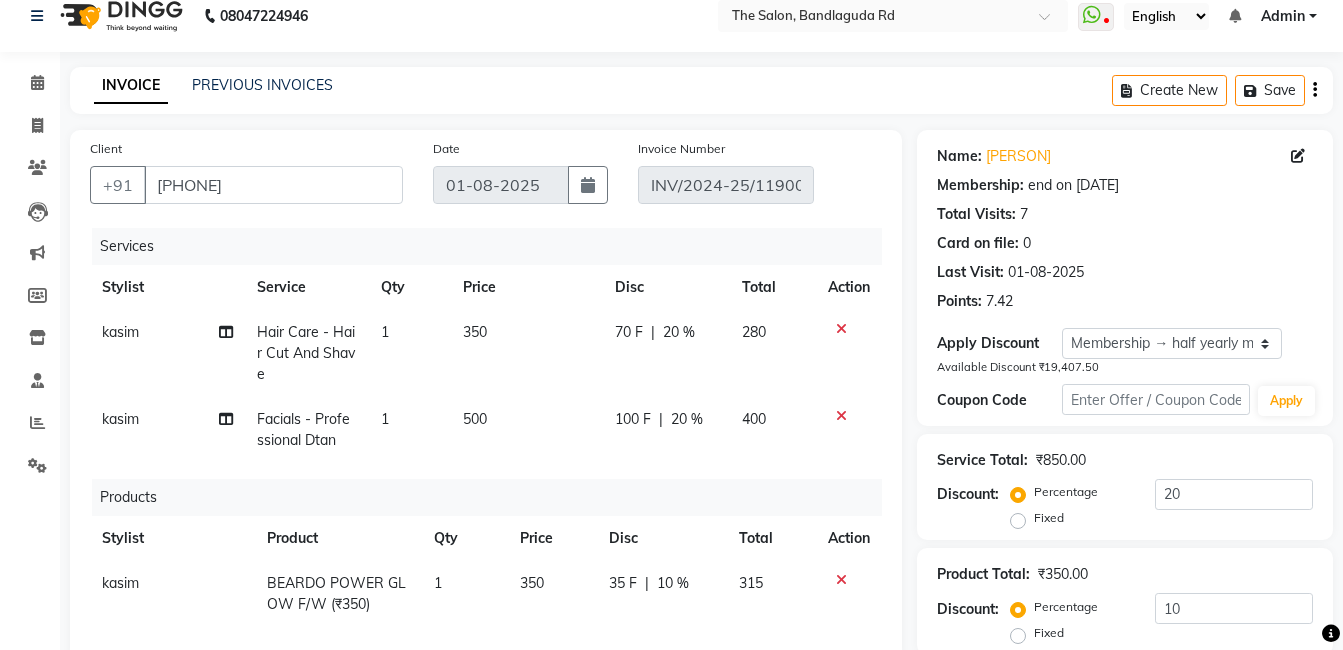 scroll, scrollTop: 0, scrollLeft: 0, axis: both 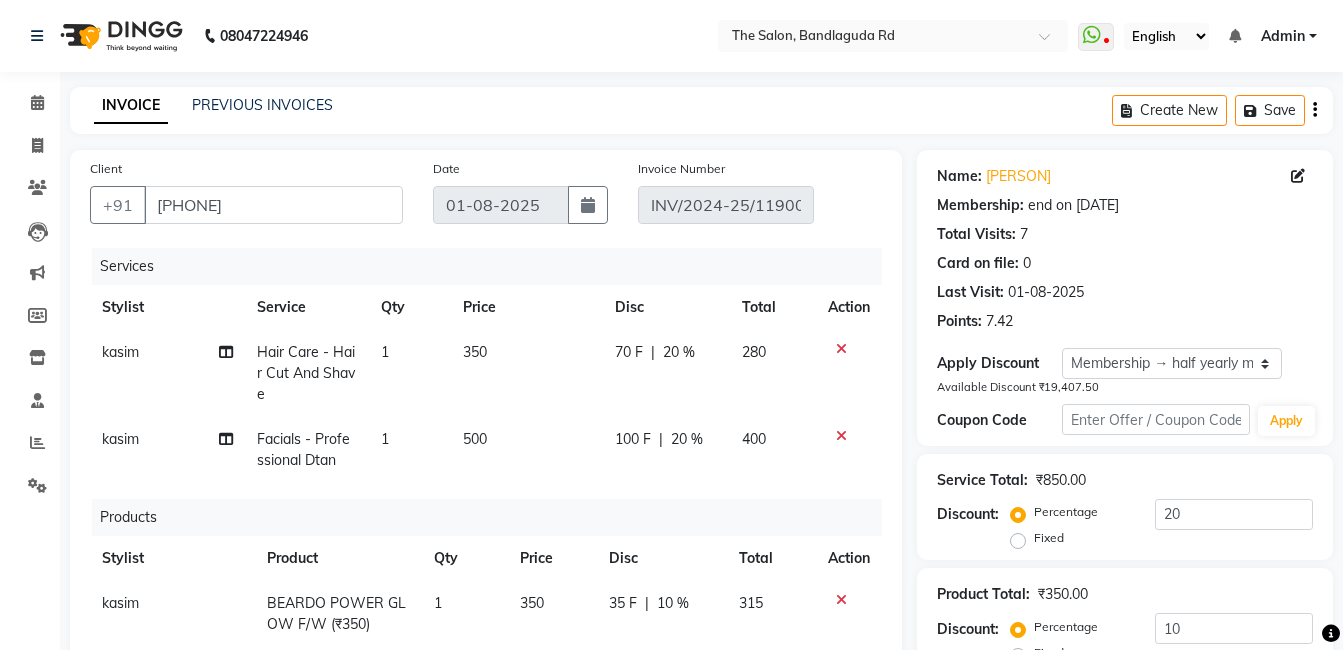drag, startPoint x: 148, startPoint y: 24, endPoint x: 180, endPoint y: 62, distance: 49.67897 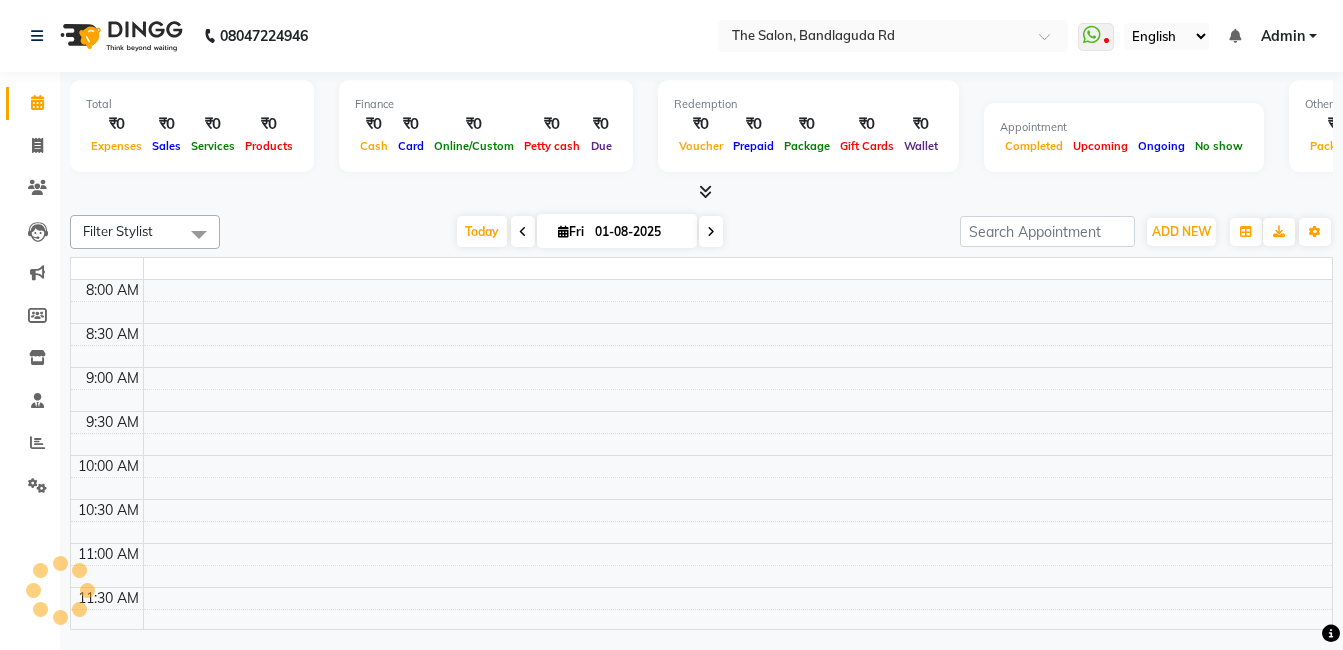 scroll, scrollTop: 0, scrollLeft: 0, axis: both 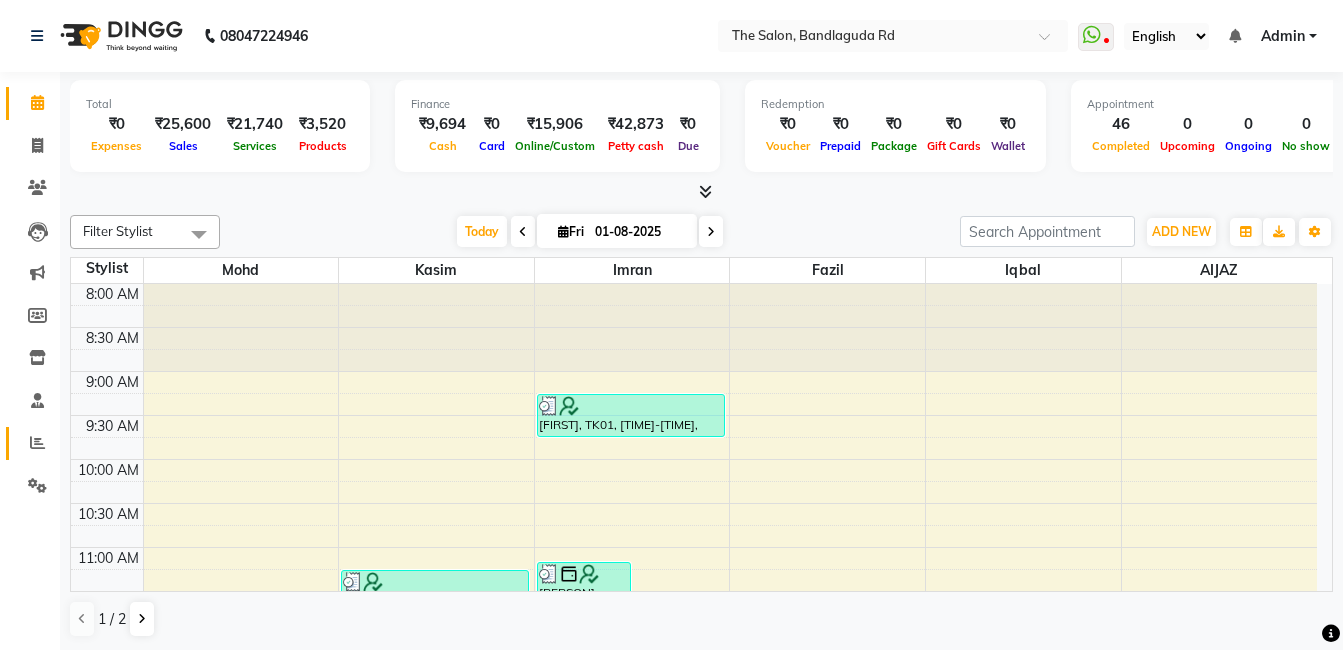click on "Reports" 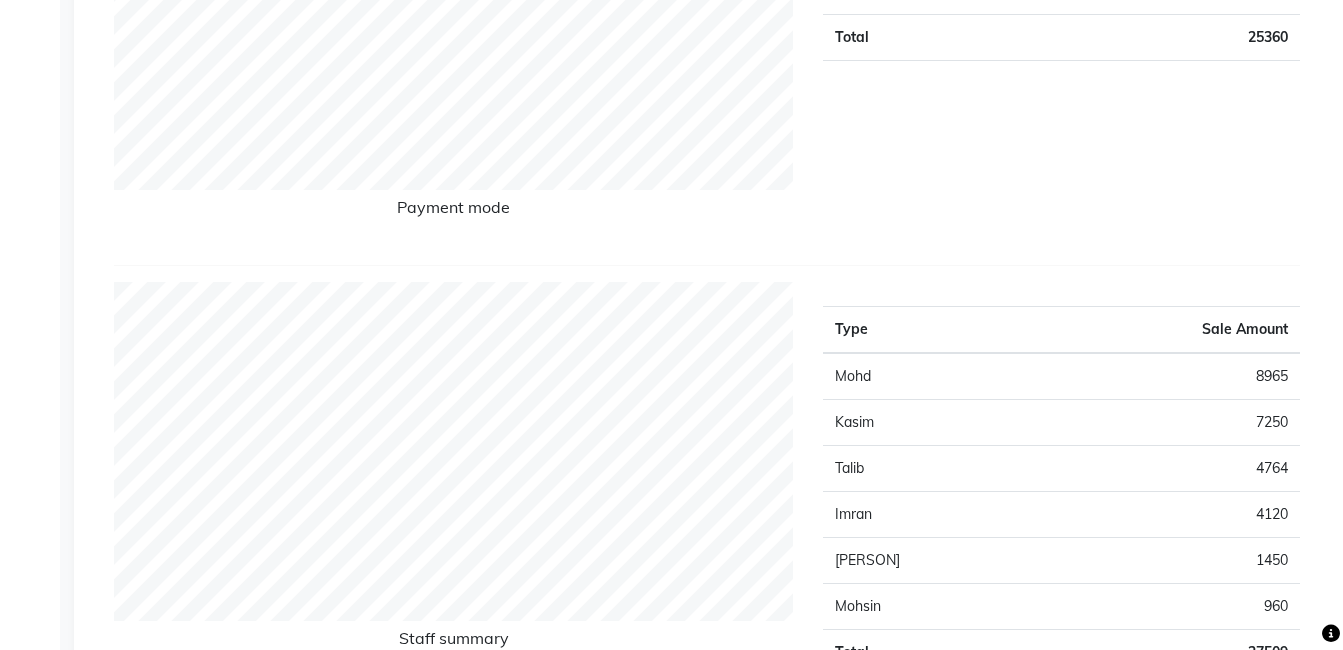 scroll, scrollTop: 0, scrollLeft: 0, axis: both 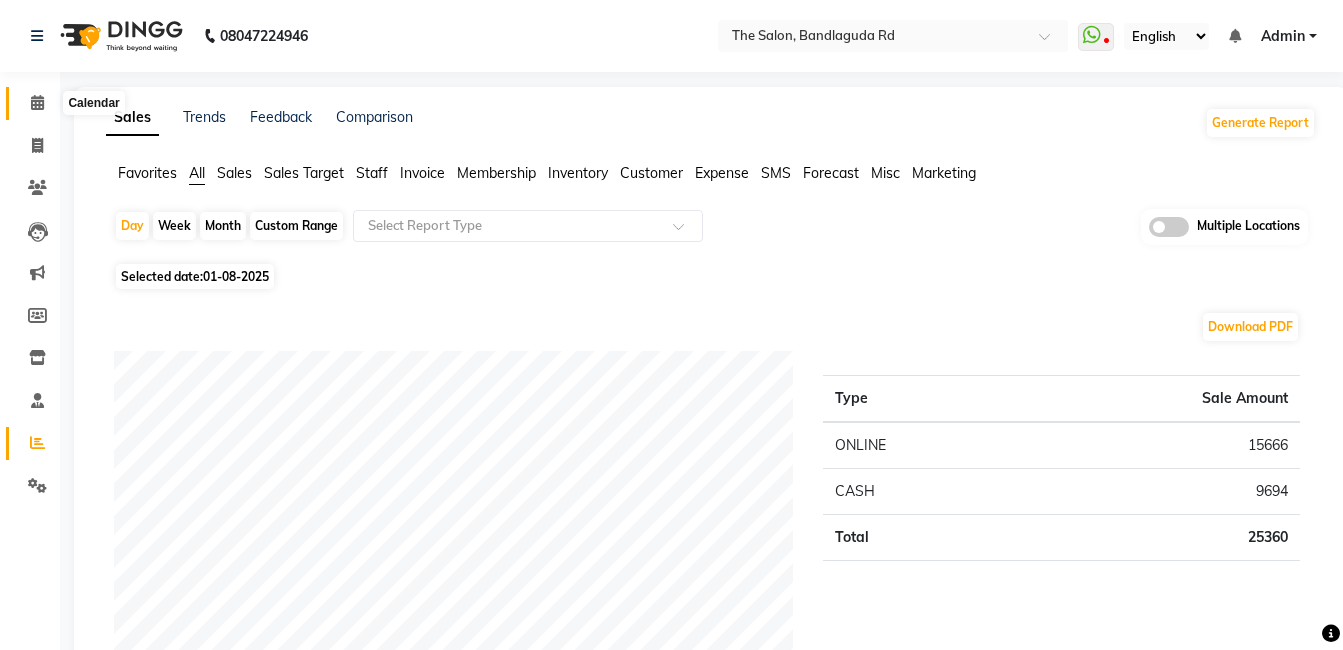 click on "Calendar" 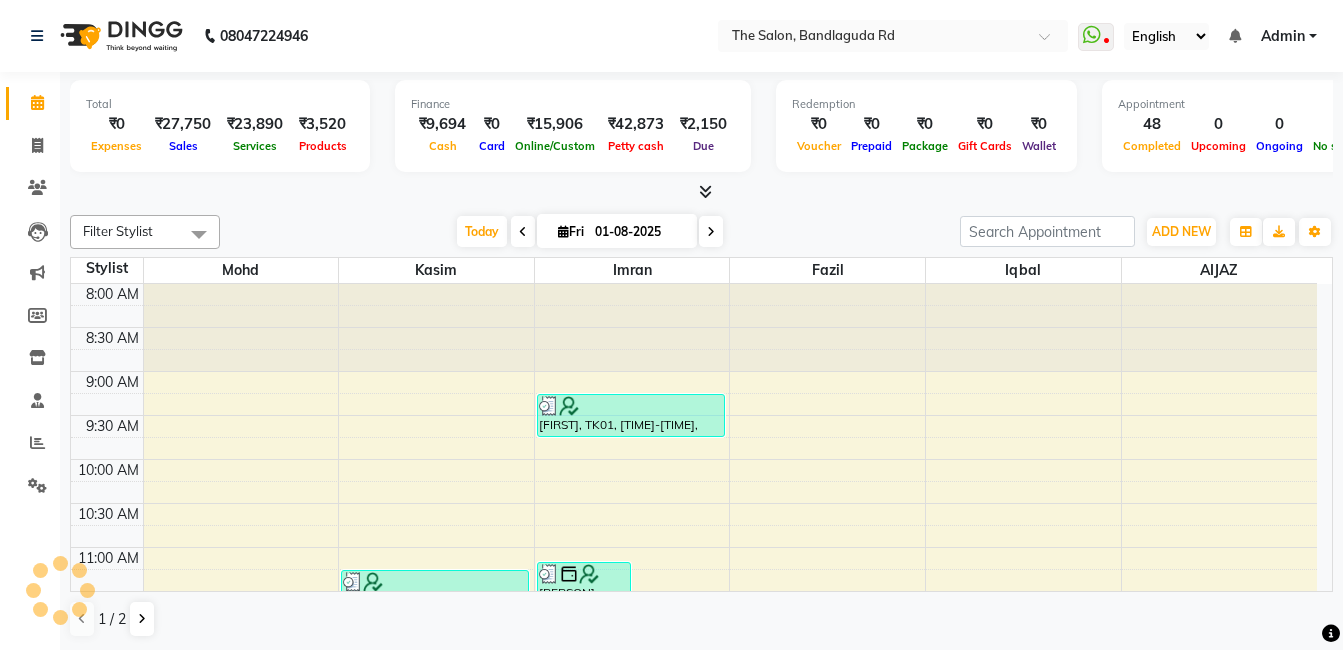 scroll, scrollTop: 0, scrollLeft: 0, axis: both 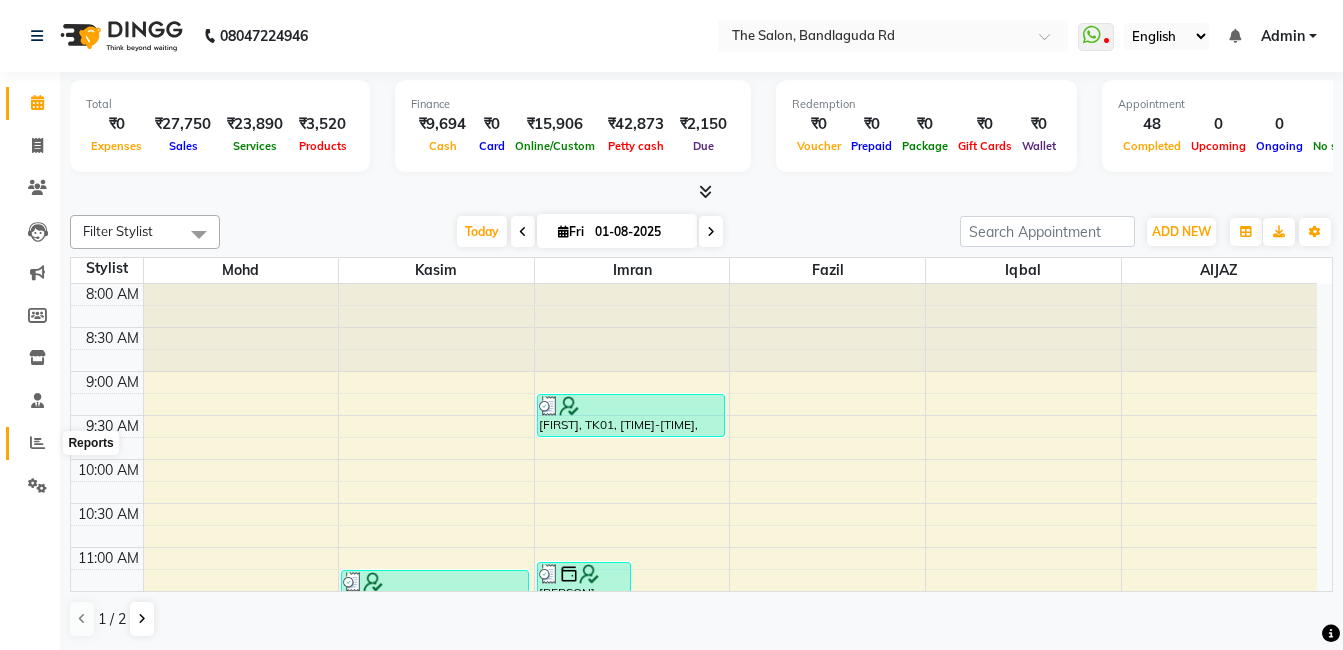 click 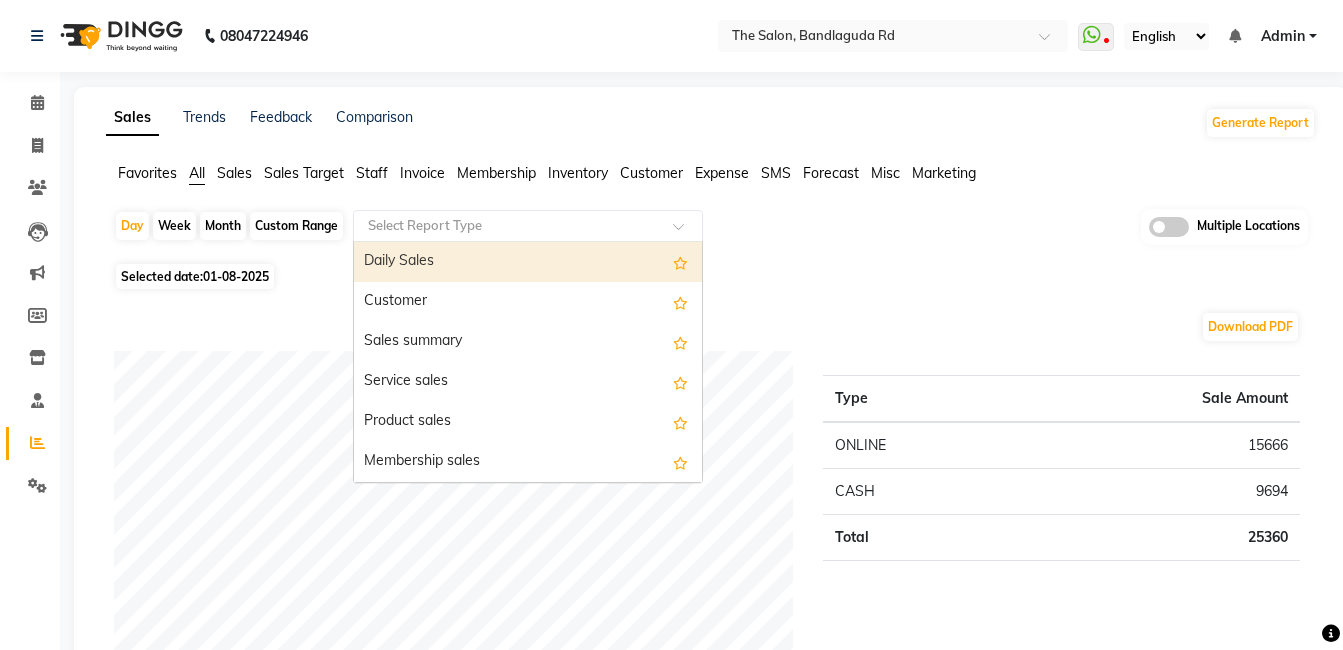 click 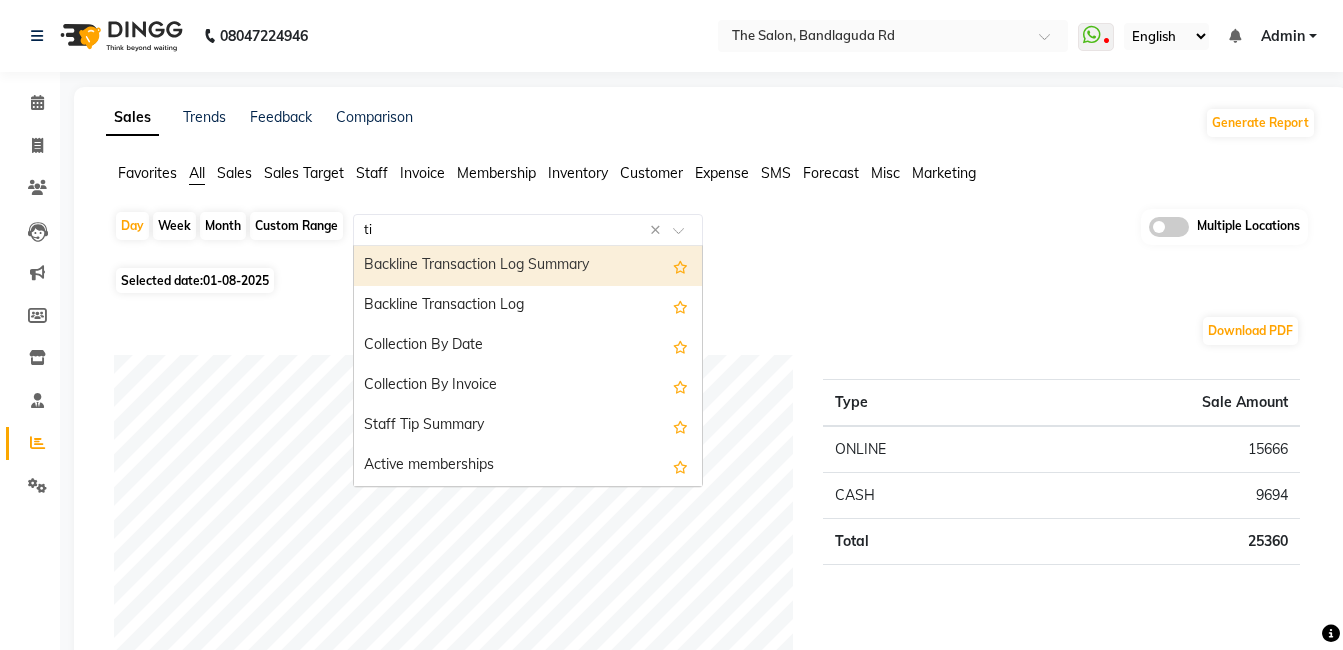 type on "tip" 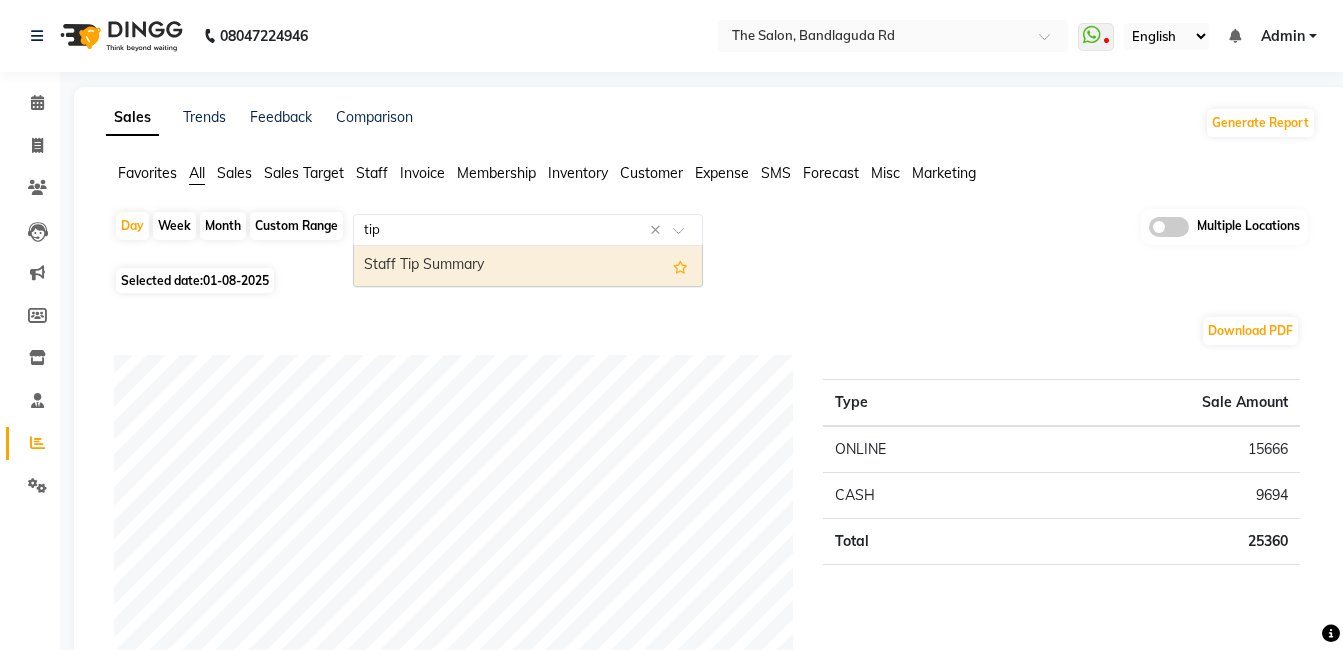 drag, startPoint x: 413, startPoint y: 239, endPoint x: 415, endPoint y: 281, distance: 42.047592 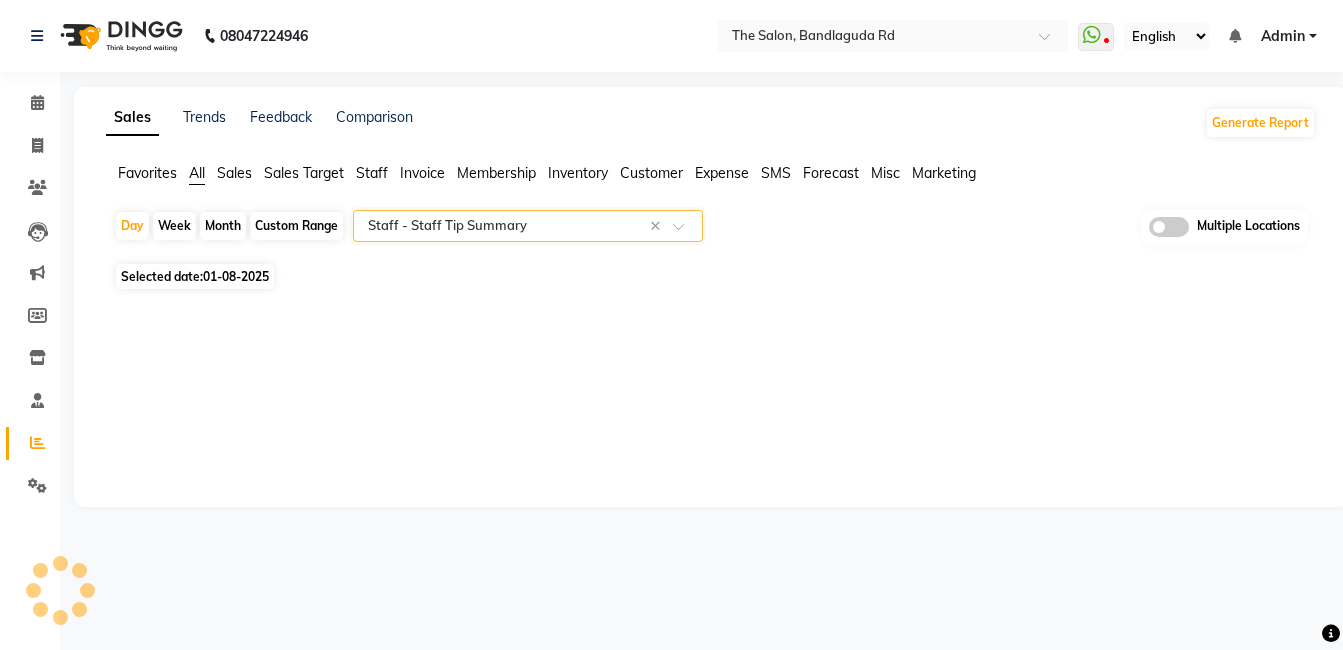 select on "filtered_report" 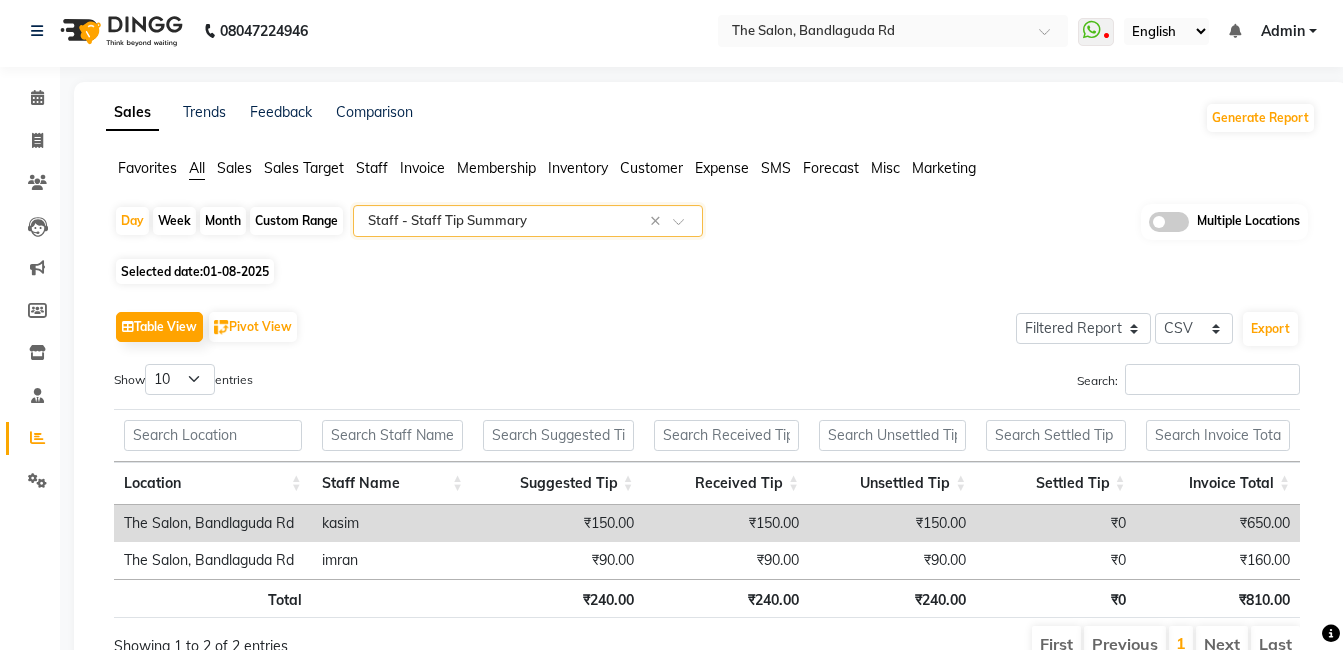 scroll, scrollTop: 0, scrollLeft: 0, axis: both 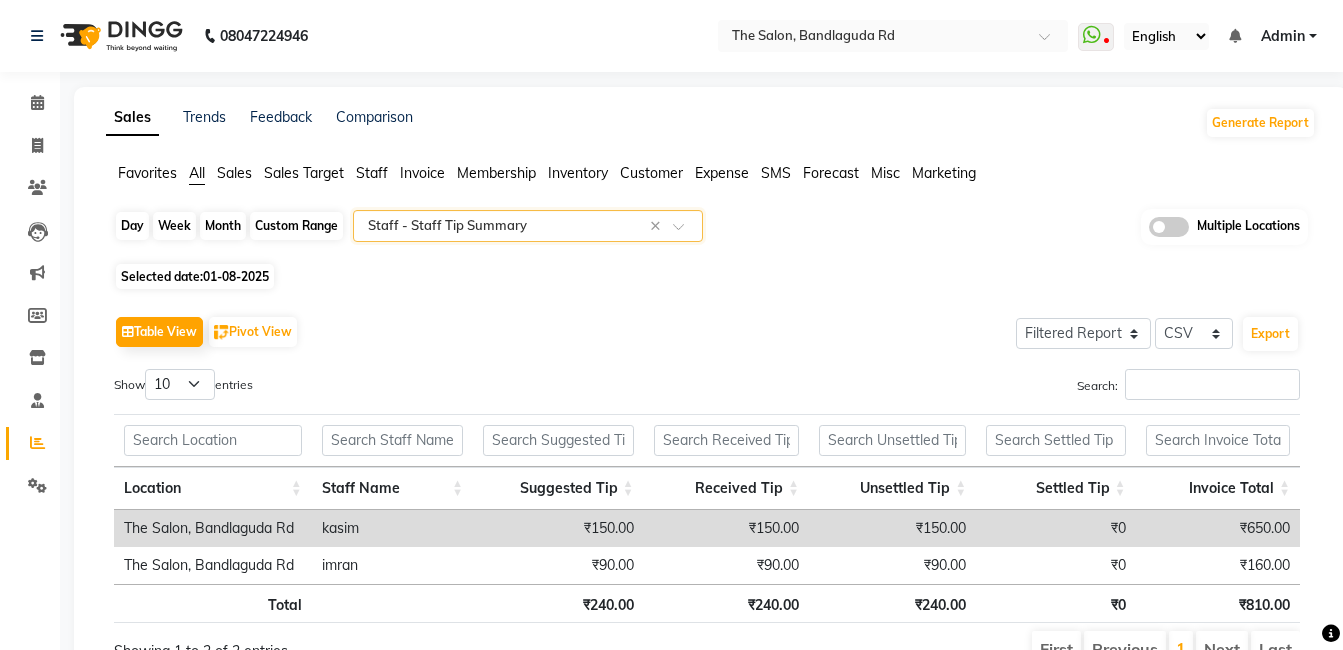 click on "Day" 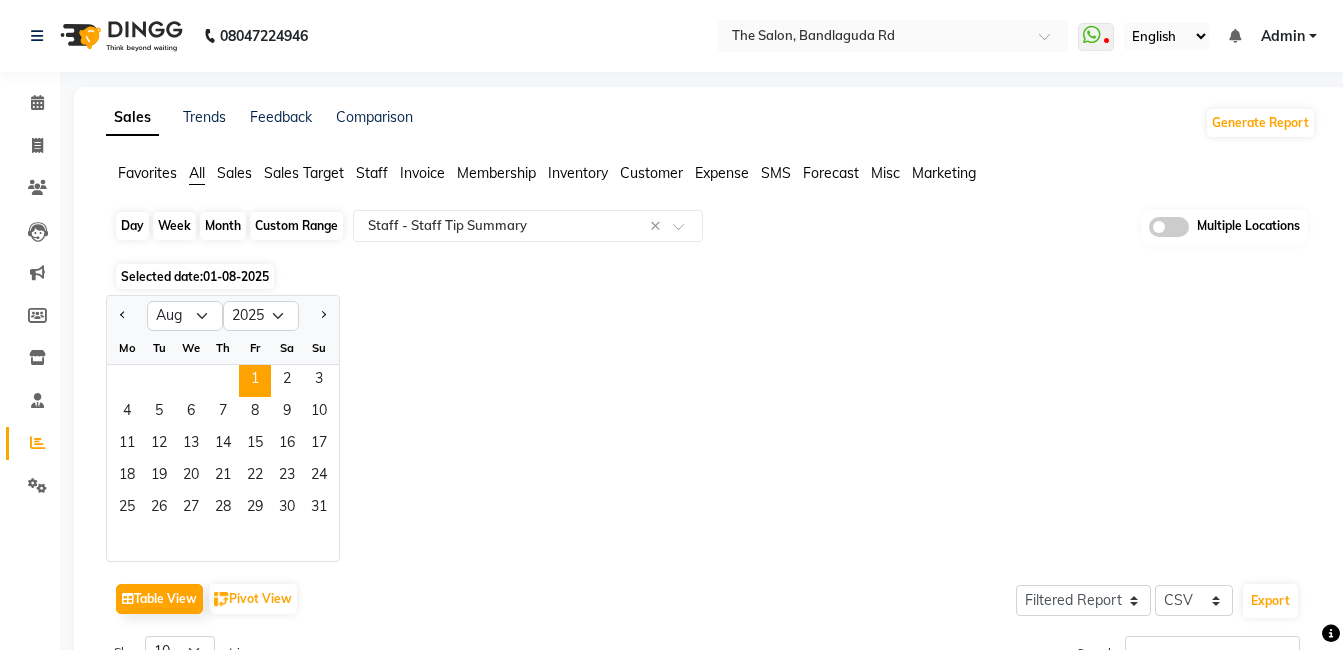 click on "Day" 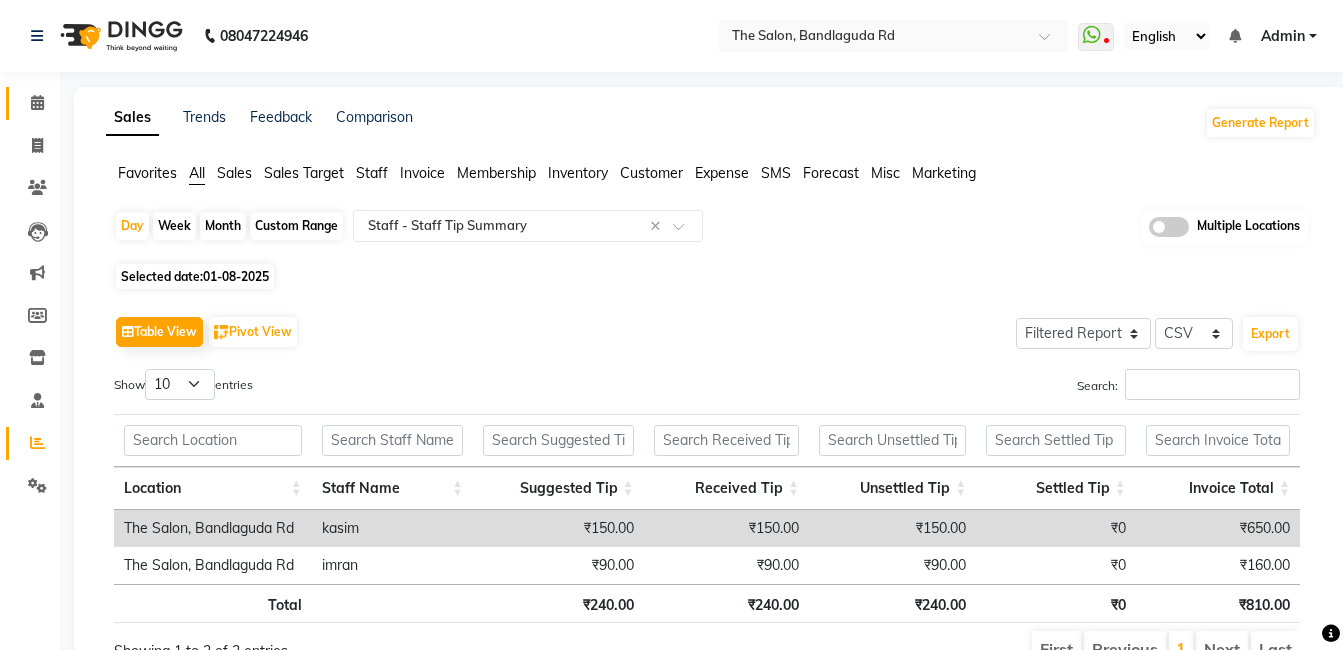 click on "Calendar" 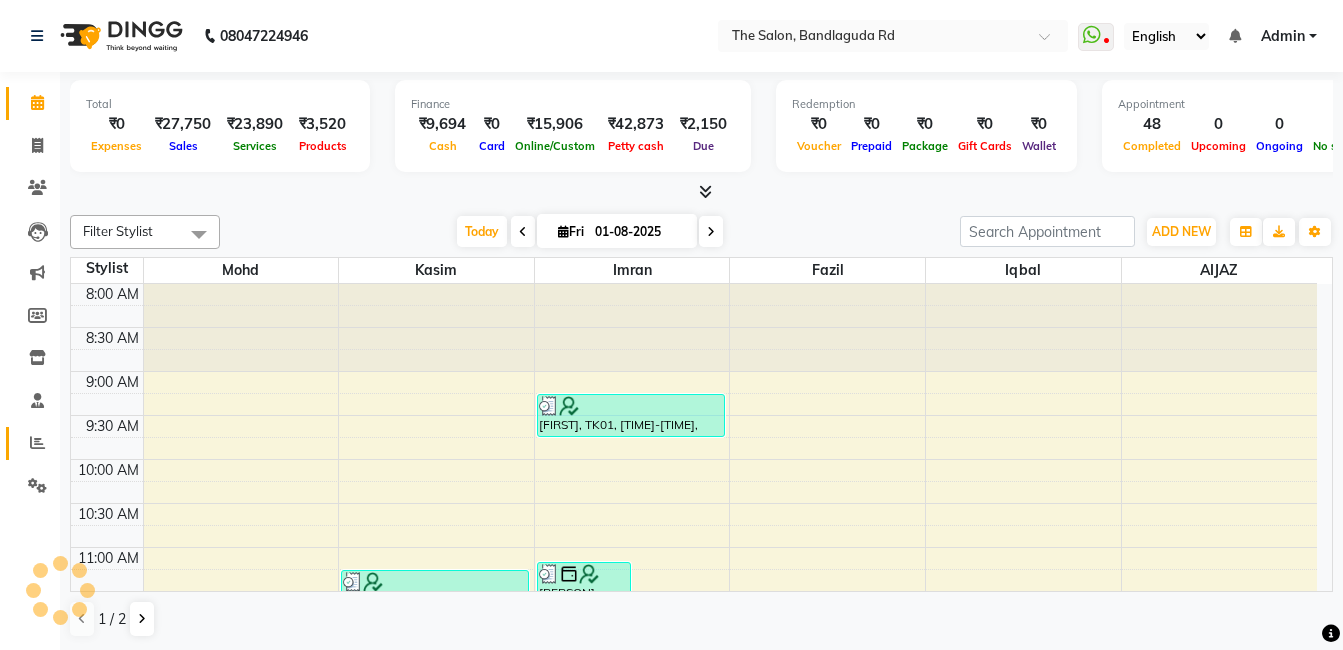 scroll, scrollTop: 0, scrollLeft: 0, axis: both 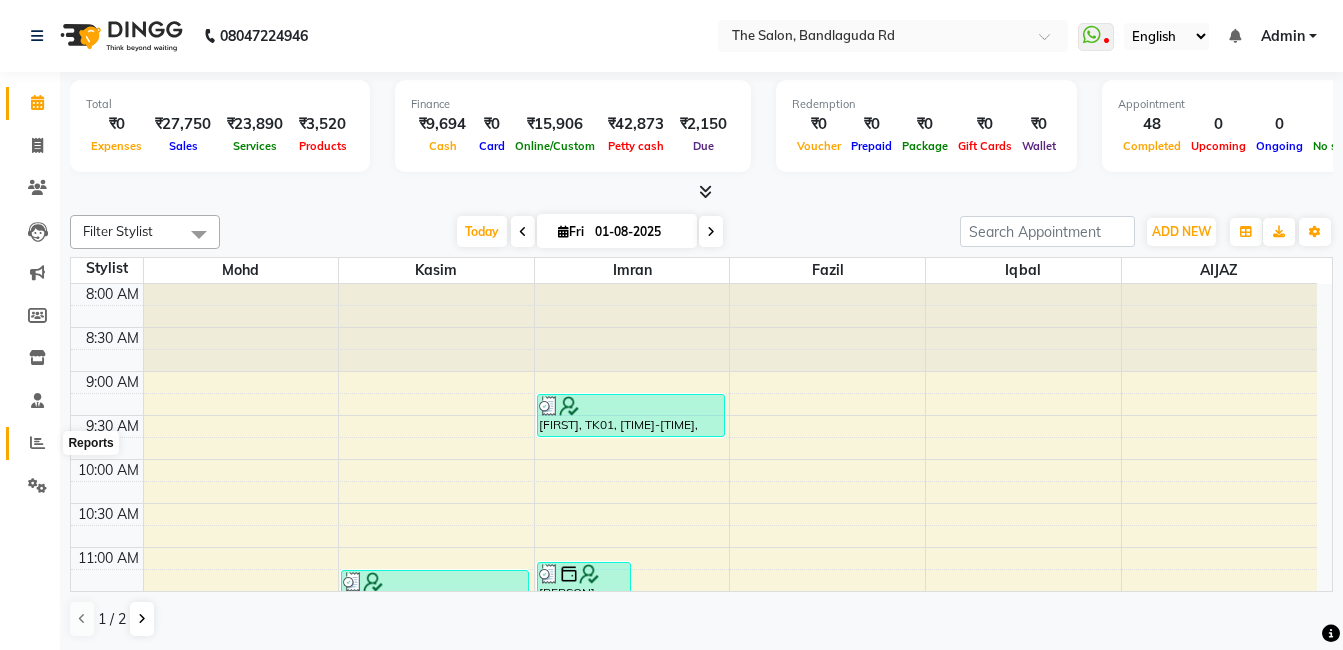 click 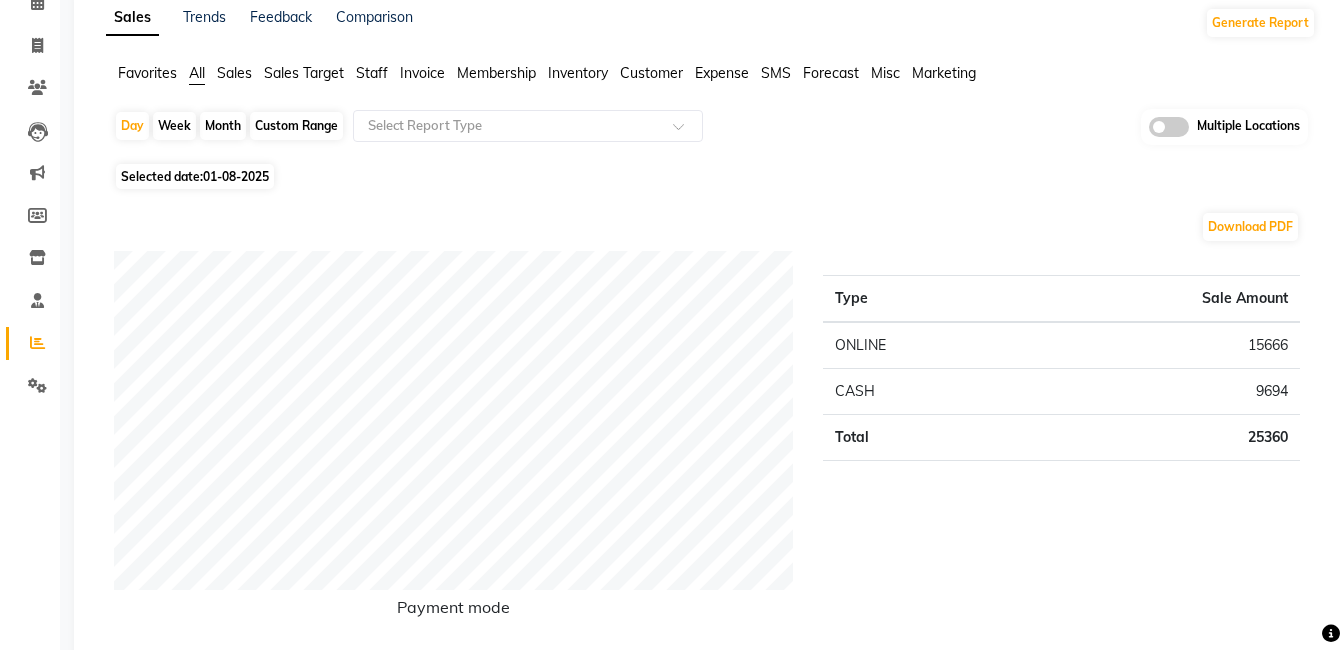 scroll, scrollTop: 0, scrollLeft: 0, axis: both 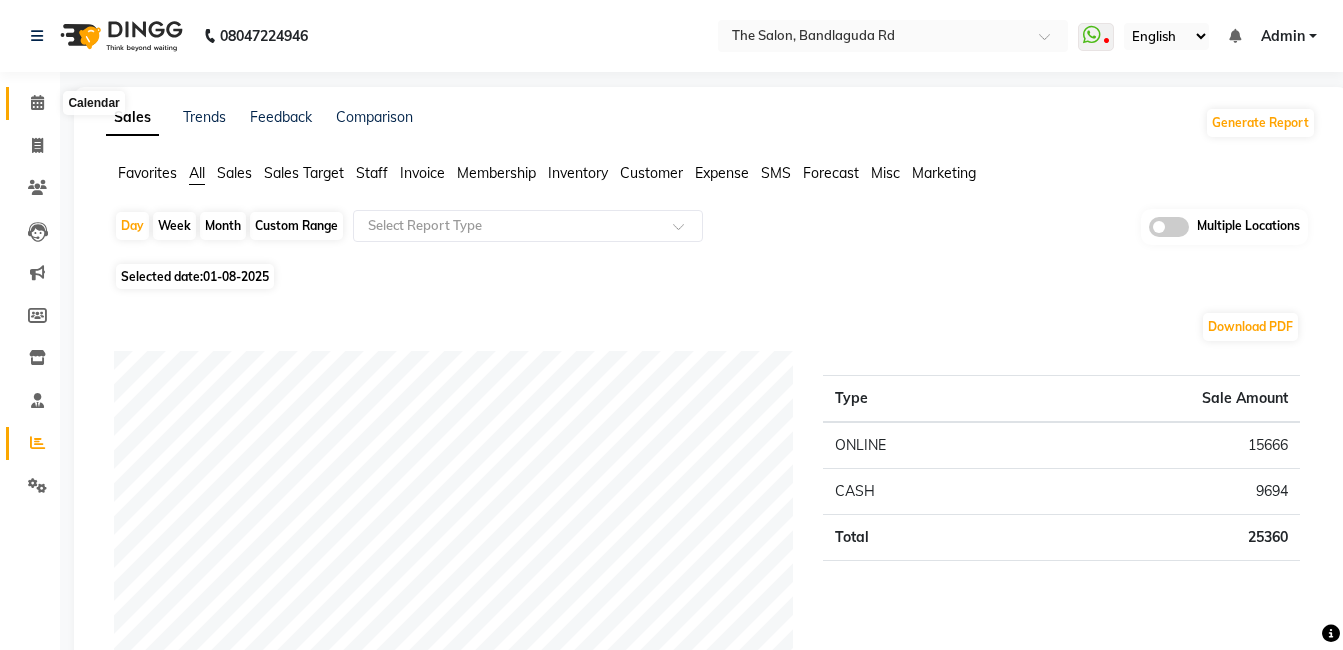 click 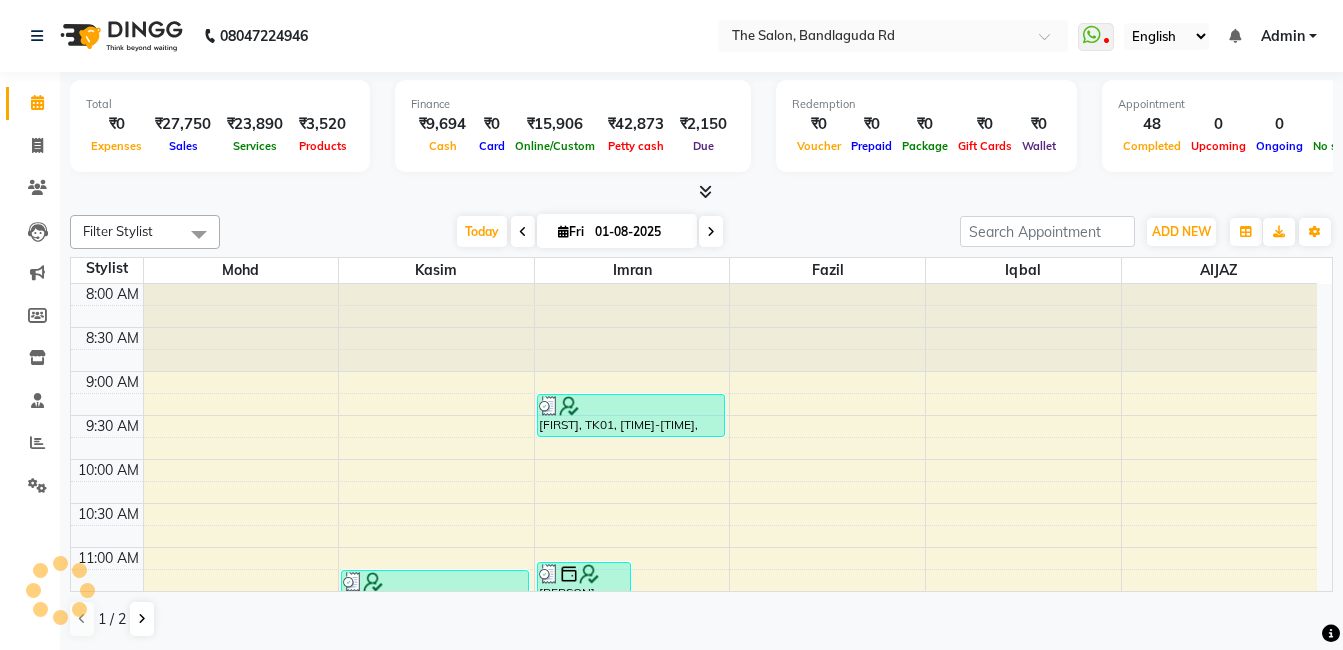 scroll, scrollTop: 798, scrollLeft: 0, axis: vertical 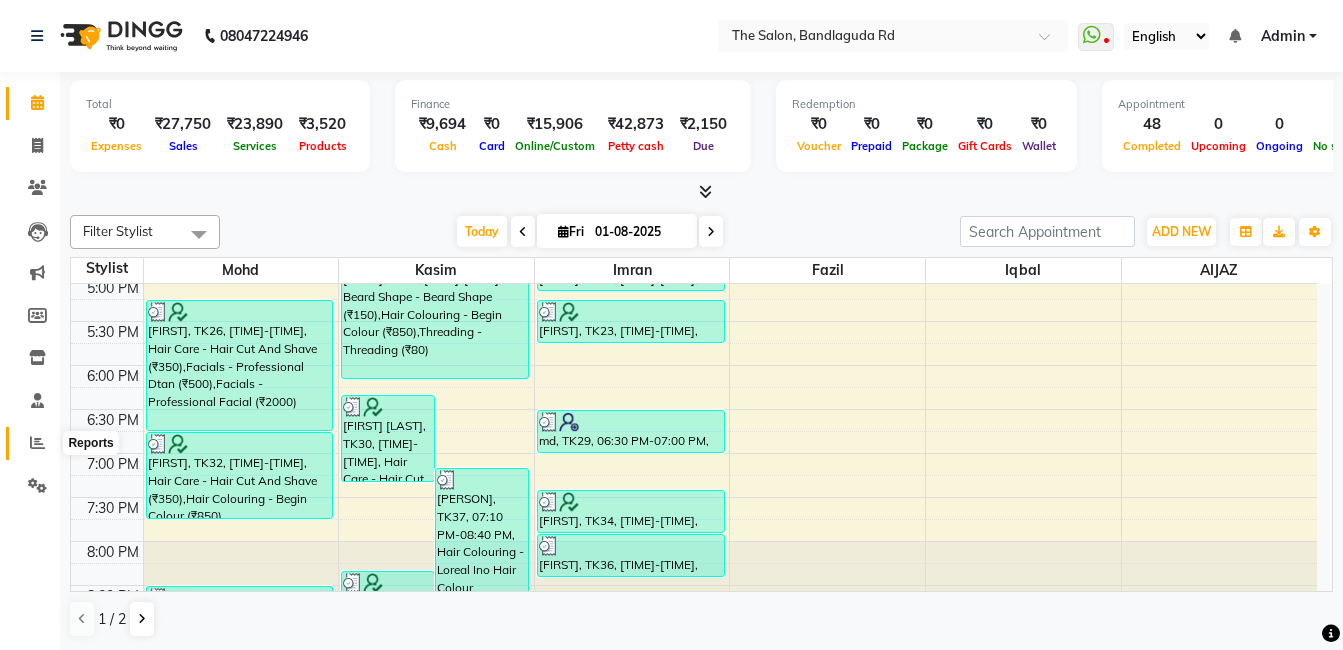 click 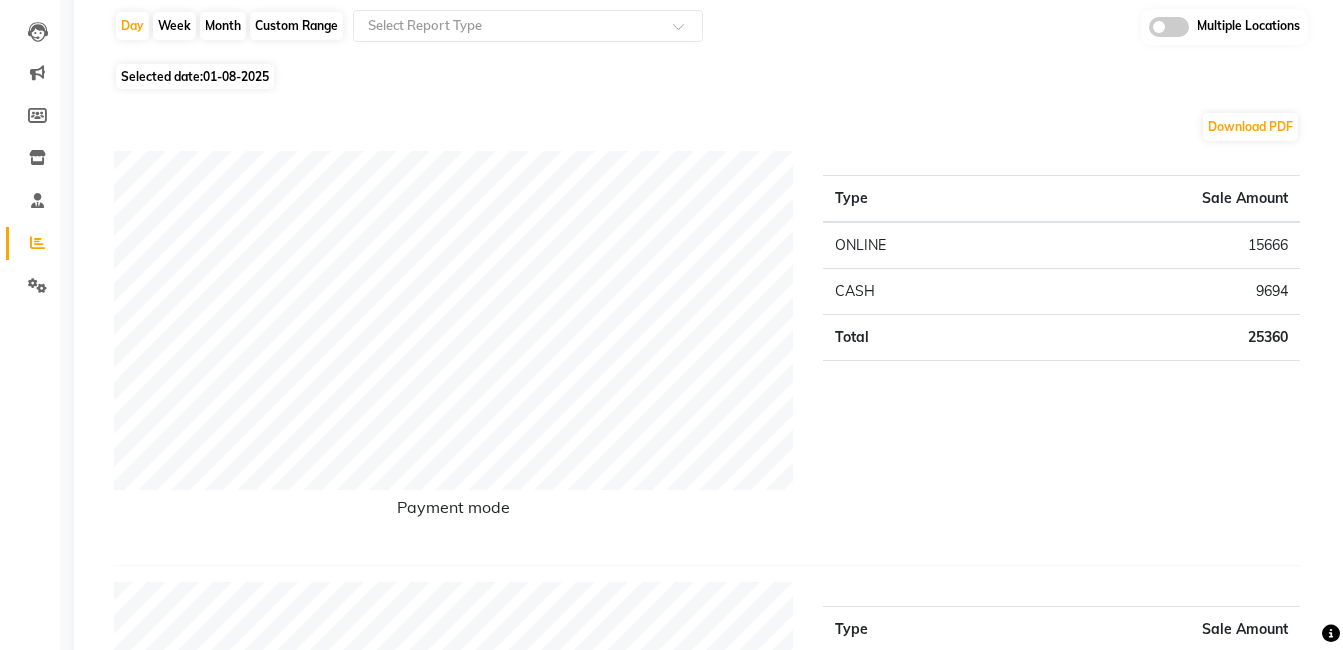 scroll, scrollTop: 0, scrollLeft: 0, axis: both 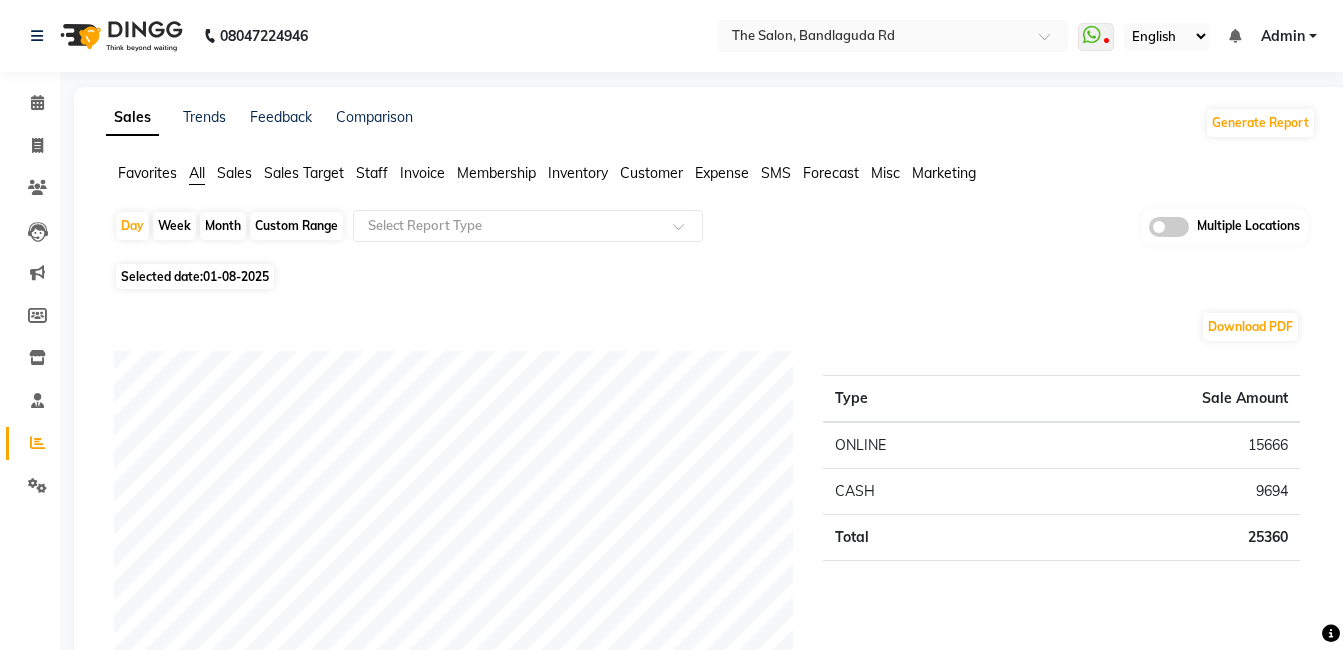 click on "Month" 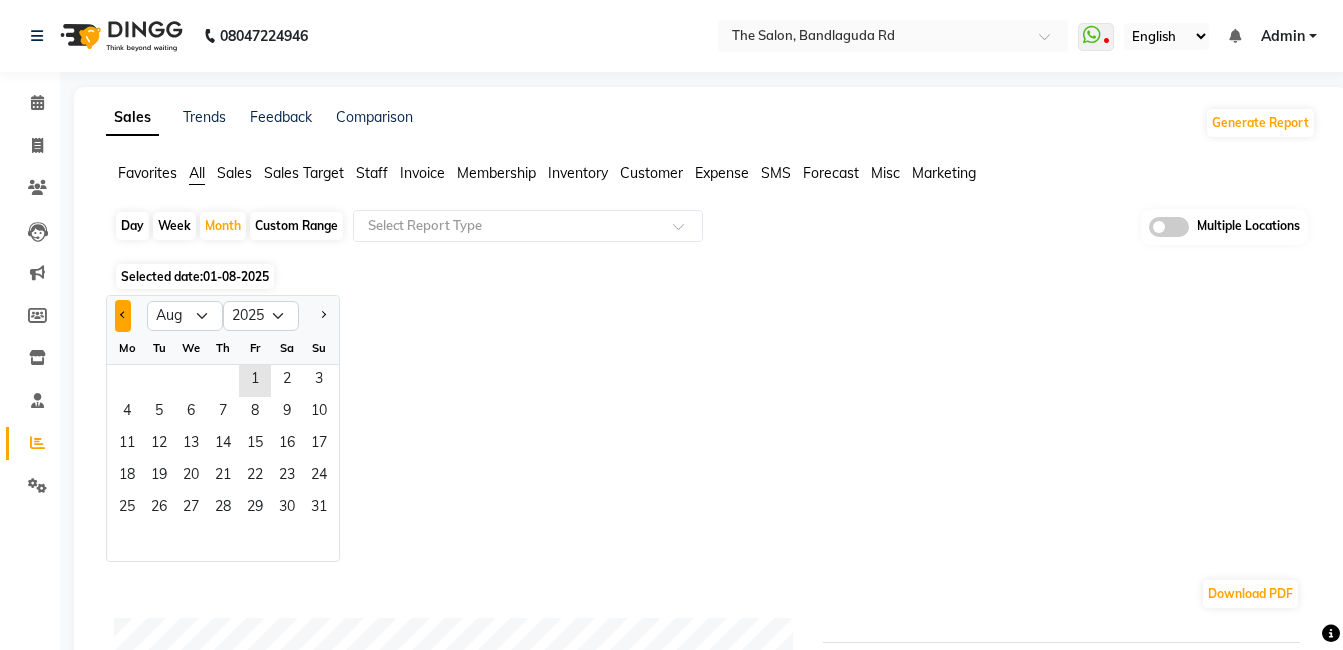click 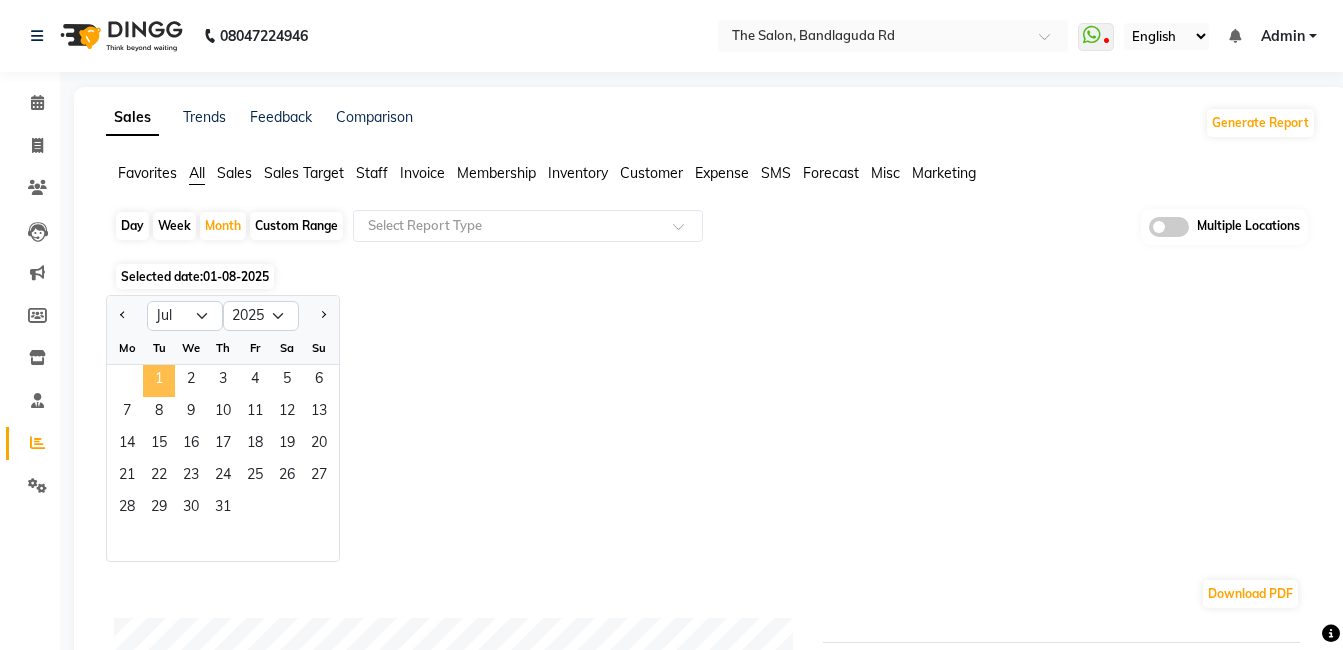 click on "1" 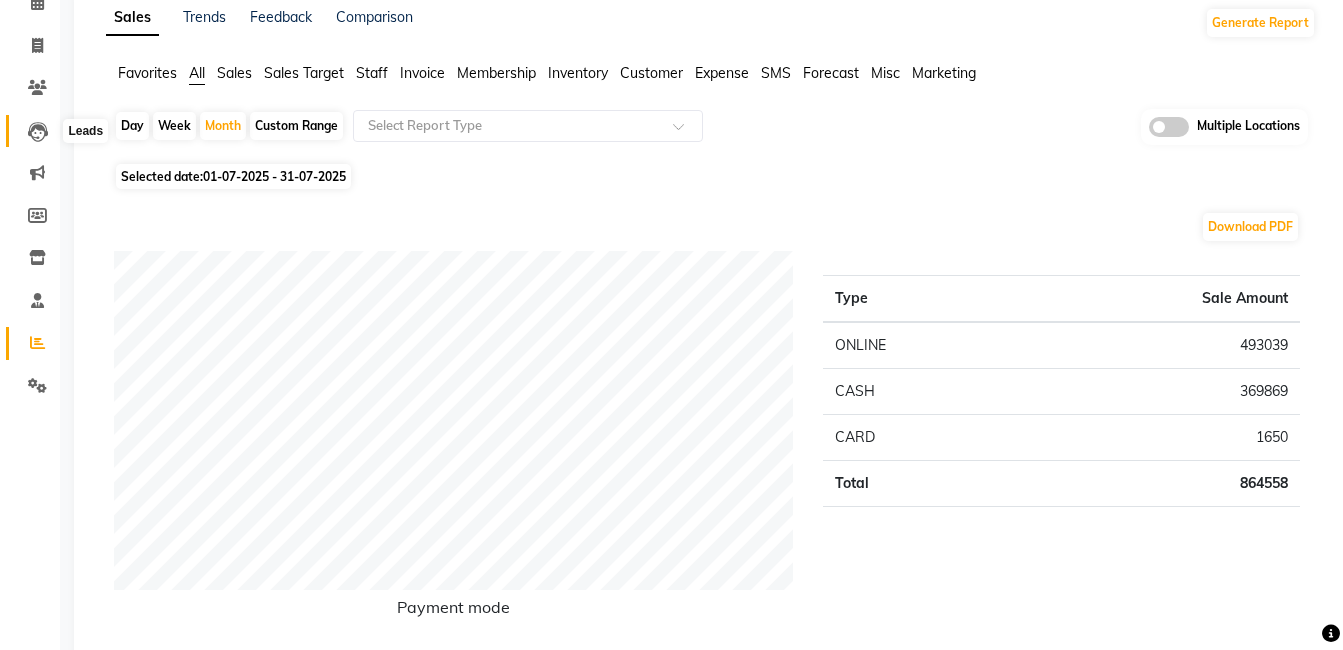 scroll, scrollTop: 0, scrollLeft: 0, axis: both 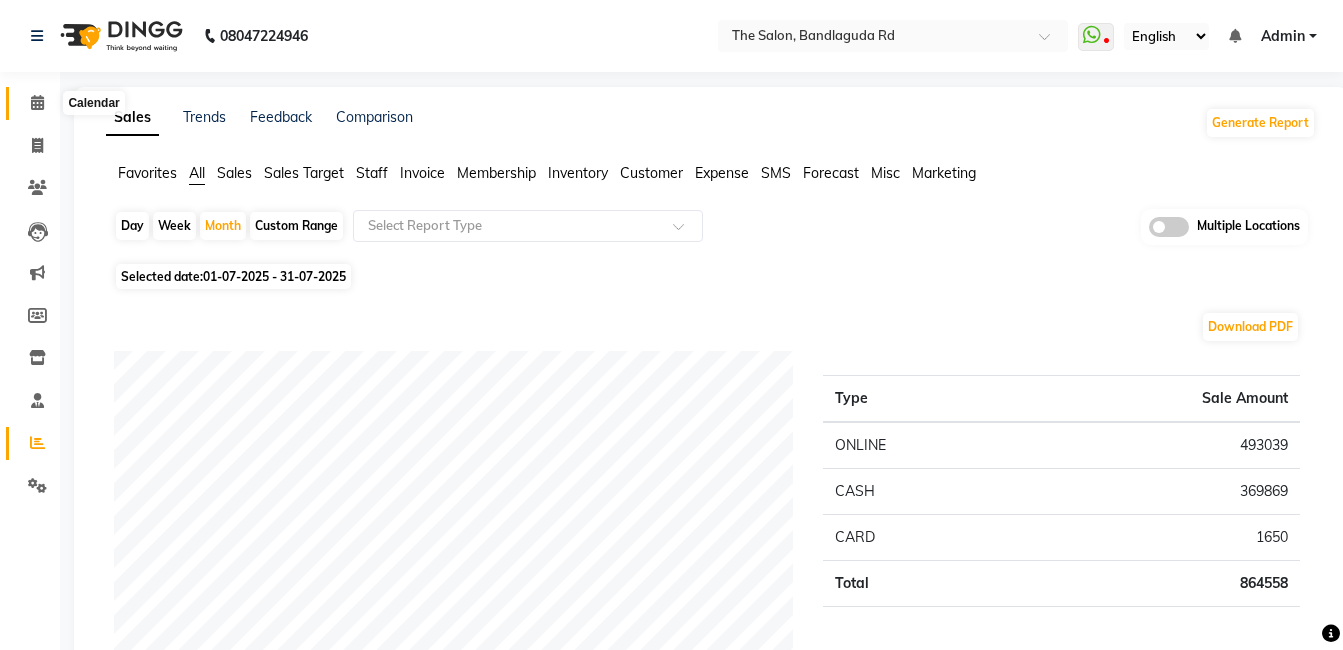 click 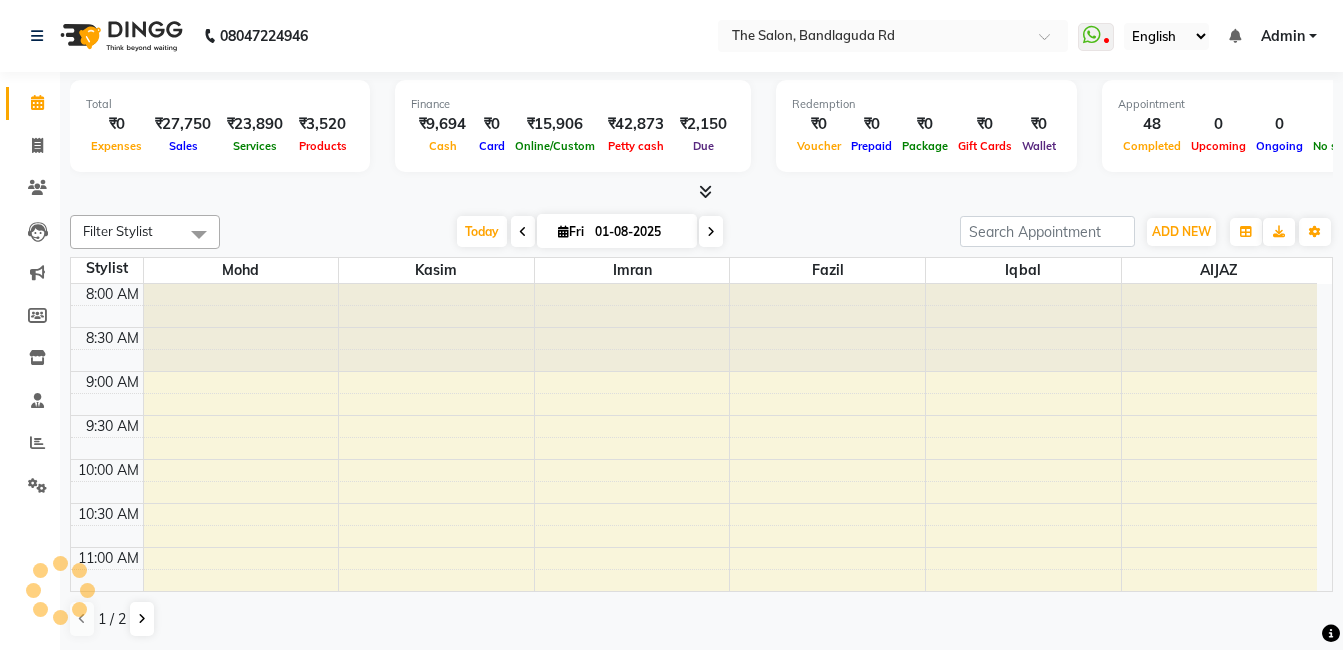 scroll, scrollTop: 0, scrollLeft: 0, axis: both 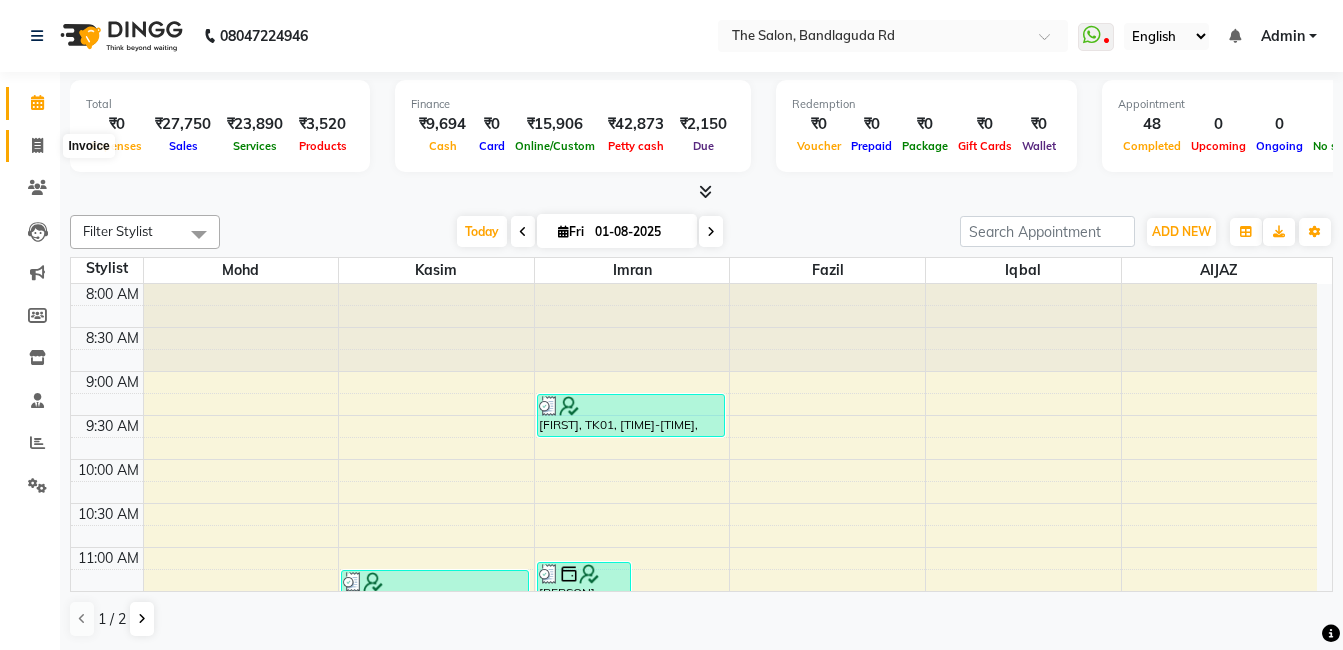 click 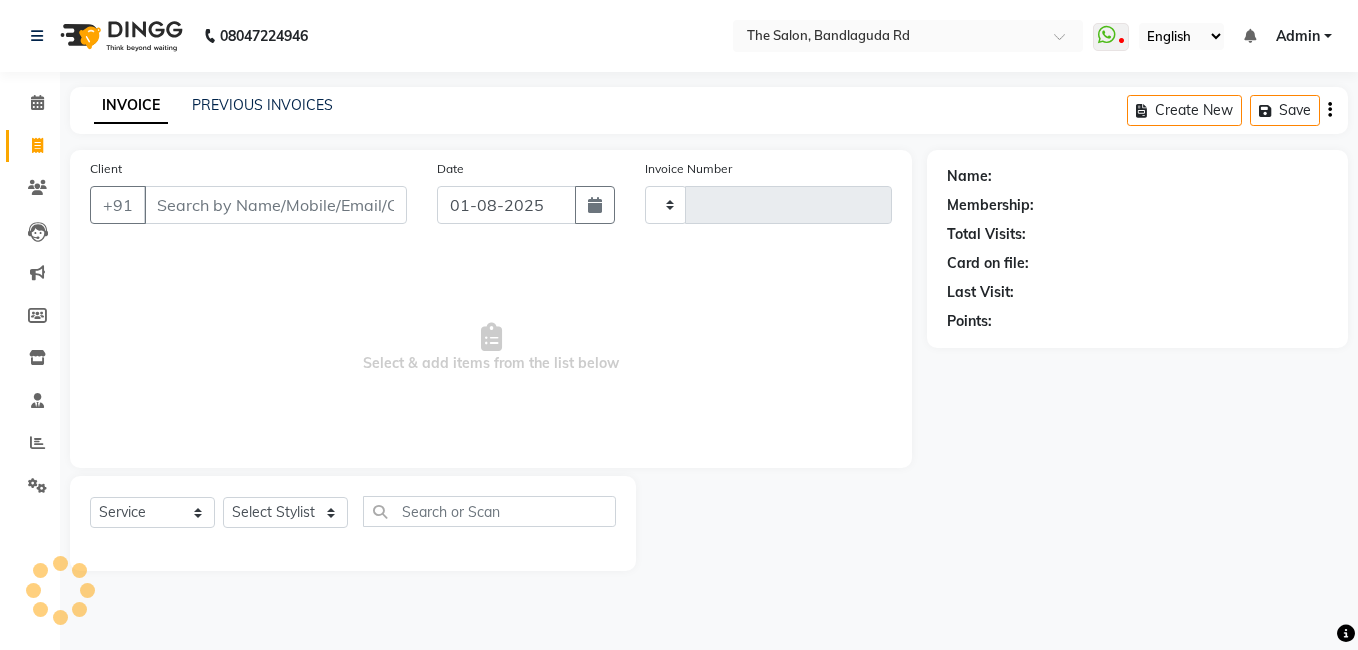 type on "11902" 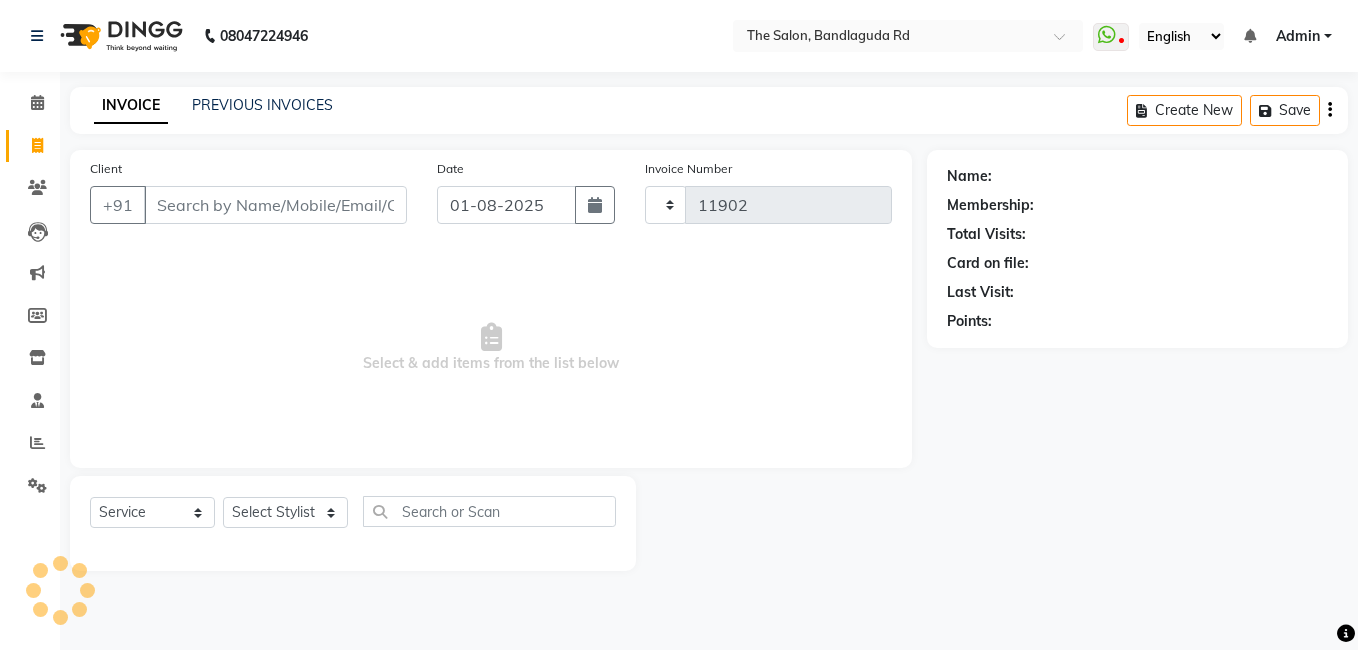 select on "5198" 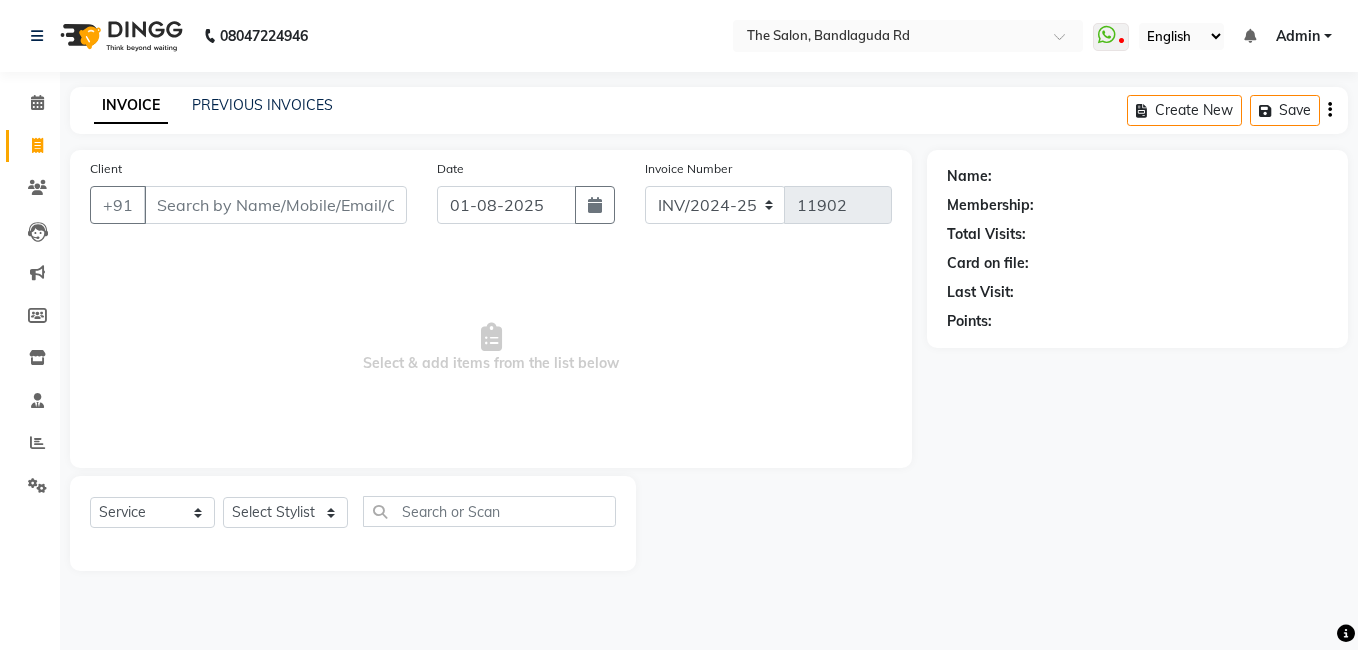 click on "Client" at bounding box center (275, 205) 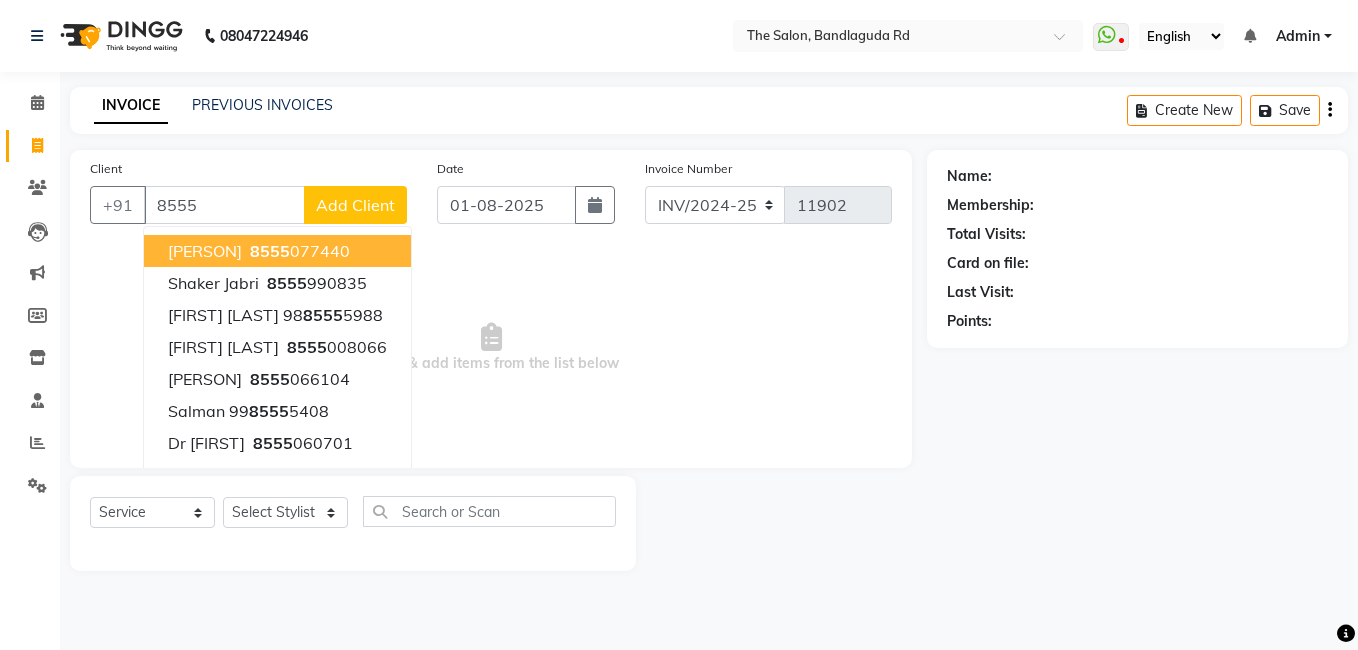 click on "Aijaz   8555 077440" at bounding box center [277, 251] 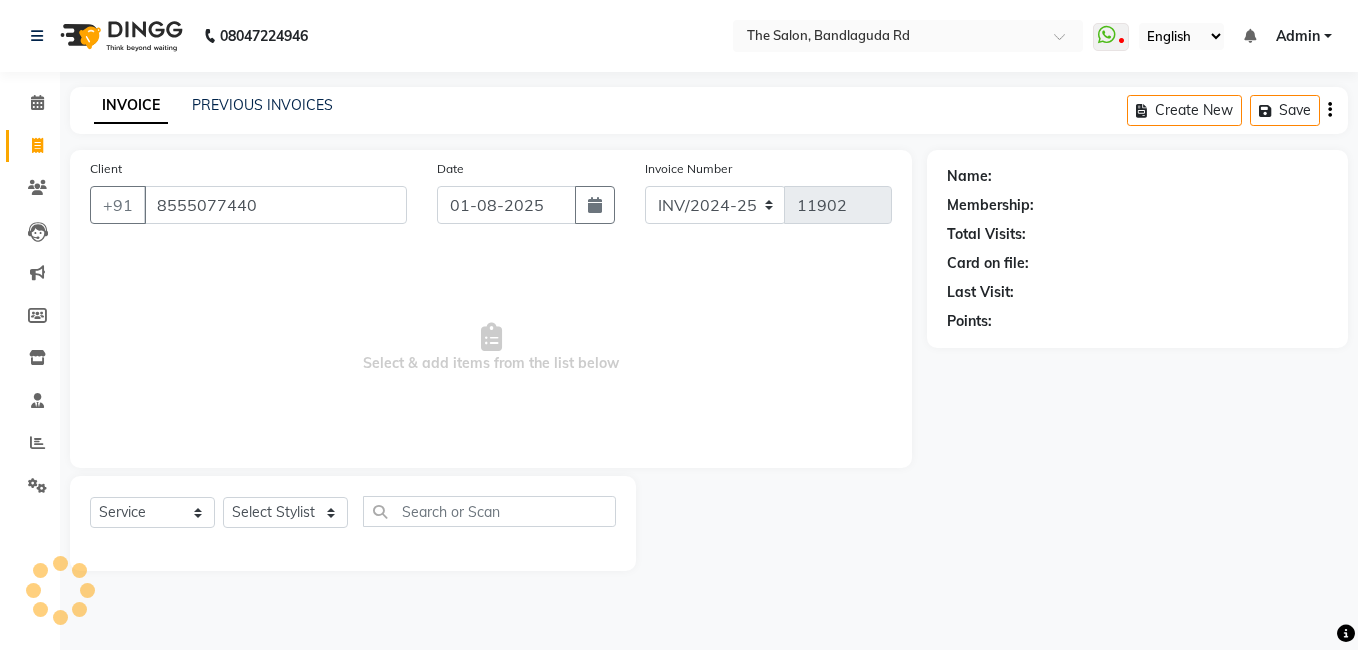 type on "8555077440" 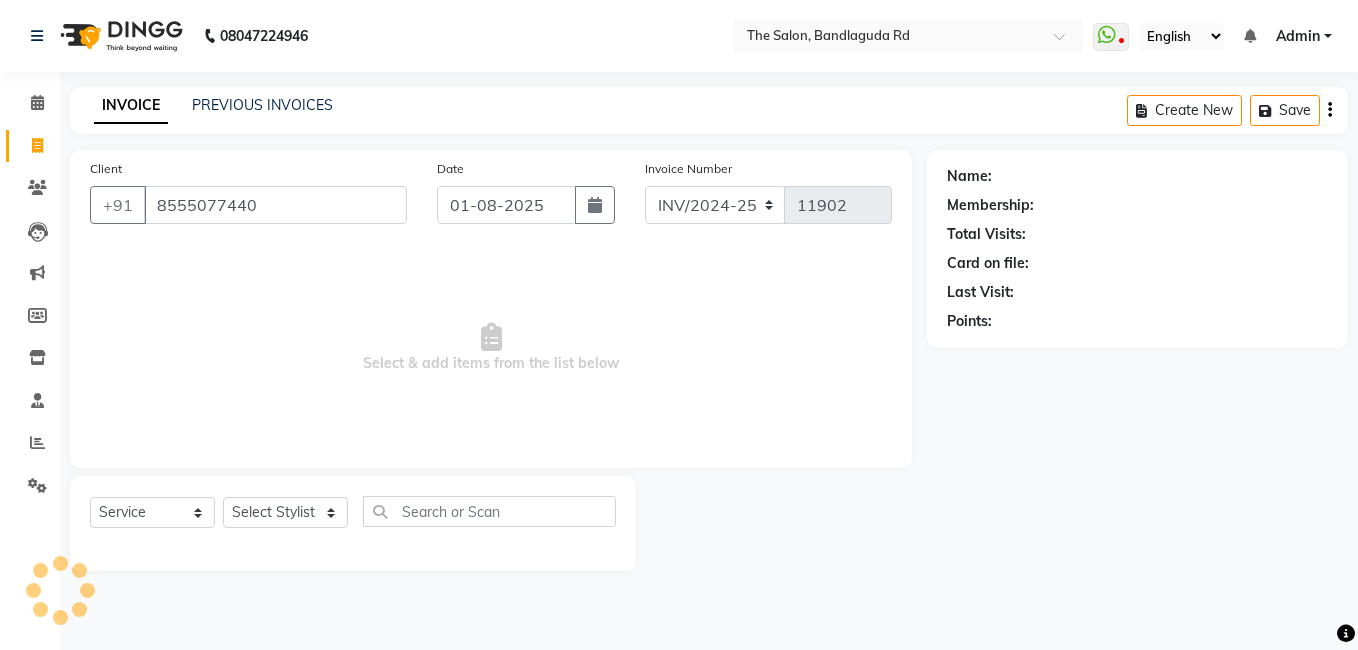 select on "1: Object" 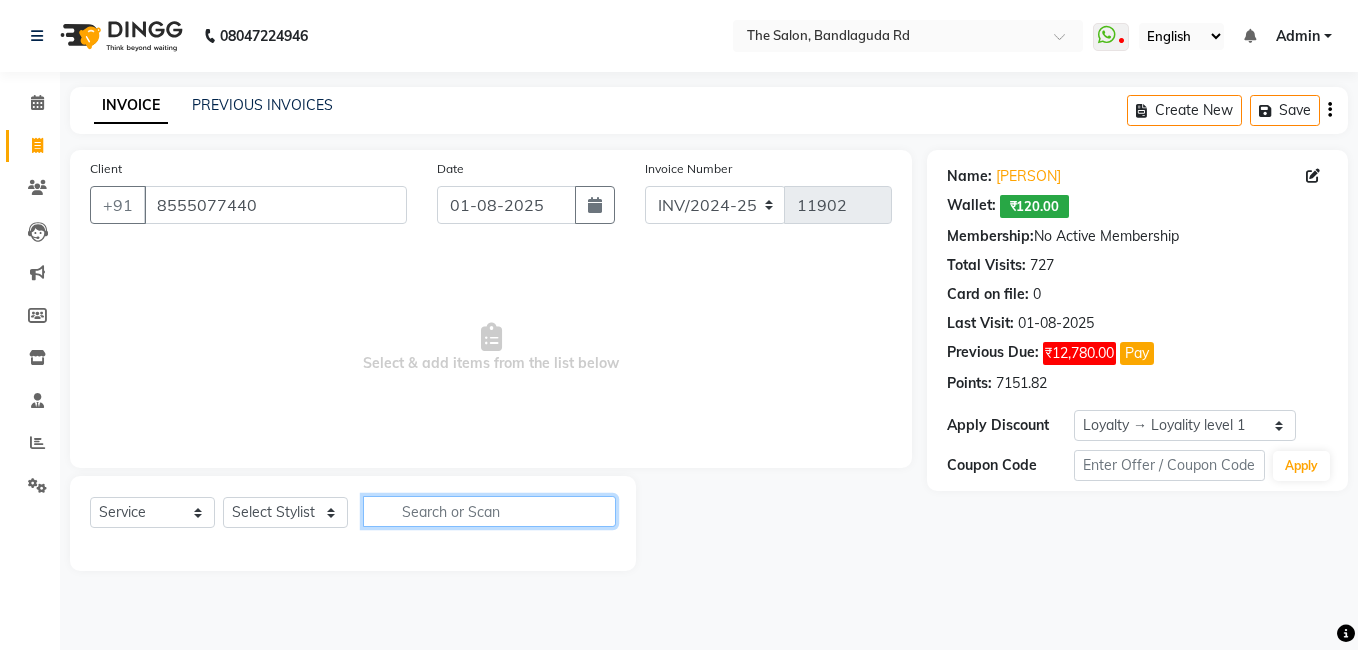click 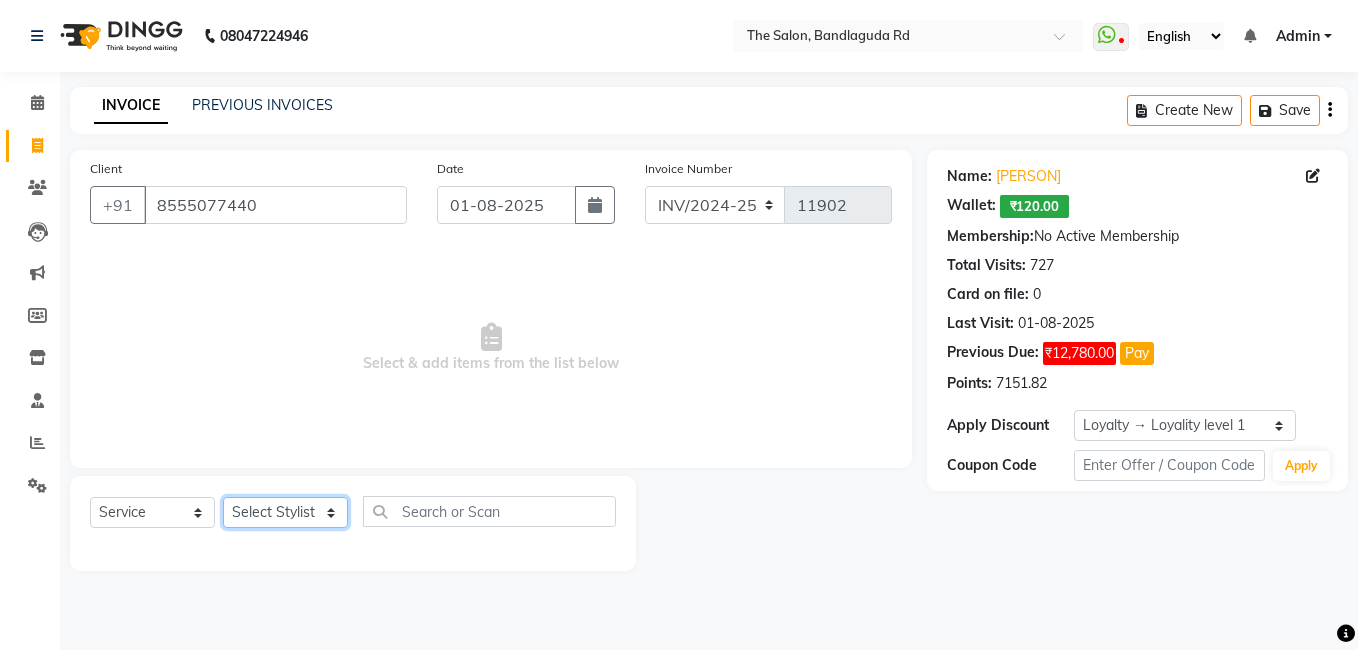 click on "Select Stylist [FIRST] [FIRST] [FIRST] [FIRST] [FIRST] [FIRST] [FIRST] [FIRST] [FIRST] [FIRST]" 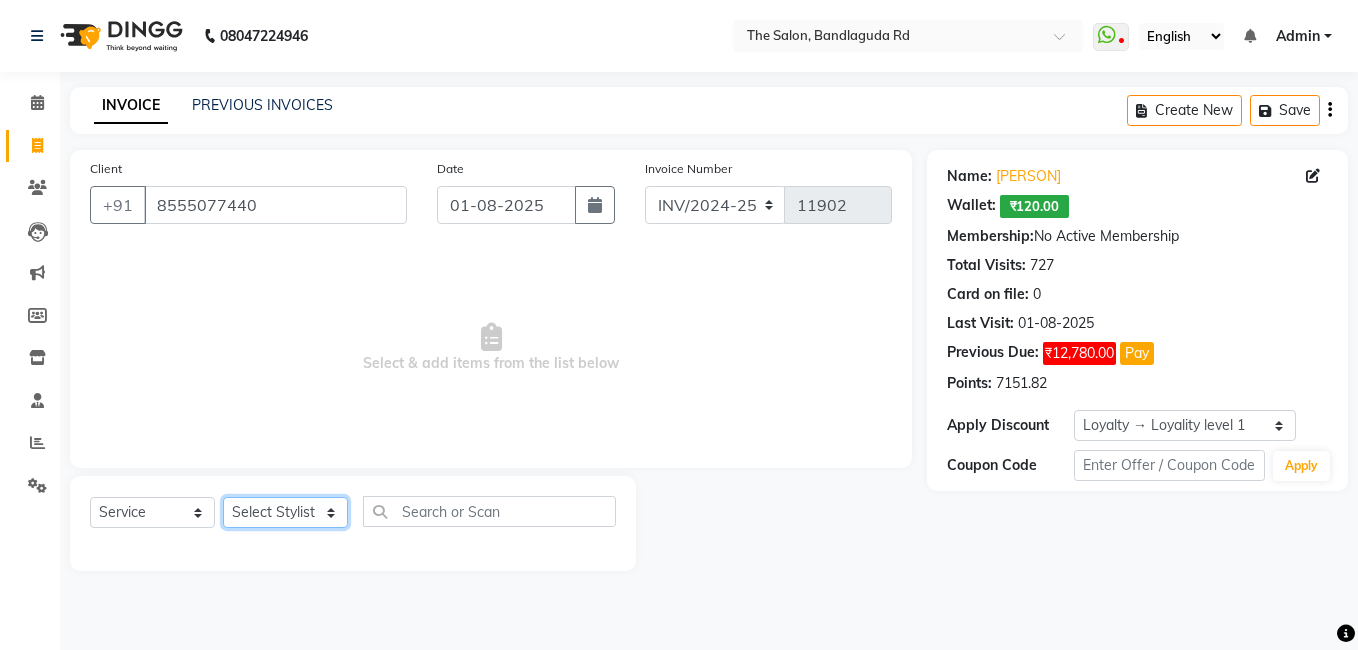 select on "24749" 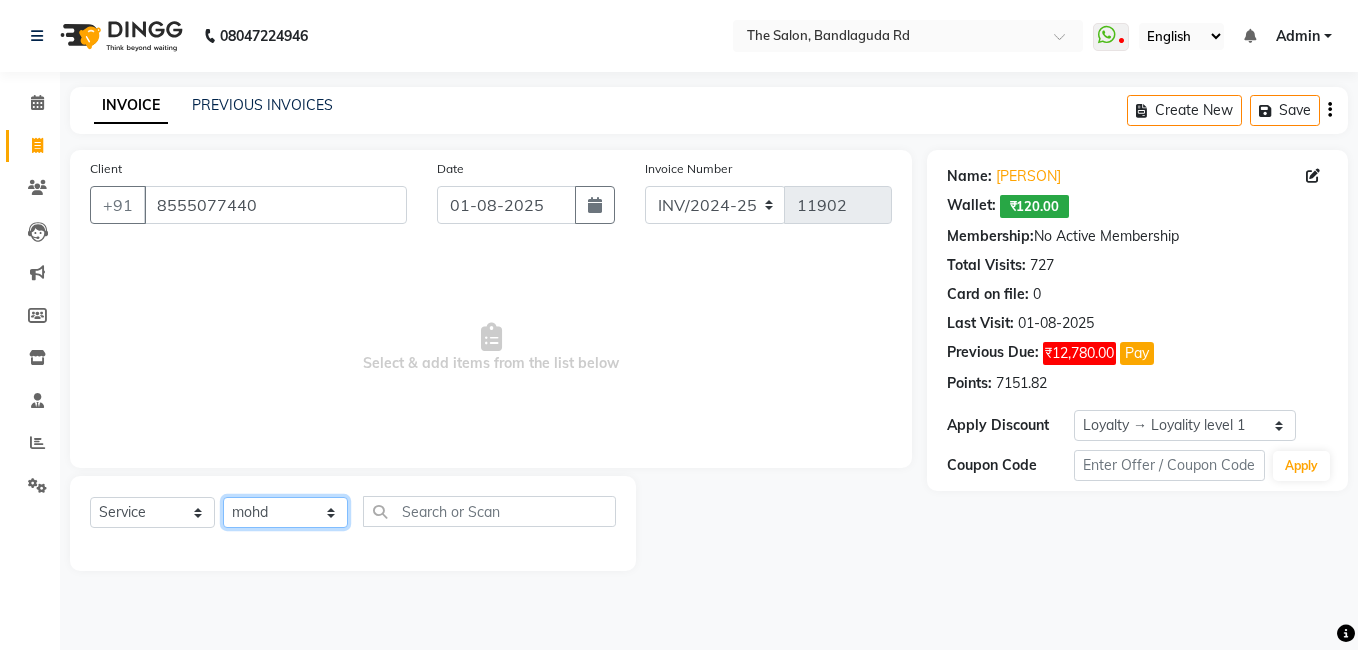 click on "Select Stylist [FIRST] [FIRST] [FIRST] [FIRST] [FIRST] [FIRST] [FIRST] [FIRST] [FIRST] [FIRST]" 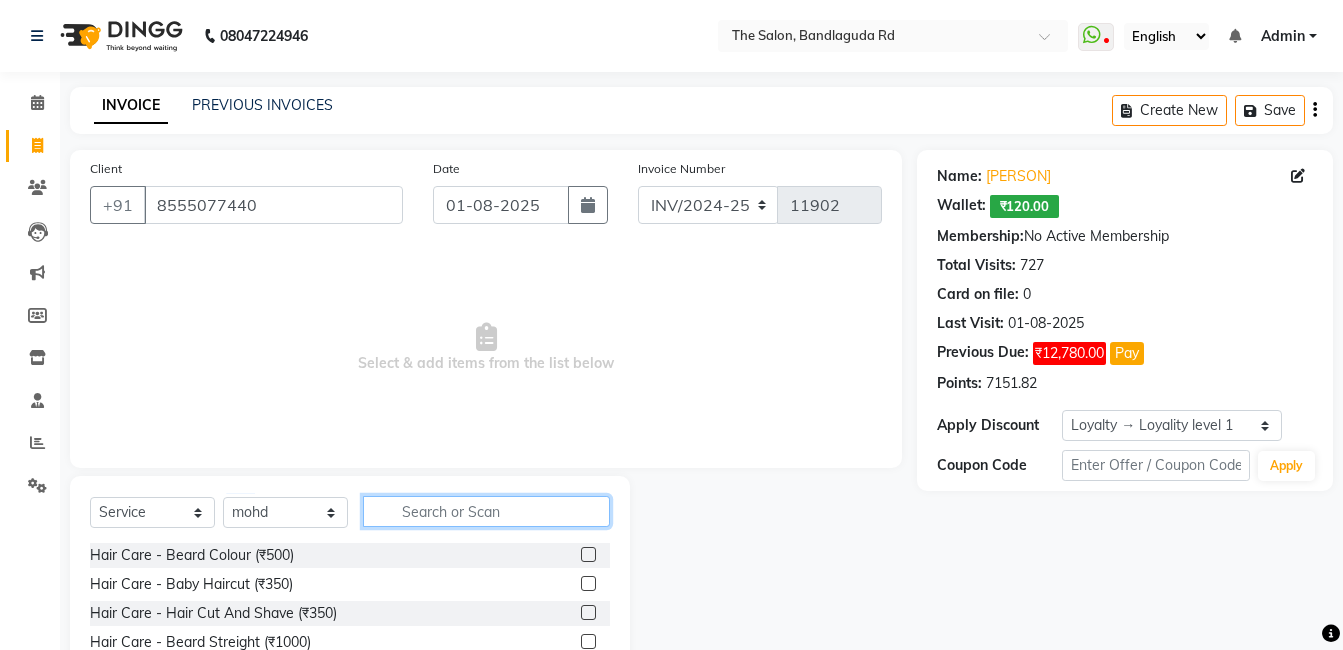 click 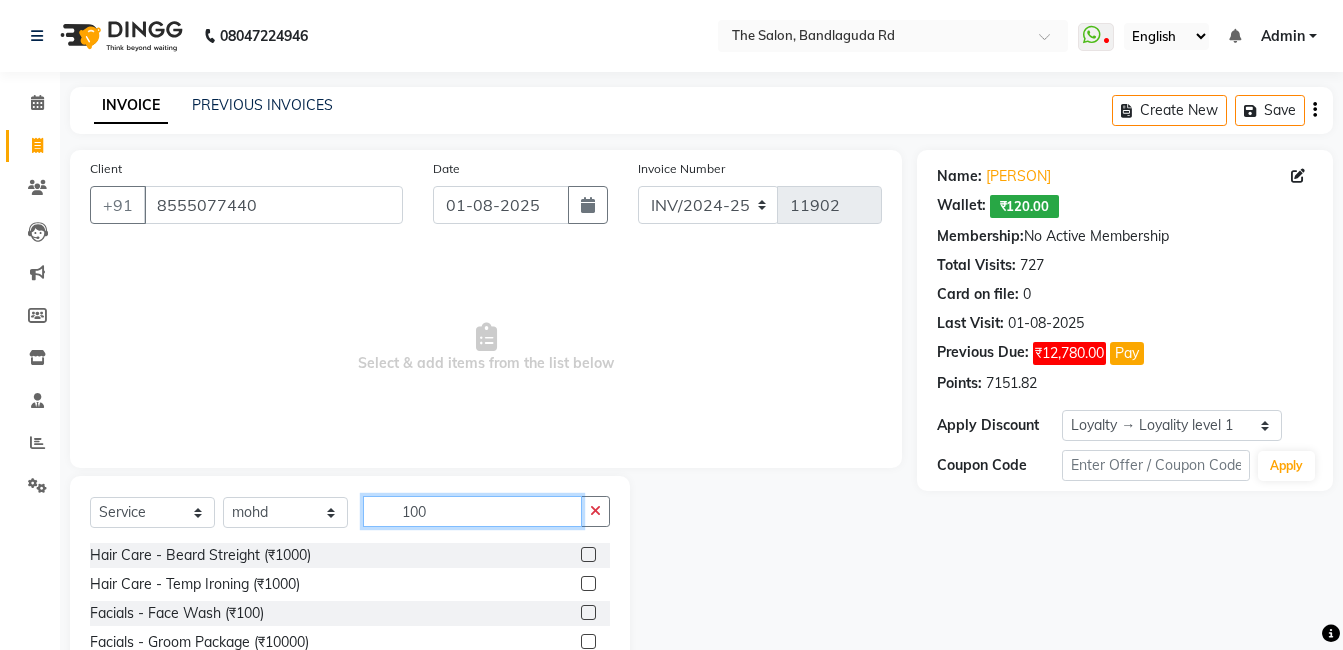 scroll, scrollTop: 151, scrollLeft: 0, axis: vertical 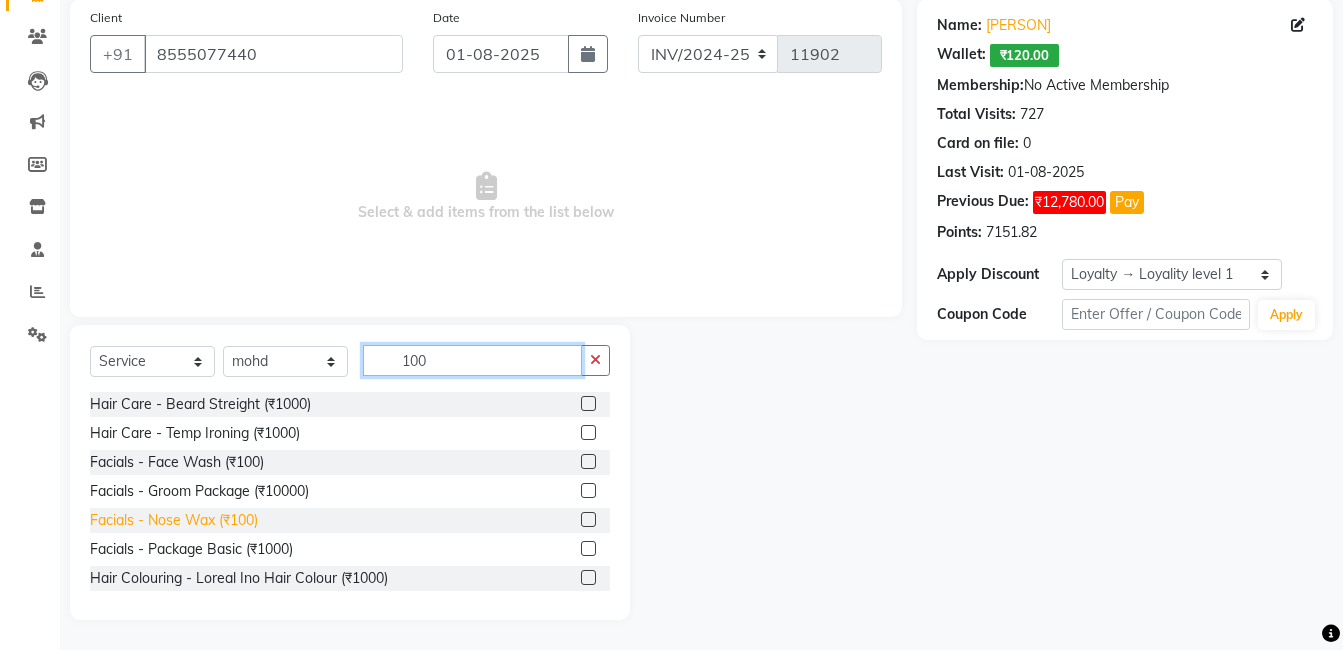 type on "100" 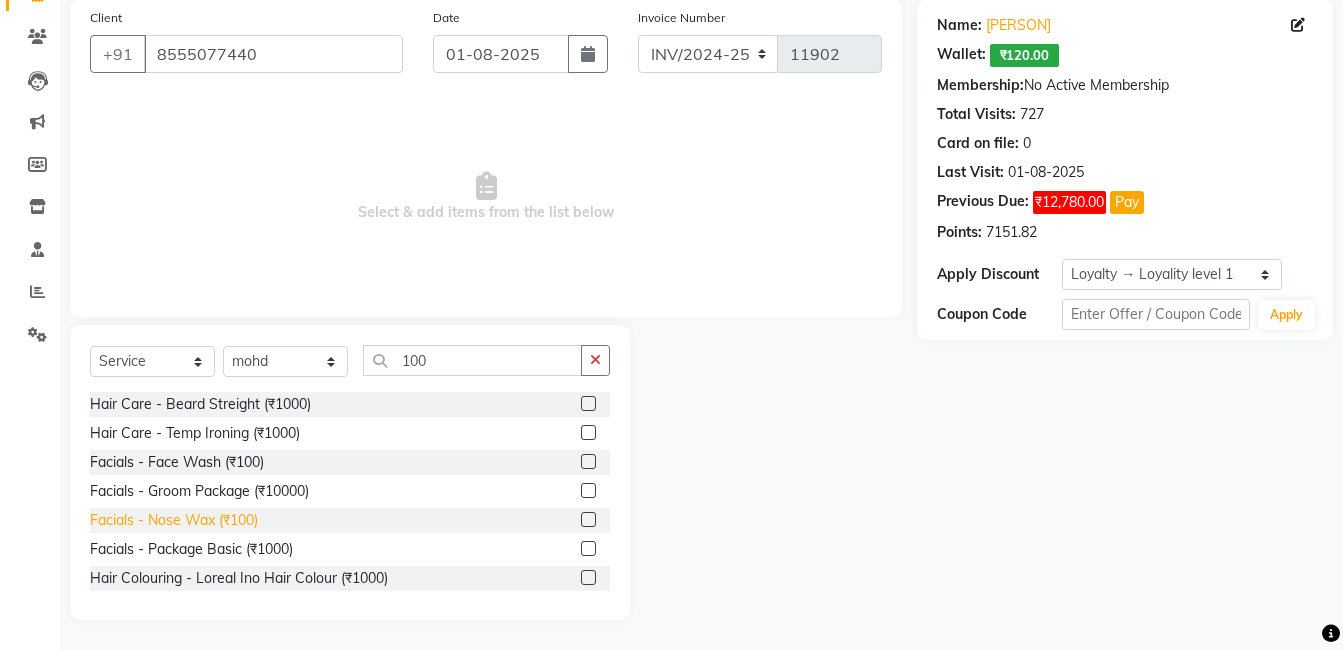 click on "Facials - Nose Wax ([CURRENCY][PRICE])" 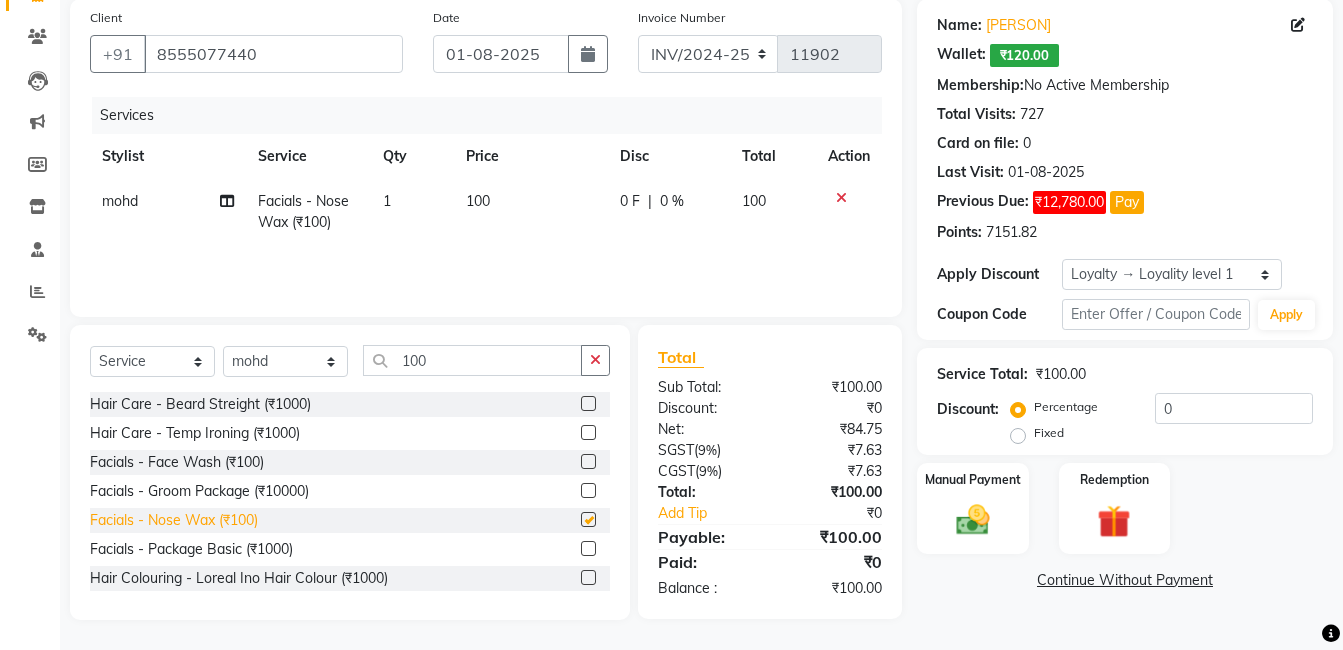 checkbox on "false" 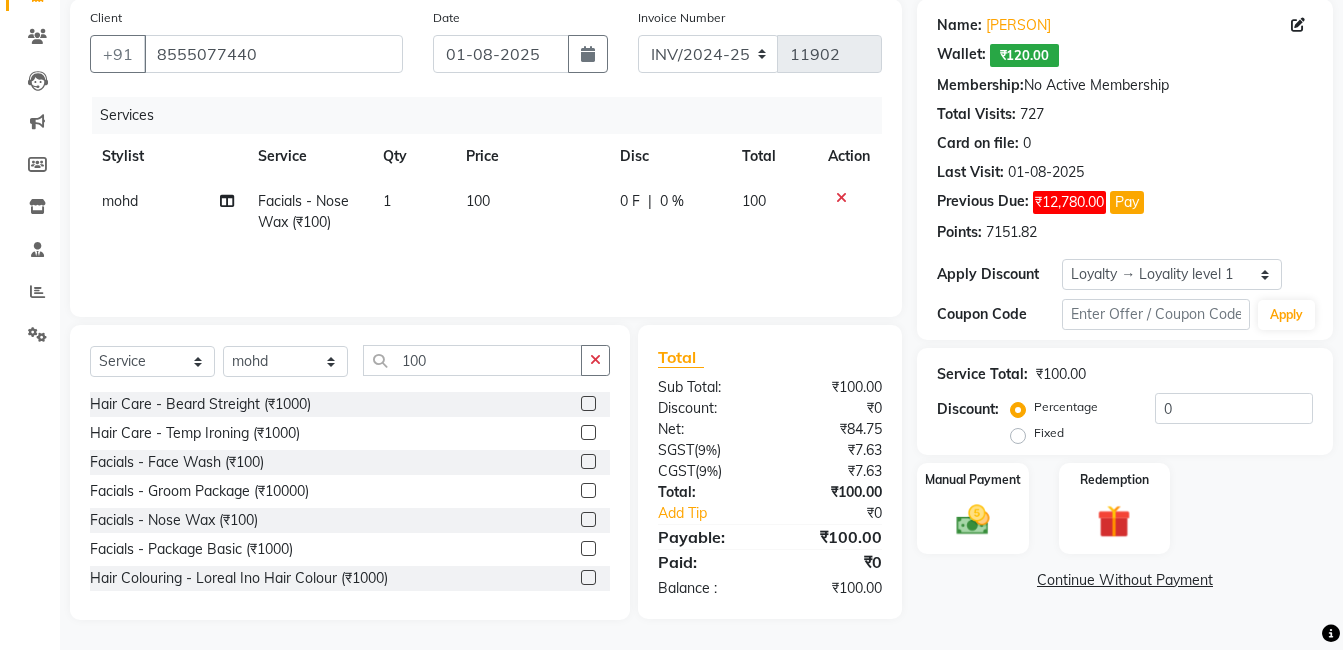 click 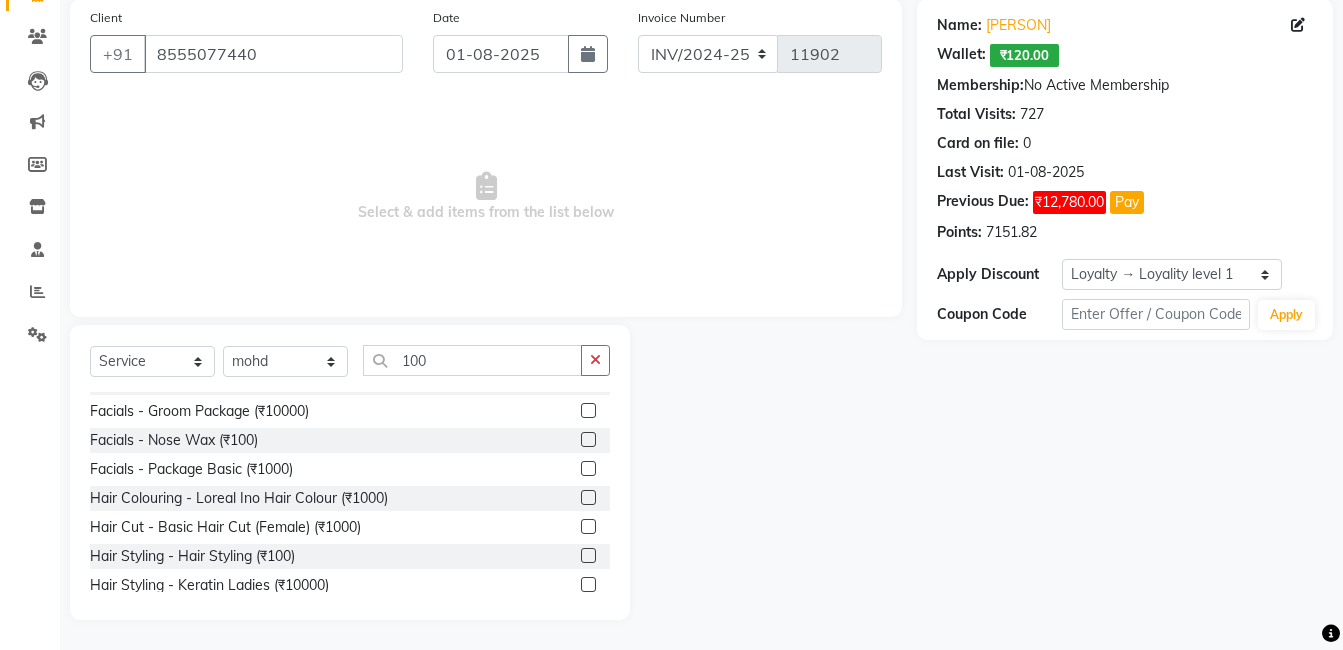 scroll, scrollTop: 90, scrollLeft: 0, axis: vertical 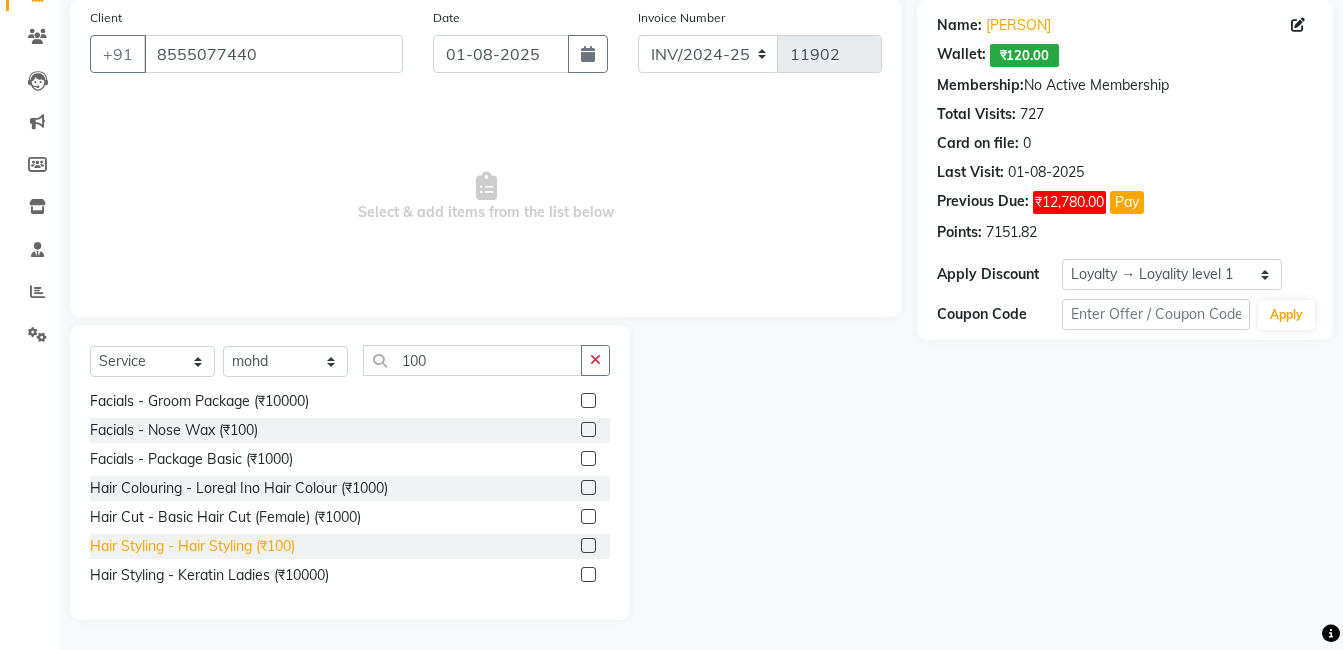 click on "Hair Styling - Hair Styling ([CURRENCY][PRICE])" 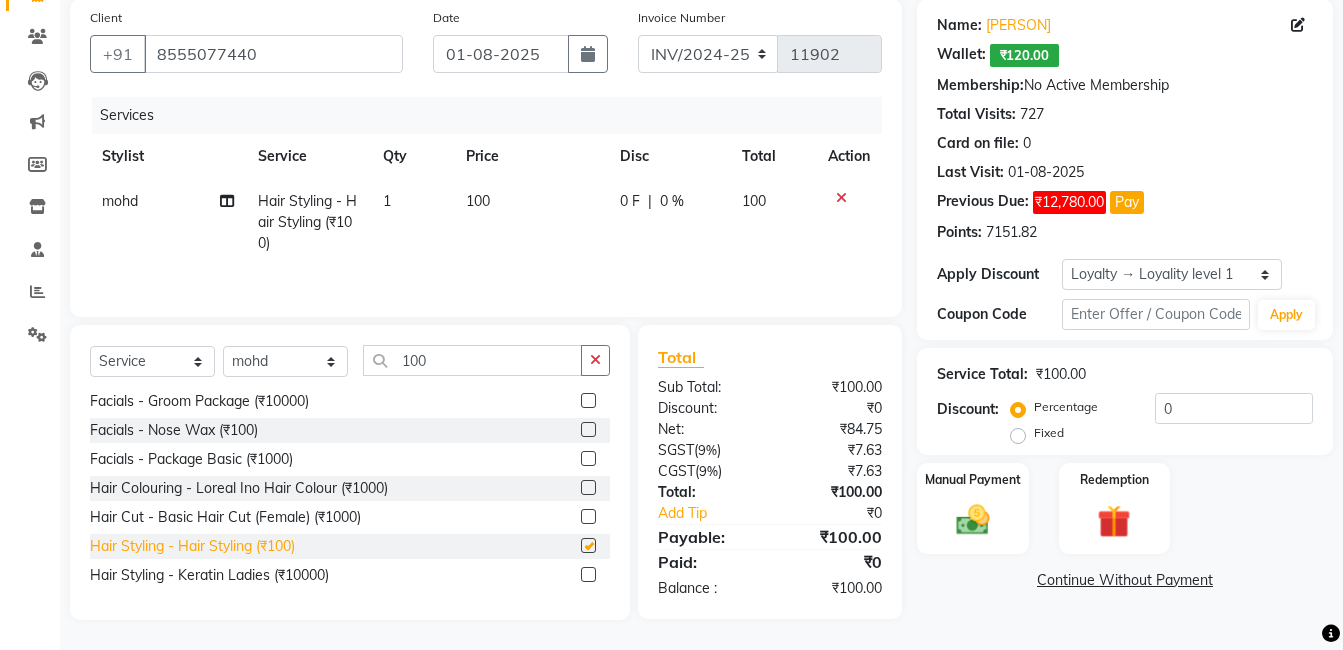checkbox on "false" 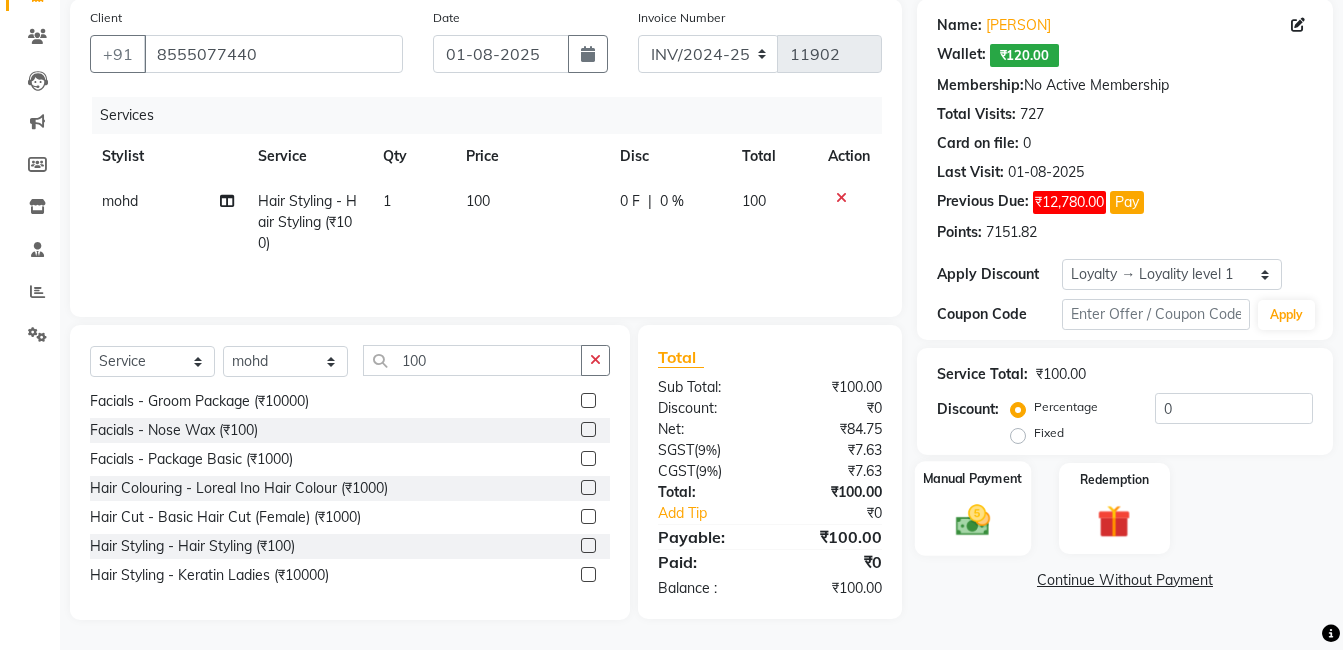 click 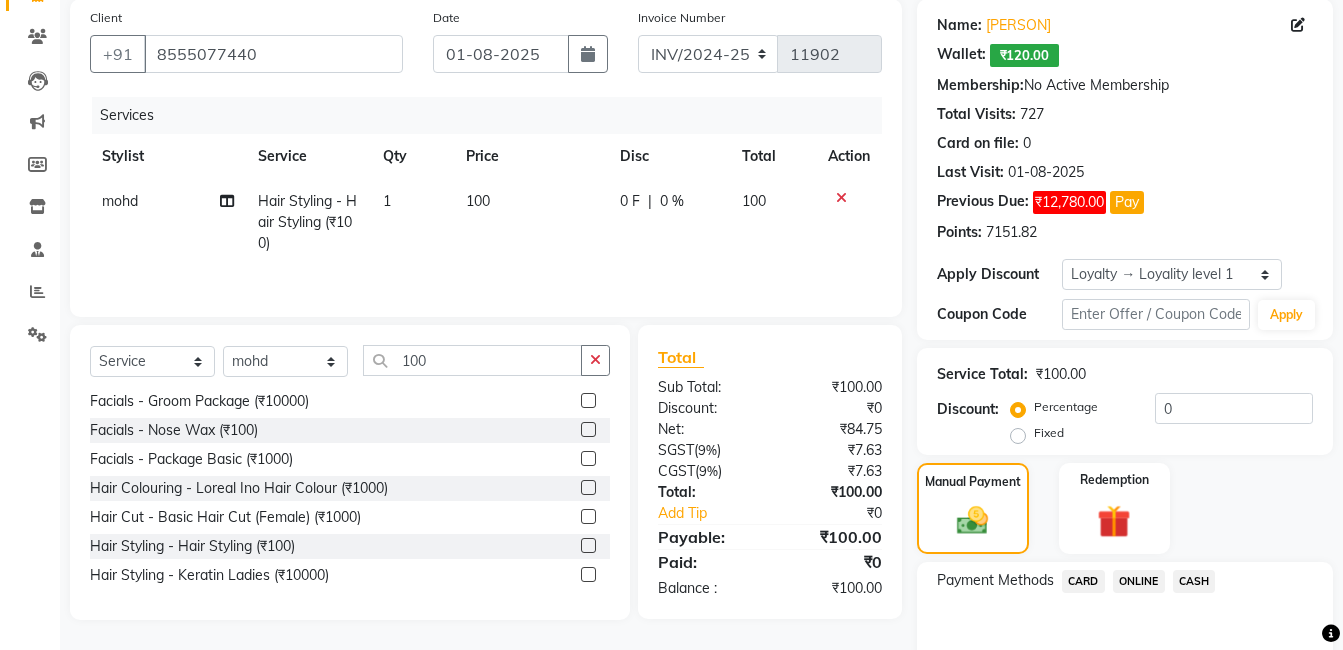 click on "CASH" 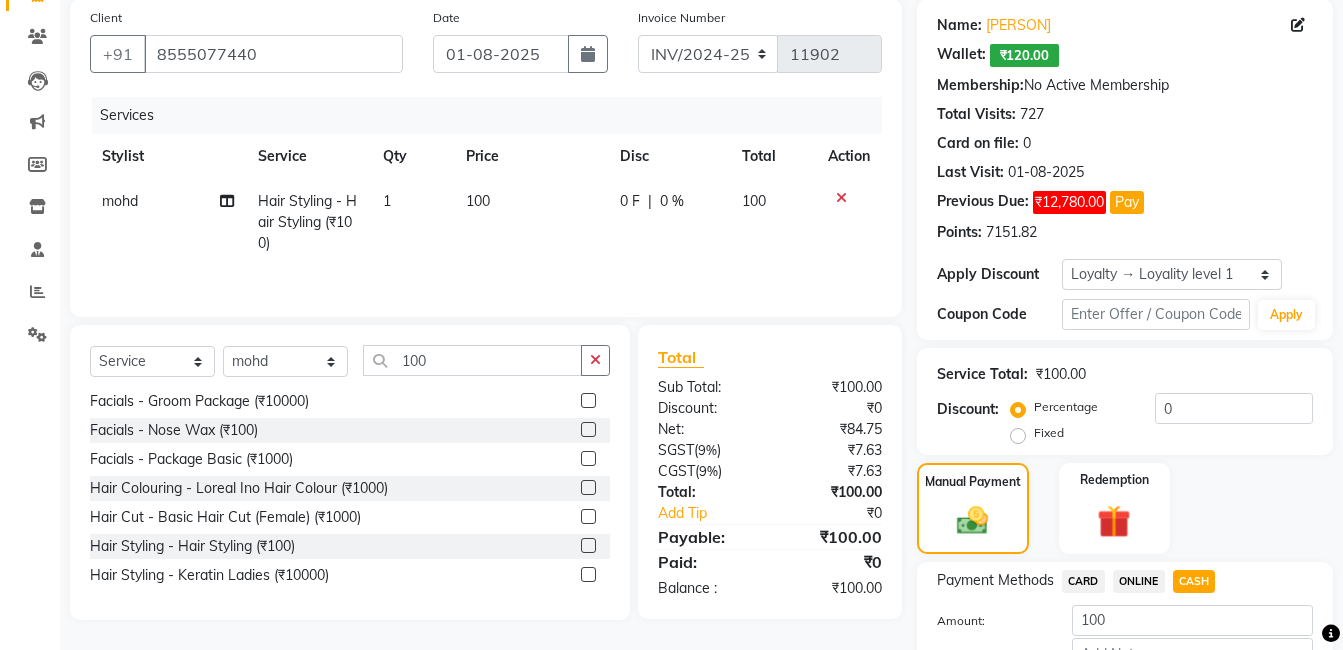 scroll, scrollTop: 283, scrollLeft: 0, axis: vertical 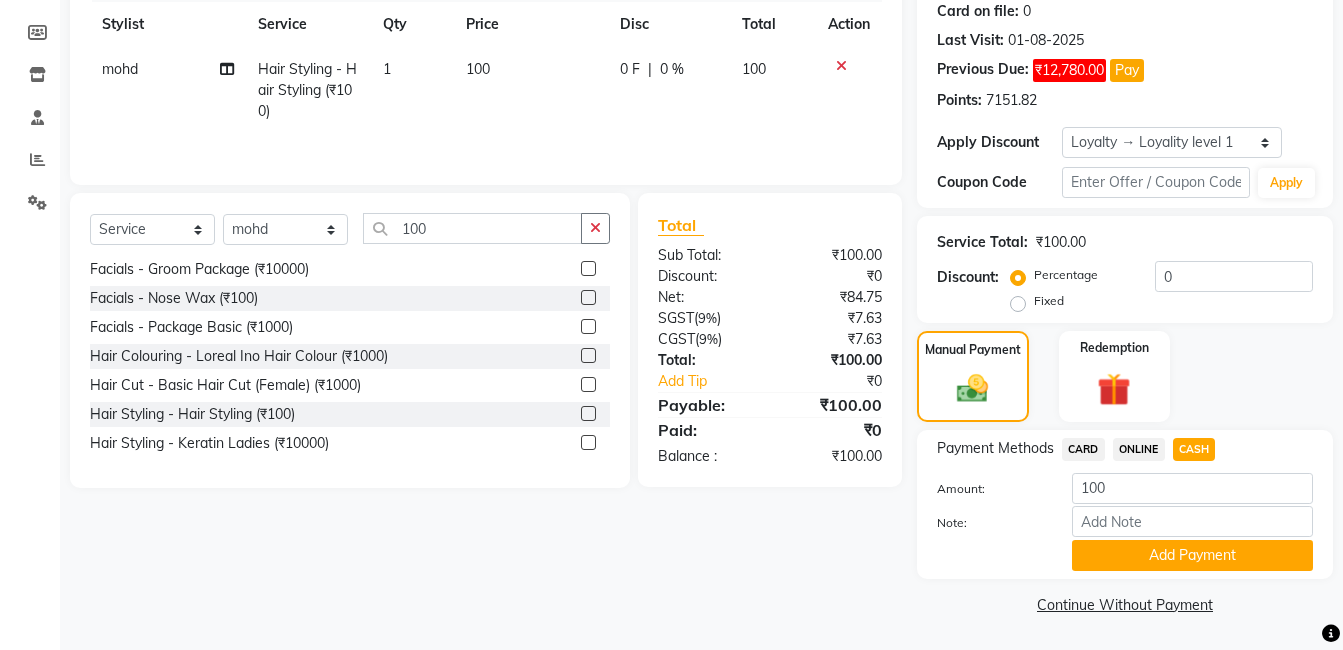 click on "Add Payment" 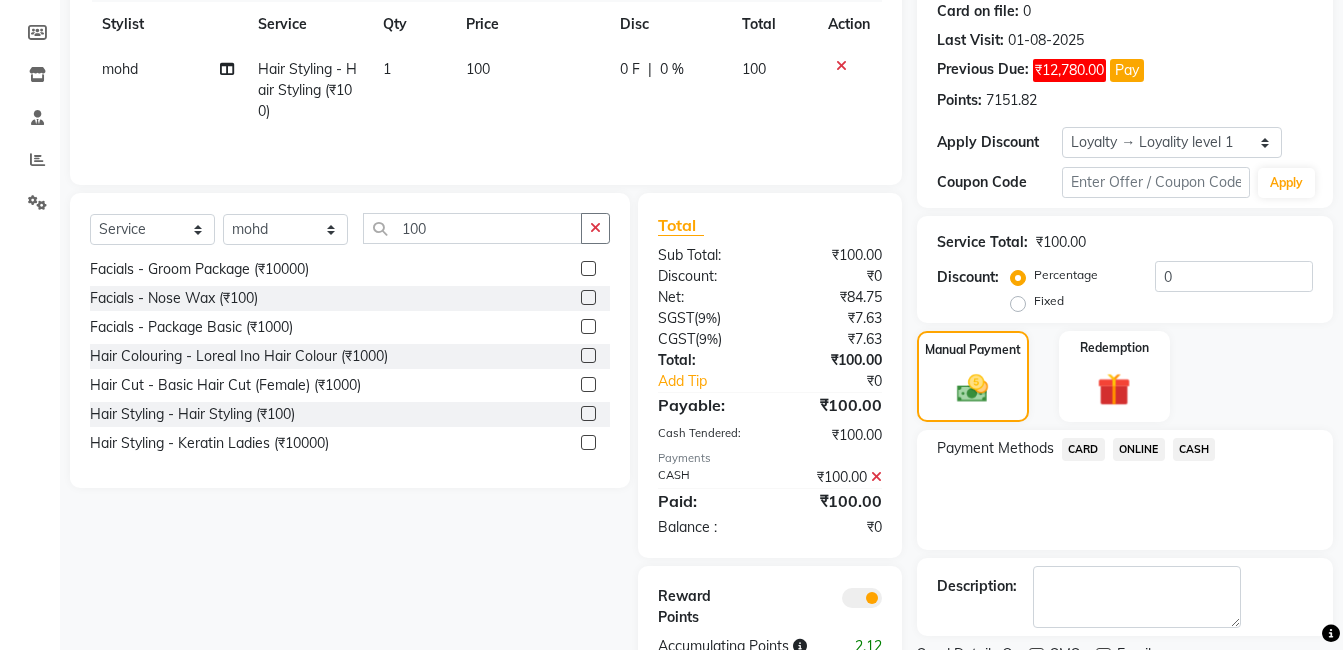scroll, scrollTop: 367, scrollLeft: 0, axis: vertical 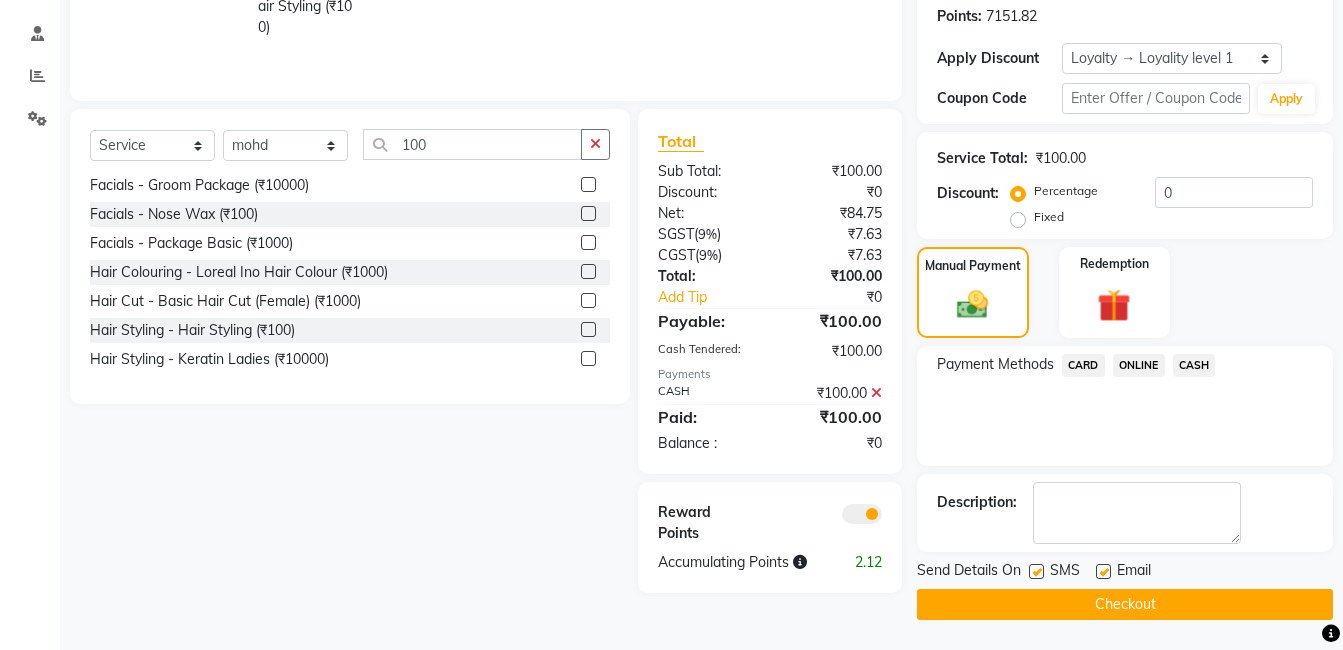 click on "Checkout" 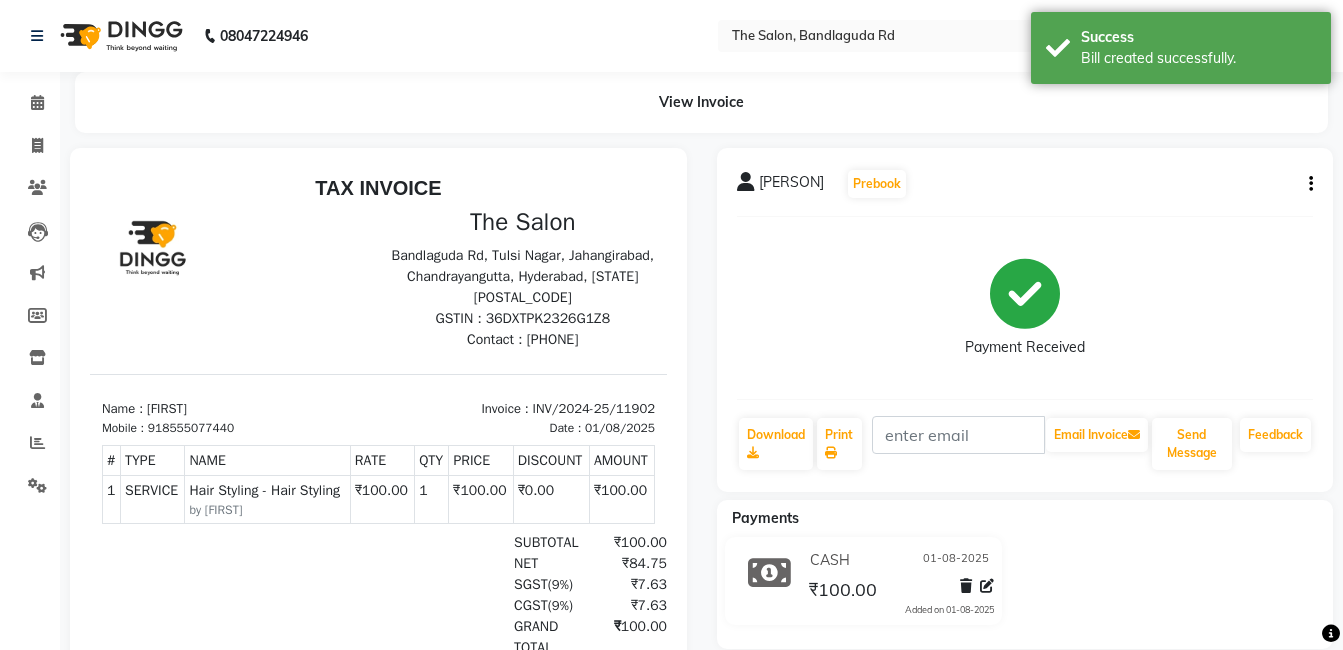 scroll, scrollTop: 0, scrollLeft: 0, axis: both 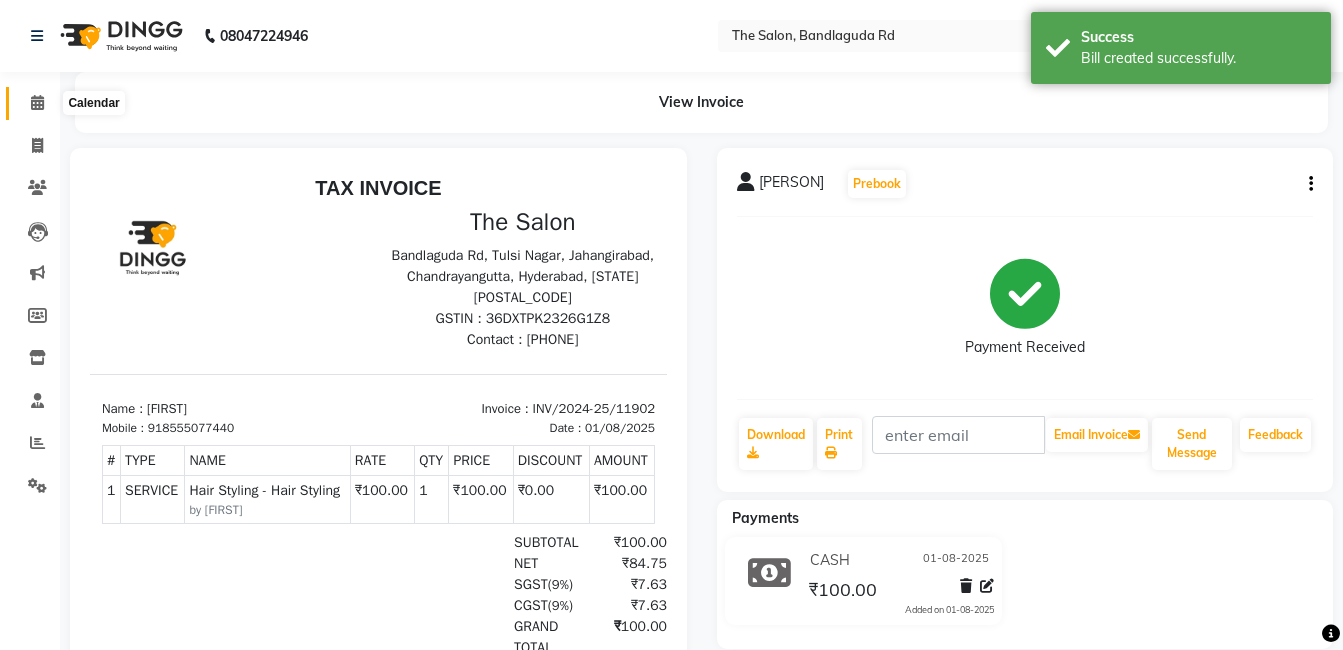 click 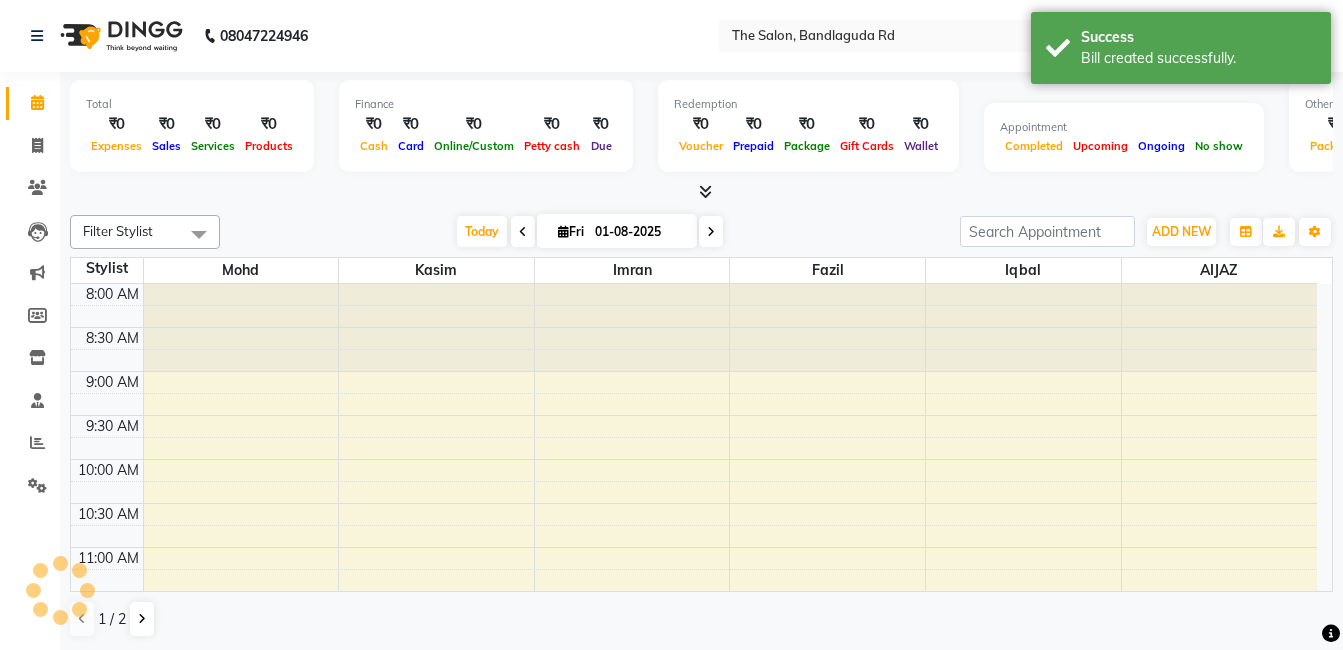 scroll, scrollTop: 0, scrollLeft: 0, axis: both 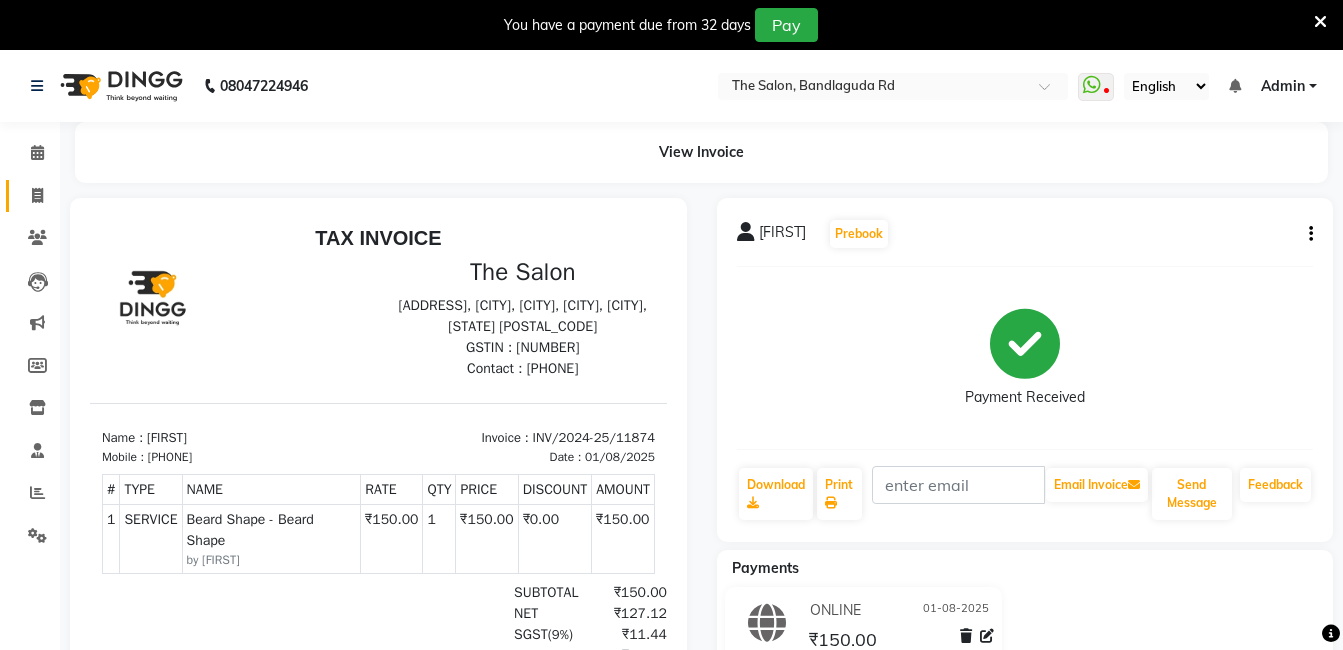 click on "Invoice" 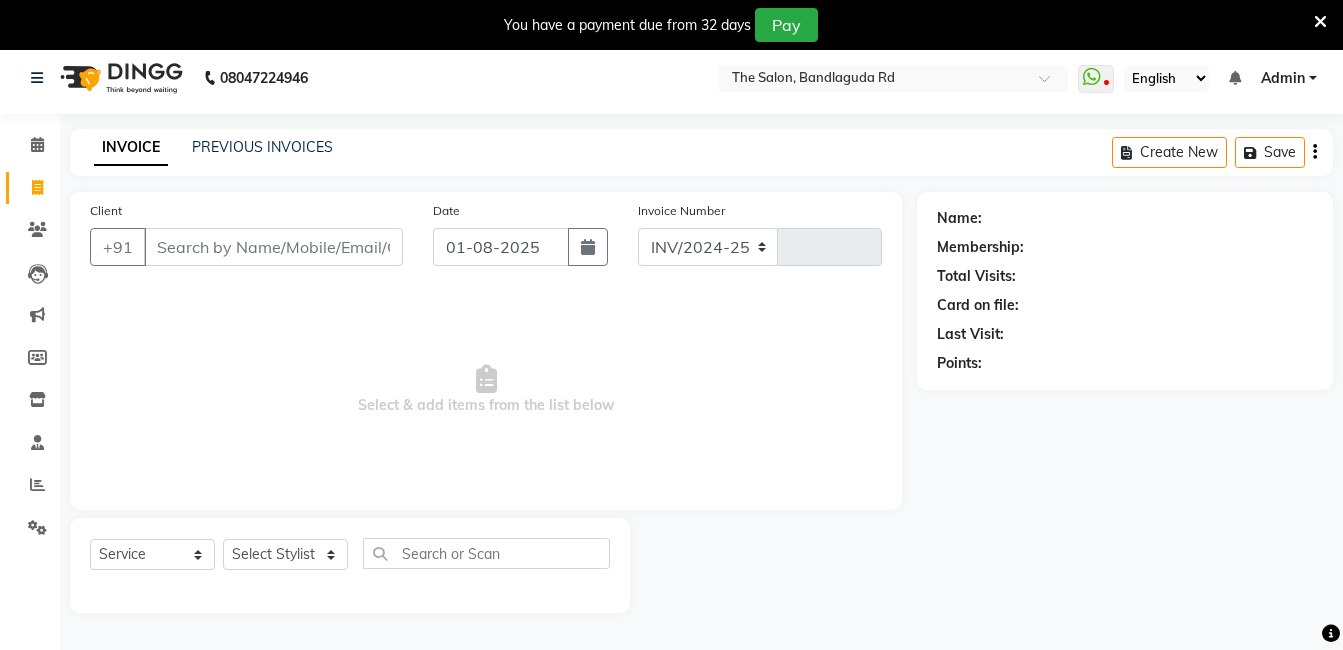 select on "5198" 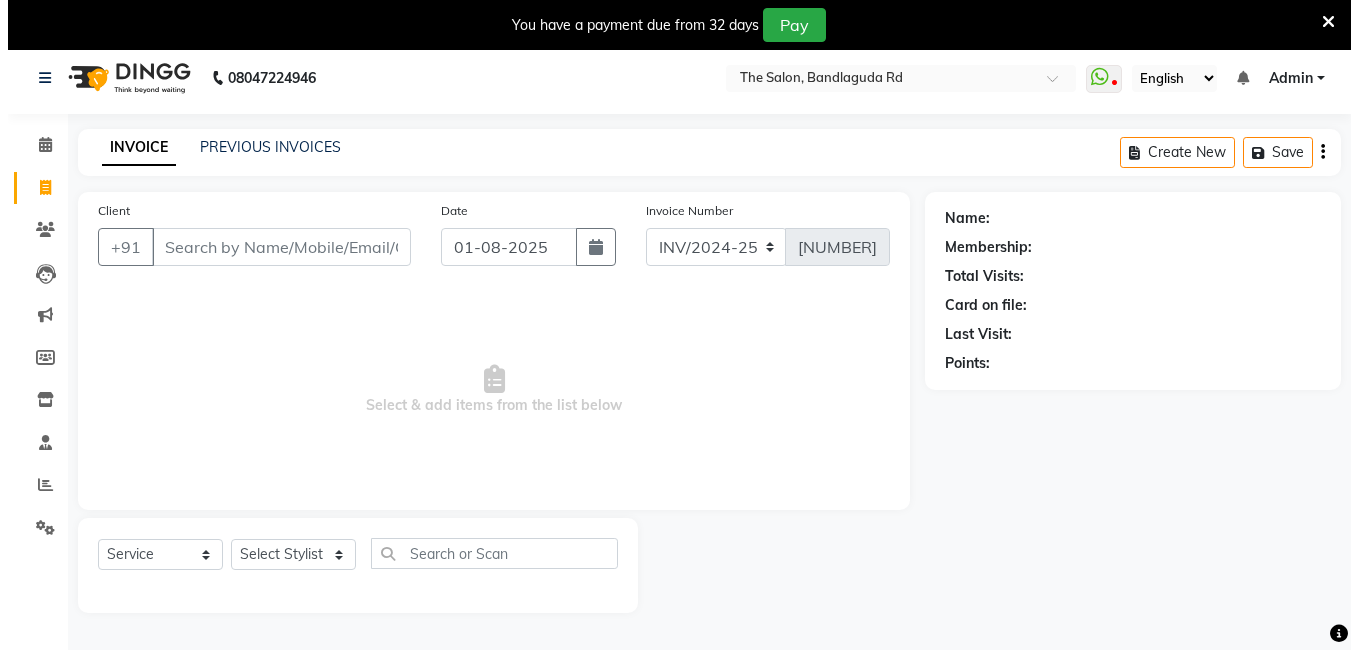 scroll, scrollTop: 50, scrollLeft: 0, axis: vertical 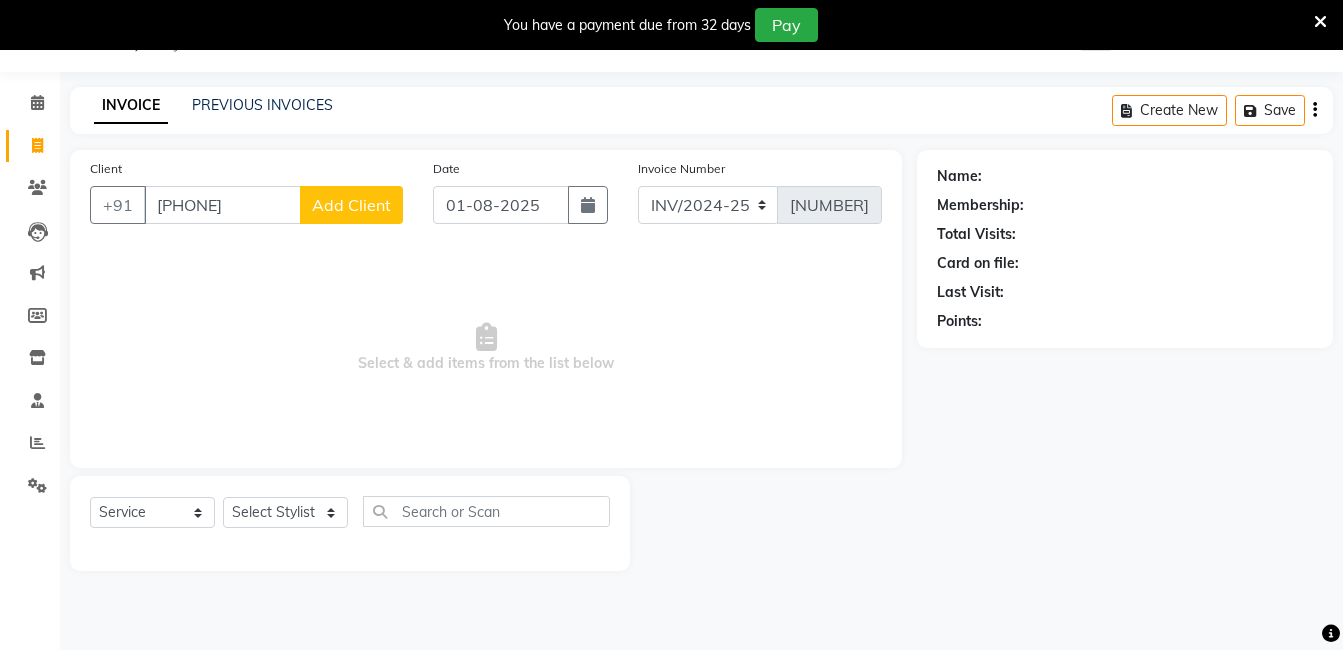 type on "[PHONE]" 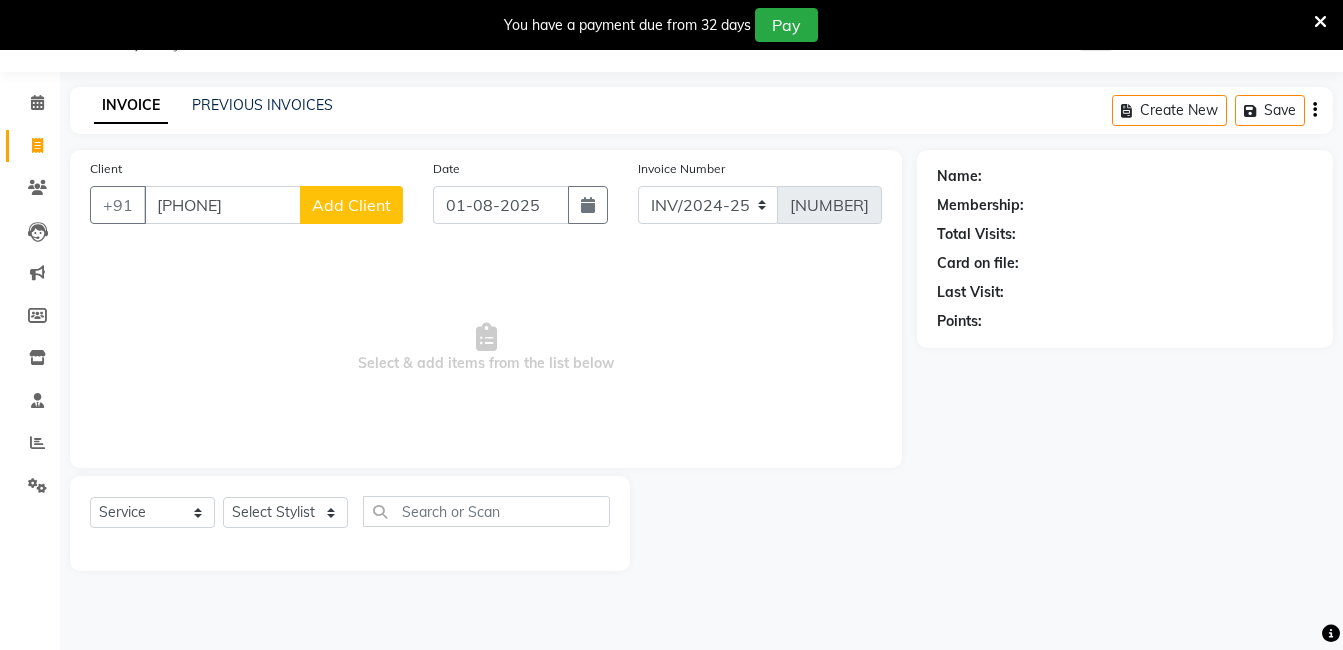 click on "Add Client" 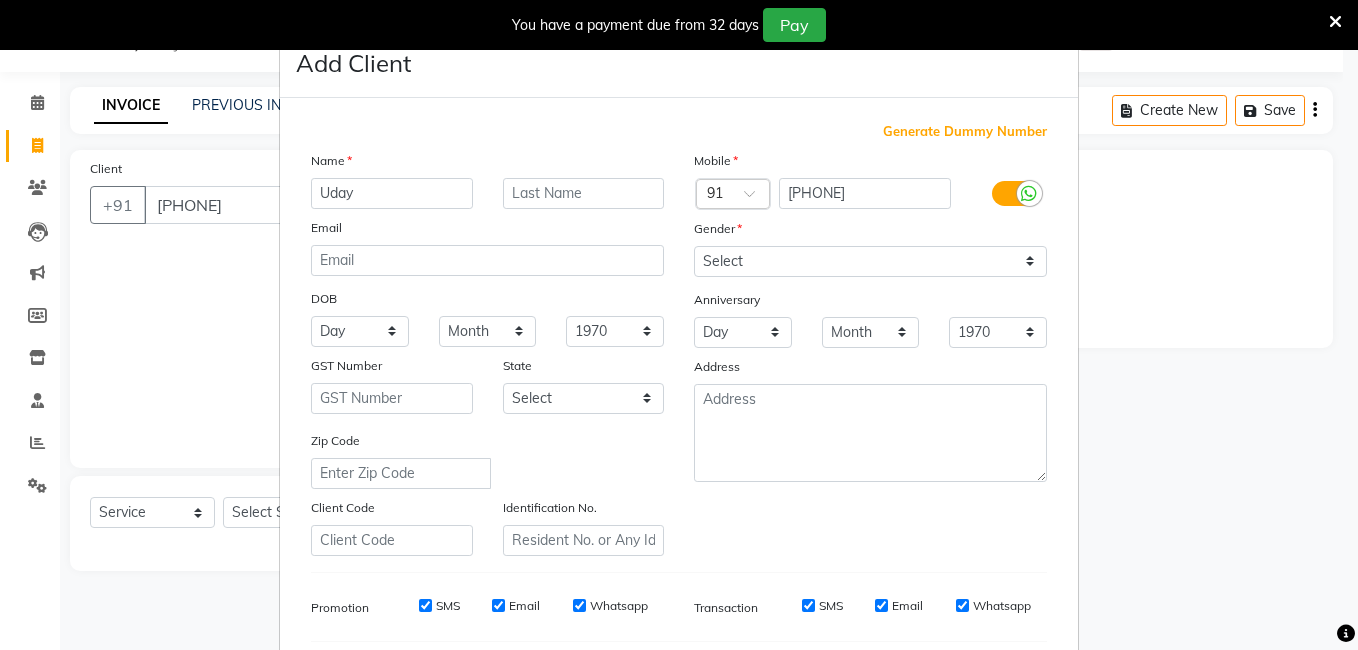 type on "Uday" 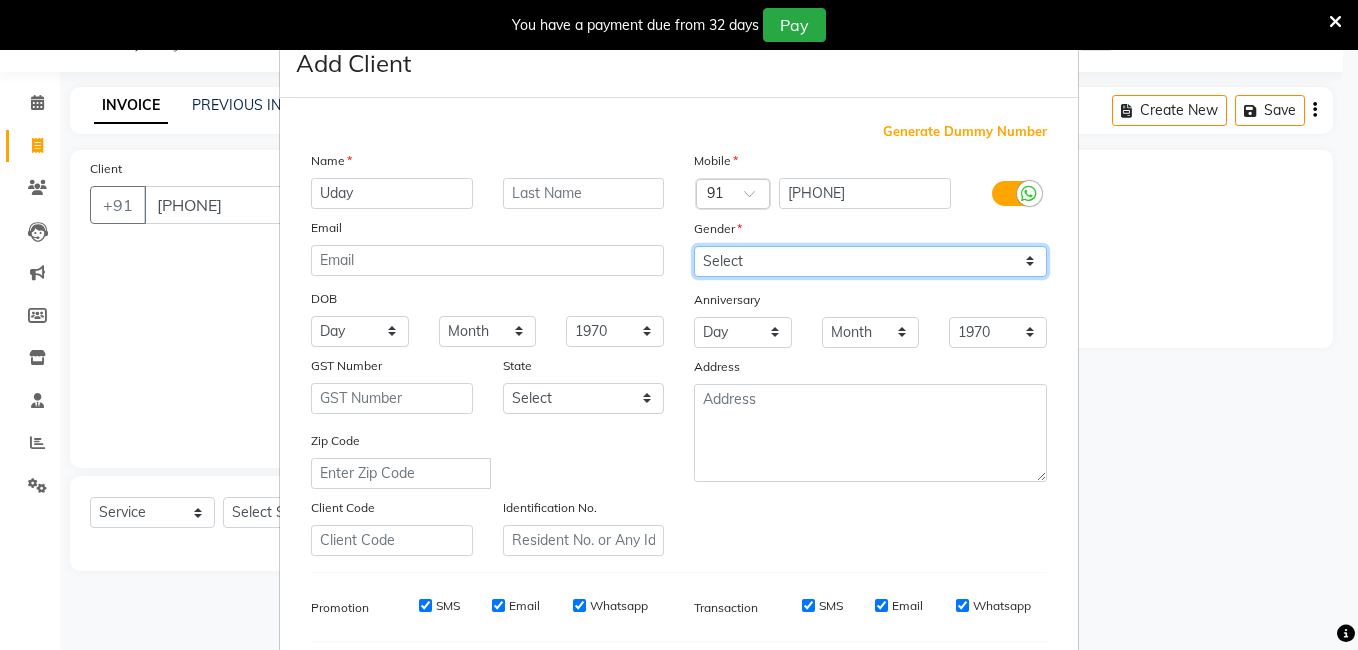 click on "Select Male Female Other Prefer Not To Say" at bounding box center [870, 261] 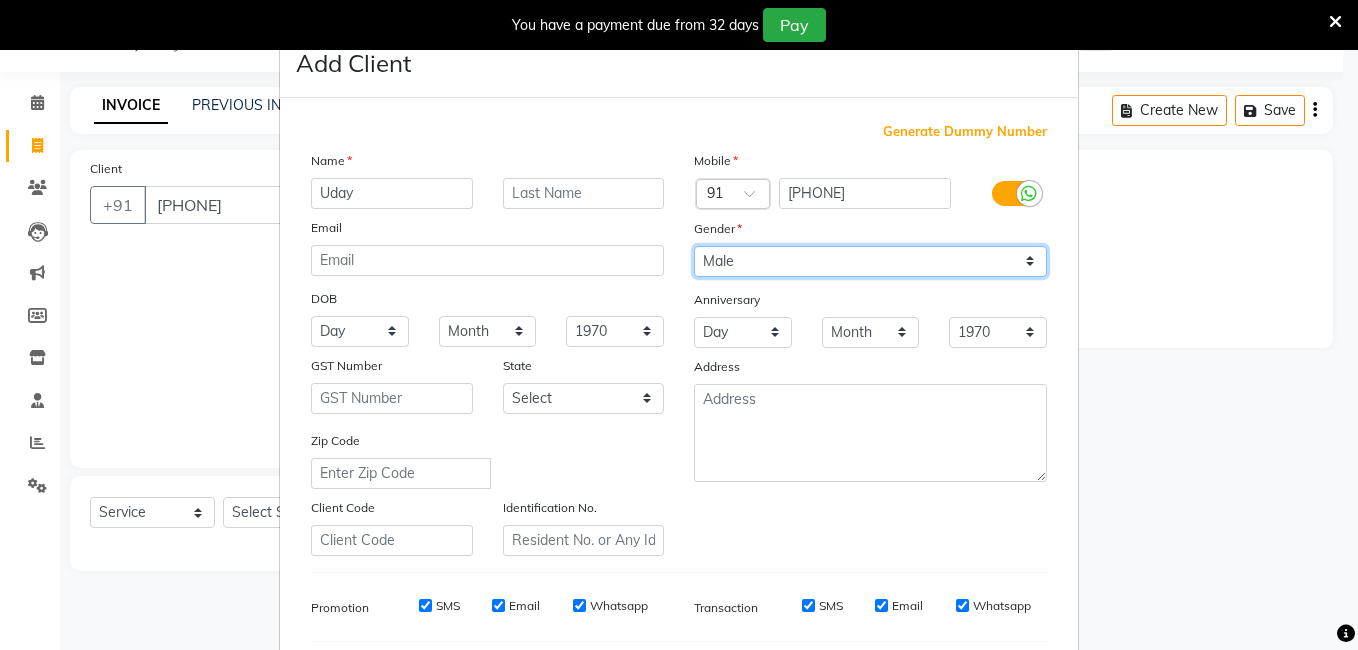 click on "Select Male Female Other Prefer Not To Say" at bounding box center (870, 261) 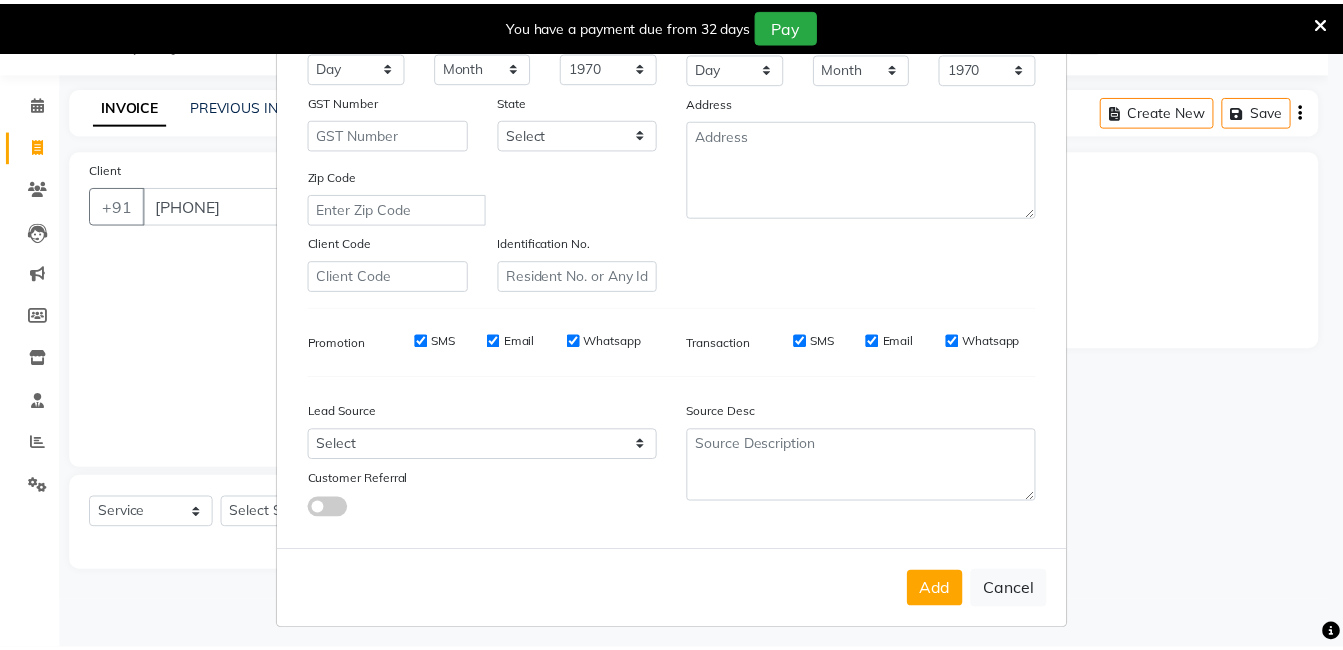 scroll, scrollTop: 273, scrollLeft: 0, axis: vertical 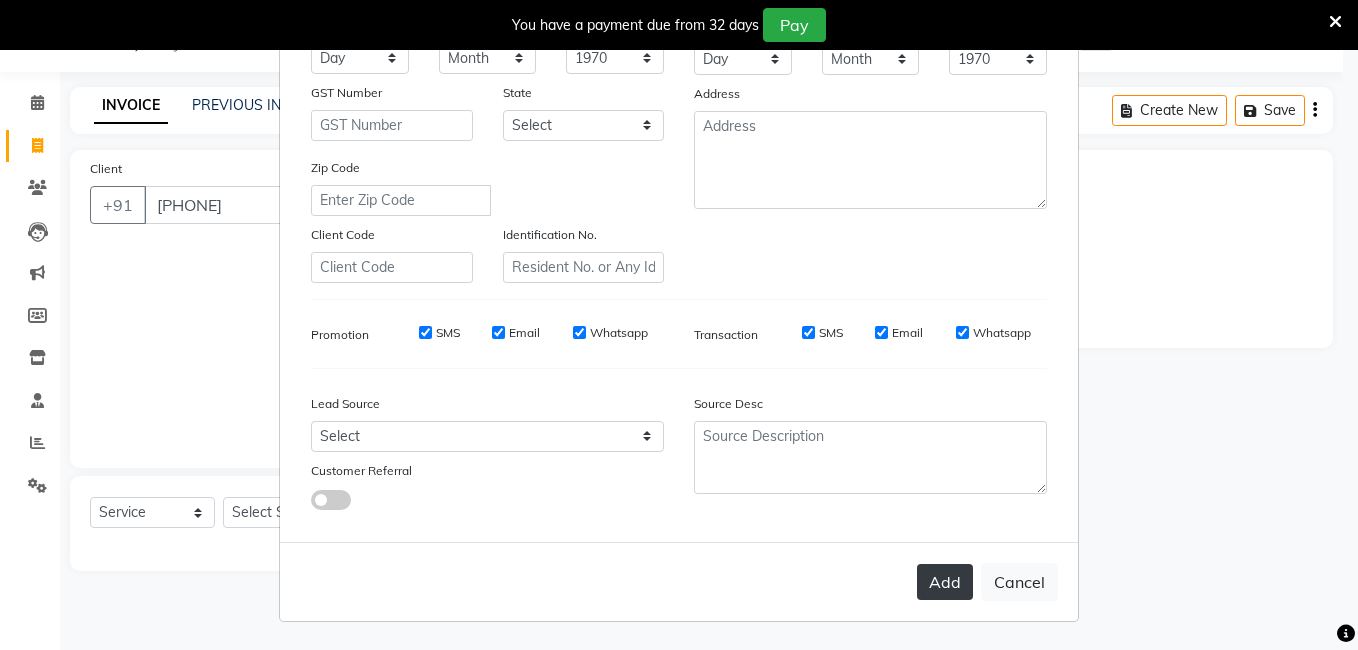 click on "Add" at bounding box center [945, 582] 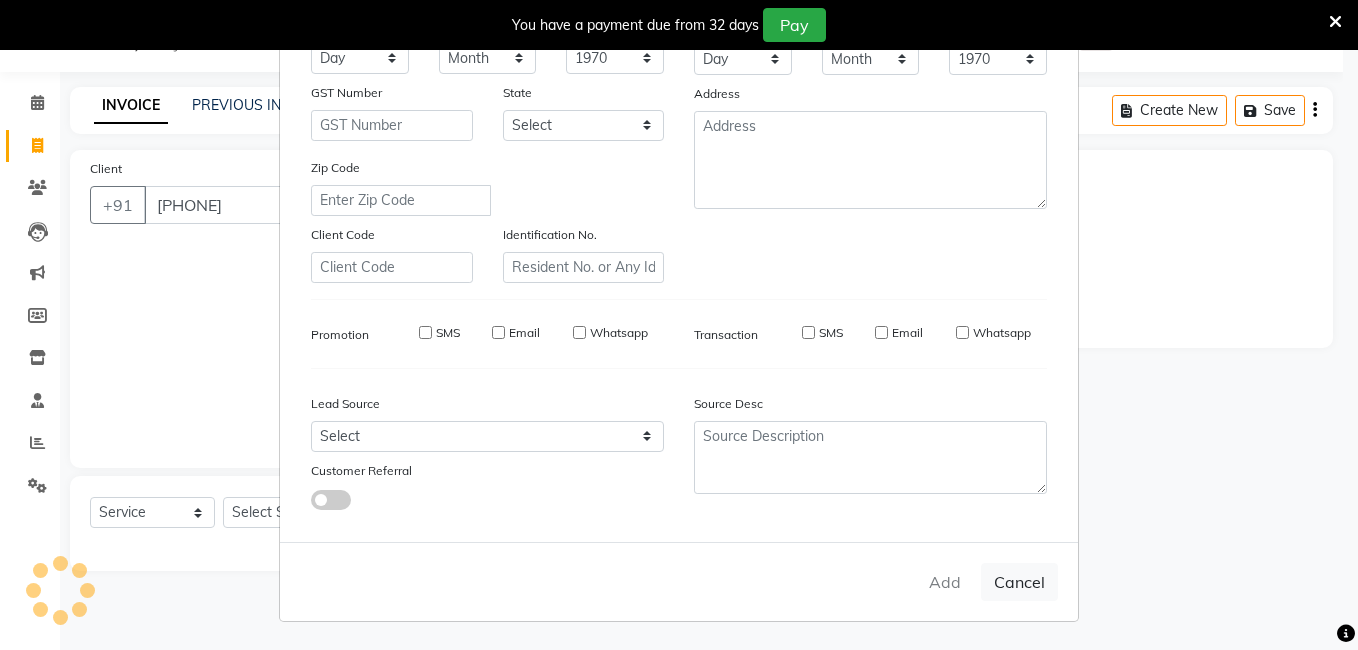 type 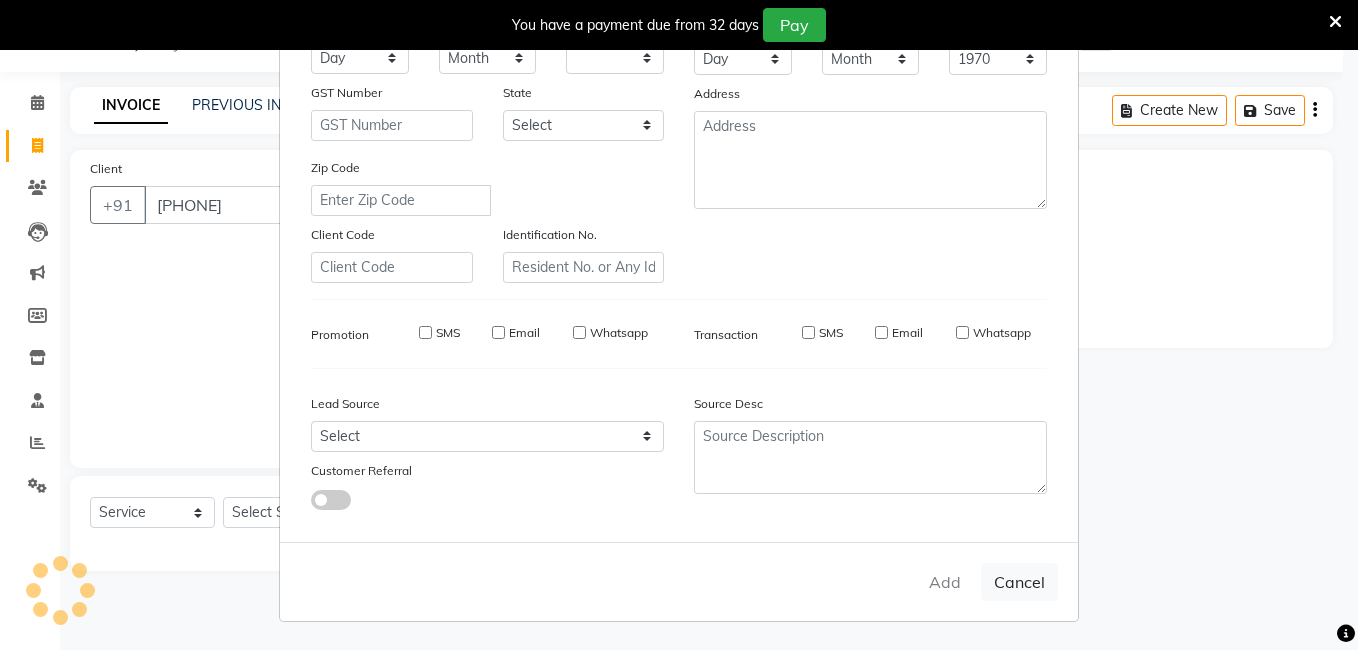 select 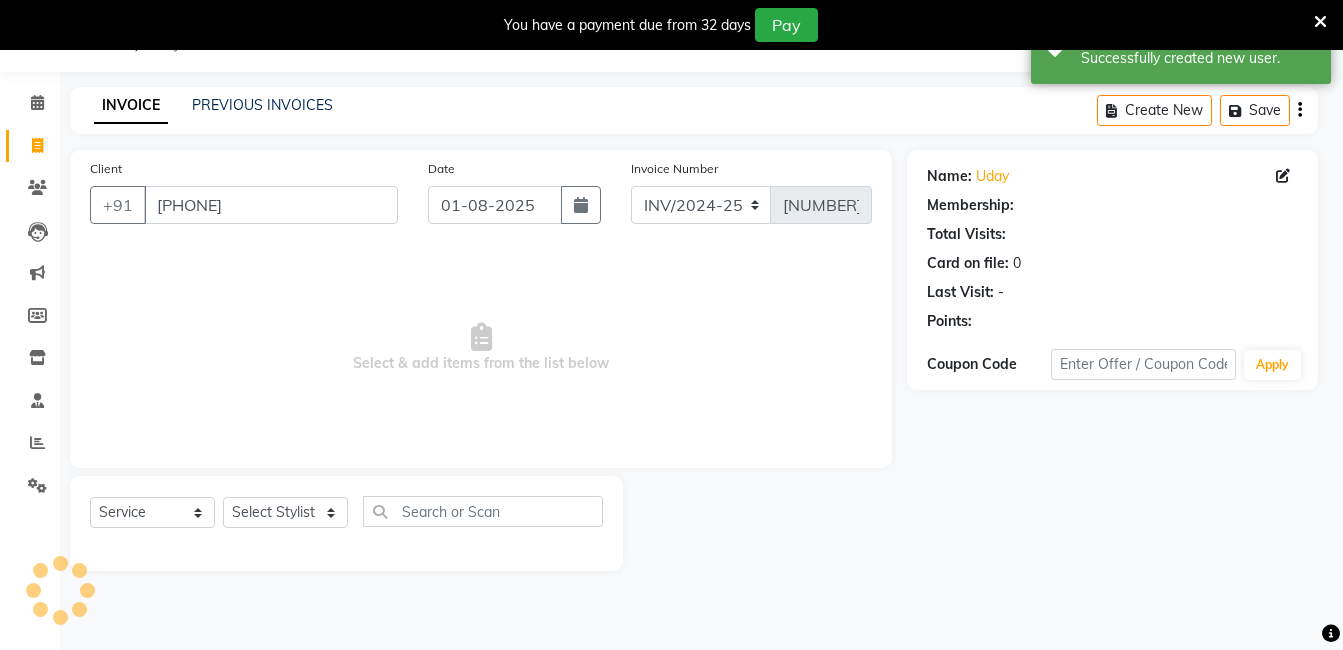 select on "1: Object" 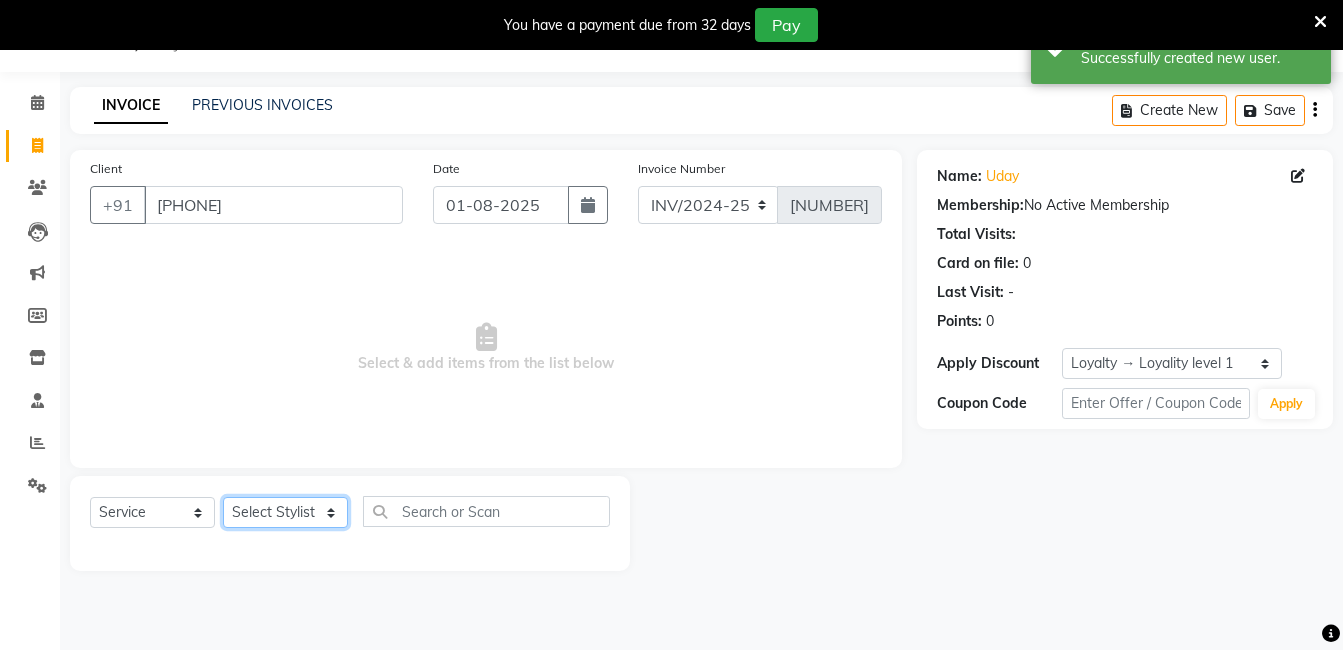 click on "Select Stylist [FIRST] [FIRST] [FIRST] [FIRST] [FIRST] [FIRST] [FIRST] [FIRST] [FIRST] [FIRST]" 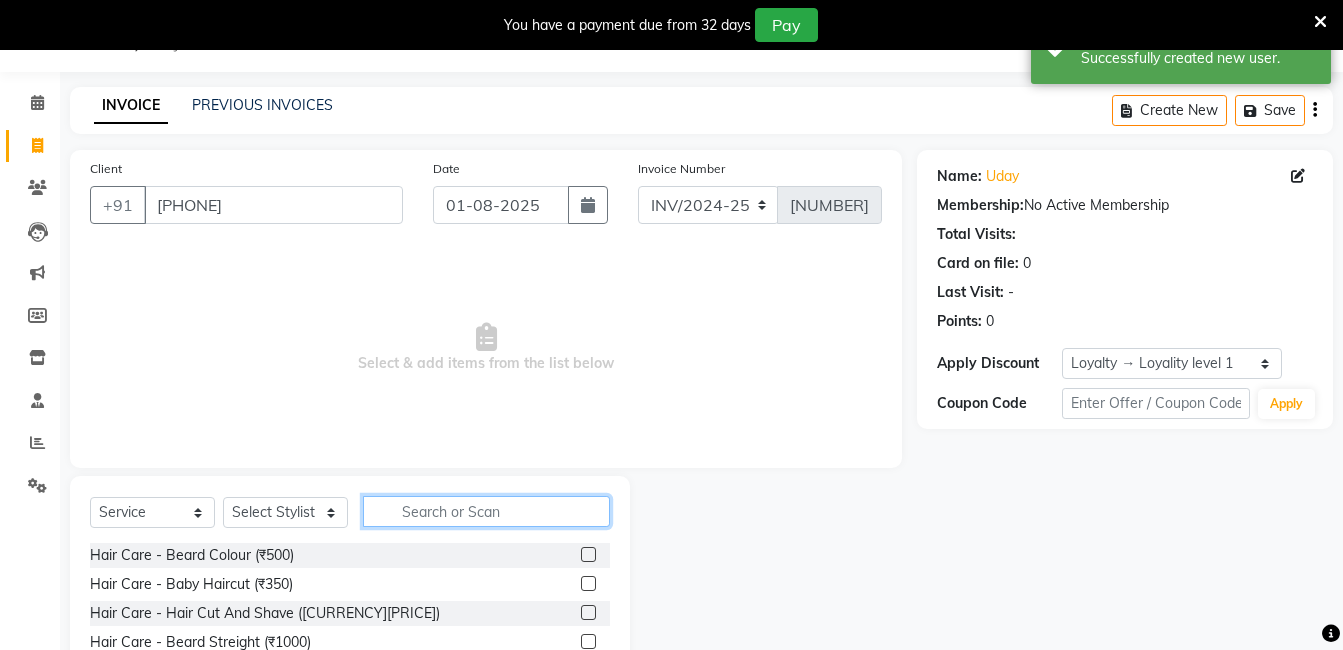 click 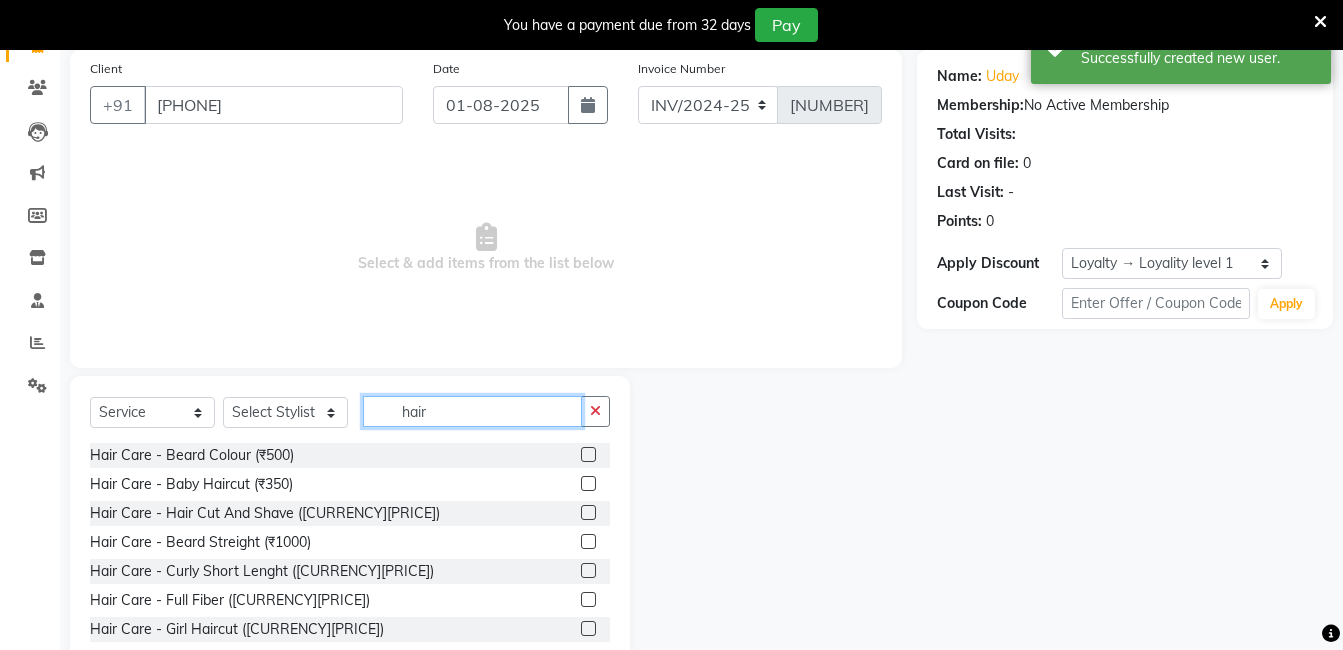 scroll, scrollTop: 201, scrollLeft: 0, axis: vertical 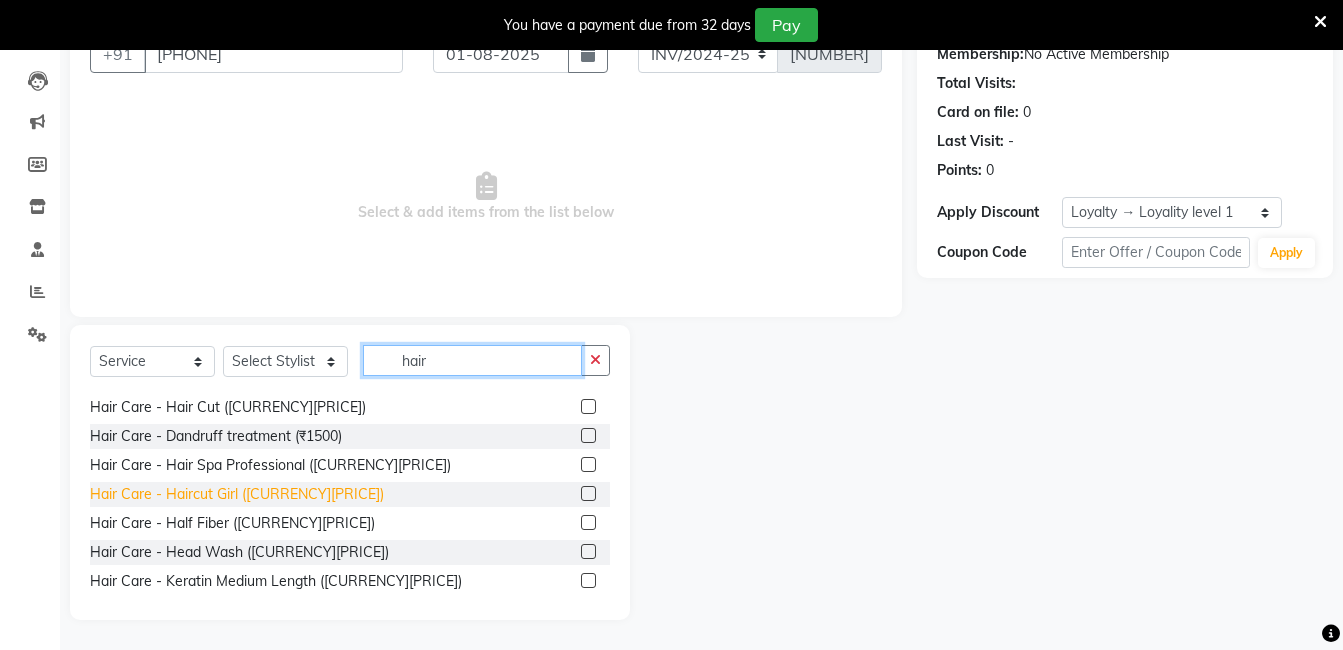 type on "hair" 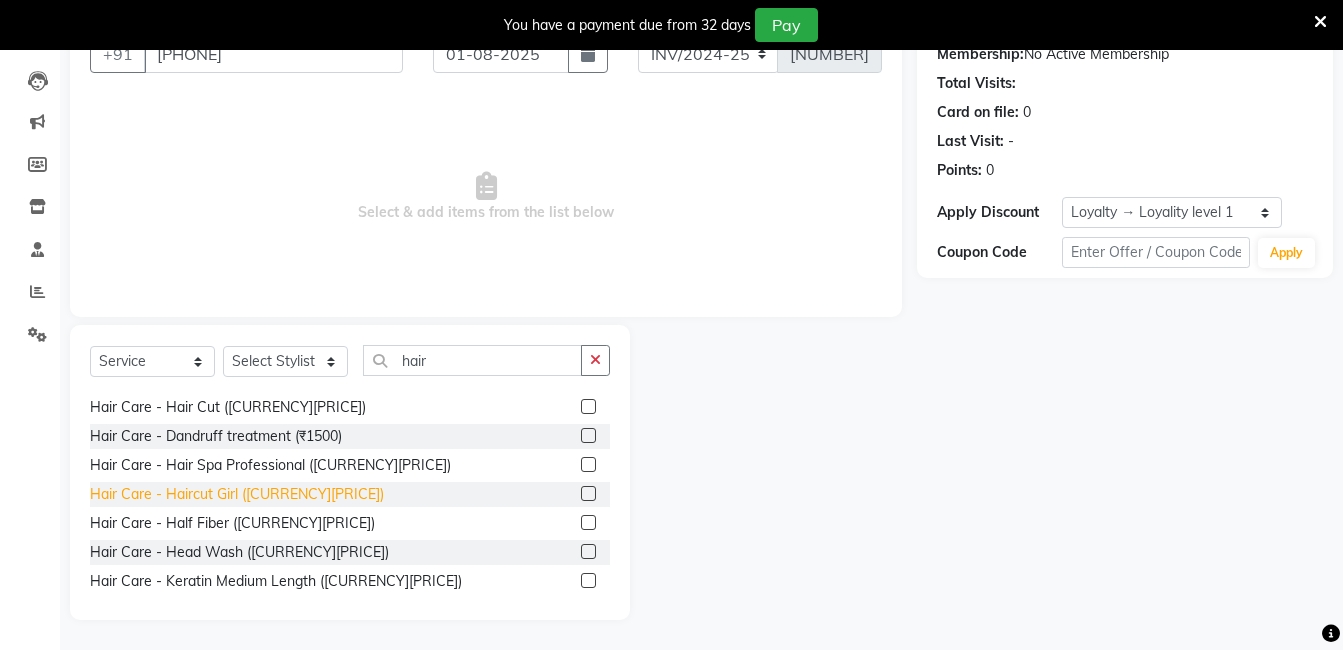 click on "Hair Care - Haircut Girl ([CURRENCY][PRICE])" 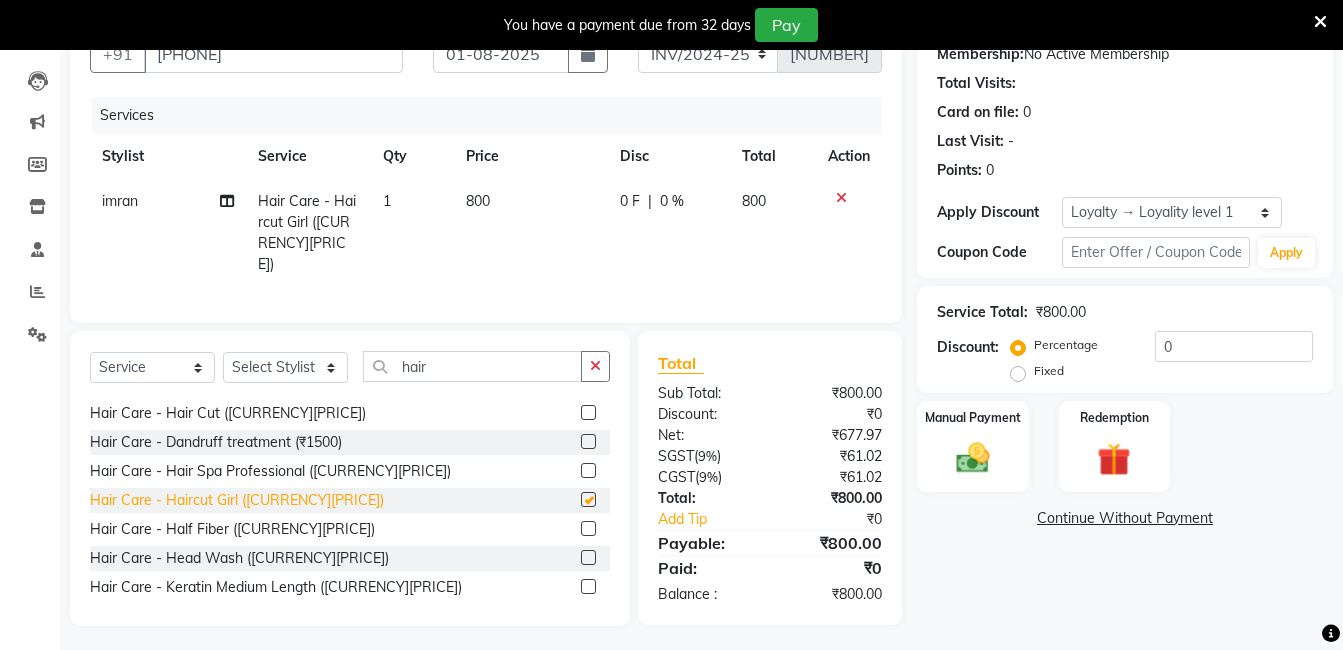 checkbox on "false" 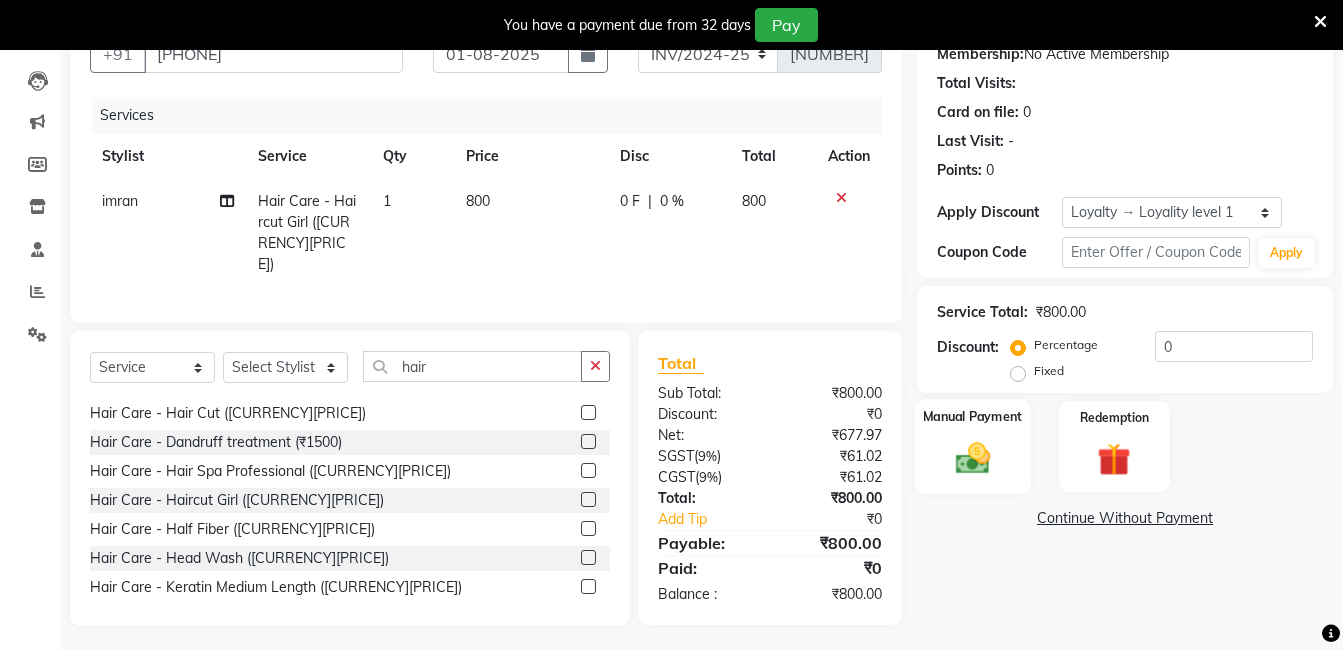 click on "Manual Payment" 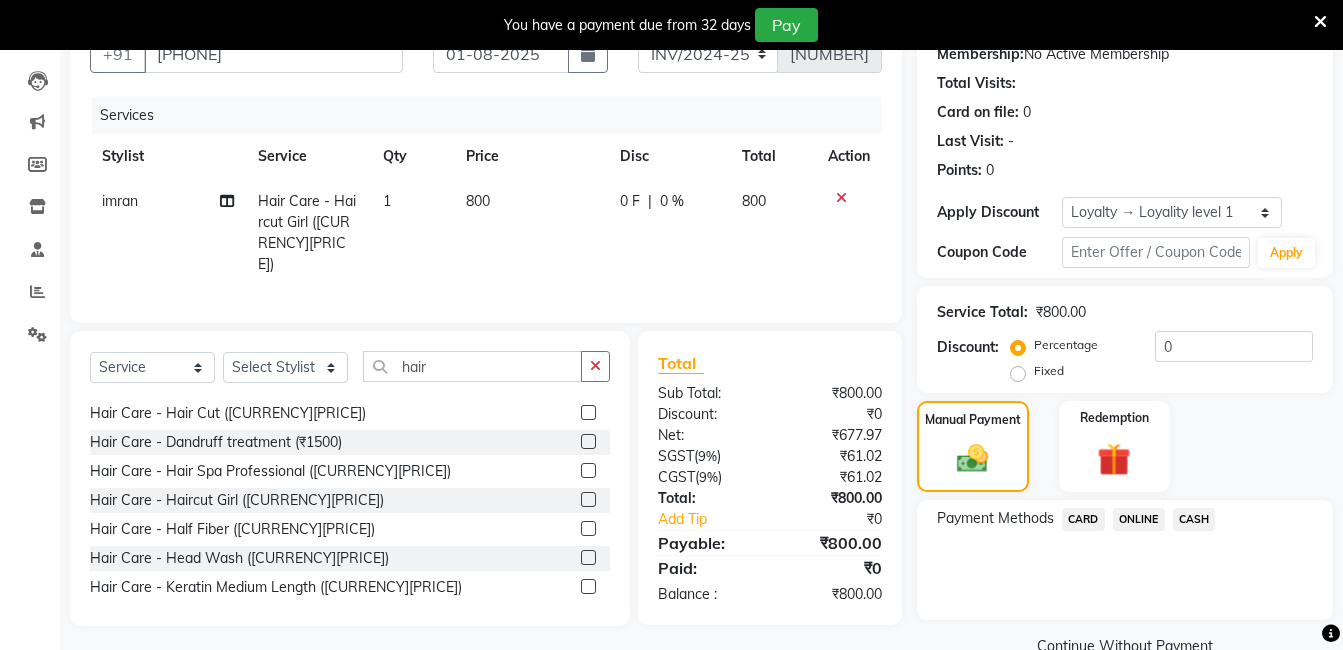 click on "ONLINE" 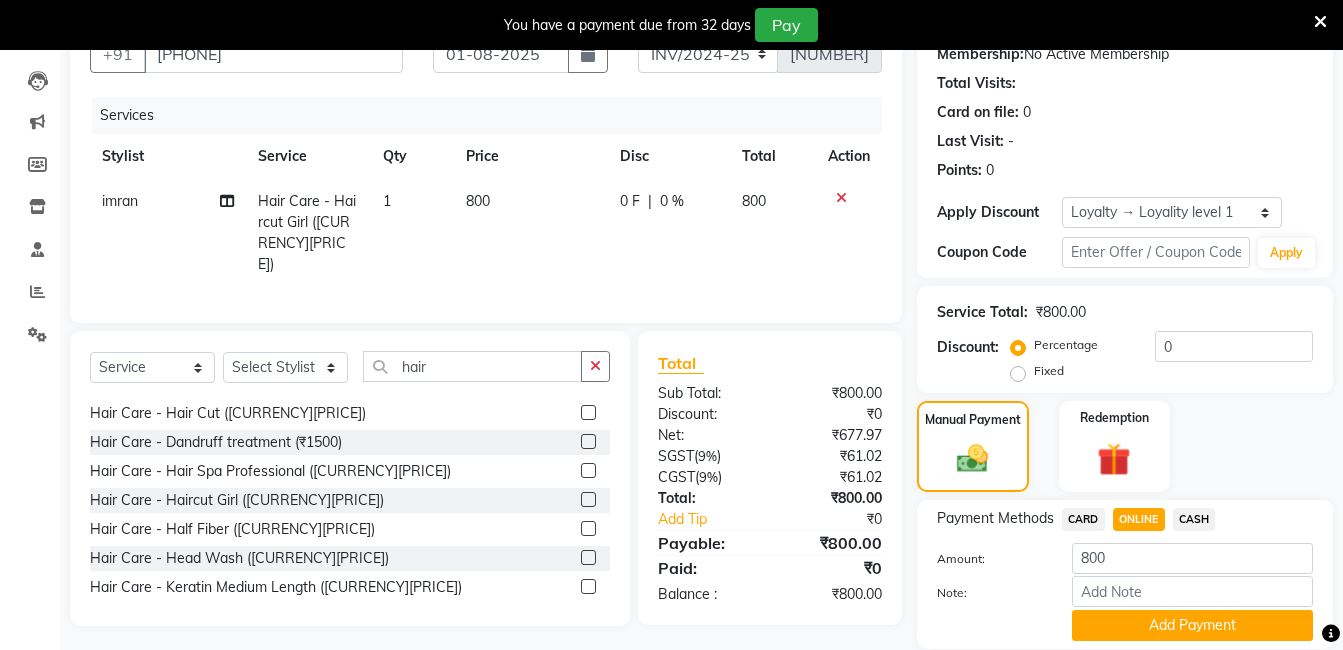 click on "CASH" 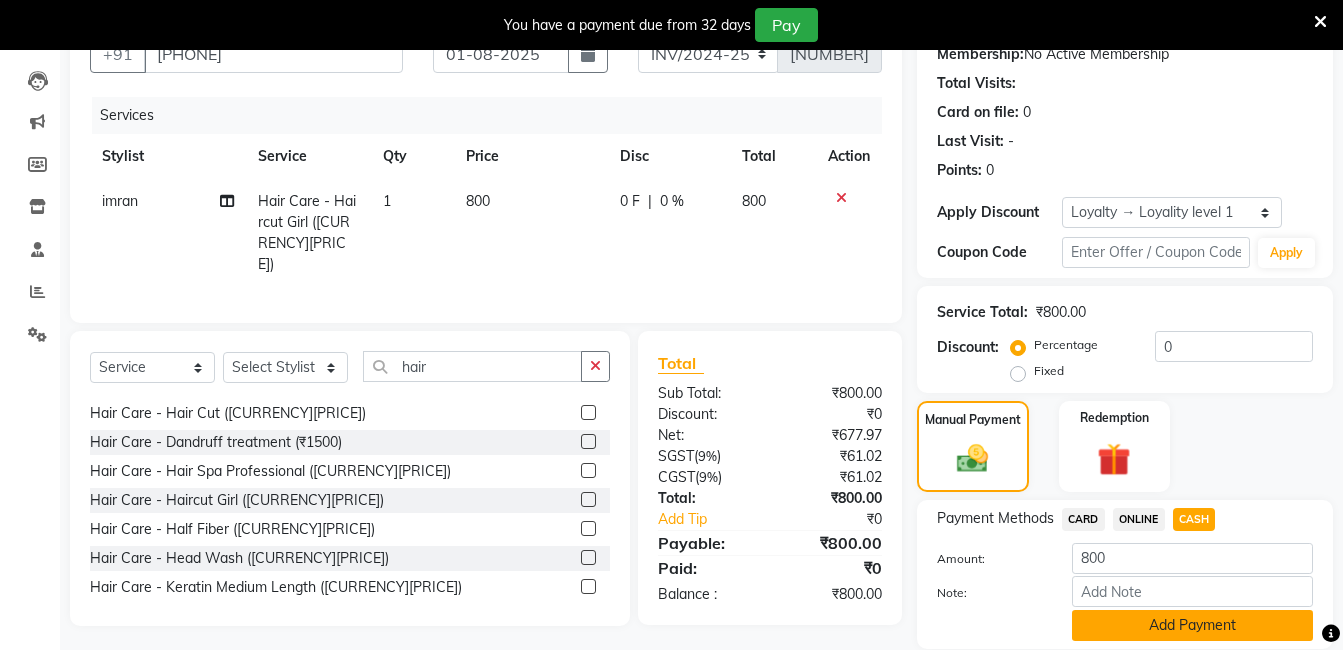 click on "Add Payment" 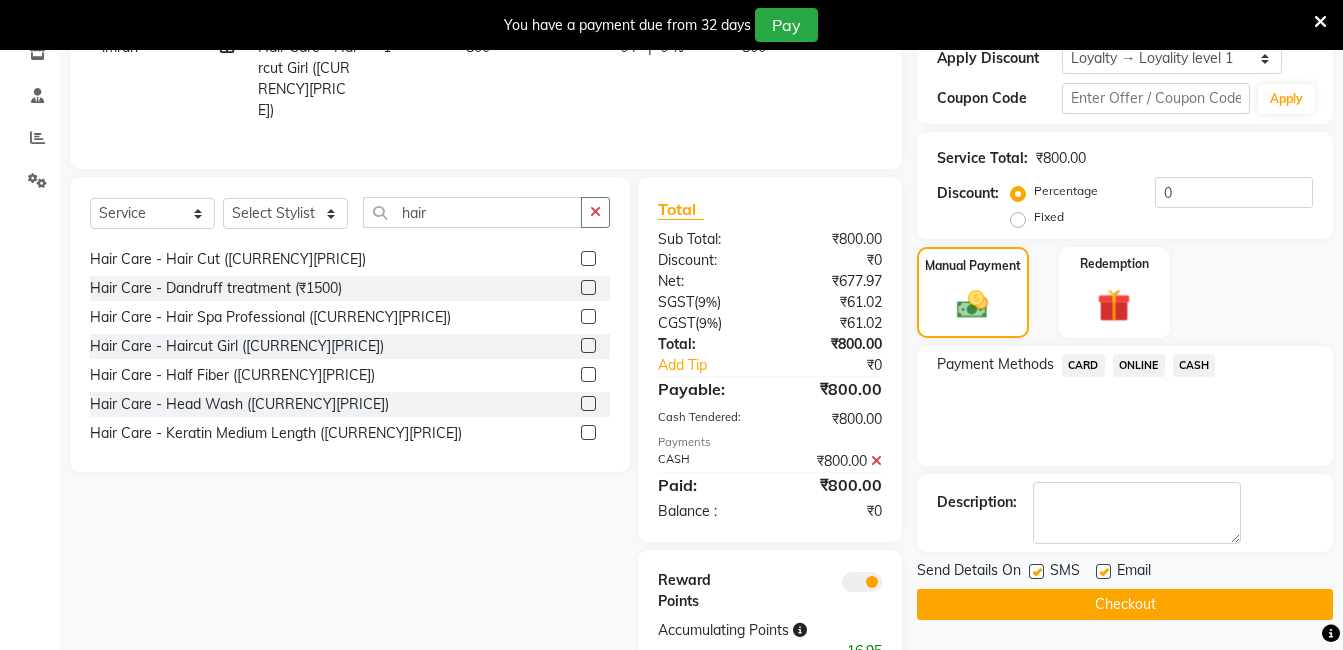 scroll, scrollTop: 411, scrollLeft: 0, axis: vertical 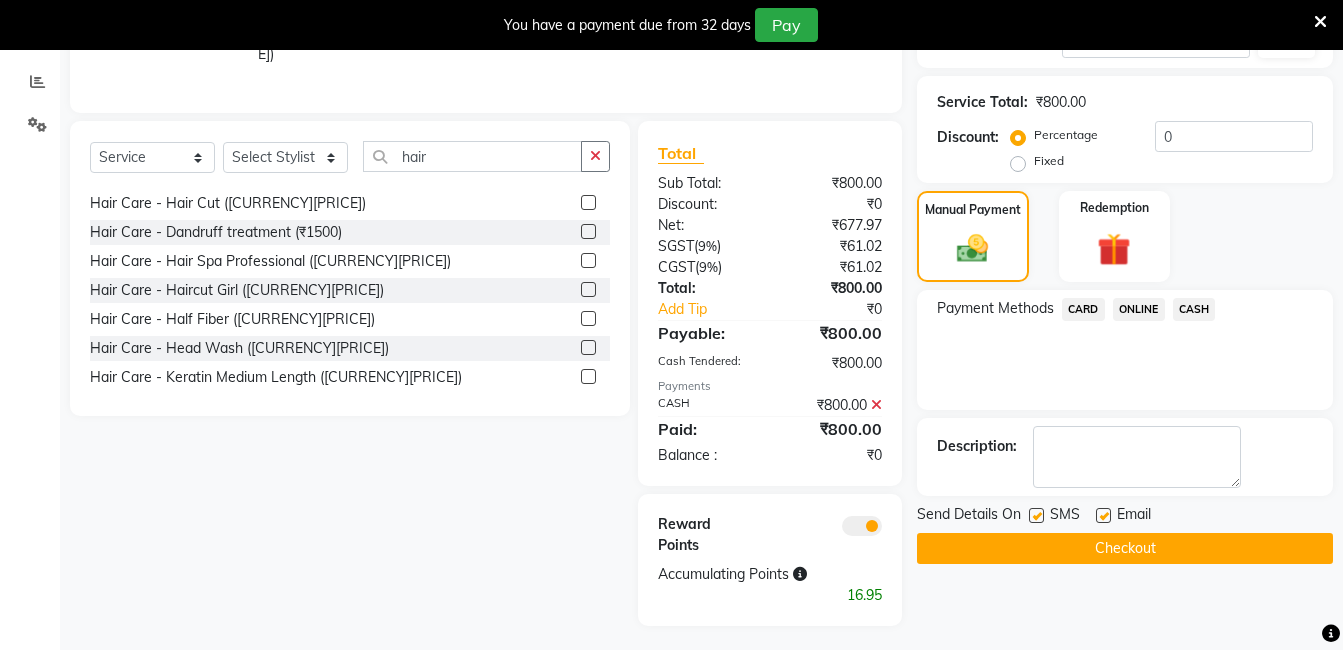 drag, startPoint x: 1156, startPoint y: 552, endPoint x: 1189, endPoint y: 557, distance: 33.37664 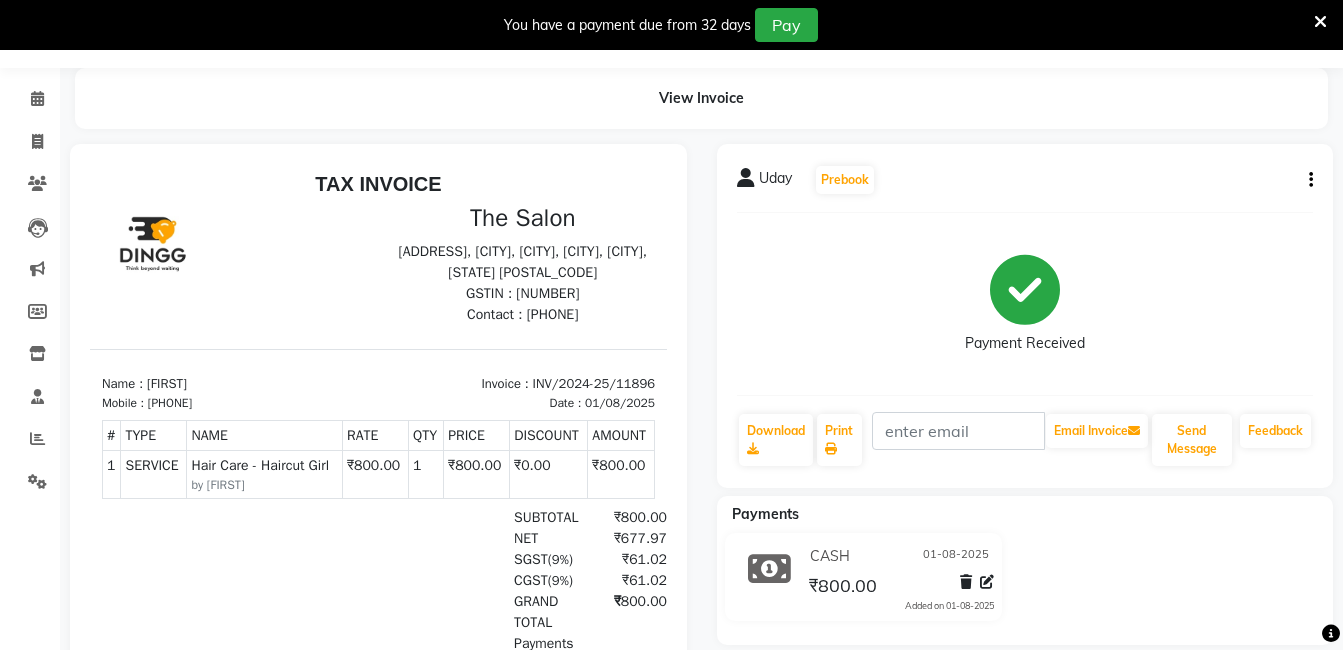 scroll, scrollTop: 0, scrollLeft: 0, axis: both 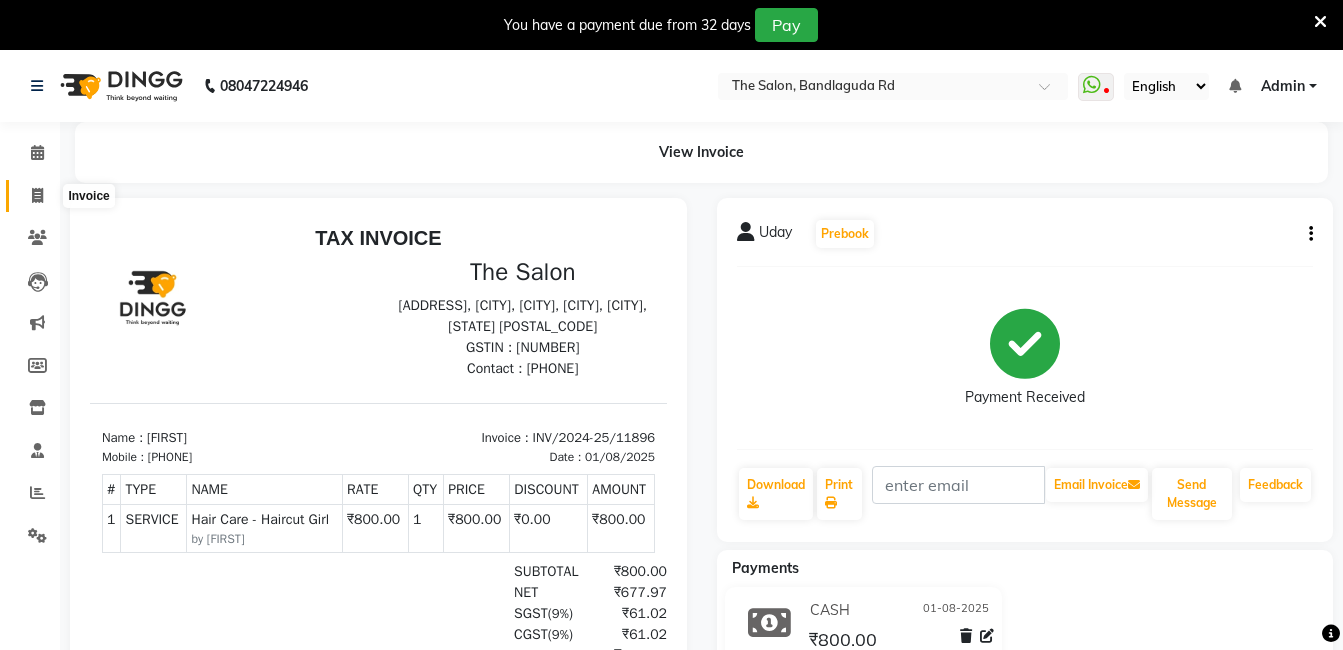 click 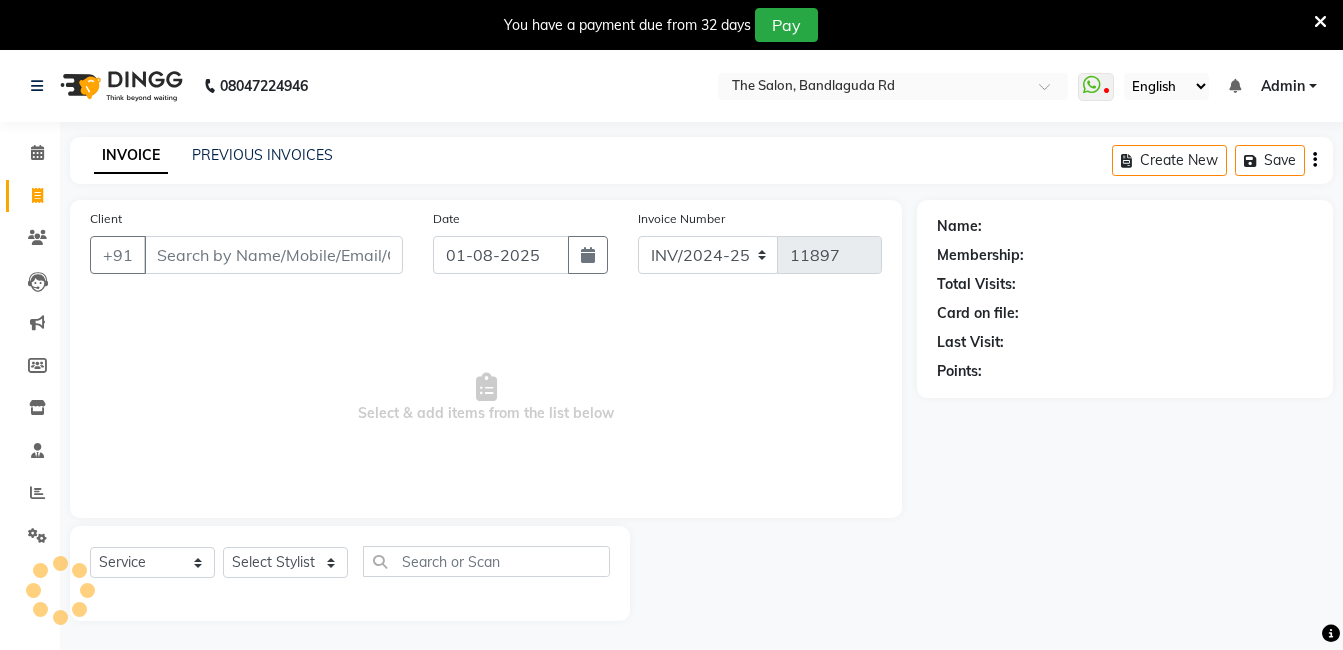 scroll, scrollTop: 50, scrollLeft: 0, axis: vertical 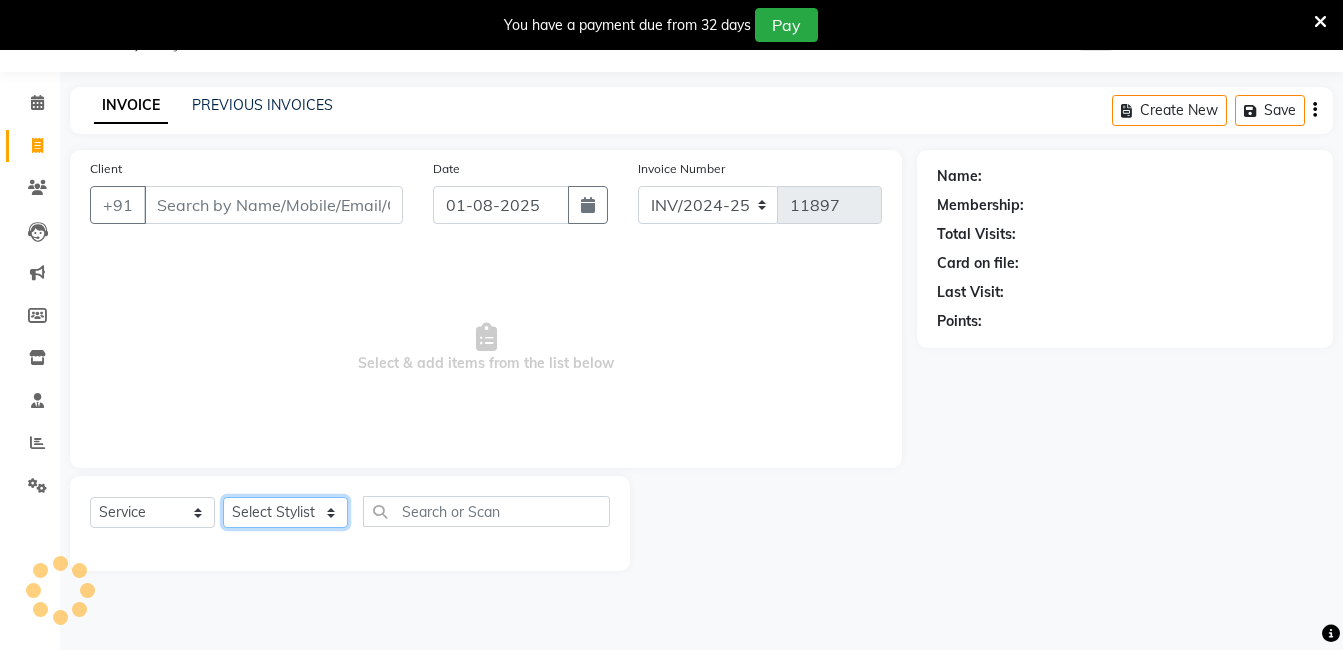 click on "Select Stylist [FIRST] [FIRST] [FIRST] [FIRST] [FIRST] [FIRST] [FIRST] [FIRST] [FIRST] [FIRST]" 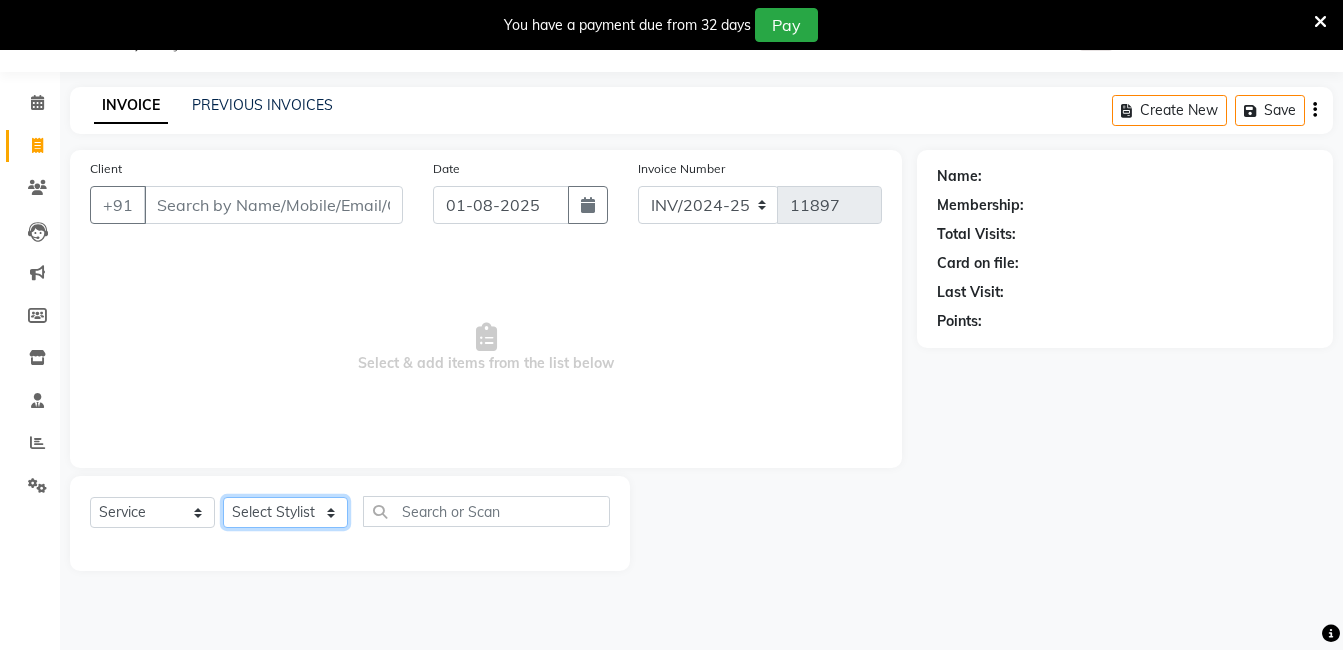 select on "65400" 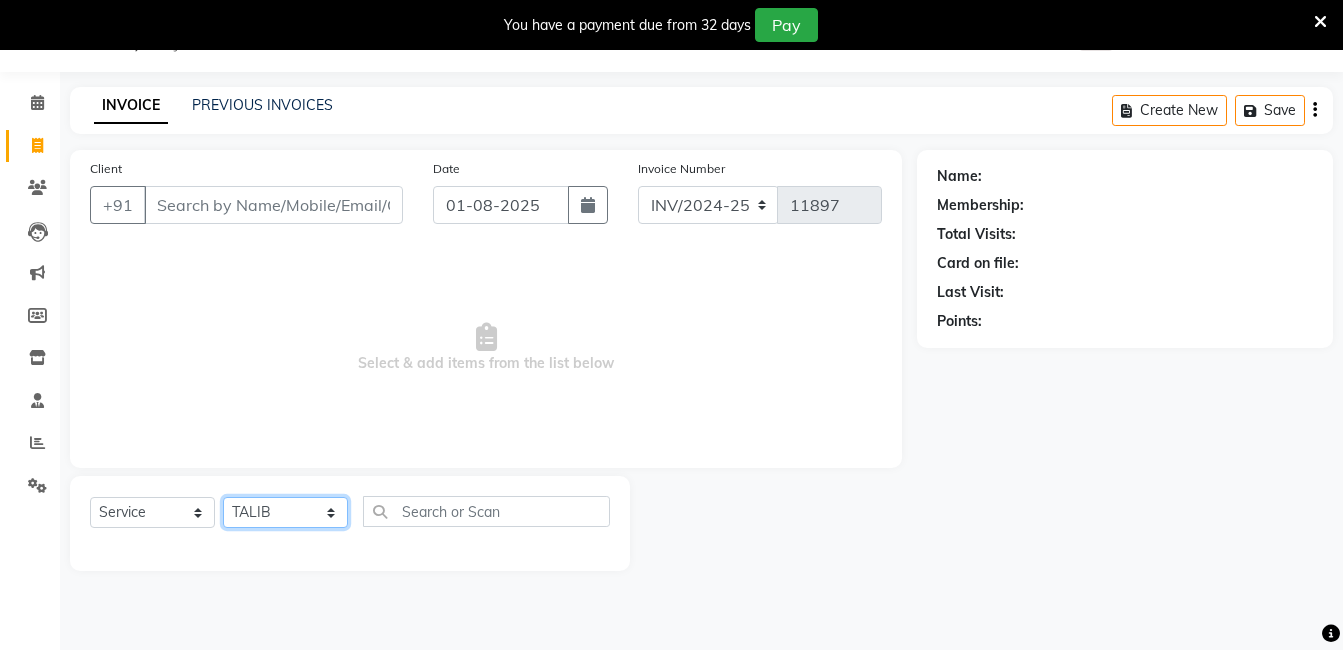 click on "Select Stylist [FIRST] [FIRST] [FIRST] [FIRST] [FIRST] [FIRST] [FIRST] [FIRST] [FIRST] [FIRST]" 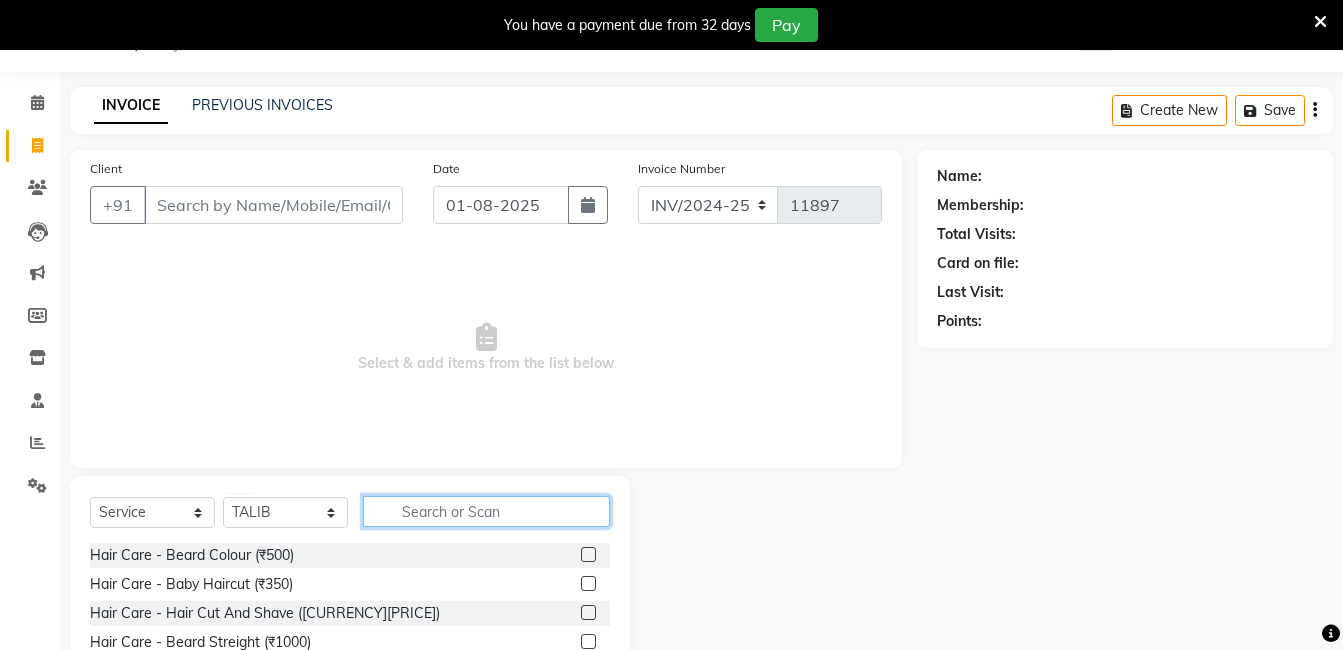 click 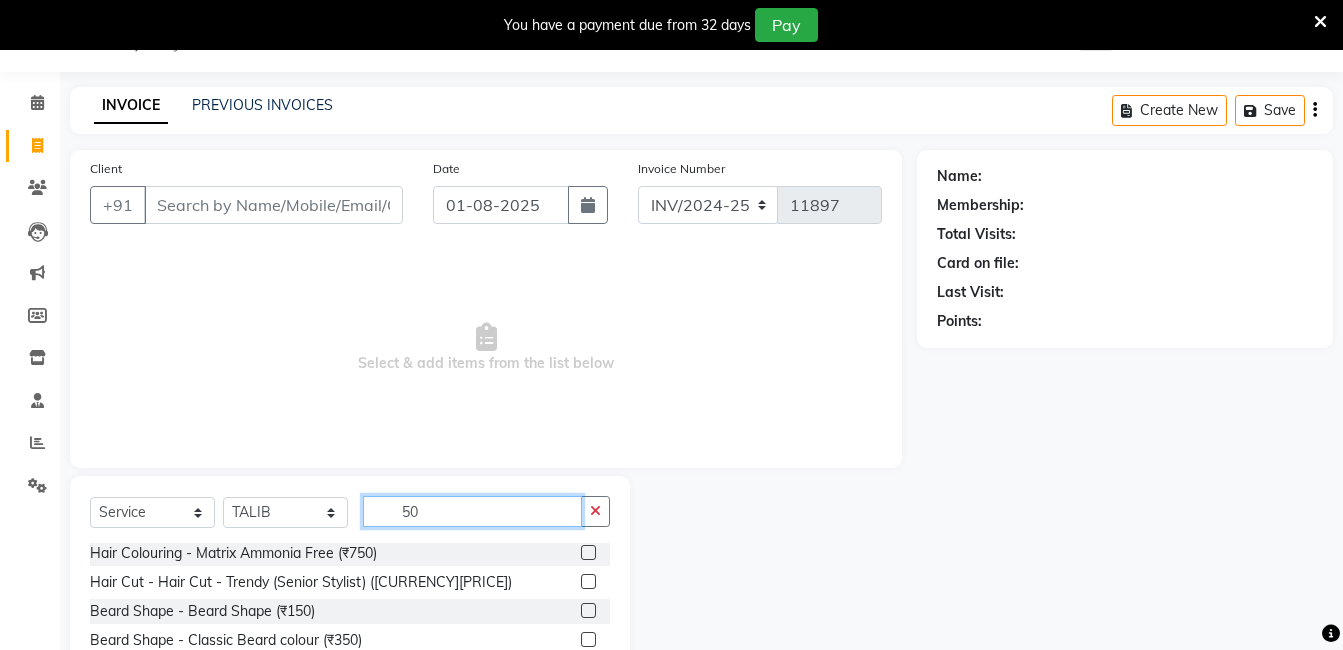 scroll, scrollTop: 700, scrollLeft: 0, axis: vertical 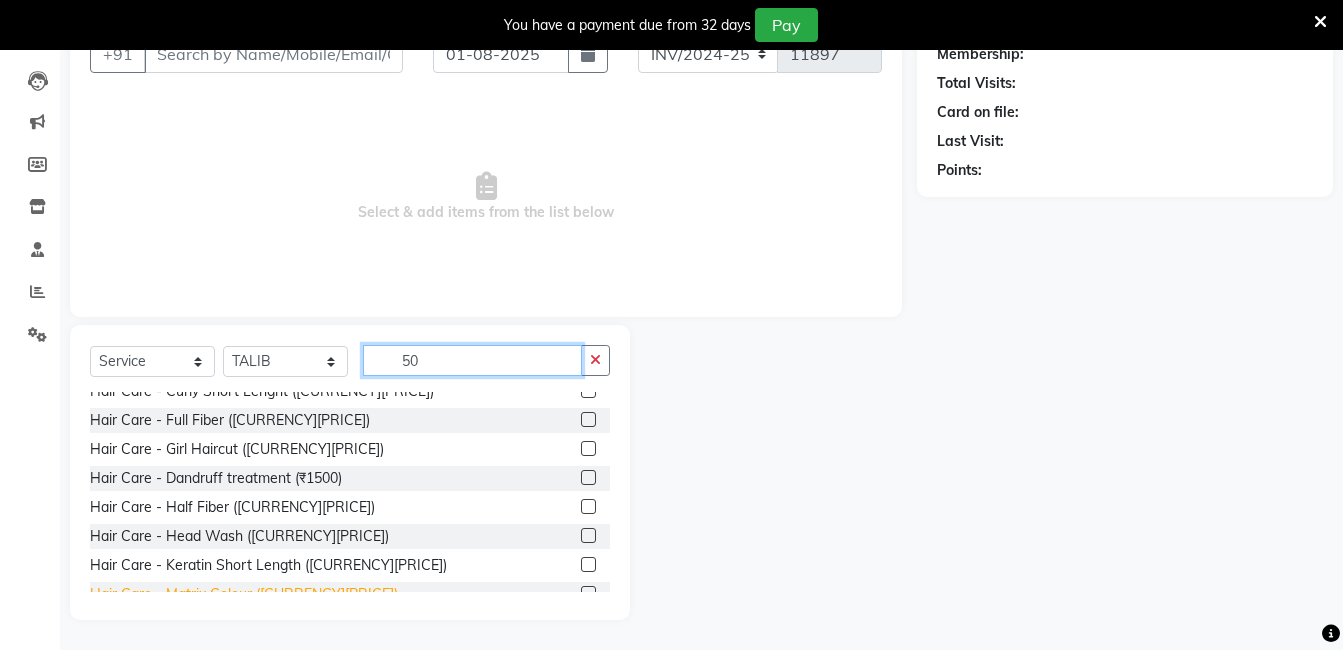 type on "50" 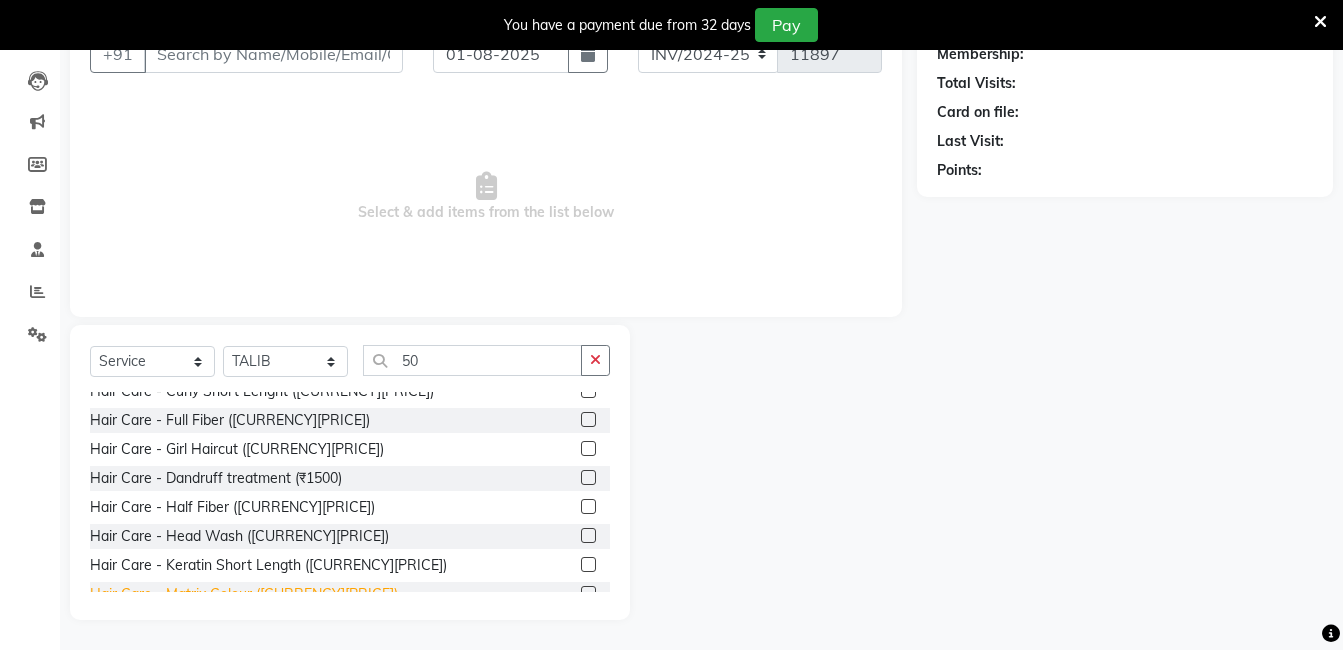 click on "Hair Care - Head Wash ([CURRENCY][PRICE])" 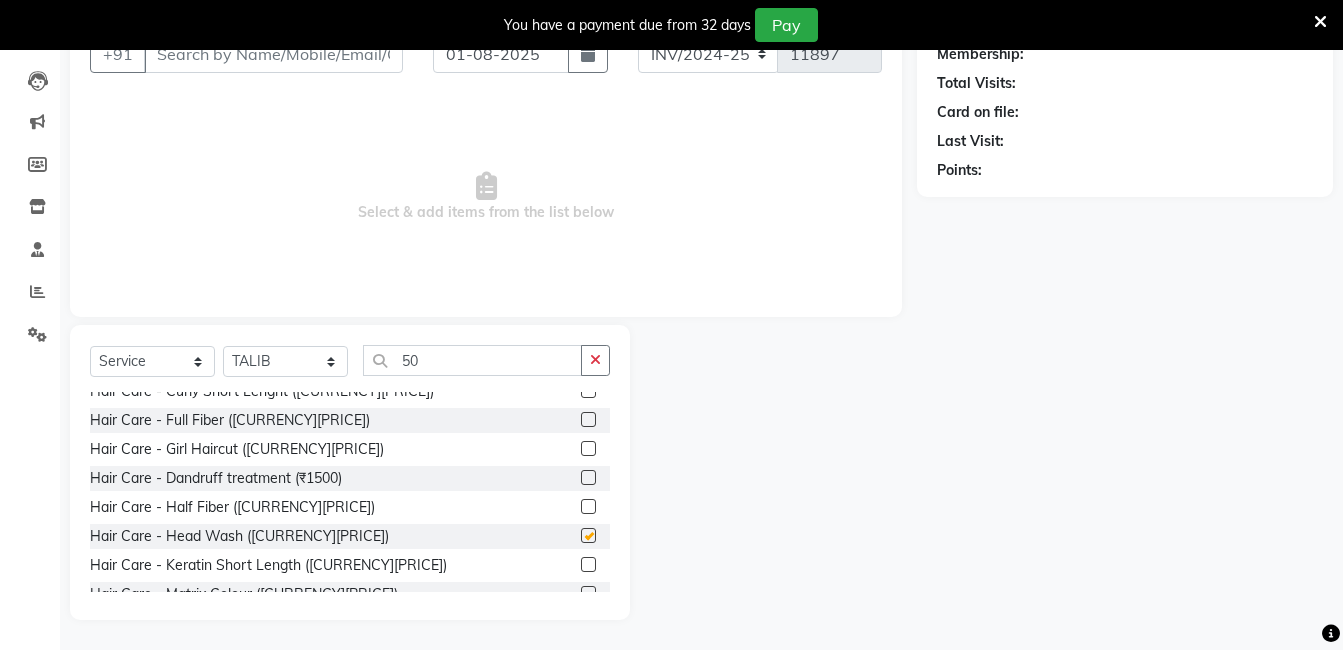 checkbox on "false" 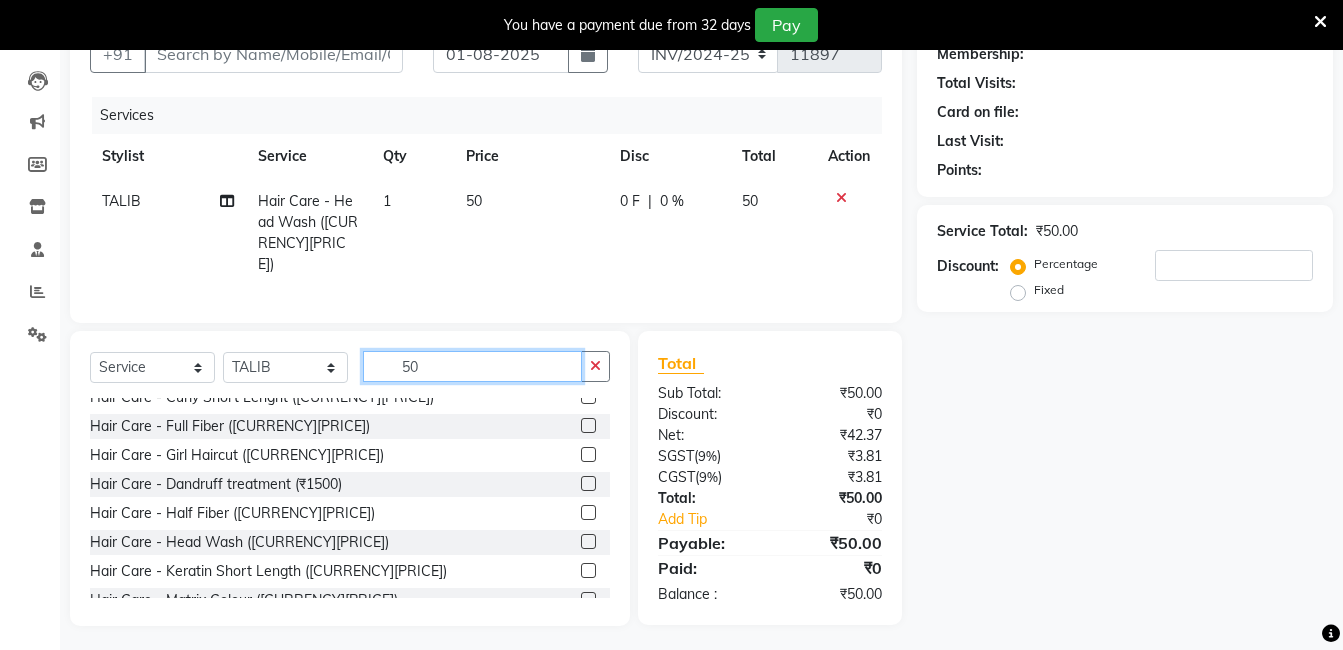 click on "50" 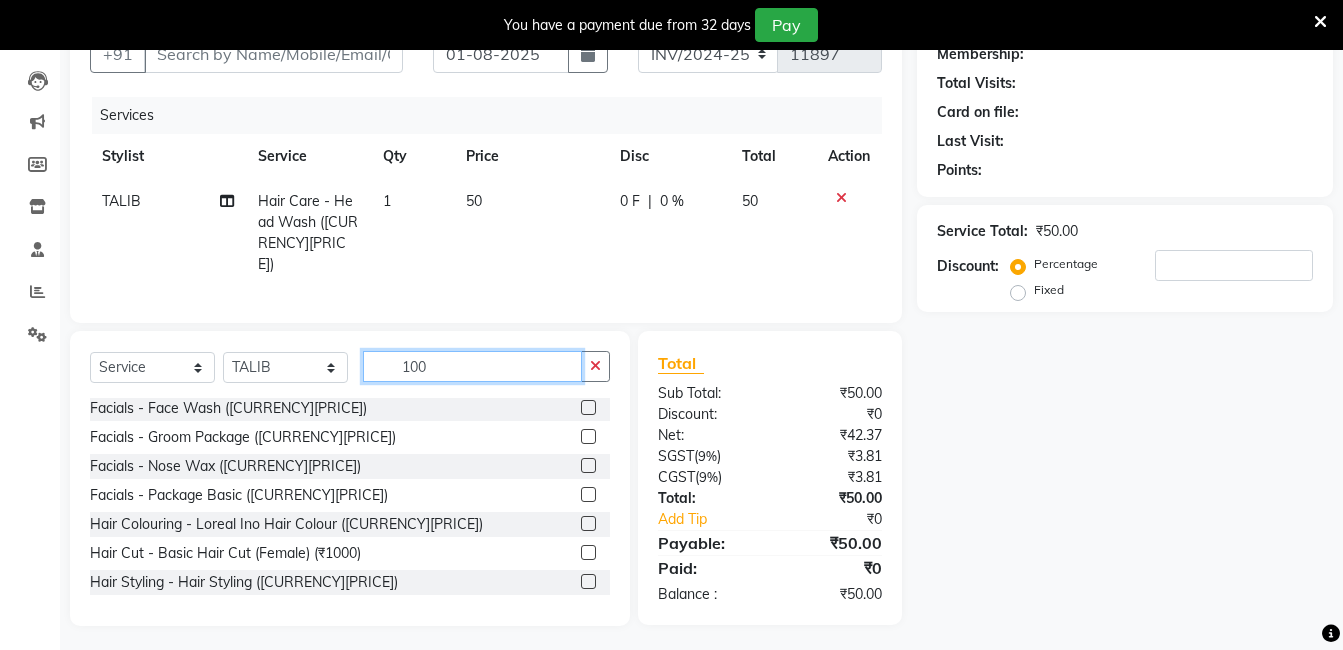 scroll, scrollTop: 90, scrollLeft: 0, axis: vertical 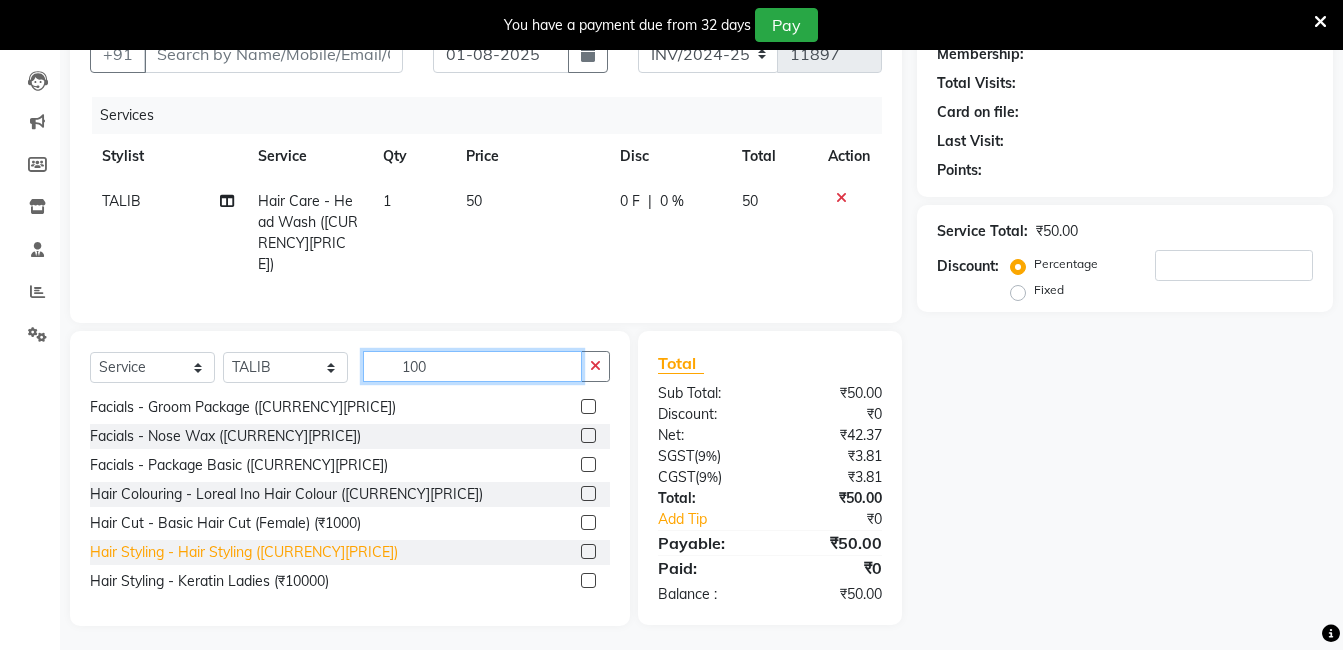 type on "100" 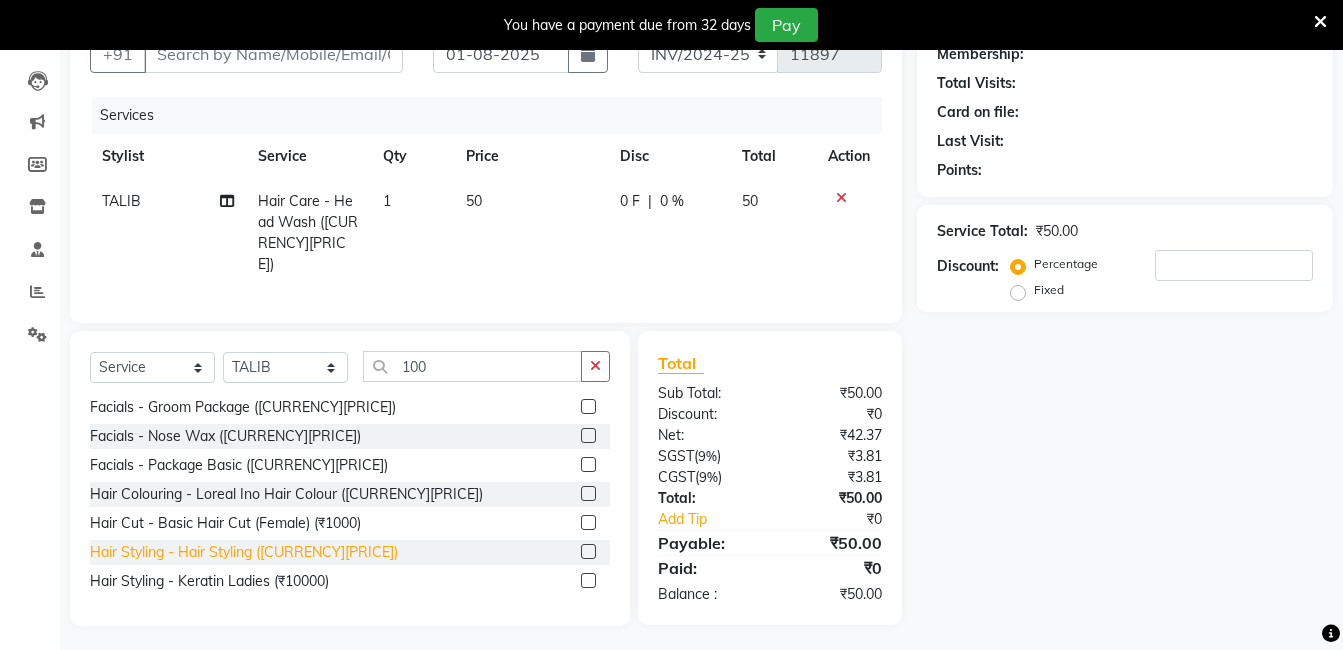 click on "Hair Styling - Hair Styling ([CURRENCY][PRICE])" 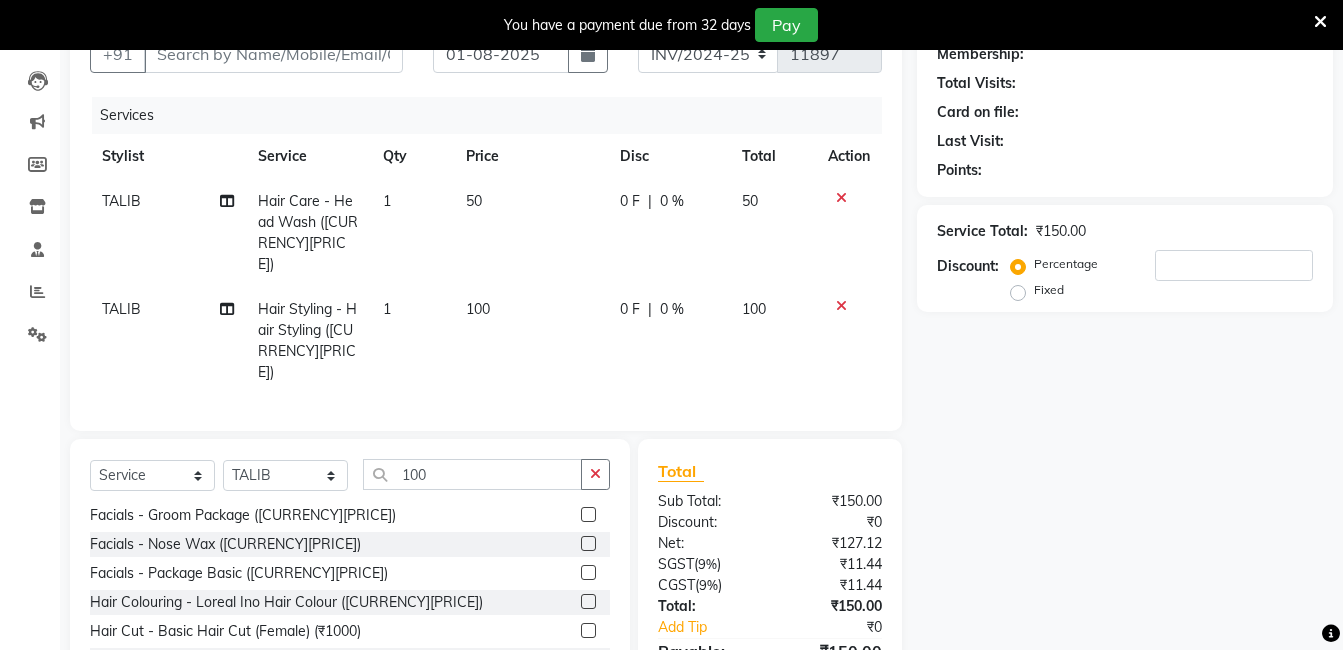 checkbox on "false" 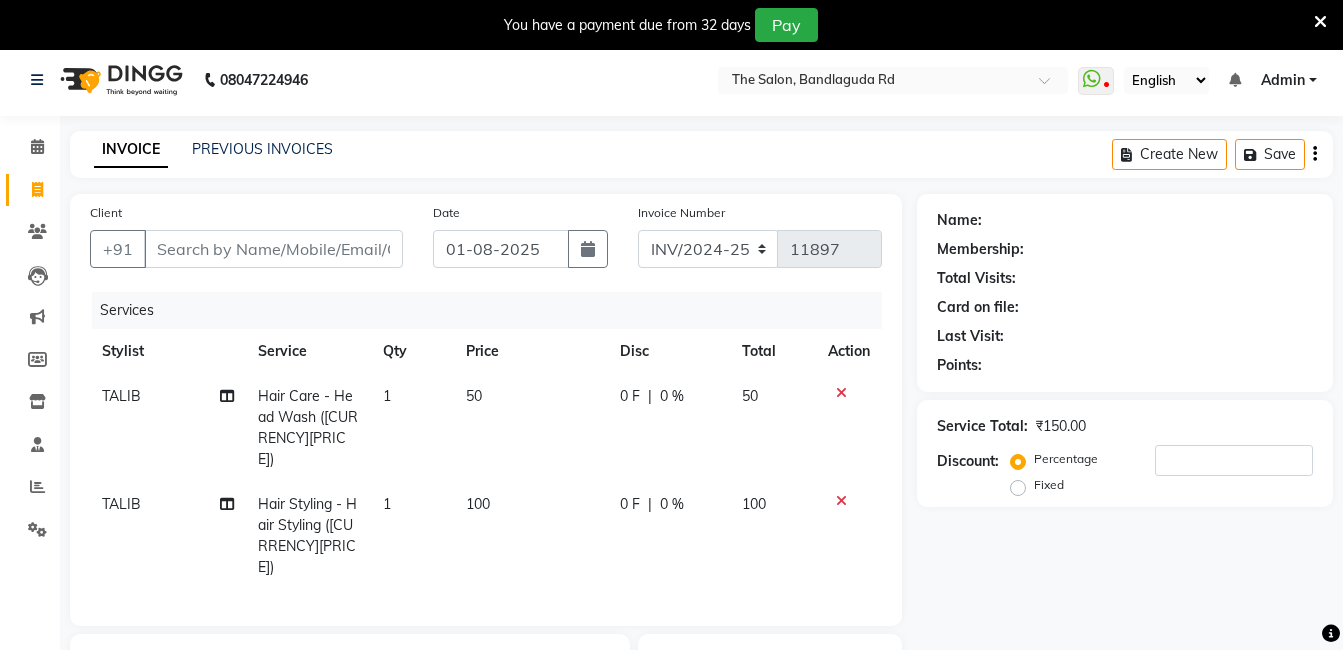 scroll, scrollTop: 0, scrollLeft: 0, axis: both 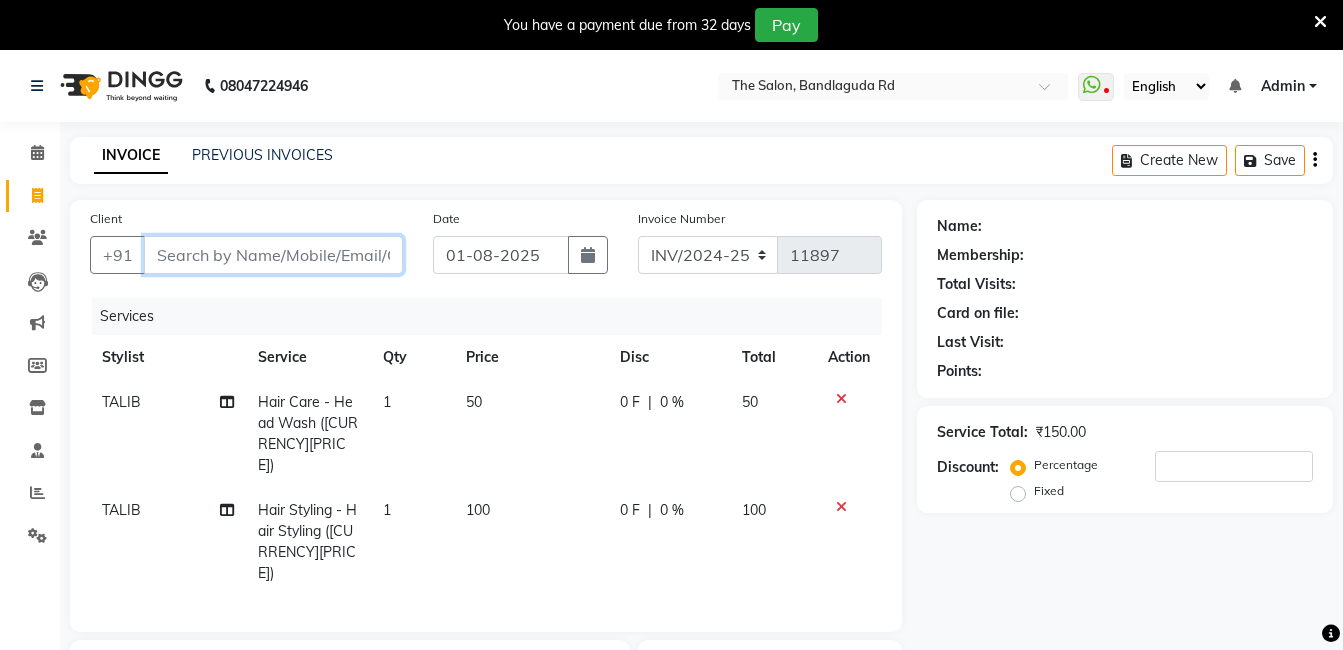 click on "Client" at bounding box center (273, 255) 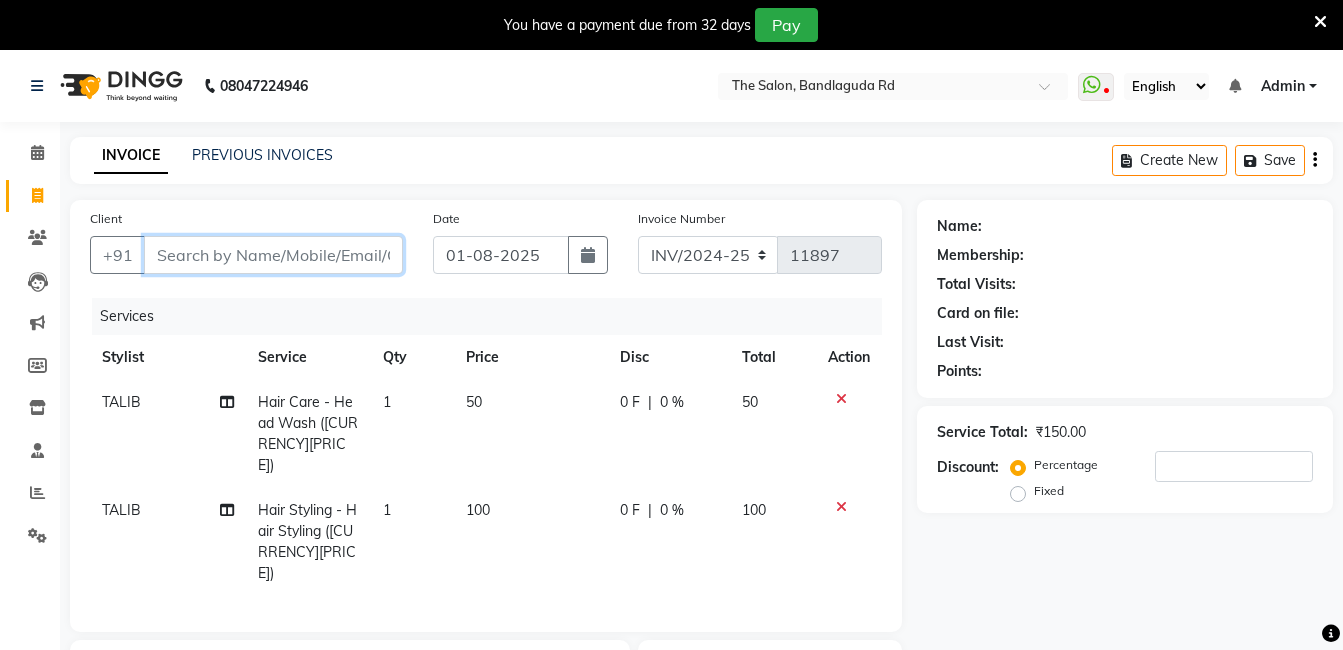 click on "Client" at bounding box center [273, 255] 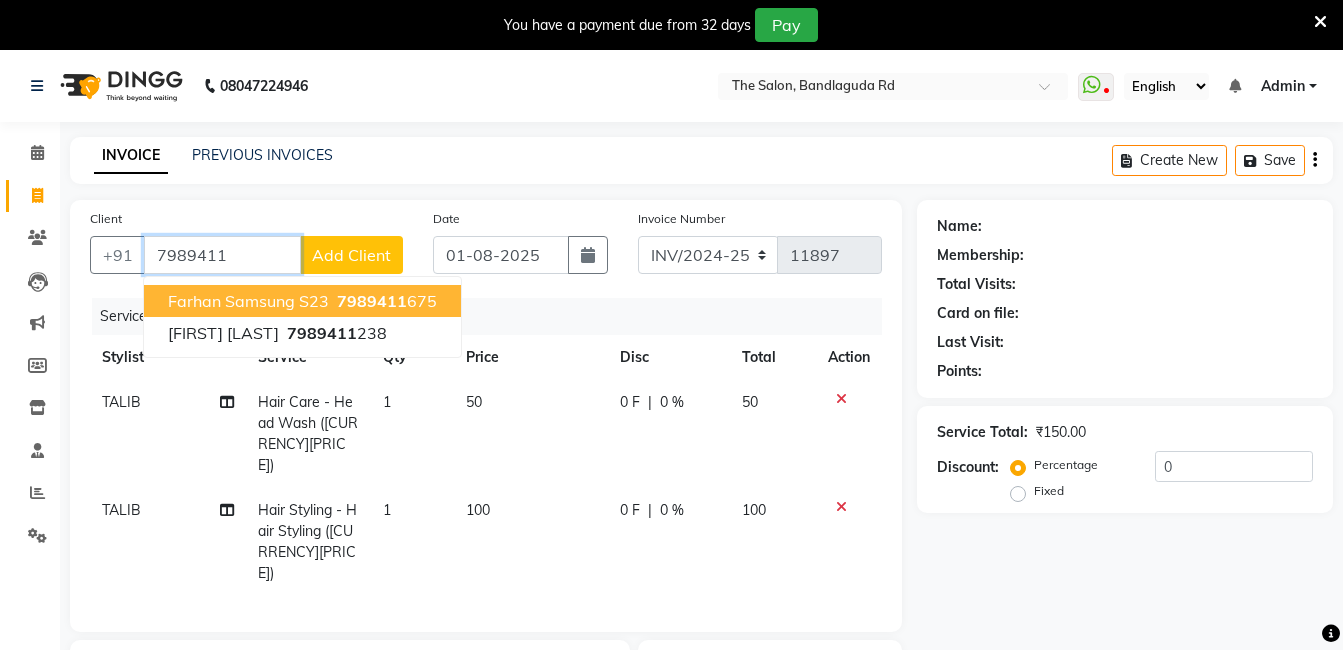 click on "[PHONE]" at bounding box center [385, 301] 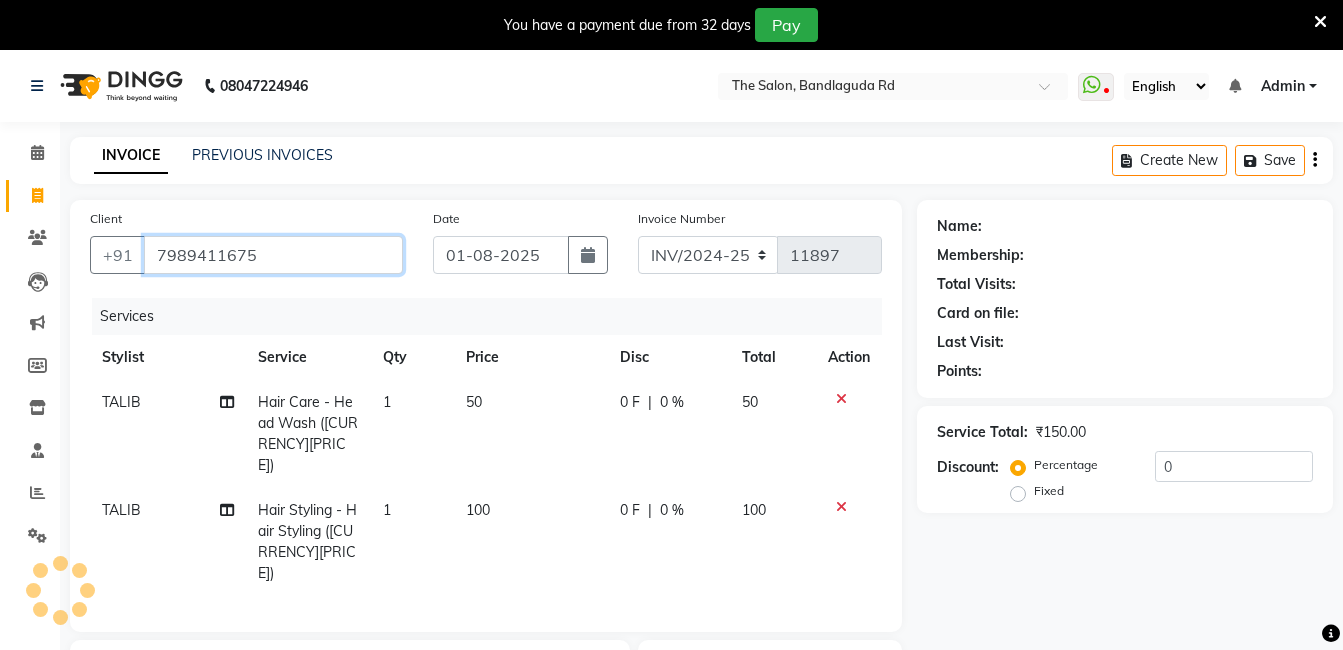 type on "7989411675" 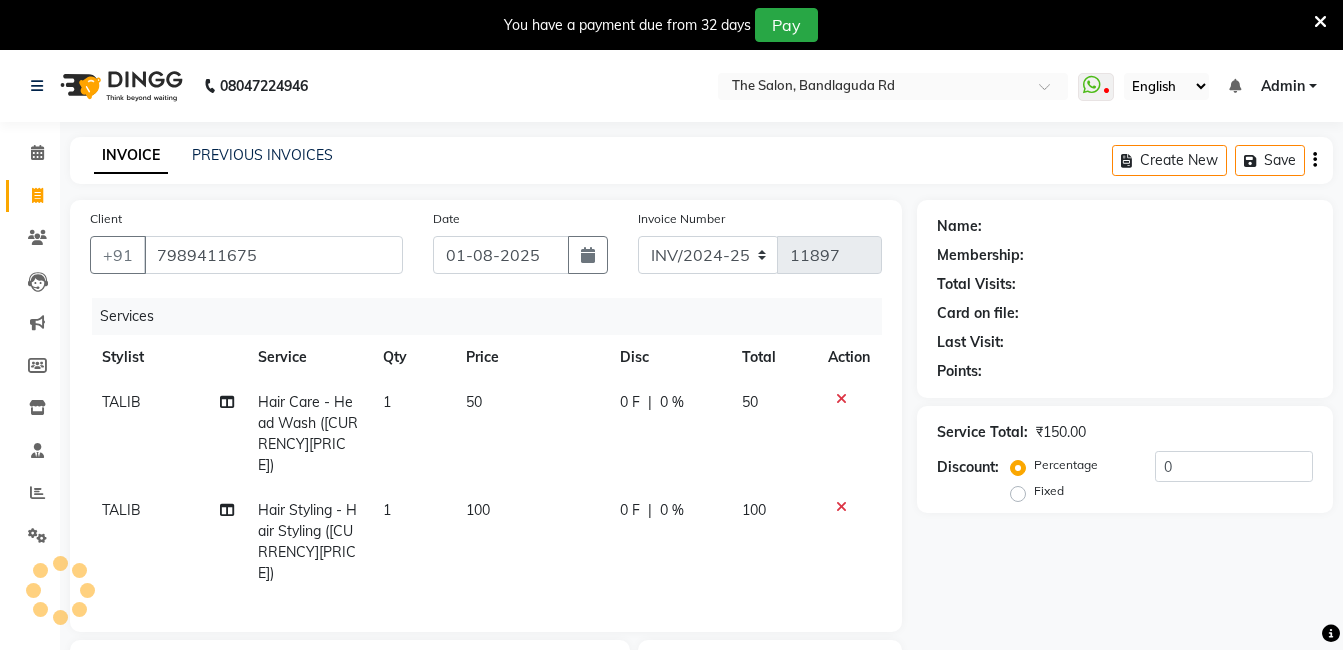 select on "2: Object" 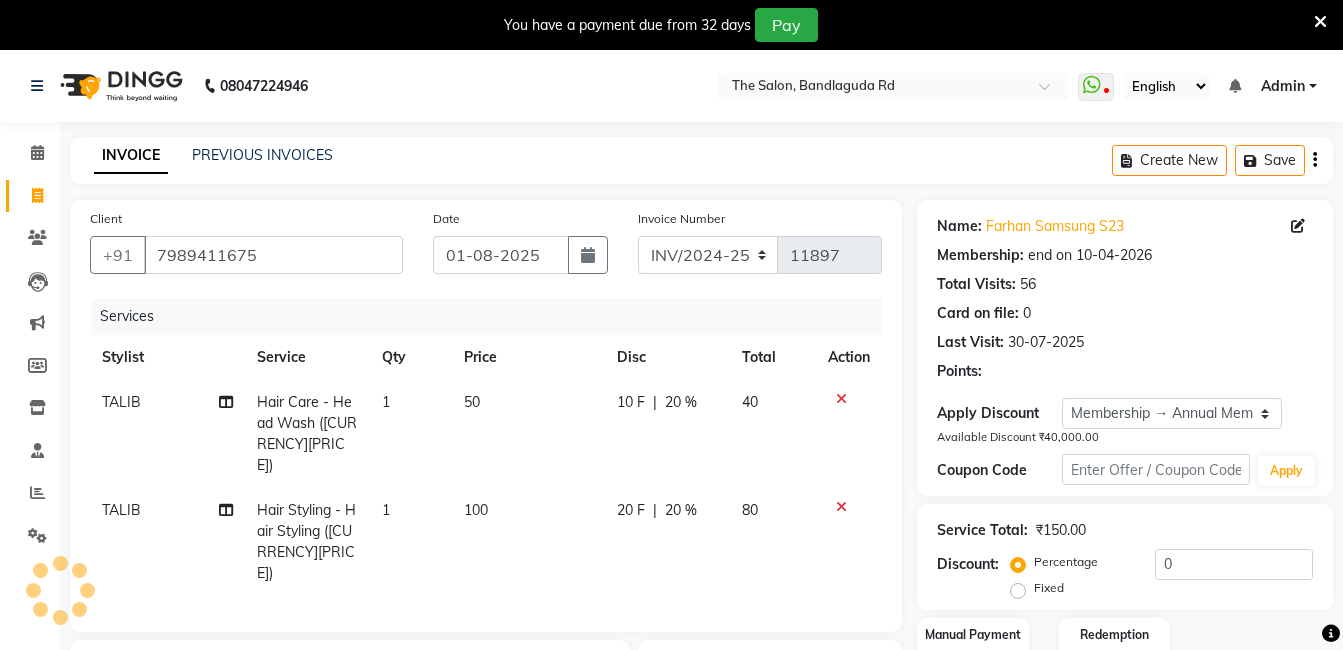 type on "20" 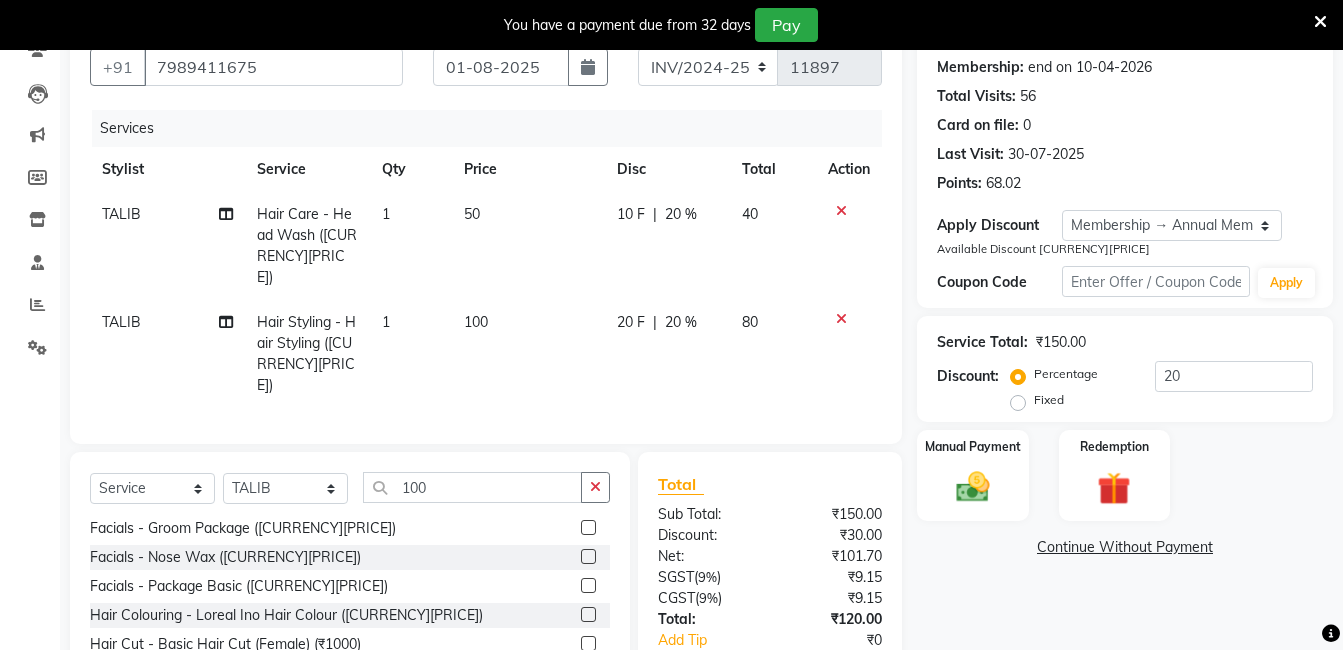 scroll, scrollTop: 193, scrollLeft: 0, axis: vertical 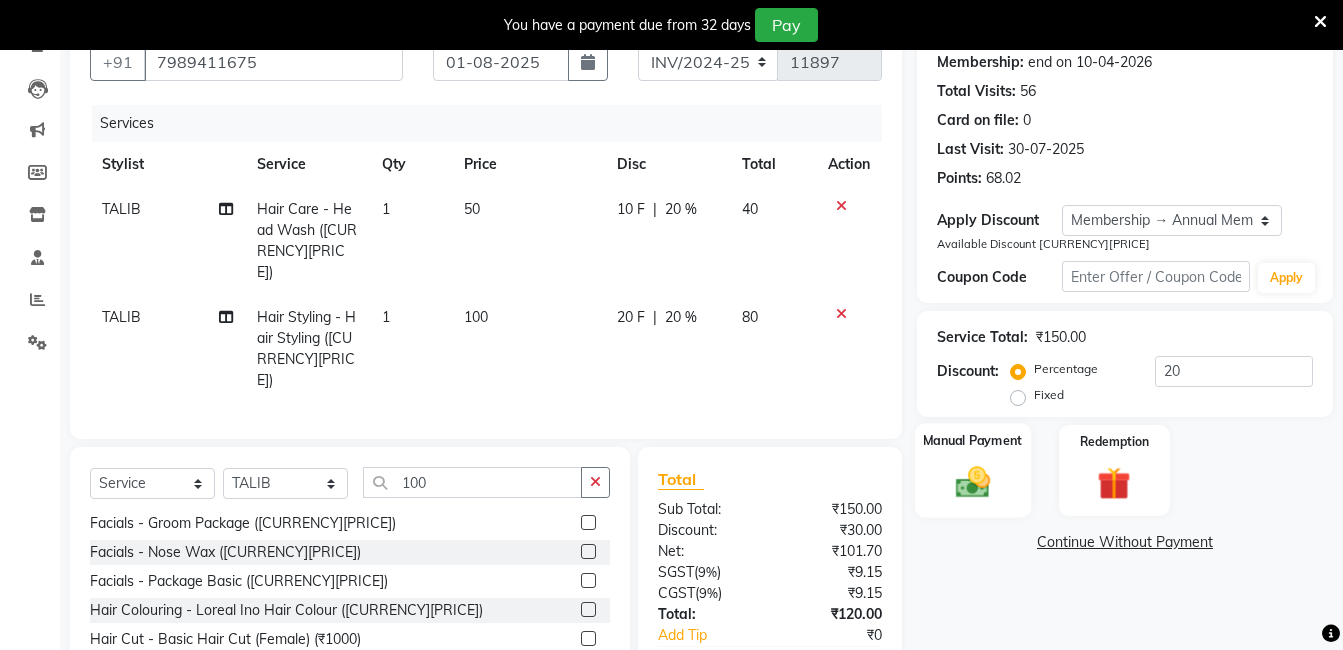 click 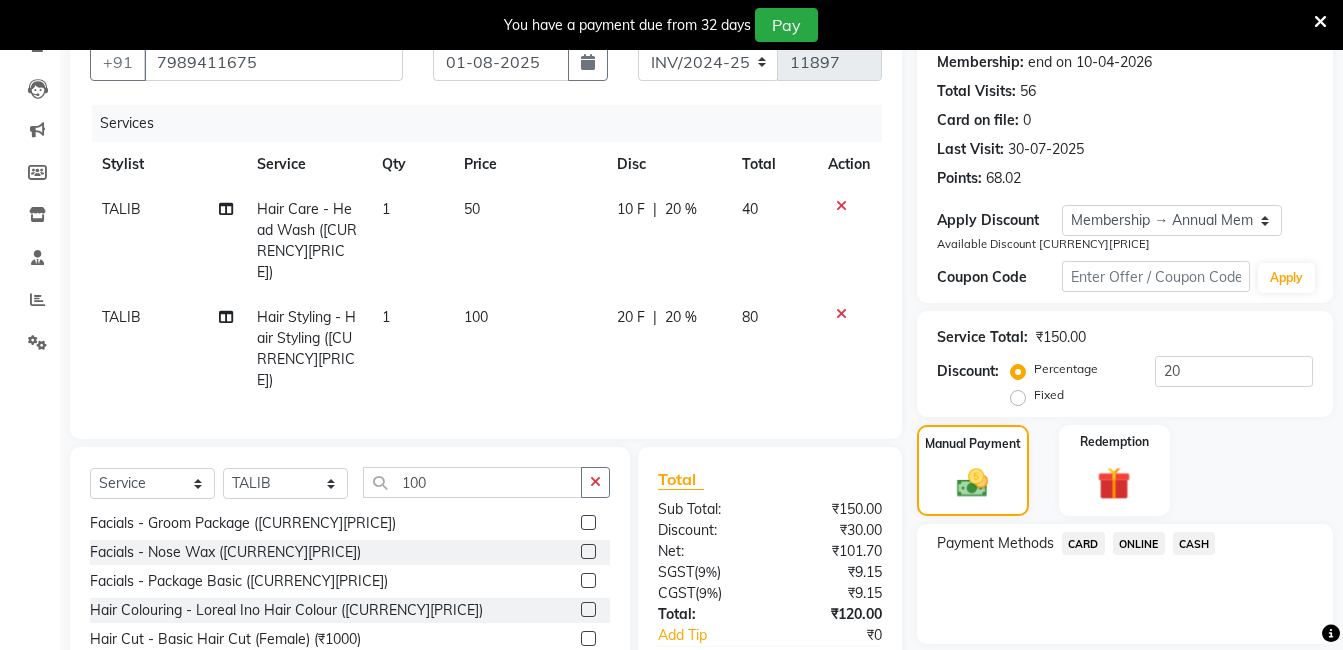 click on "ONLINE" 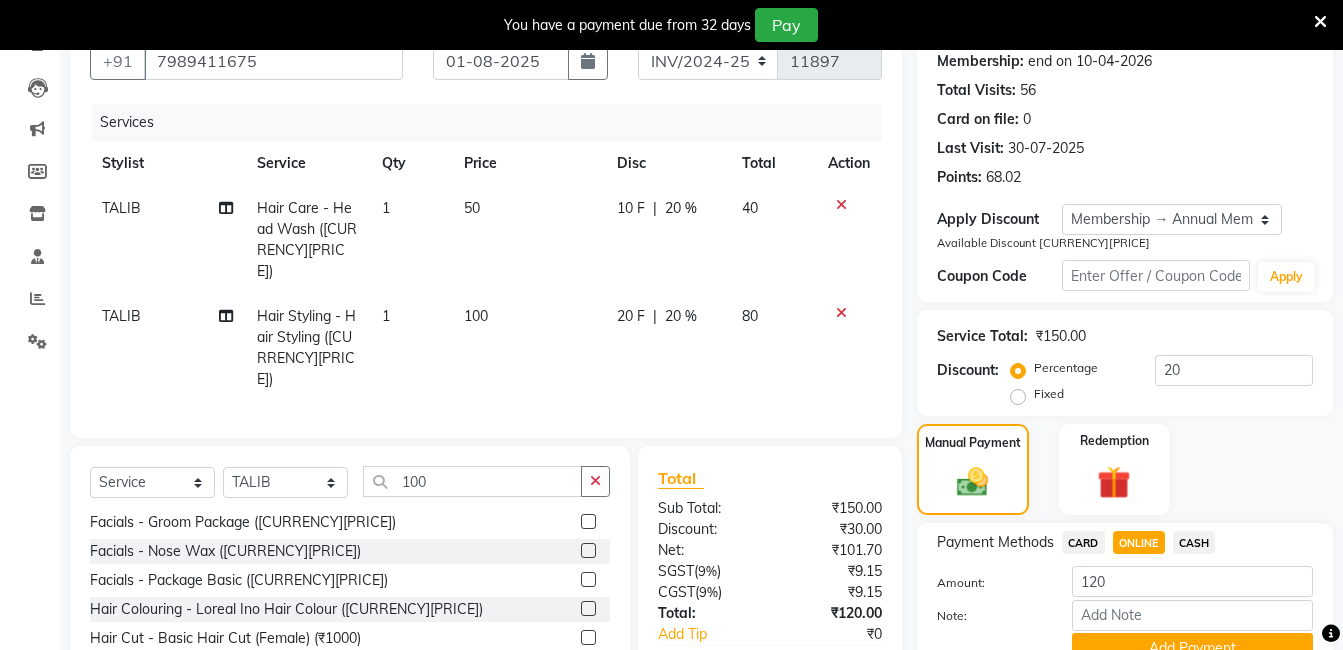 scroll, scrollTop: 287, scrollLeft: 0, axis: vertical 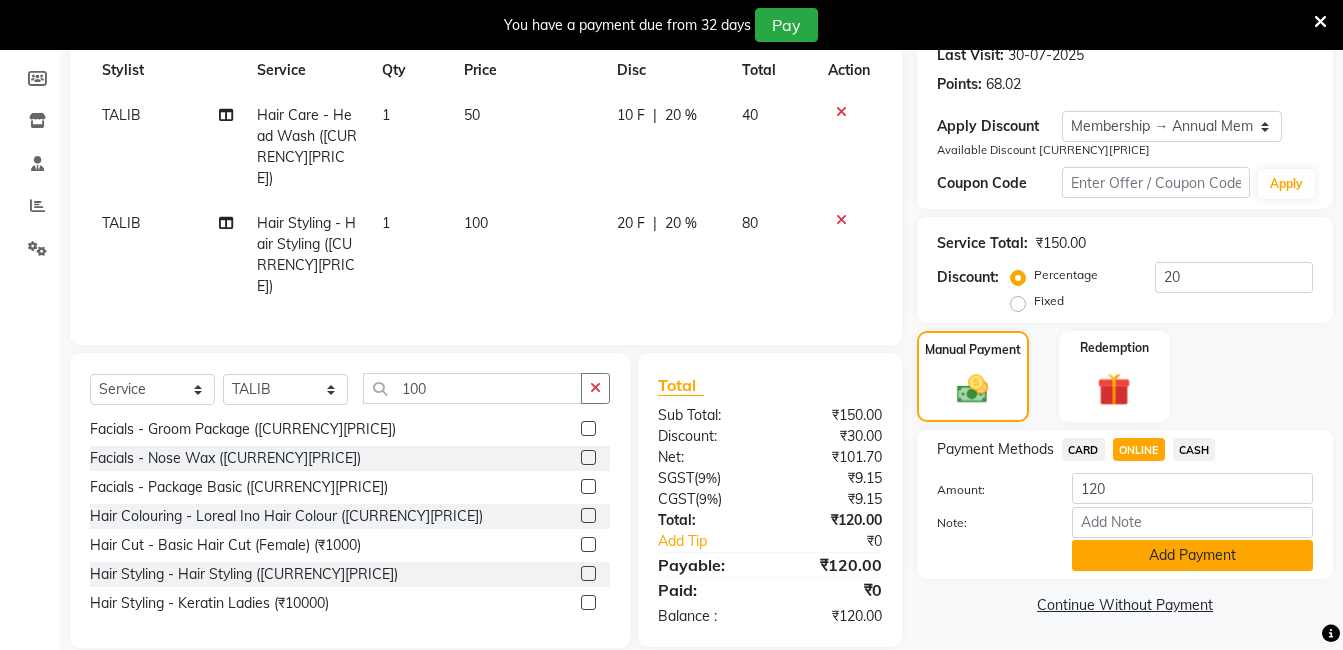 click on "Add Payment" 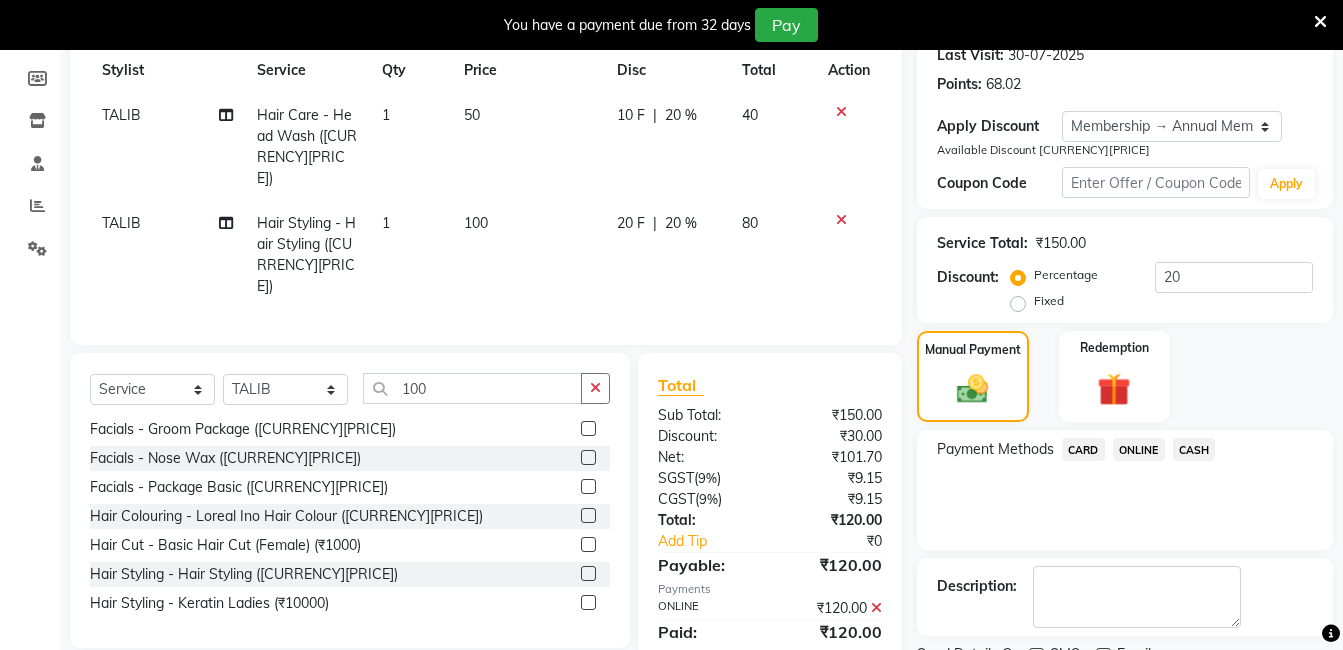 scroll, scrollTop: 457, scrollLeft: 0, axis: vertical 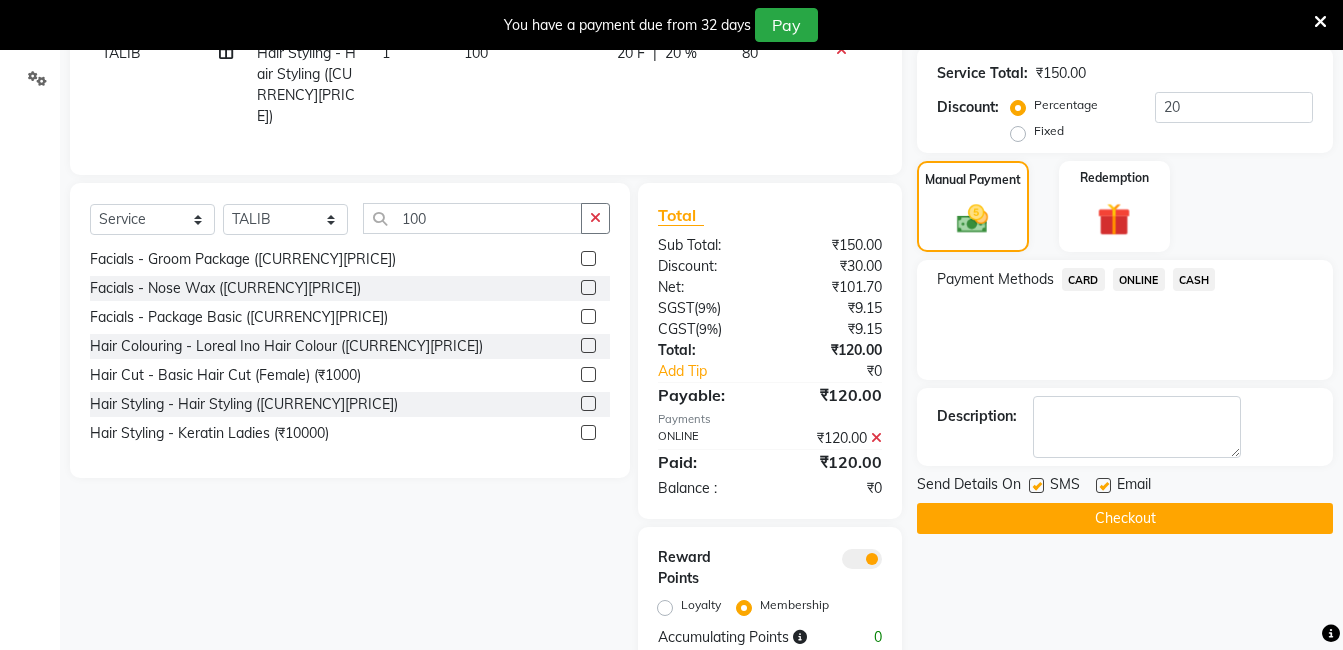 drag, startPoint x: 1161, startPoint y: 489, endPoint x: 1158, endPoint y: 499, distance: 10.440307 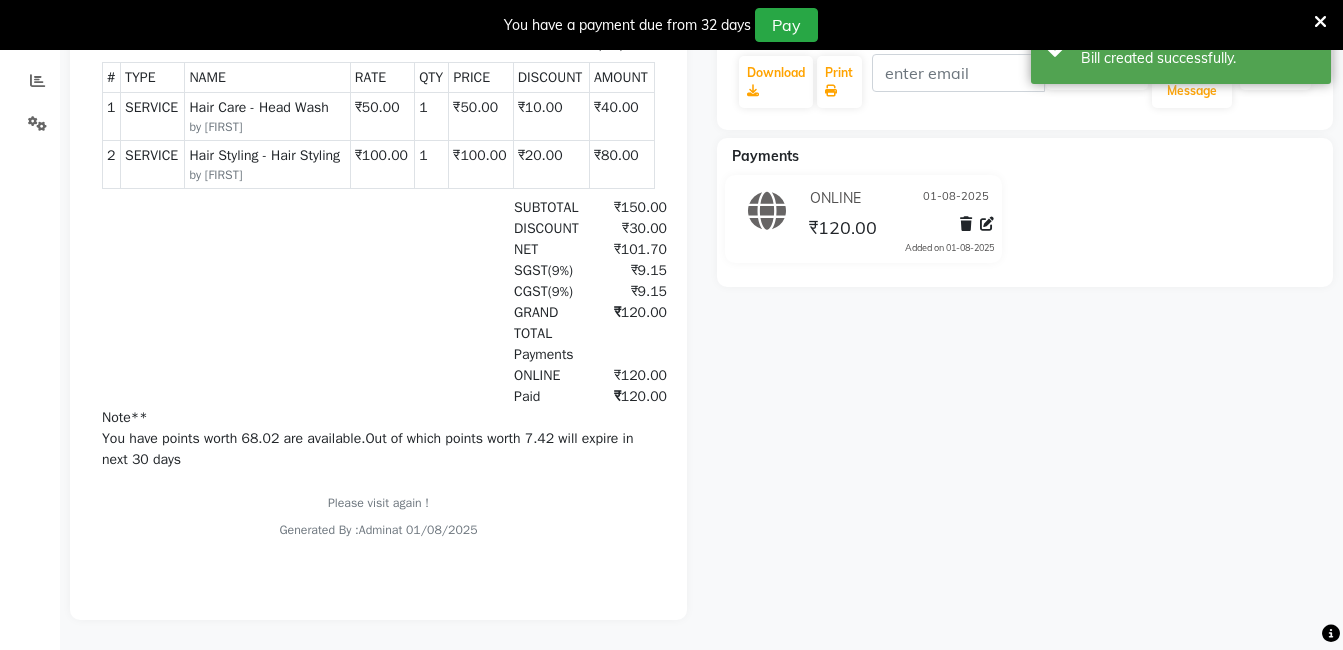scroll, scrollTop: 0, scrollLeft: 0, axis: both 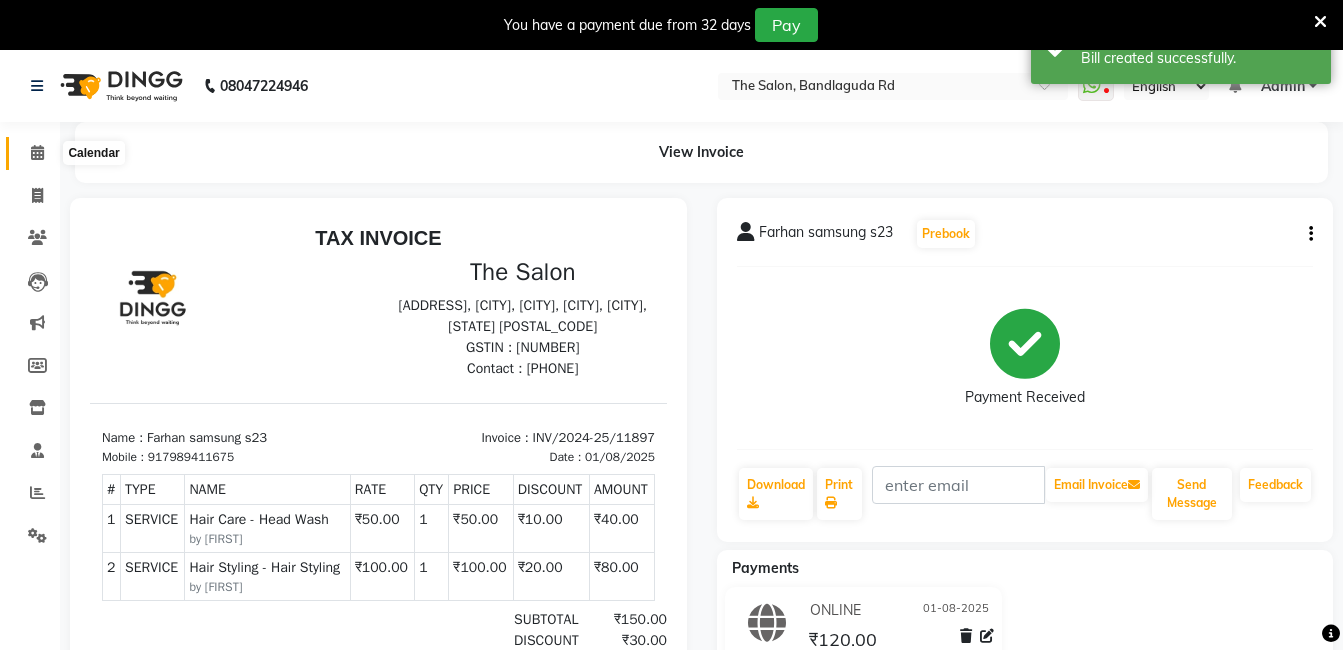 click 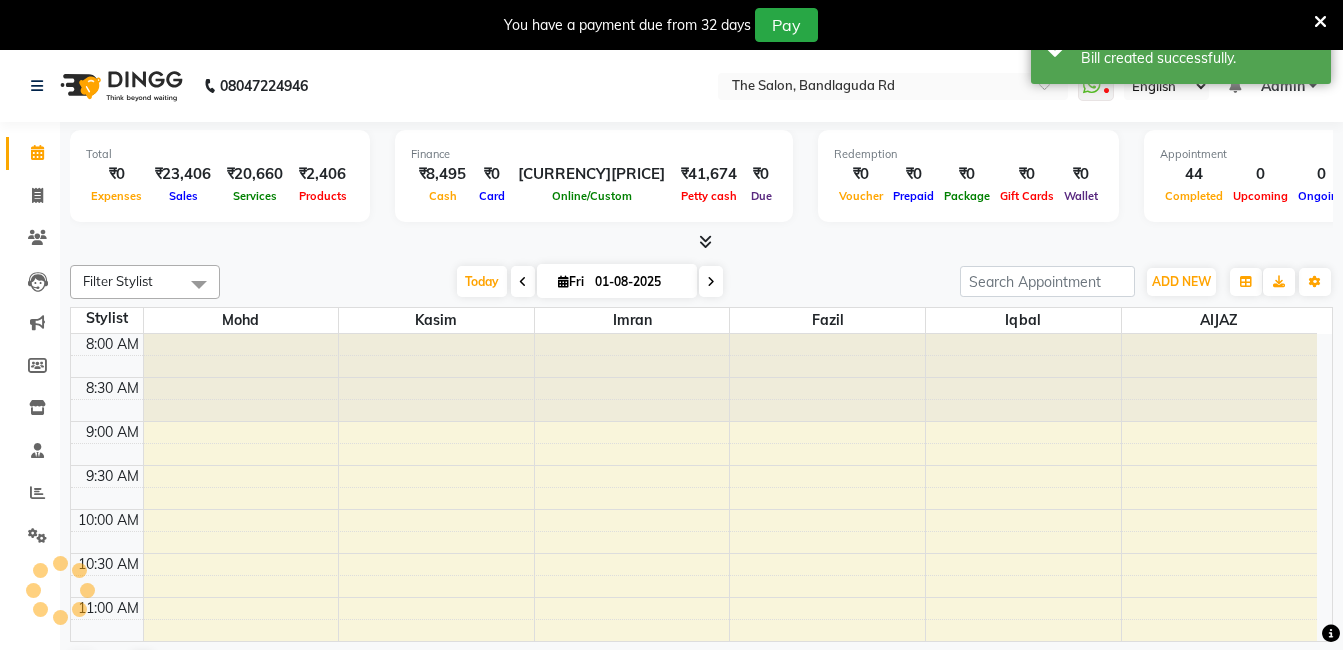 scroll, scrollTop: 0, scrollLeft: 0, axis: both 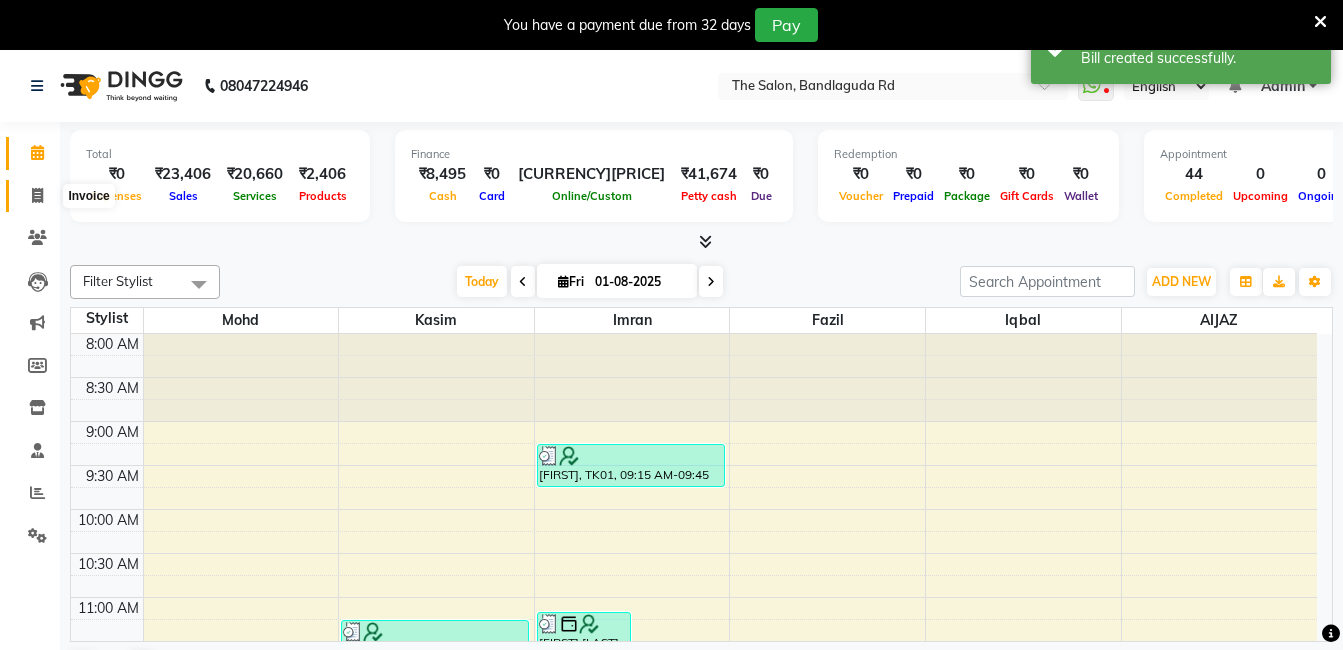 click 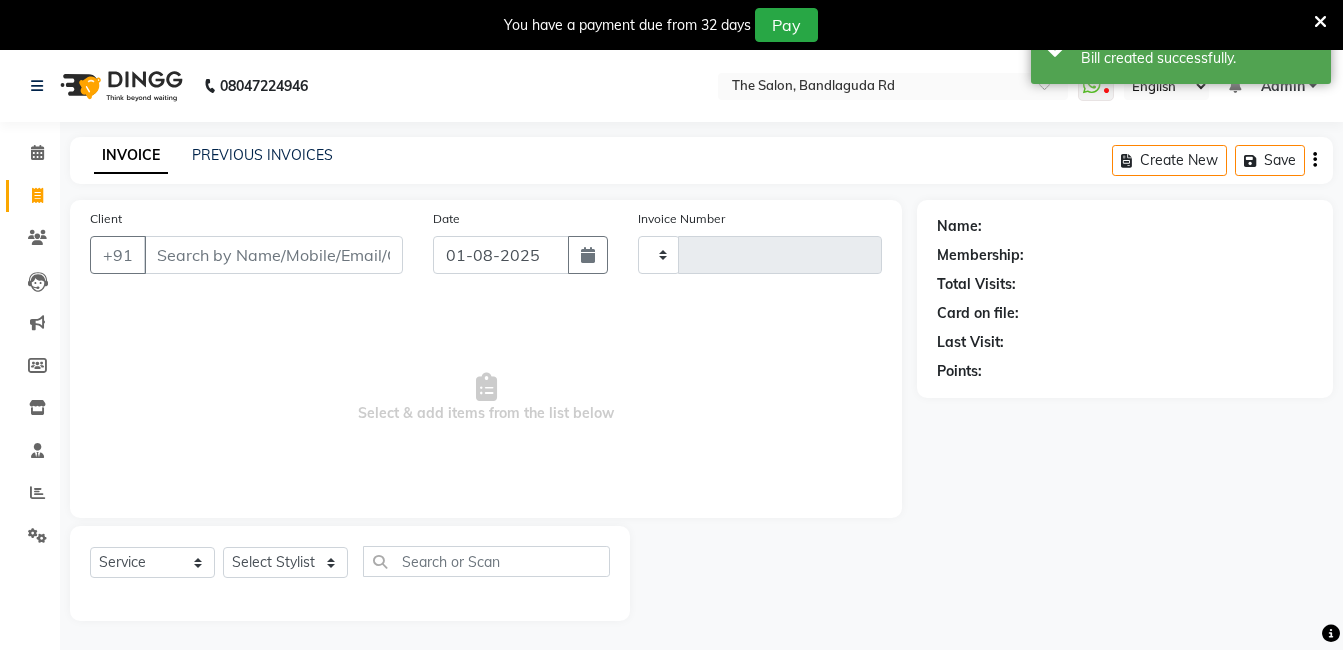 type on "11898" 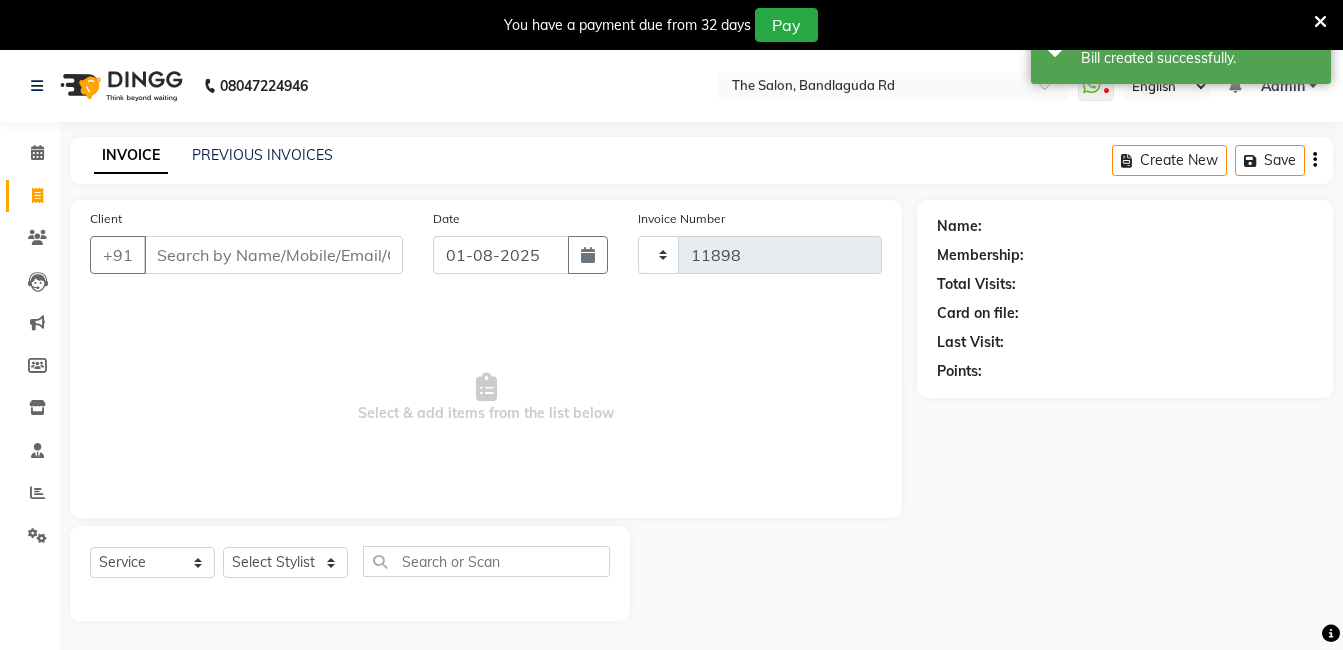 select on "5198" 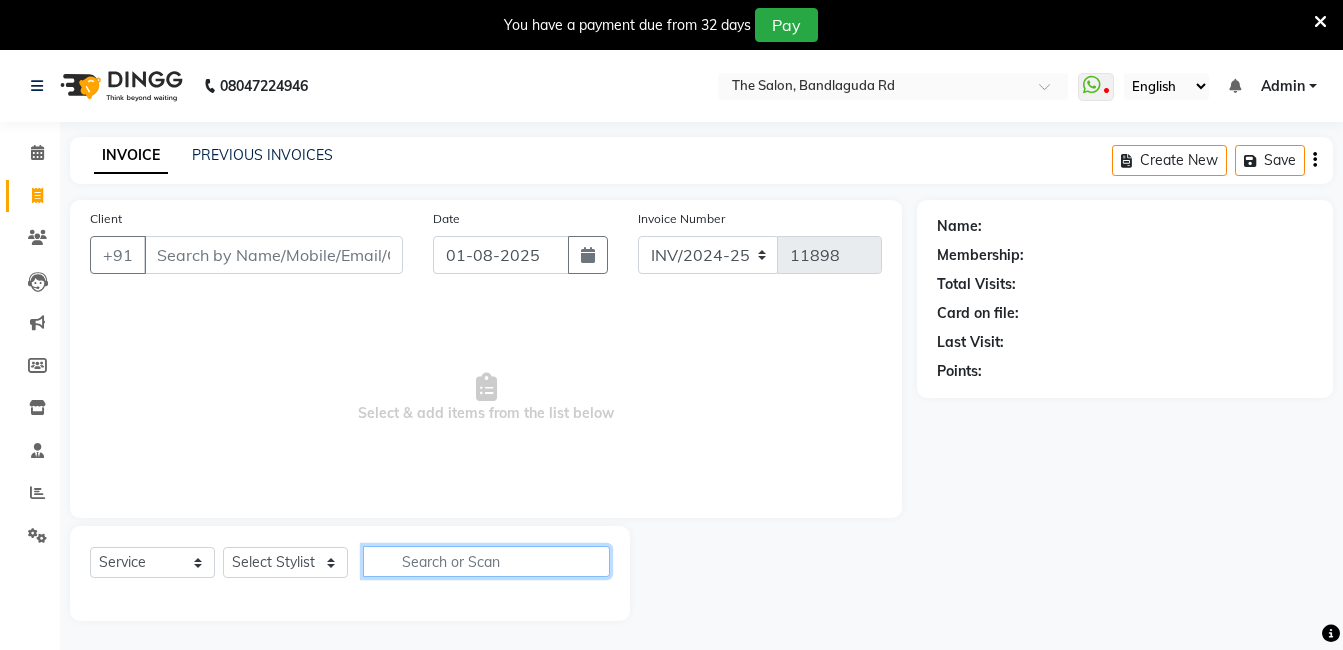 click 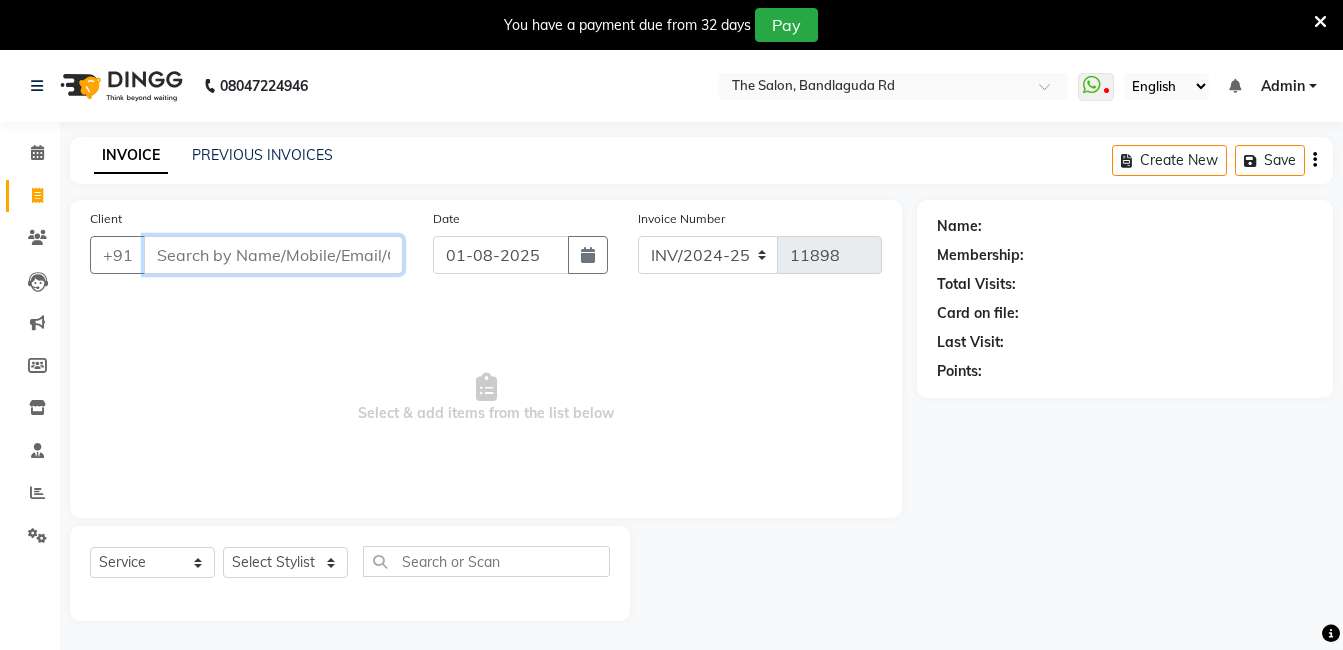 click on "Client" at bounding box center (273, 255) 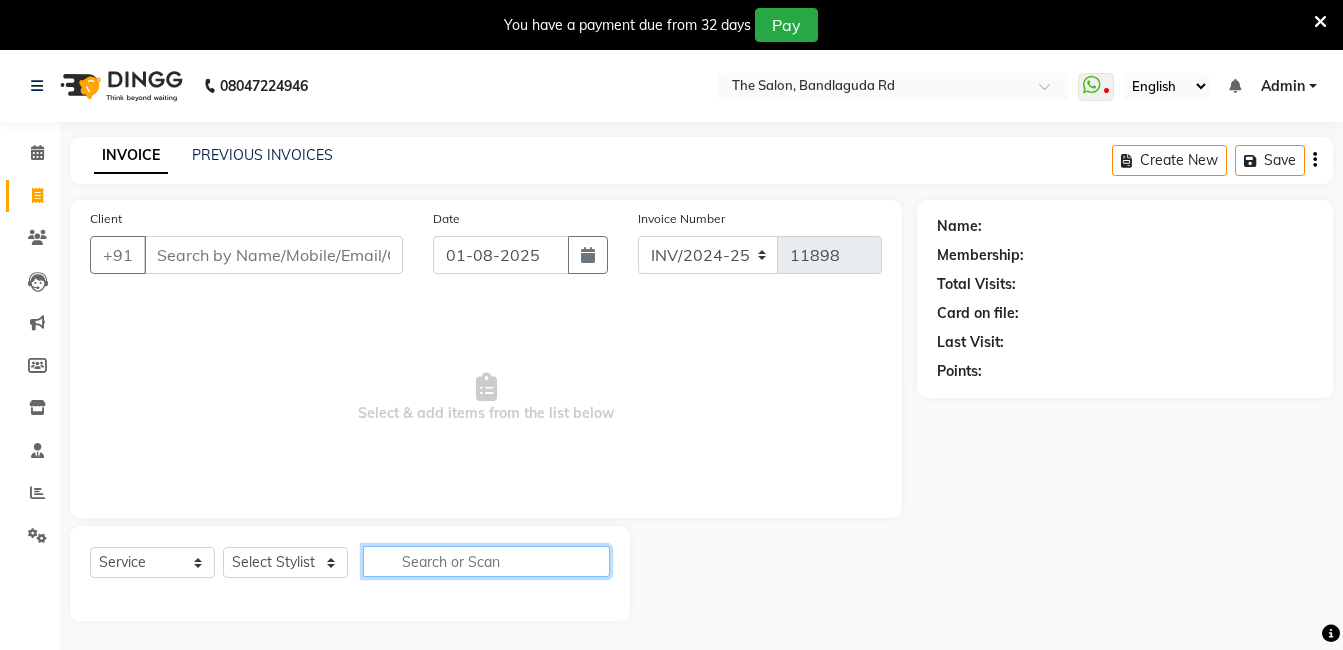 click 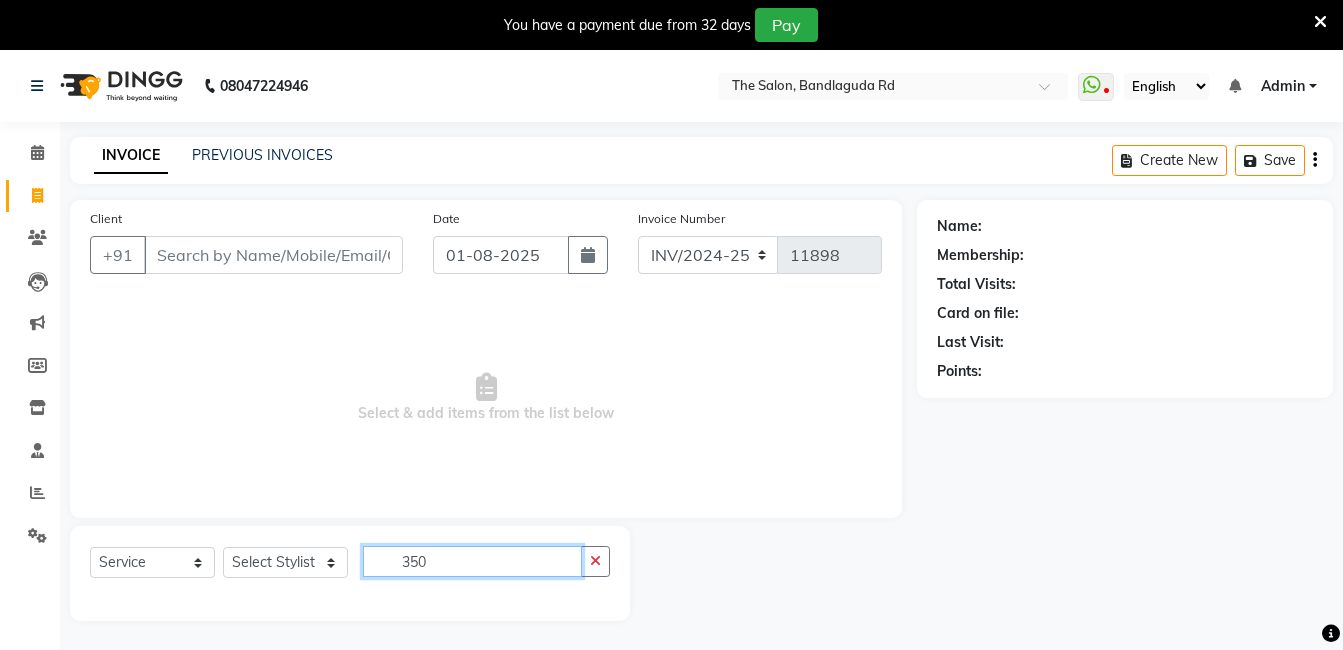 type on "350" 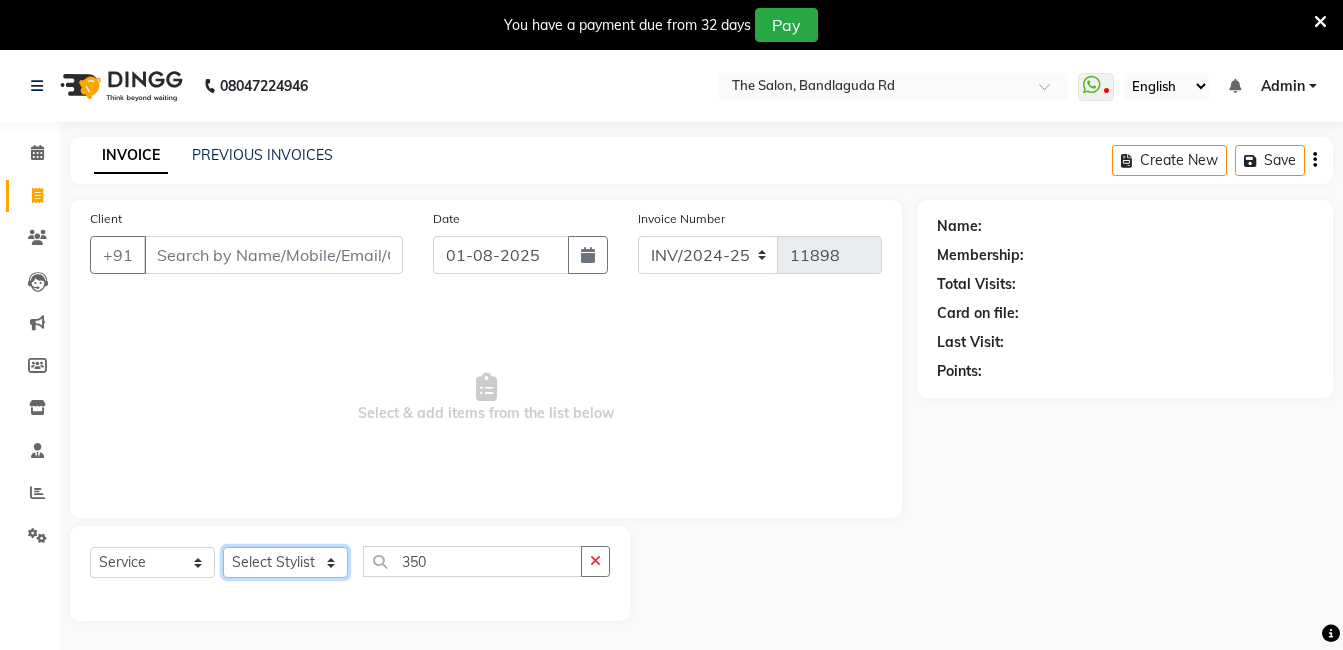 click on "Select Stylist [FIRST] [FIRST] [FIRST] [FIRST] [FIRST] [FIRST] [FIRST] [FIRST] [FIRST] [FIRST]" 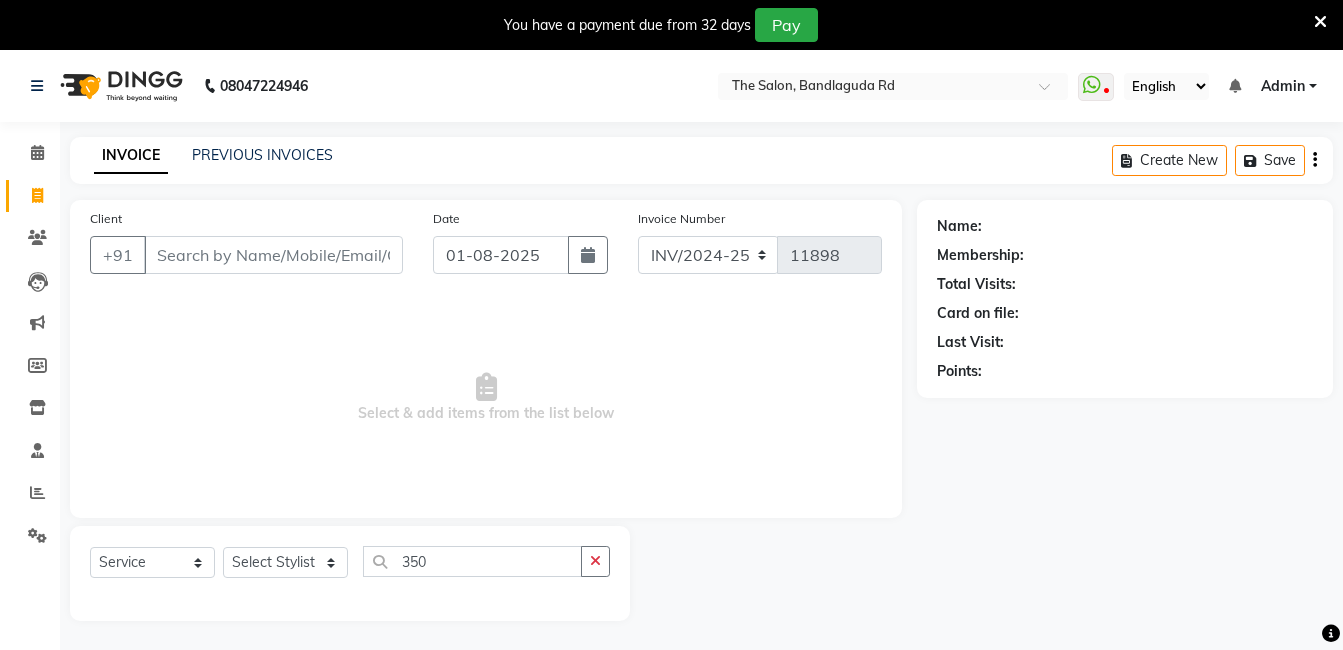 click 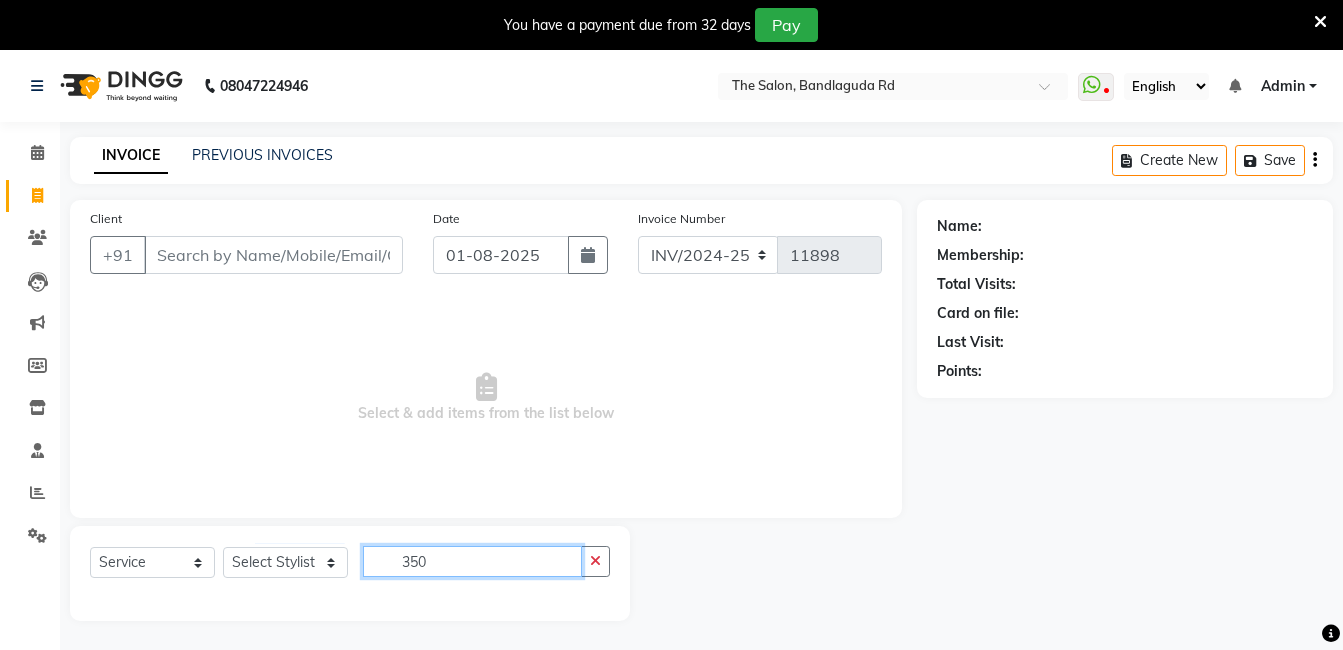 type 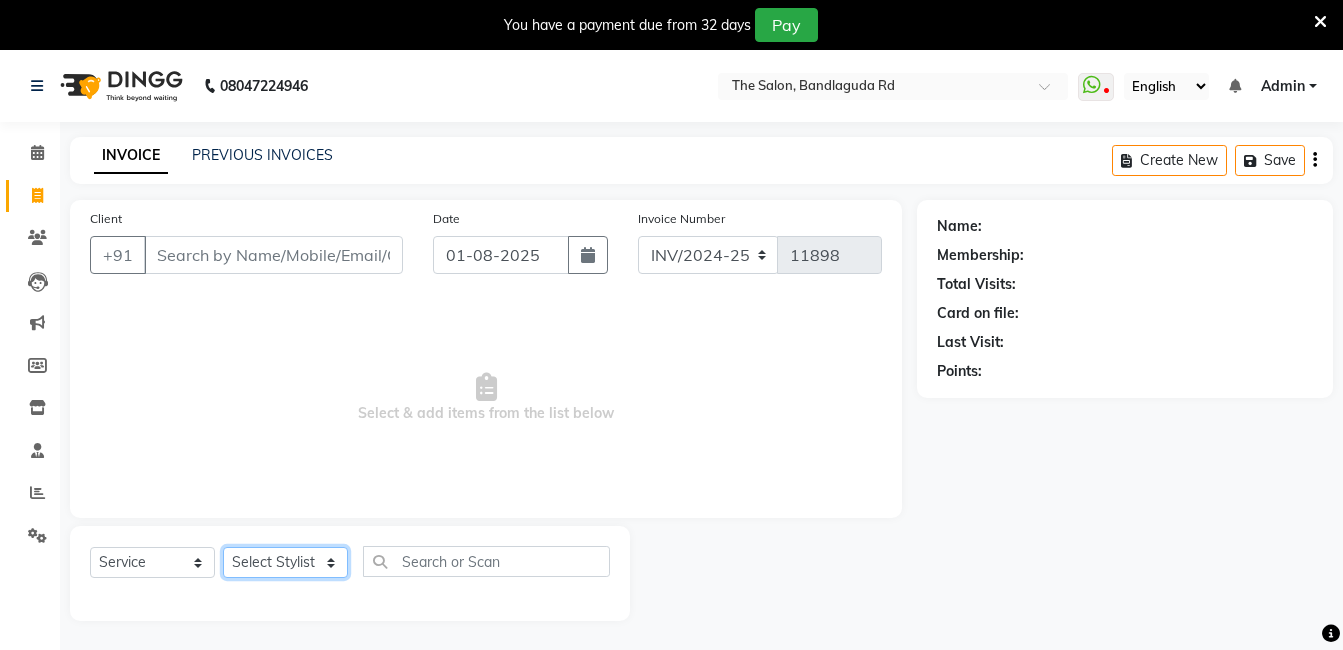 click on "Select Stylist [FIRST] [FIRST] [FIRST] [FIRST] [FIRST] [FIRST] [FIRST] [FIRST] [FIRST] [FIRST]" 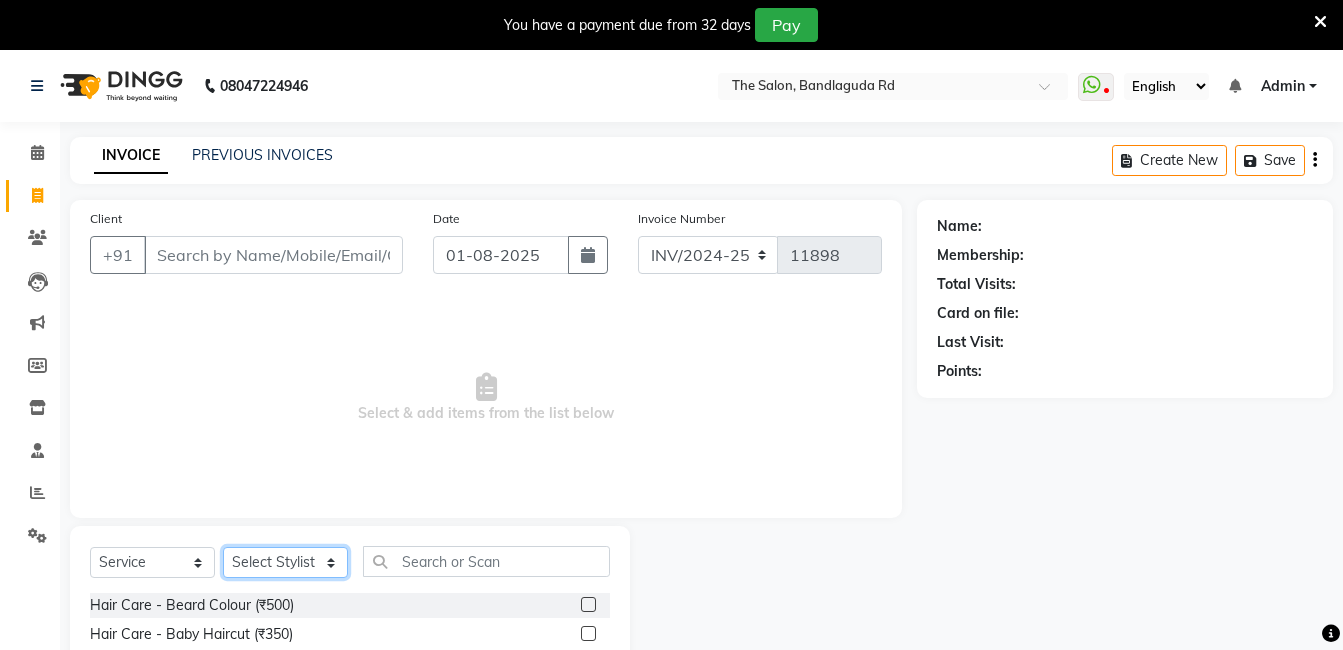 click on "Select Stylist [FIRST] [FIRST] [FIRST] [FIRST] [FIRST] [FIRST] [FIRST] [FIRST] [FIRST] [FIRST]" 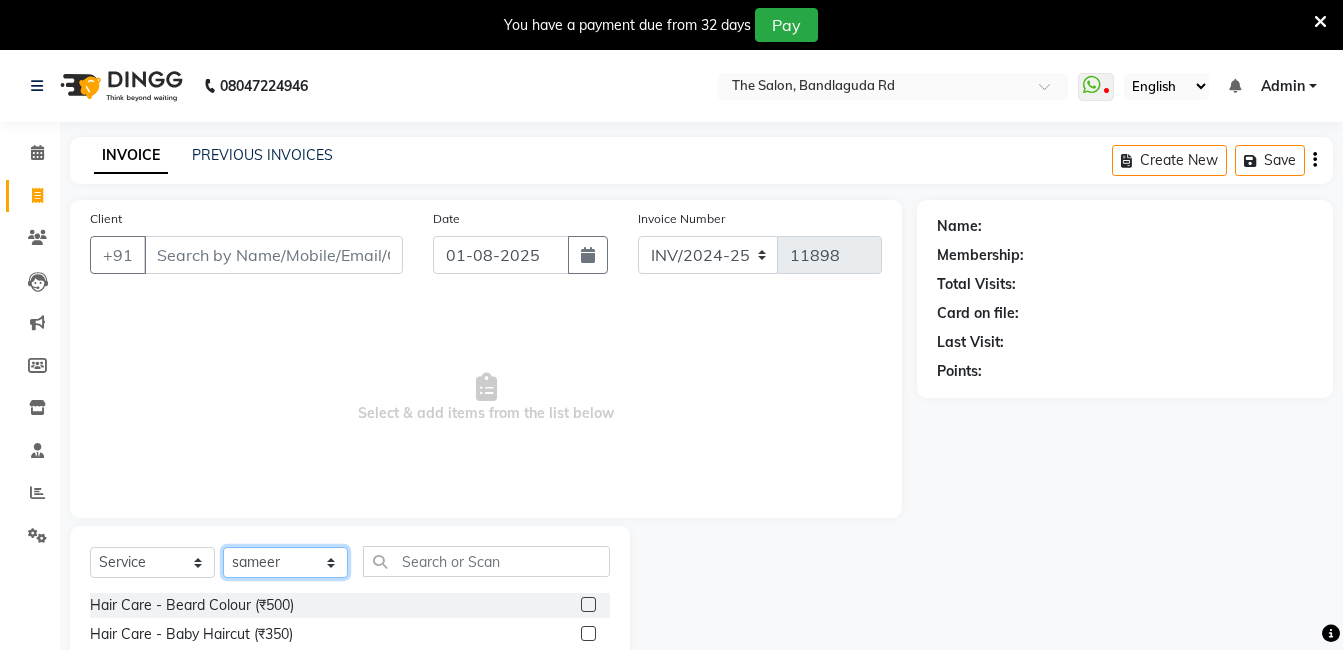 click on "Select Stylist [FIRST] [FIRST] [FIRST] [FIRST] [FIRST] [FIRST] [FIRST] [FIRST] [FIRST] [FIRST]" 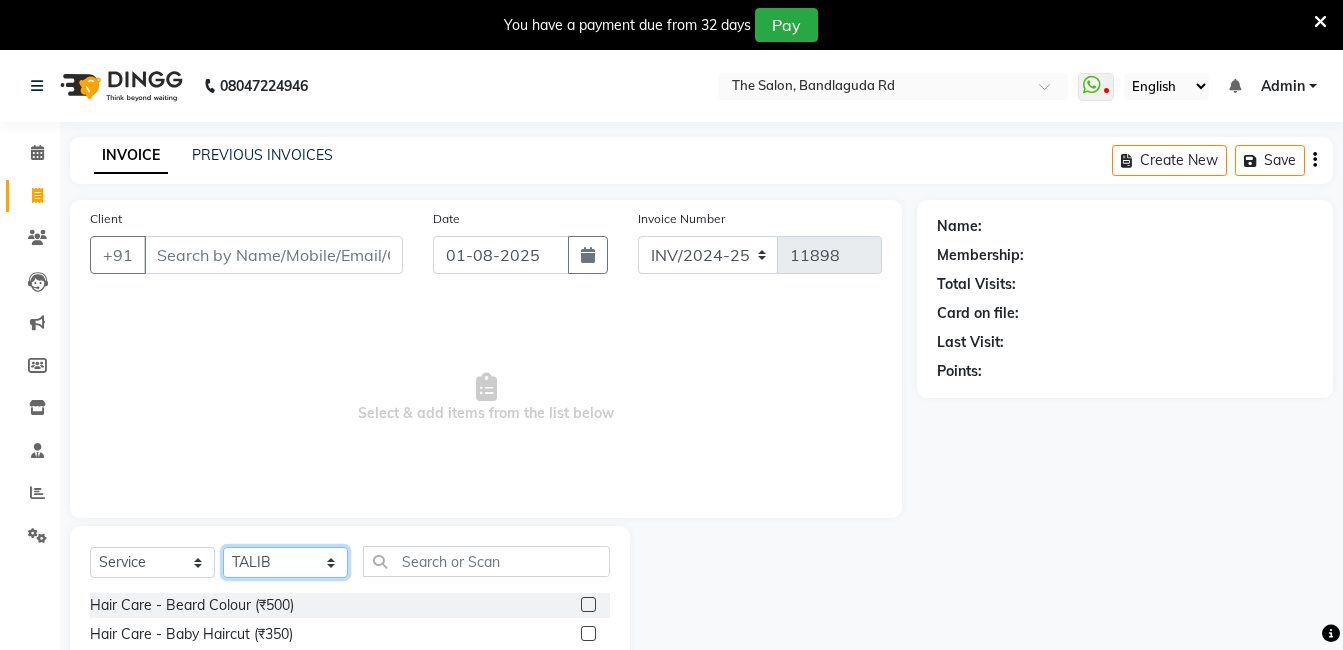 click on "Select Stylist [FIRST] [FIRST] [FIRST] [FIRST] [FIRST] [FIRST] [FIRST] [FIRST] [FIRST] [FIRST]" 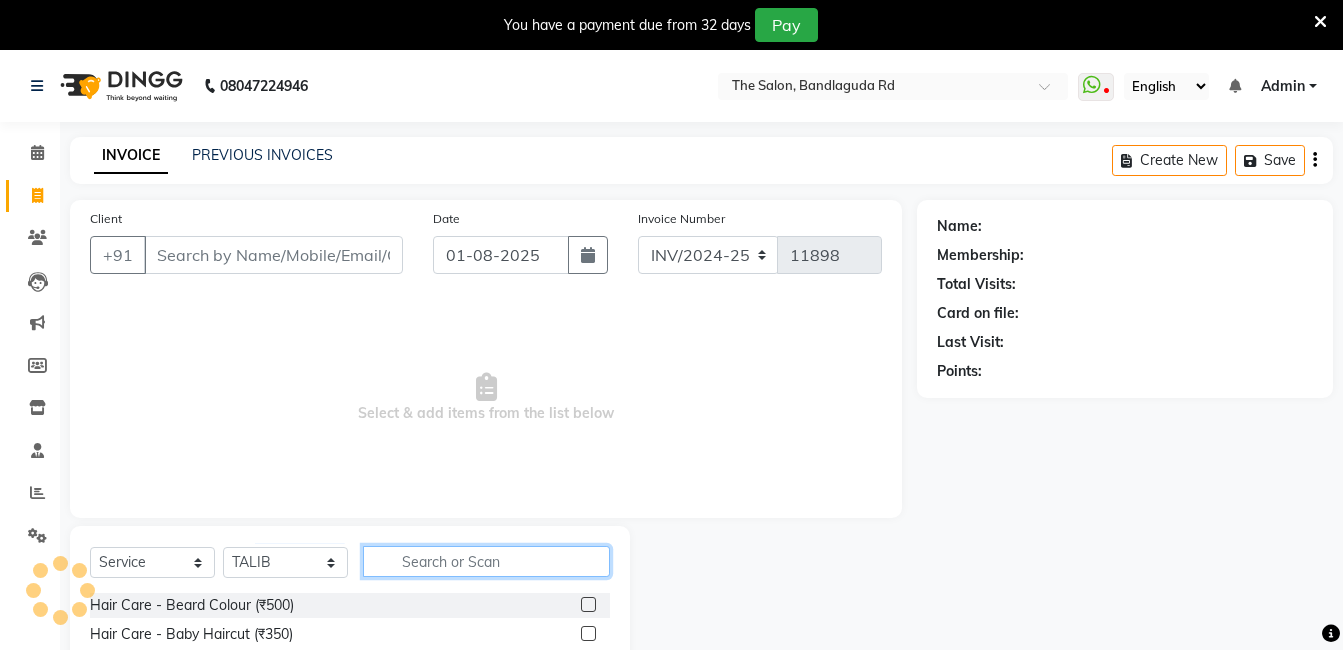 click 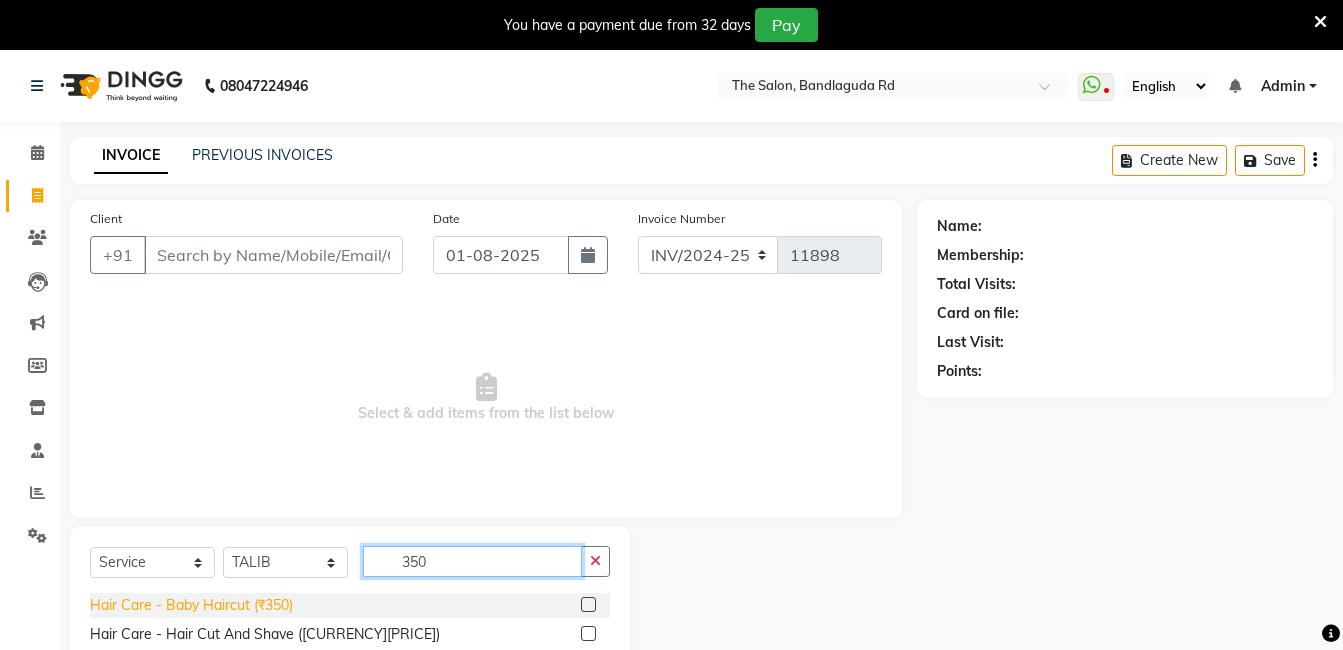type on "350" 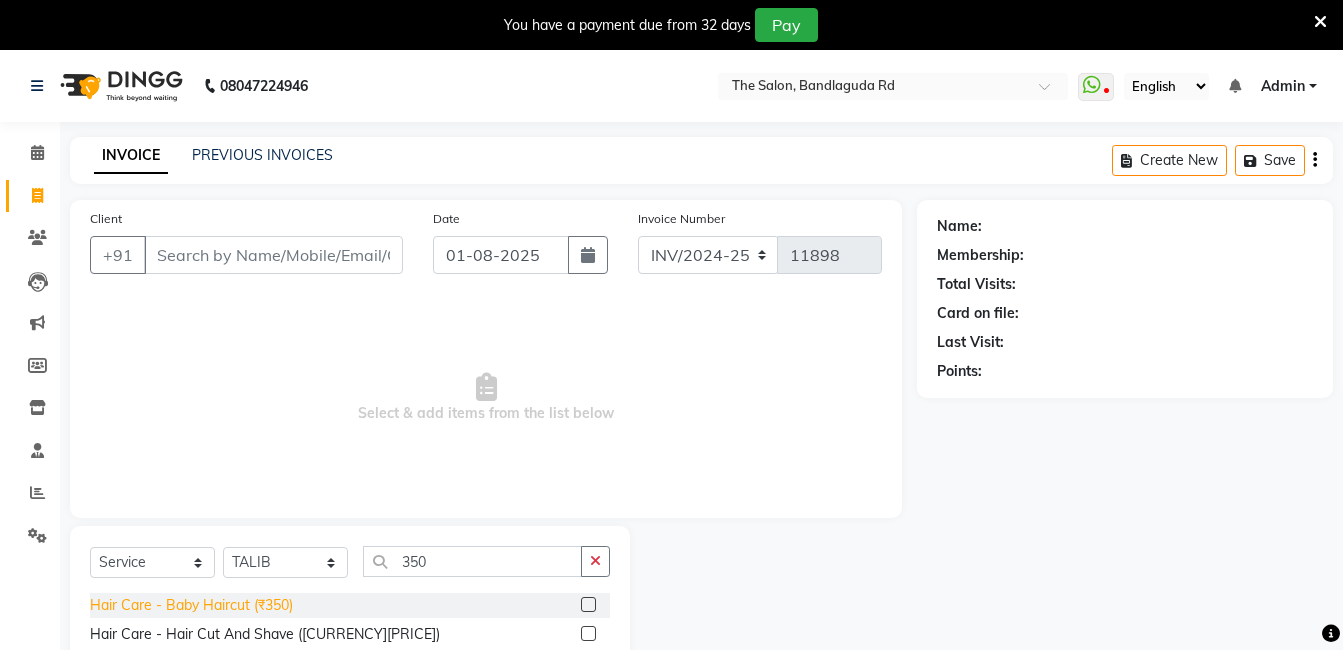 click on "Hair Care - Baby Haircut (₹350)" 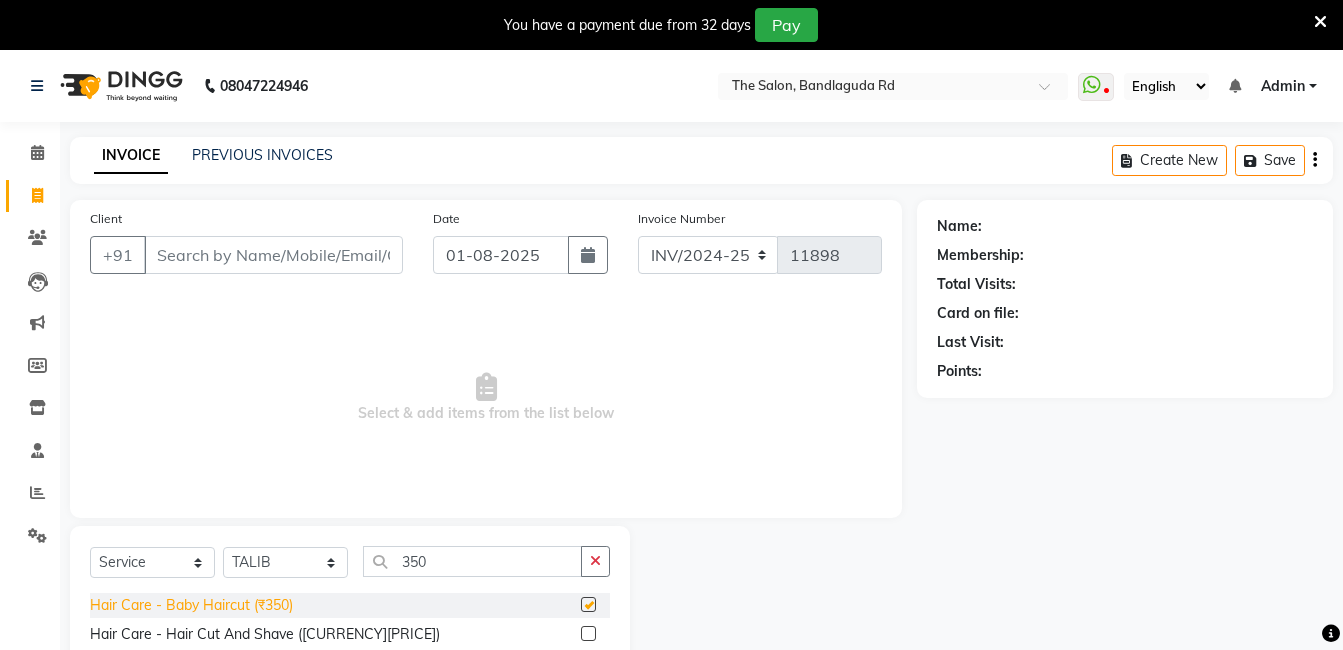 checkbox on "false" 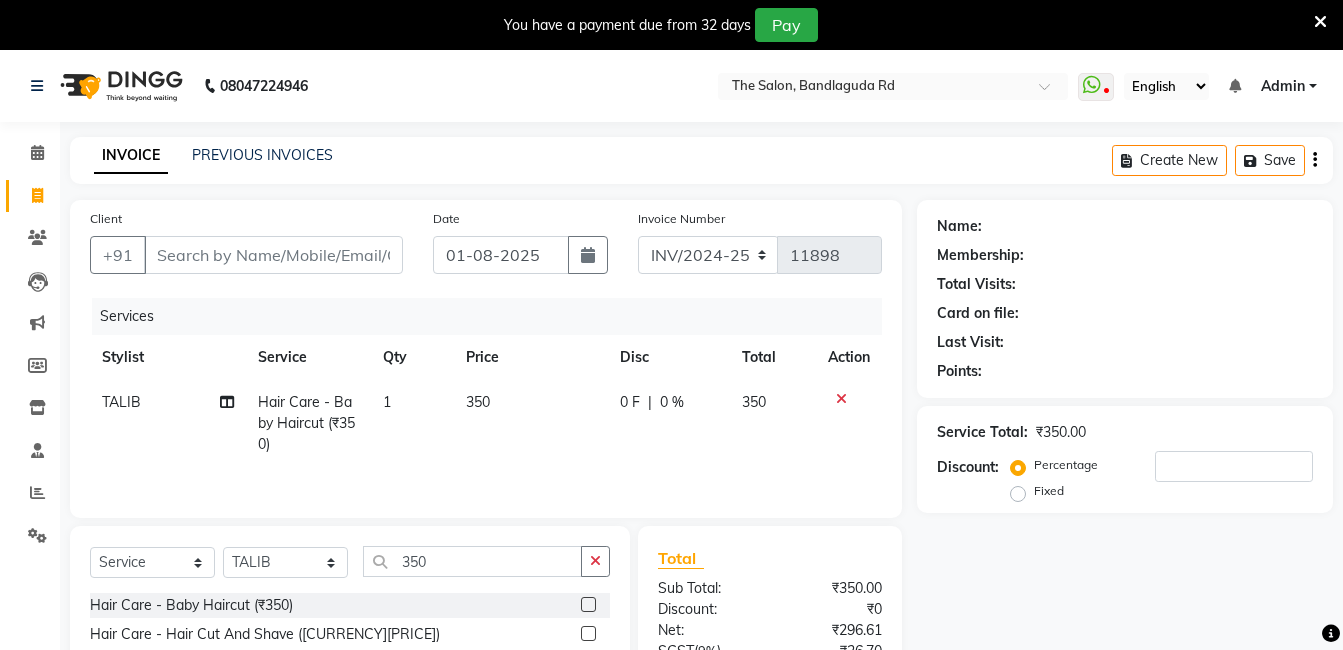 drag, startPoint x: 589, startPoint y: 554, endPoint x: 557, endPoint y: 554, distance: 32 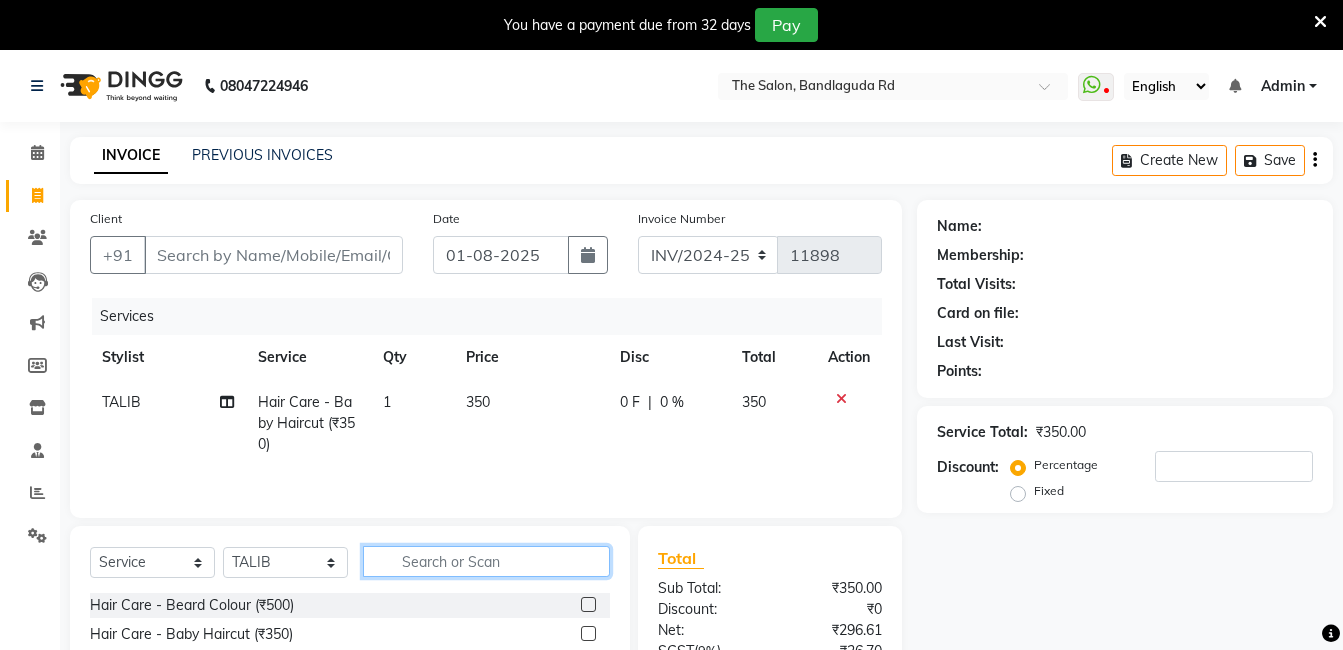 click 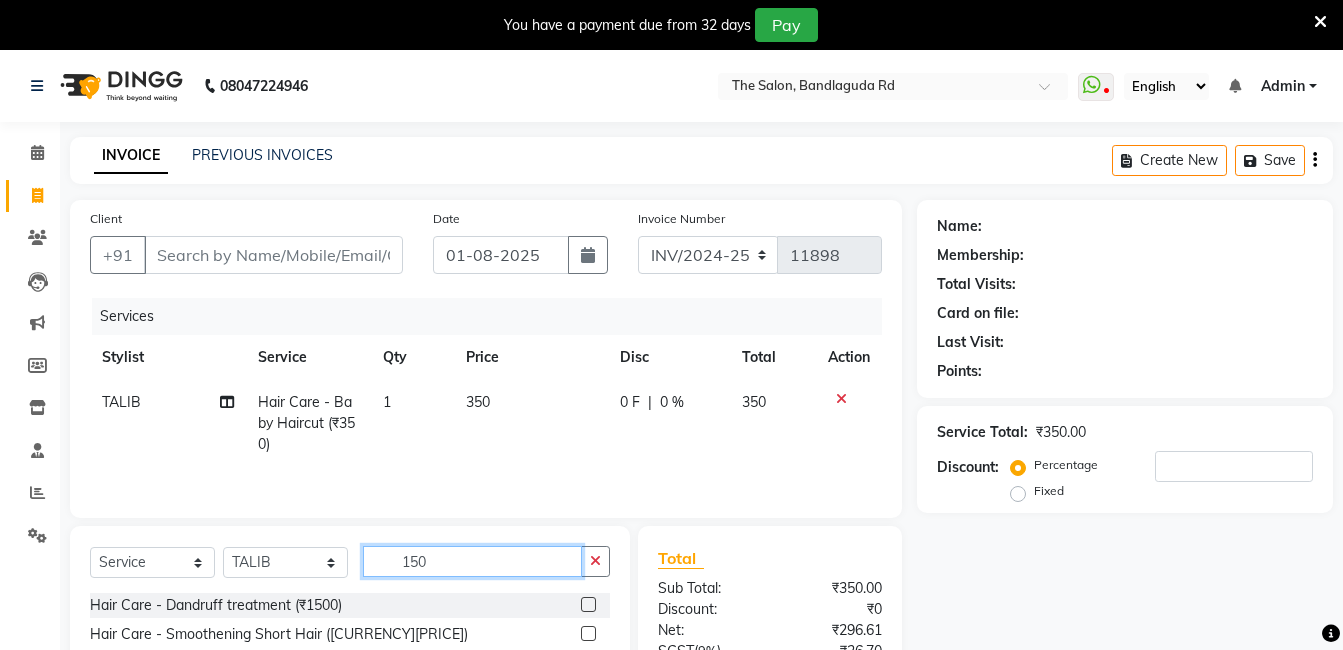 type on "150" 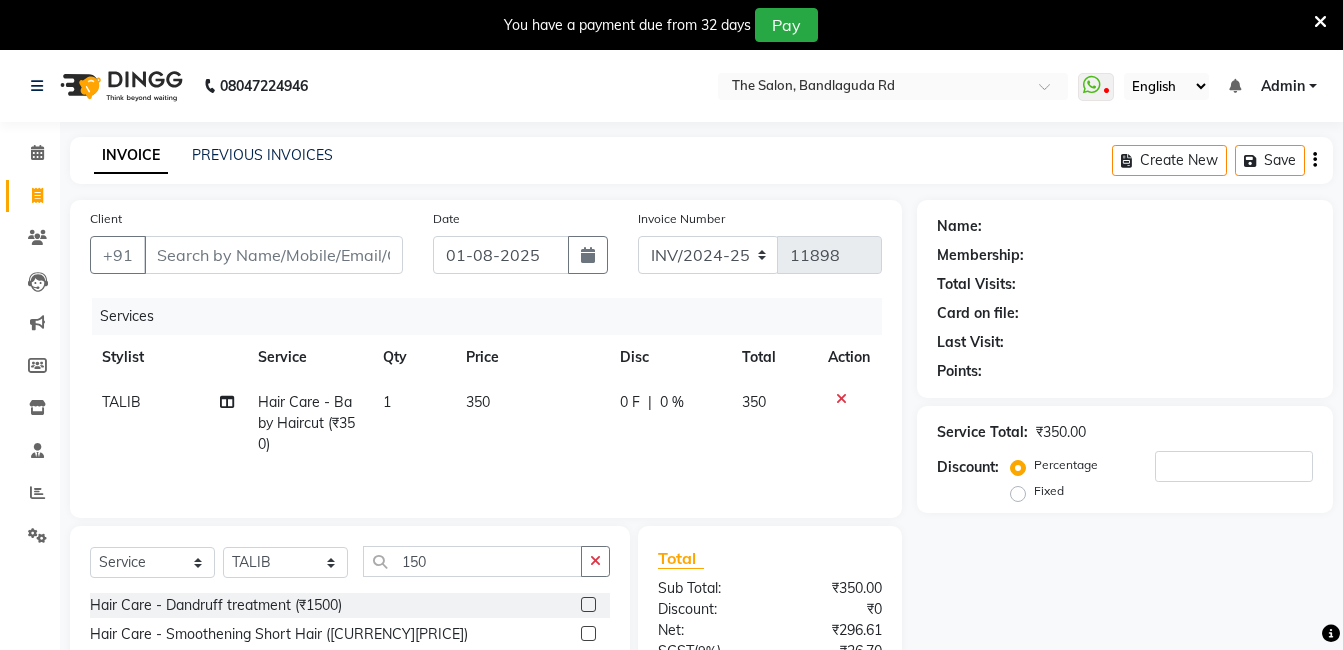 click on "Select Location × The Salon, Bandlaguda Rd WhatsApp Status ✕ Status: Disconnected Recent Service Activity: 01-01-1970 05:30 AM [PHONE] Whatsapp Settings English ENGLISH Español العربية मराठी हिंदी ગુજરાતી தமிழ் 中文 Notifications nothing to show Admin Manage Profile Change Password Sign out Version:3.15.11" 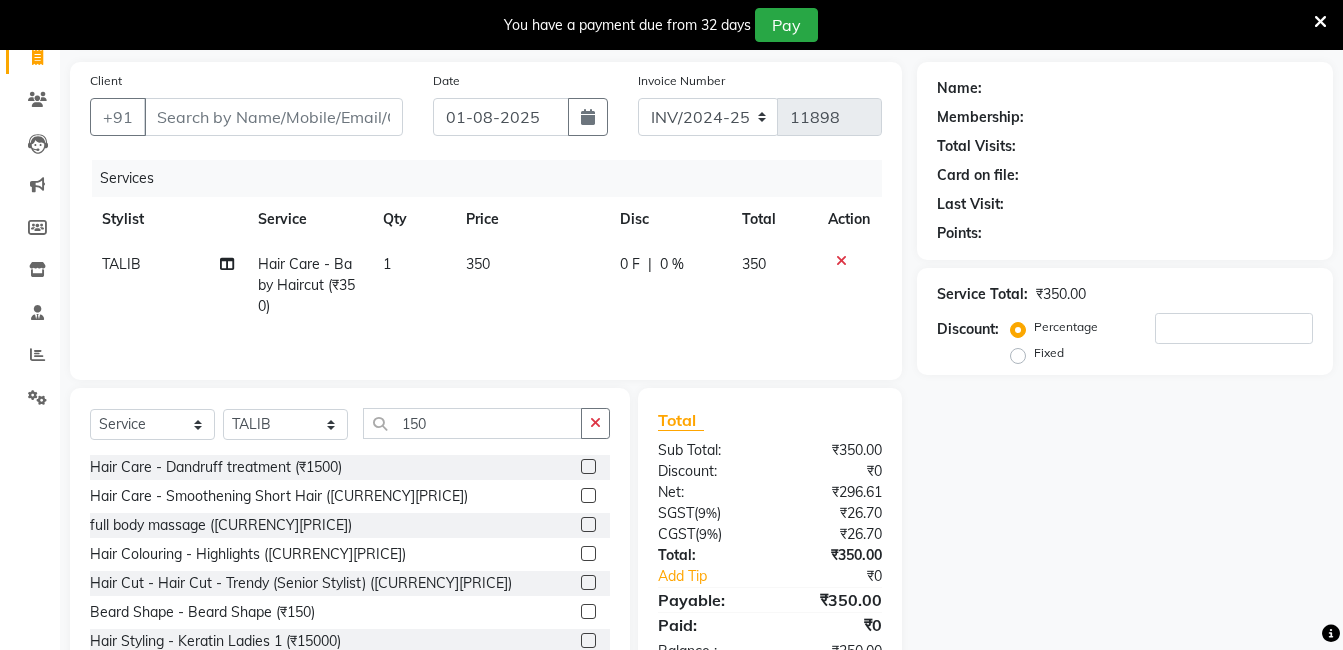 scroll, scrollTop: 201, scrollLeft: 0, axis: vertical 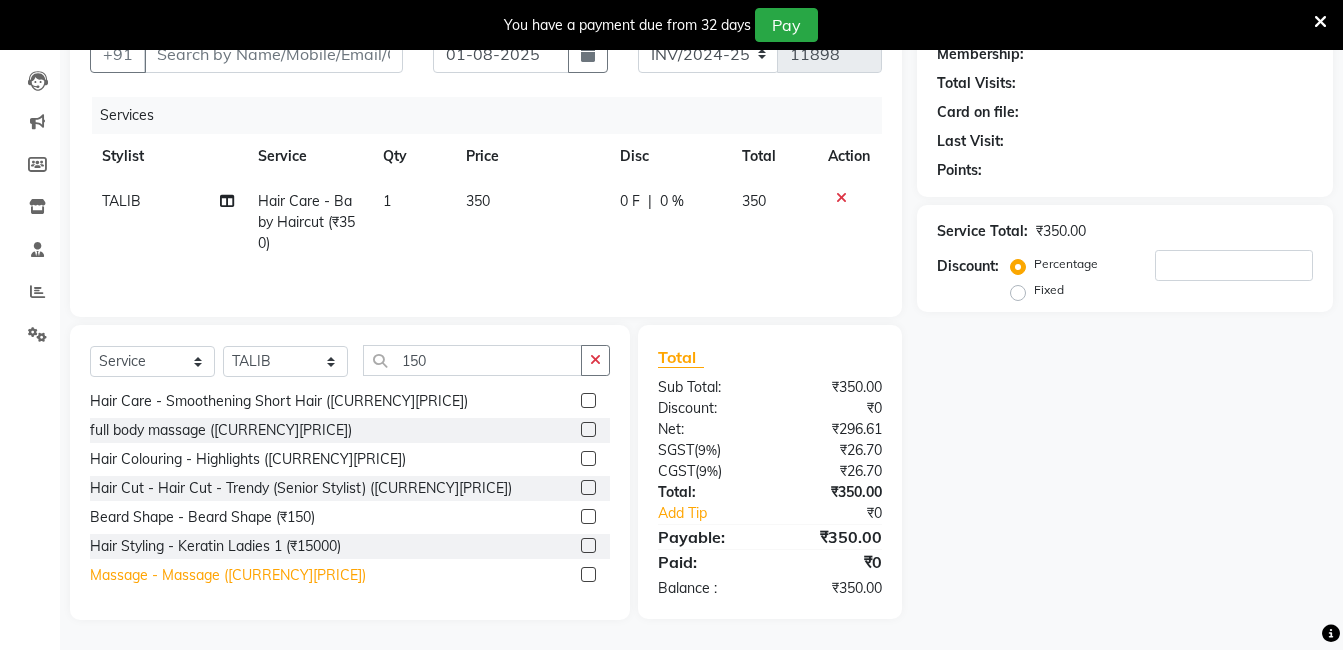 click on "Massage - Massage ([CURRENCY][PRICE])" 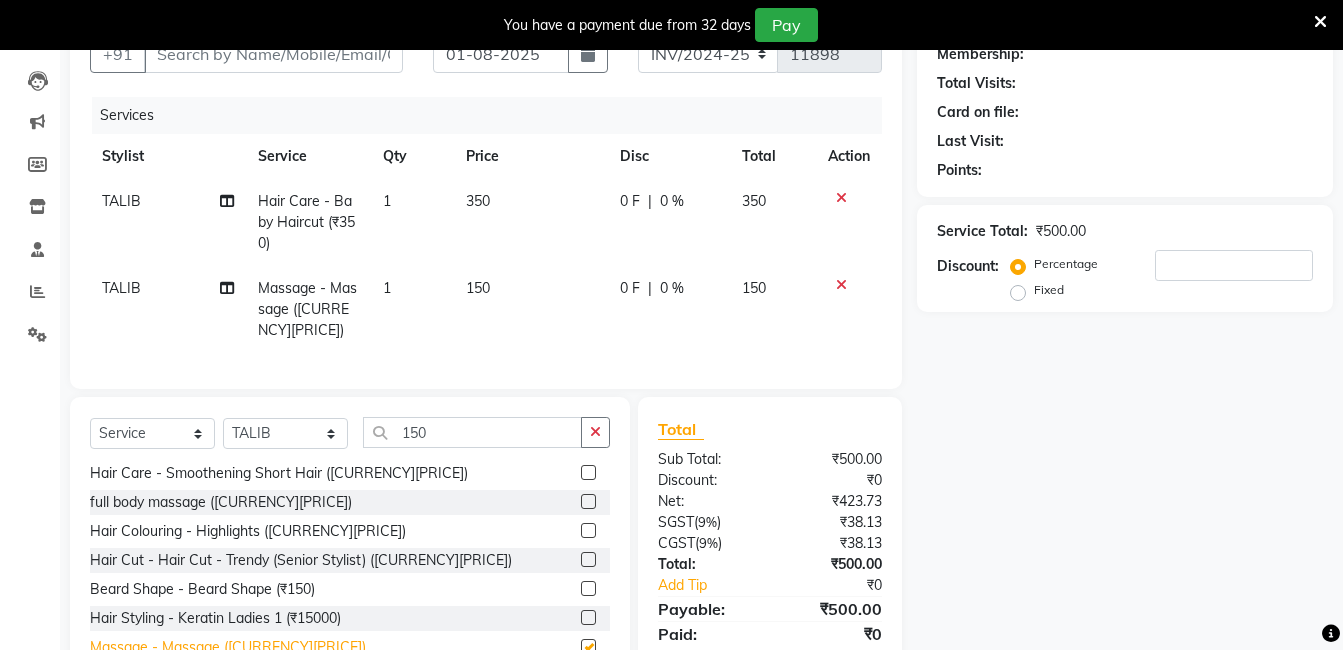 checkbox on "false" 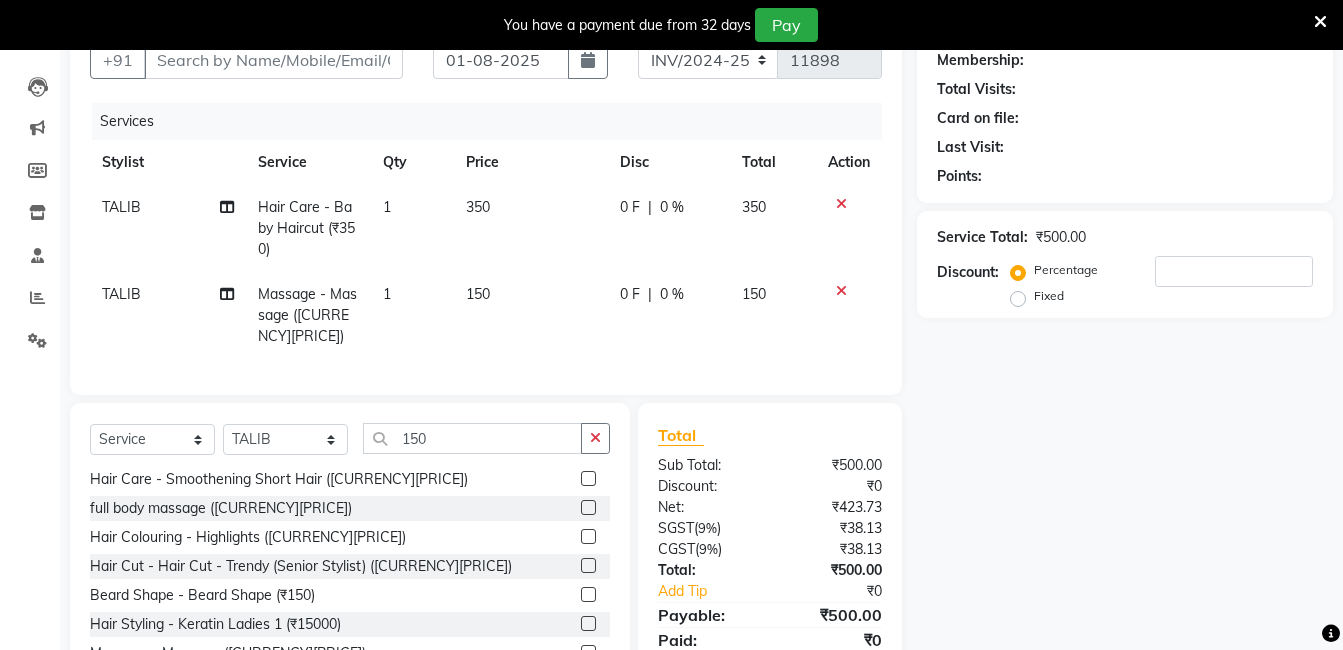 scroll, scrollTop: 101, scrollLeft: 0, axis: vertical 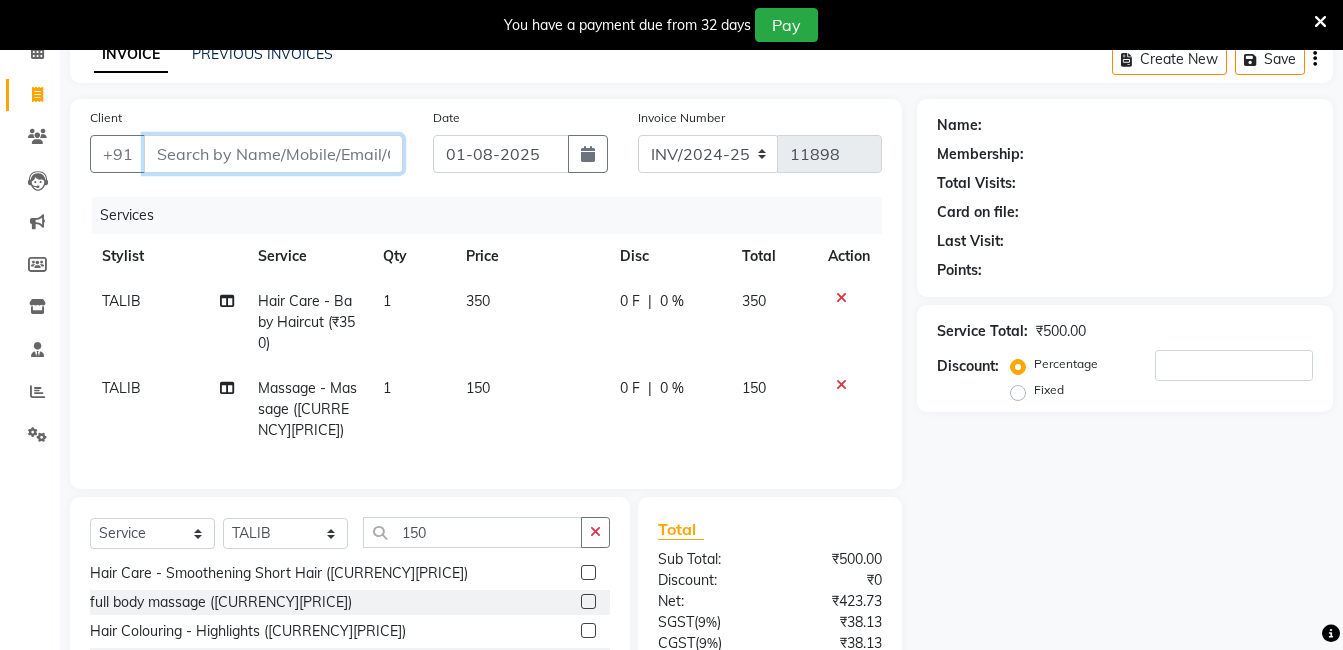 click on "Client" at bounding box center [273, 154] 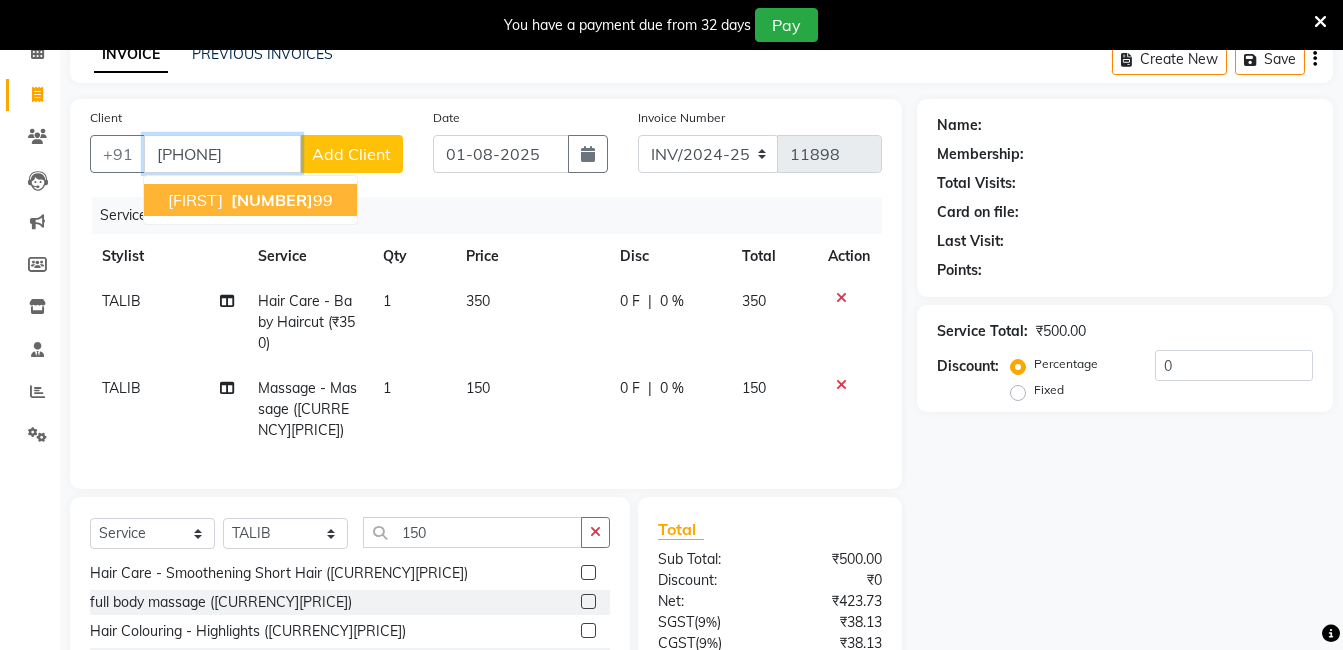 type on "[PHONE]" 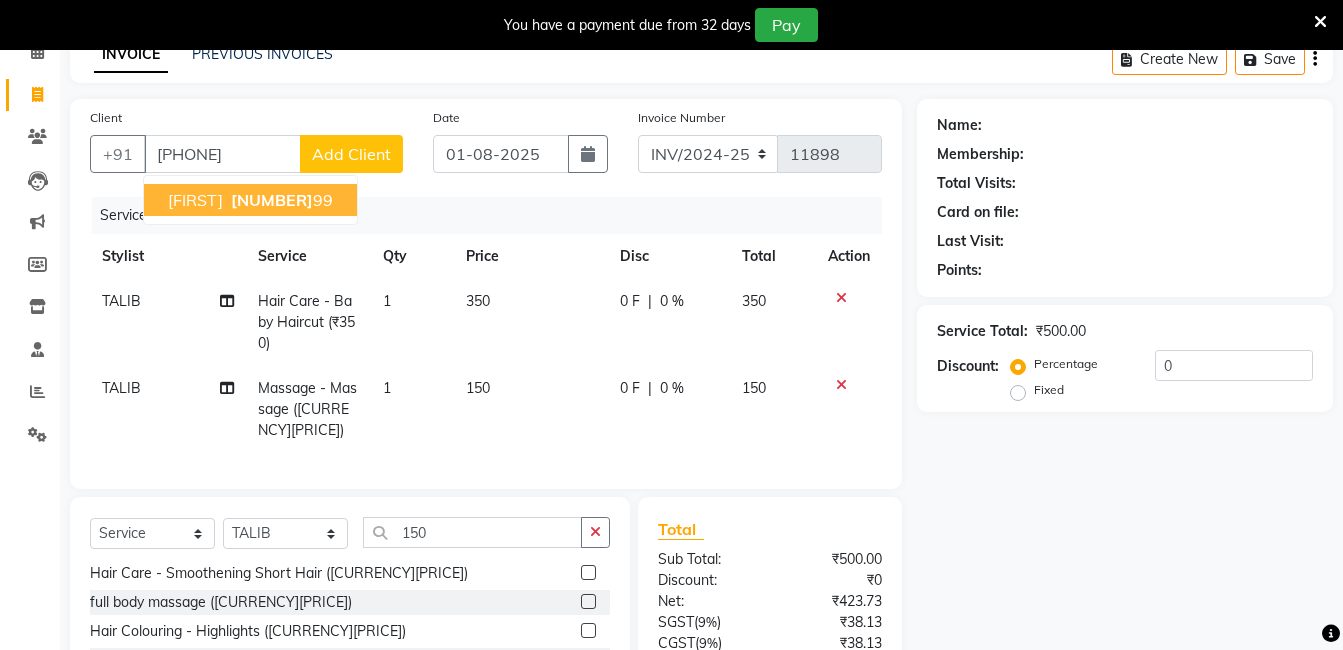 select on "2: Object" 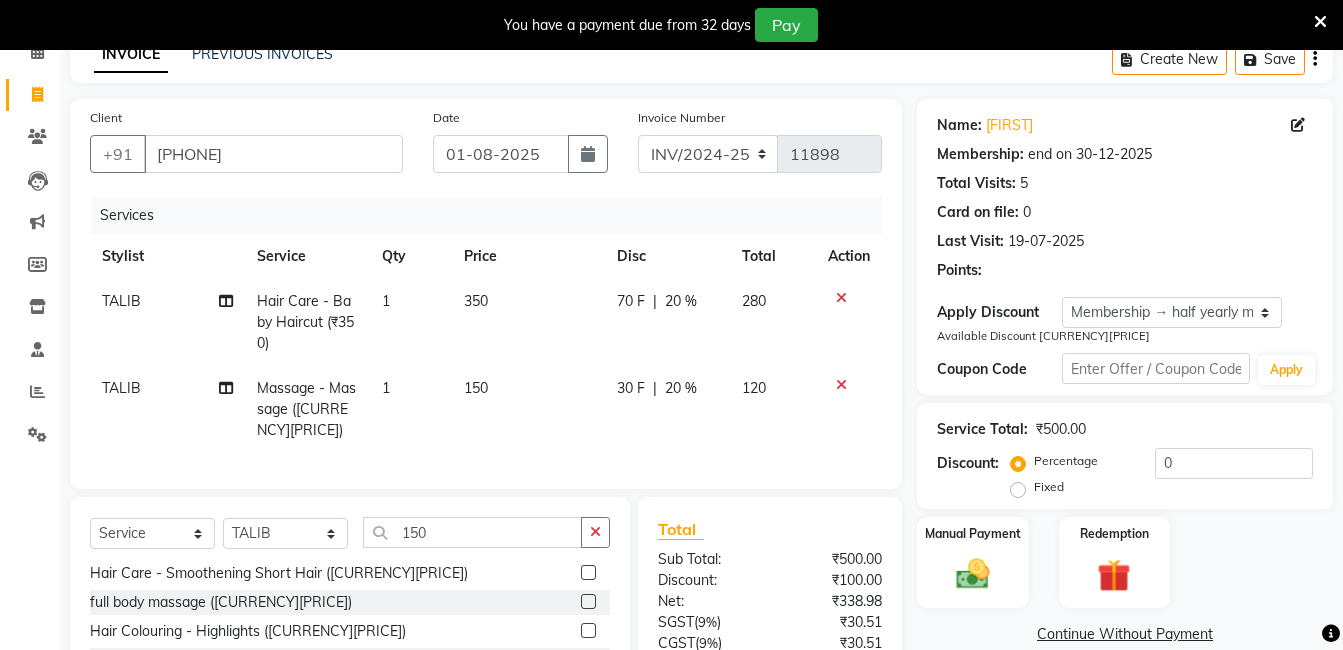 type on "20" 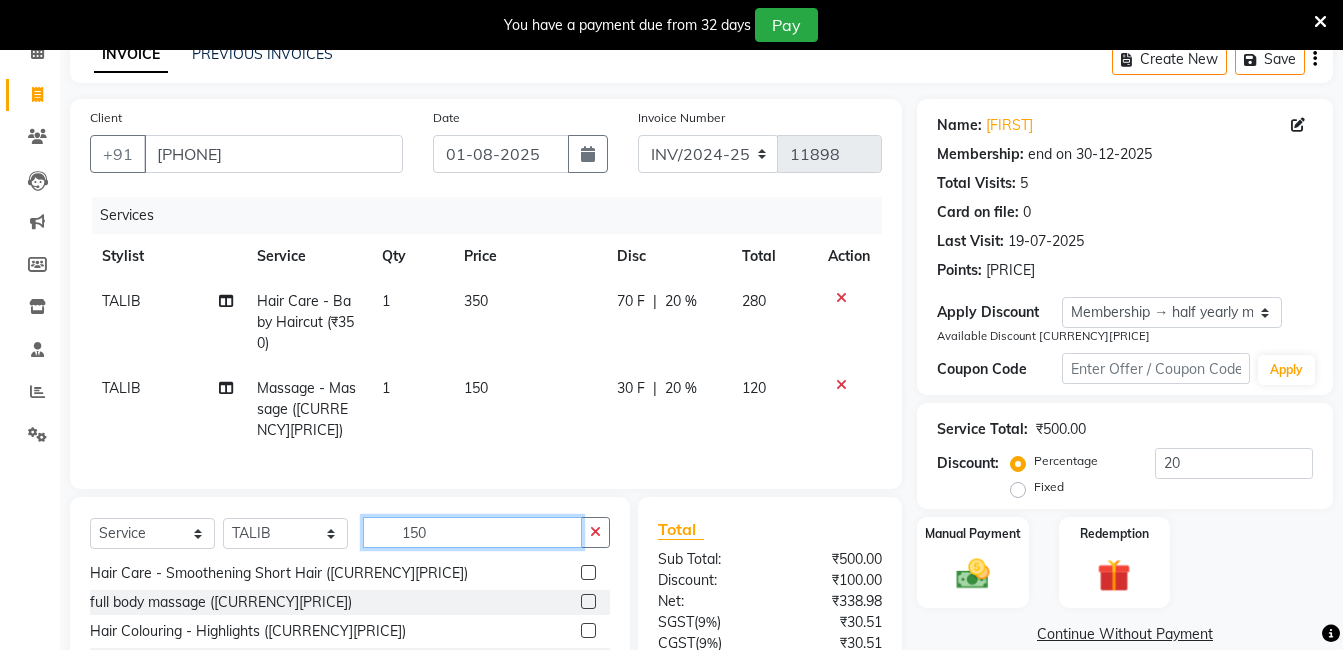 click on "150" 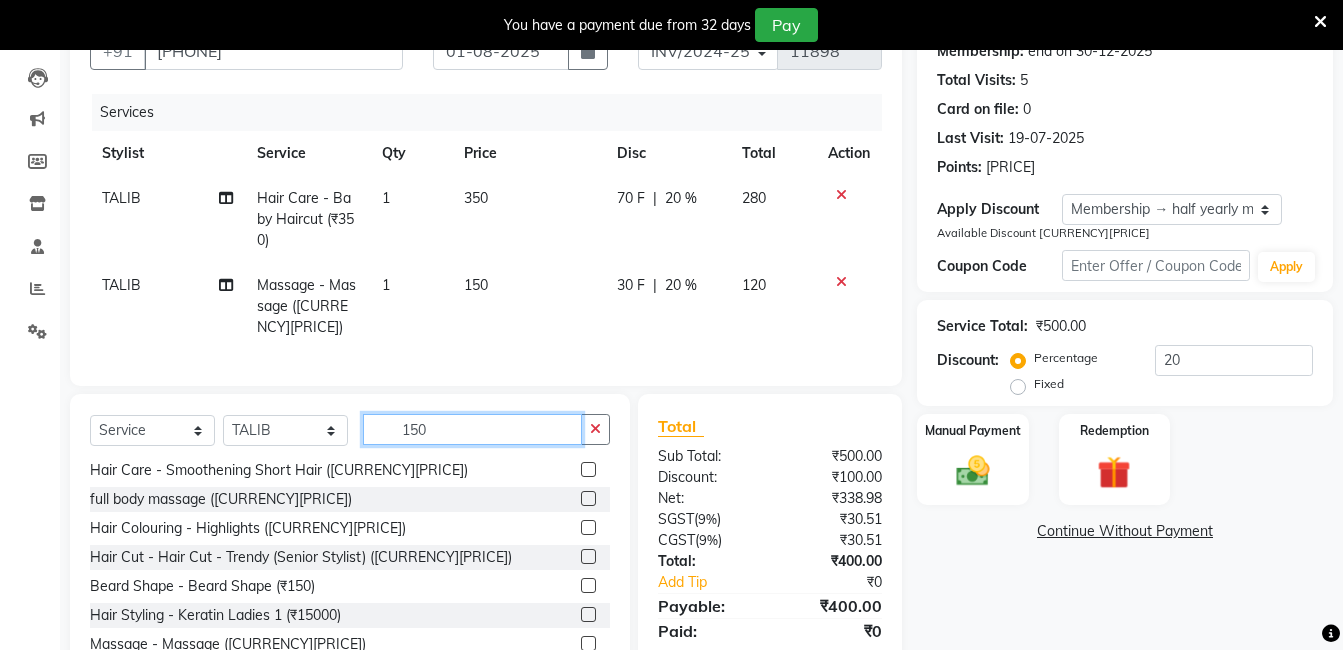 scroll, scrollTop: 267, scrollLeft: 0, axis: vertical 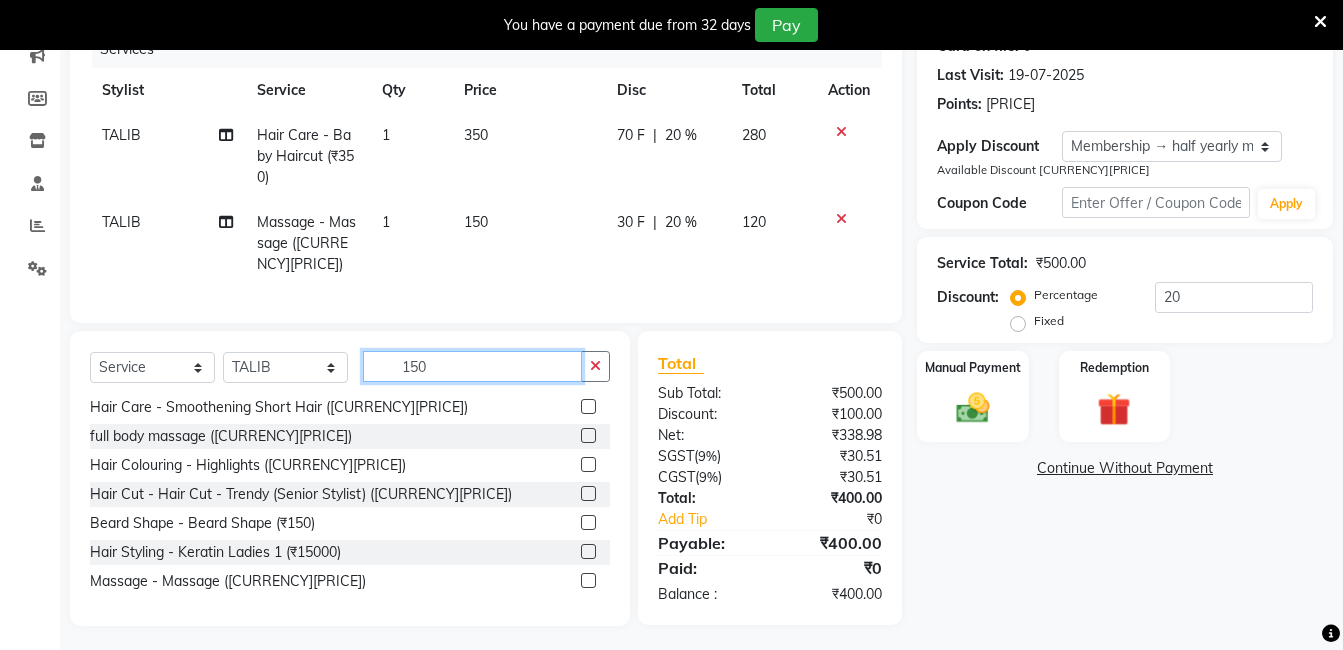 click on "150" 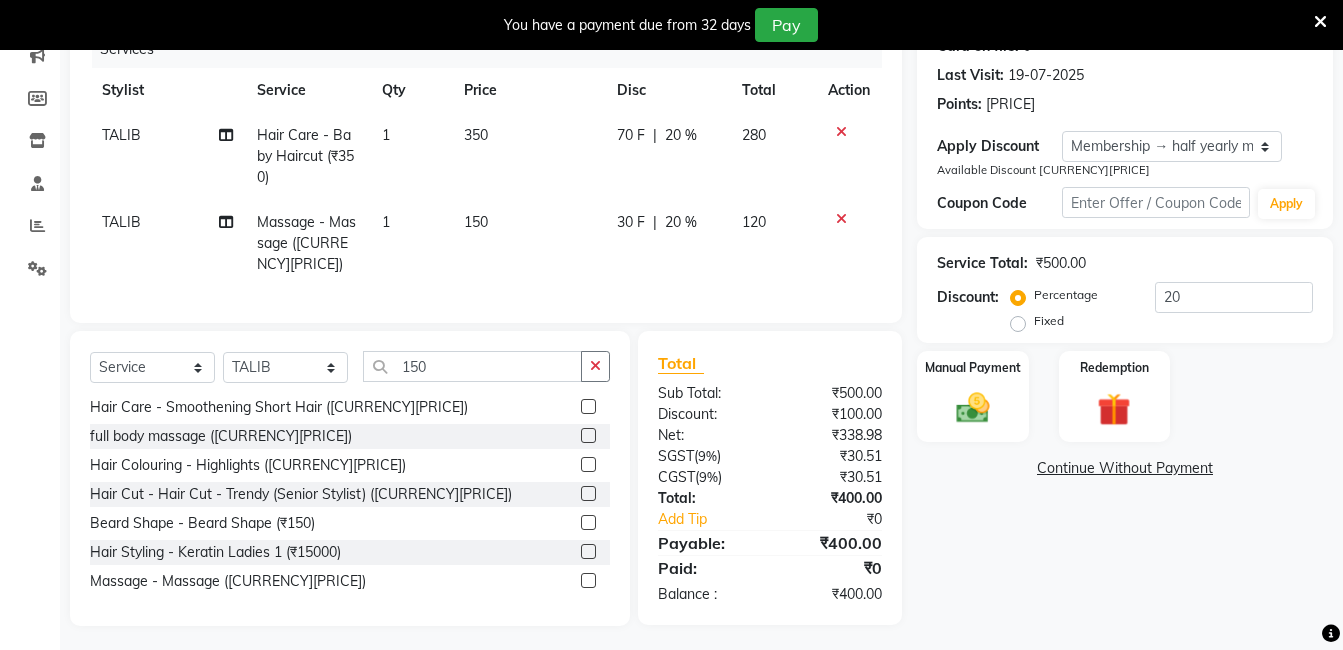 click on "Select Service Product Membership Package Voucher Prepaid Gift Card Select Stylist [FIRST] [FIRST] [FIRST] [FIRST] [FIRST] [FIRST] [FIRST] [FIRST] [FIRST] [FIRST] 150 Hair Care - Dandruff treatment ([CURRENCY][PRICE]) Hair Care - Smoothening Short Hair ([CURRENCY][PRICE]) full body massage ([CURRENCY][PRICE]) Hair Colouring - Highlights ([CURRENCY][PRICE]) Hair Cut - Hair Cut - Trendy (Senior Stylist) ([CURRENCY][PRICE]) Beard Shape - Beard Shape ([CURRENCY][PRICE]) Hair Styling - Keratin Ladies 1 ([CURRENCY][PRICE]) Massage - Massage ([CURRENCY][PRICE])" 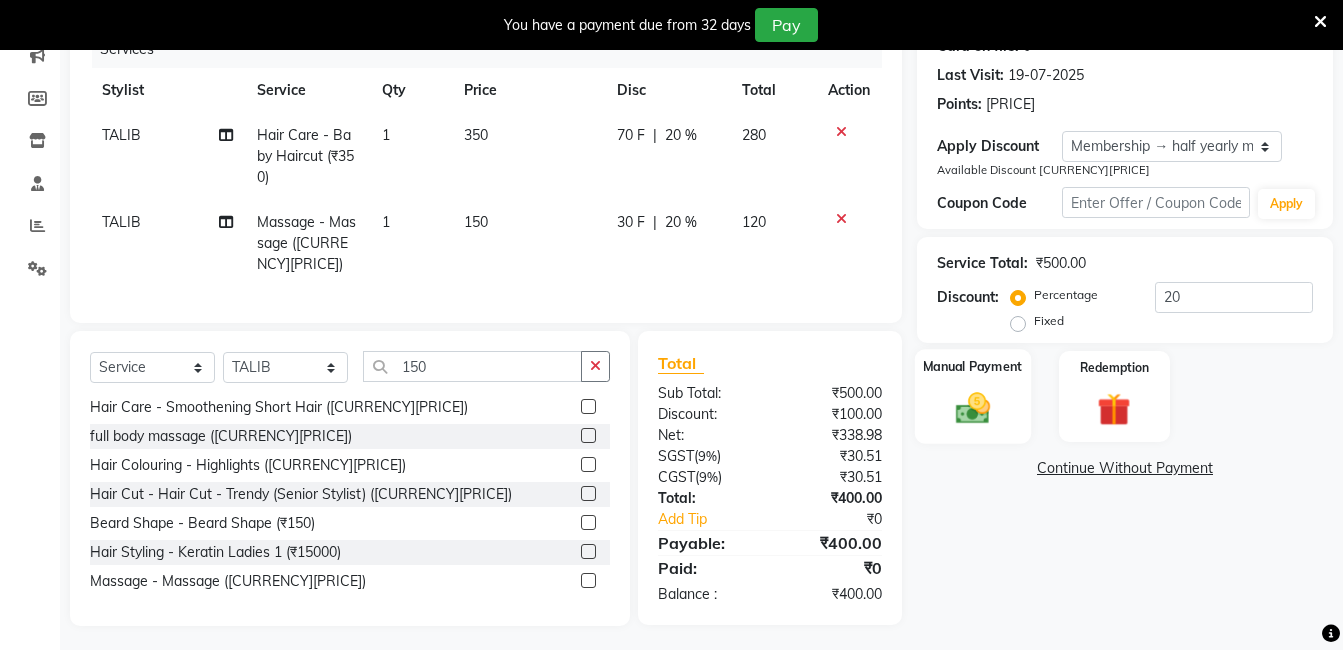 click on "Manual Payment" 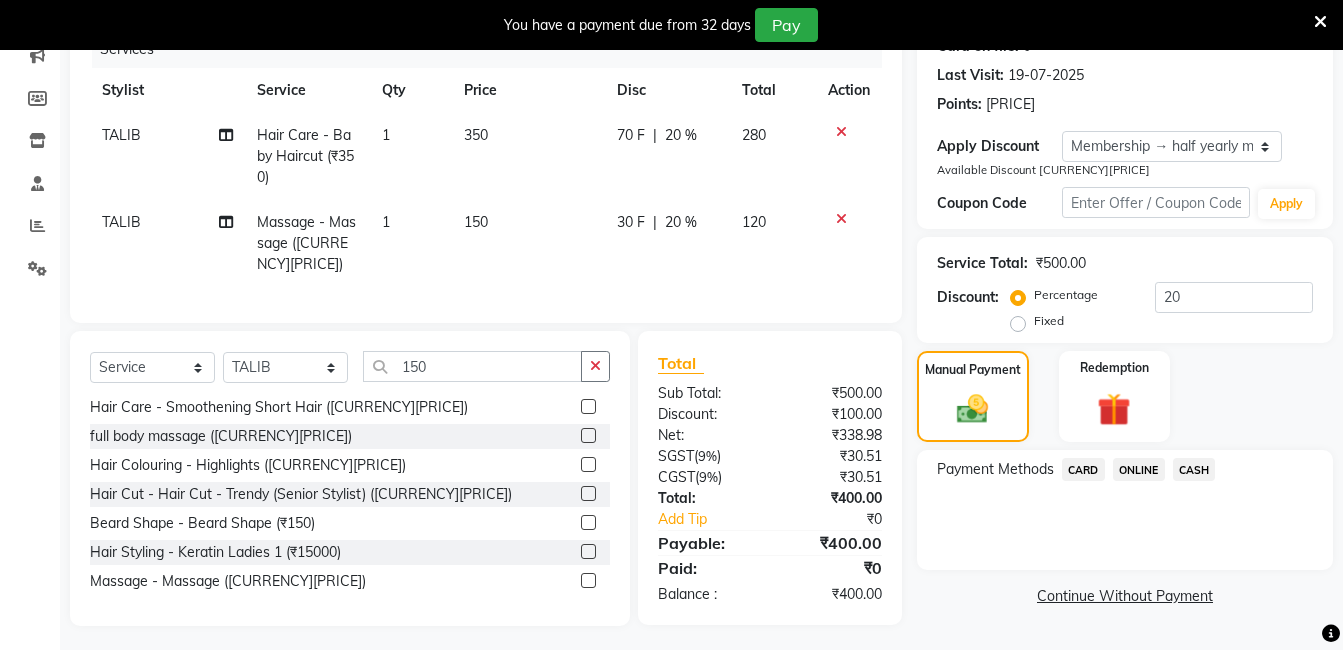 click on "ONLINE" 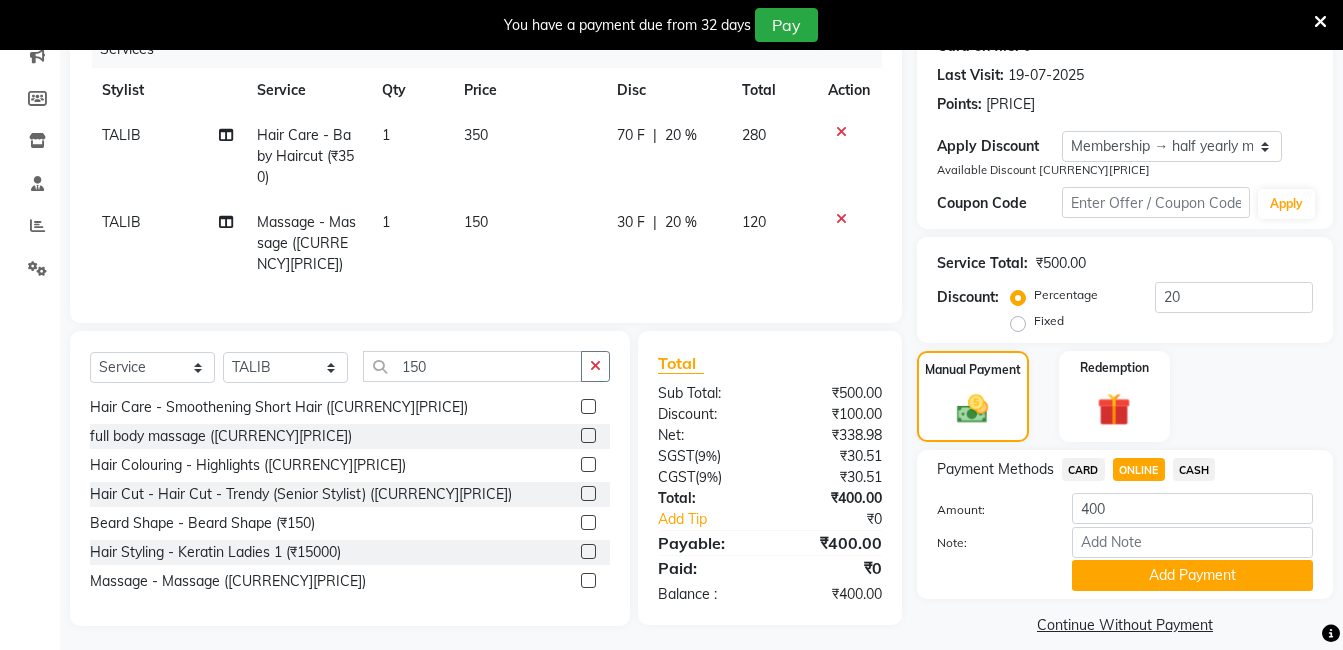 click on "CASH" 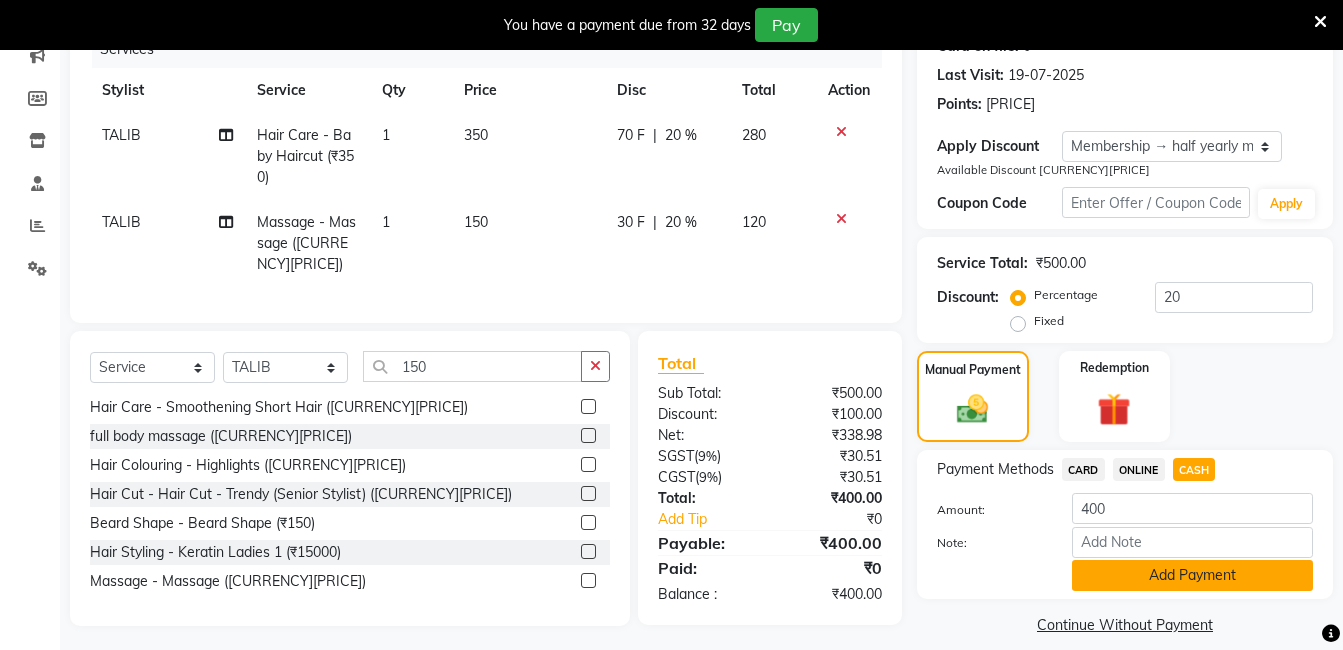 click on "Add Payment" 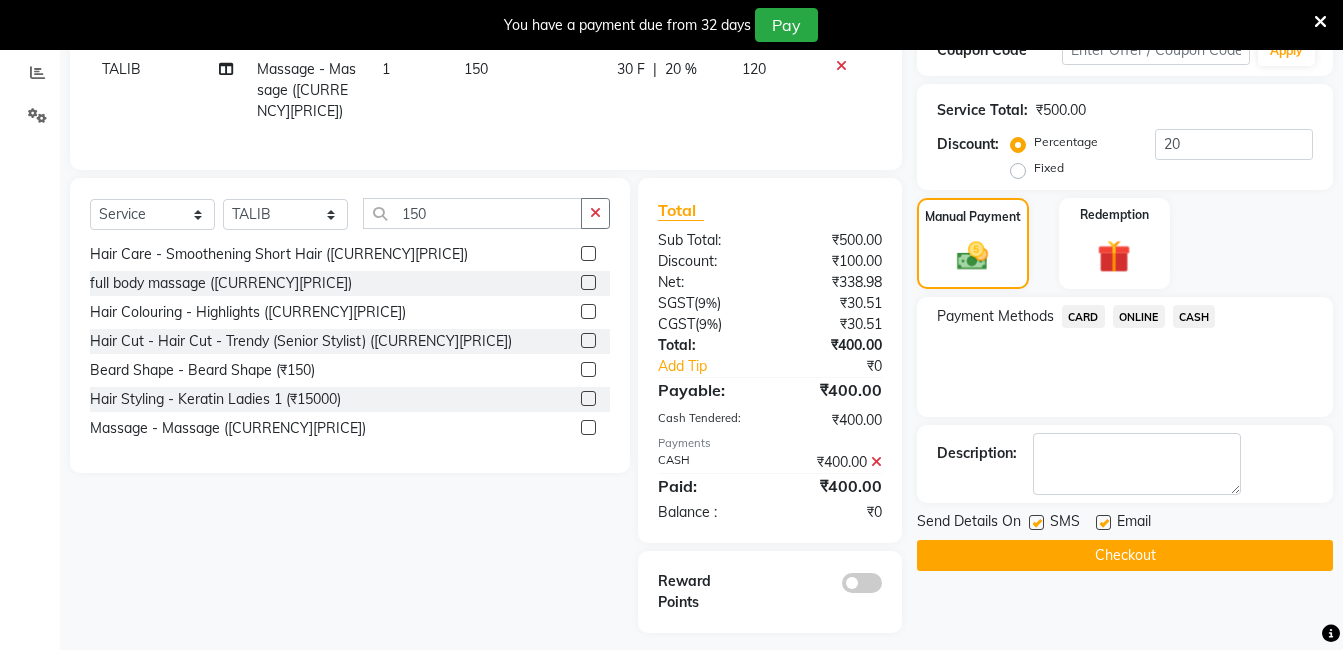 scroll, scrollTop: 427, scrollLeft: 0, axis: vertical 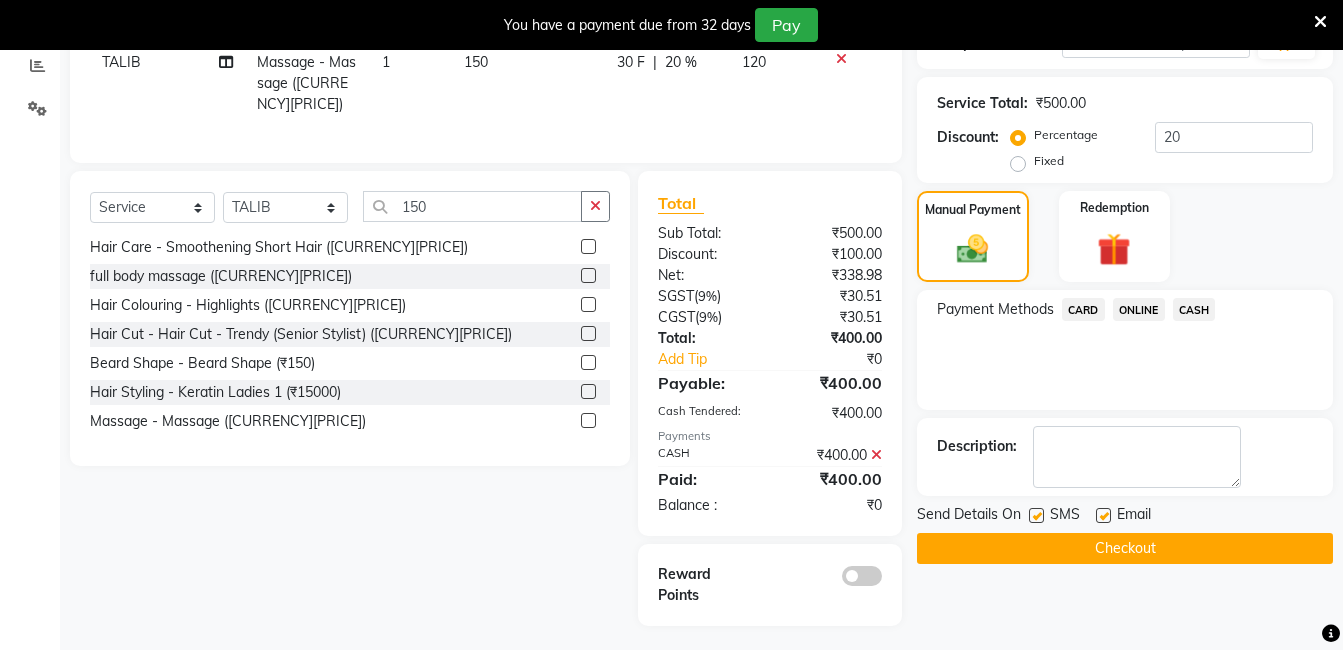 click on "Checkout" 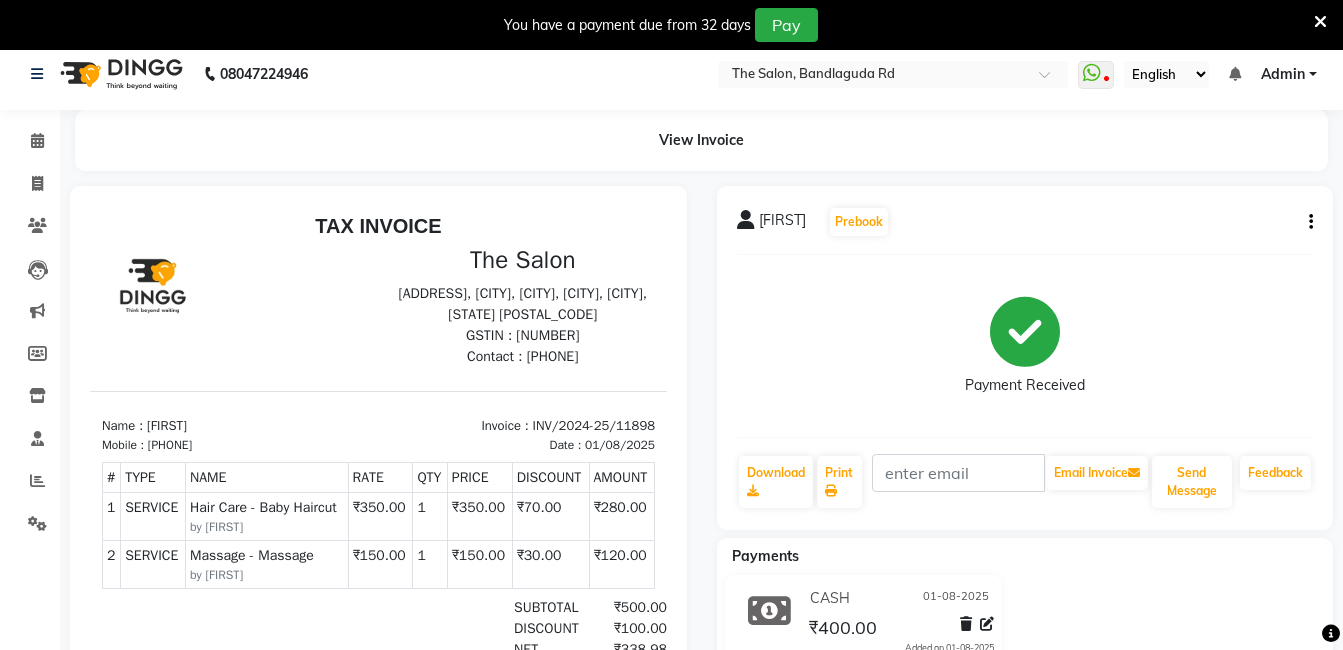 scroll, scrollTop: 0, scrollLeft: 0, axis: both 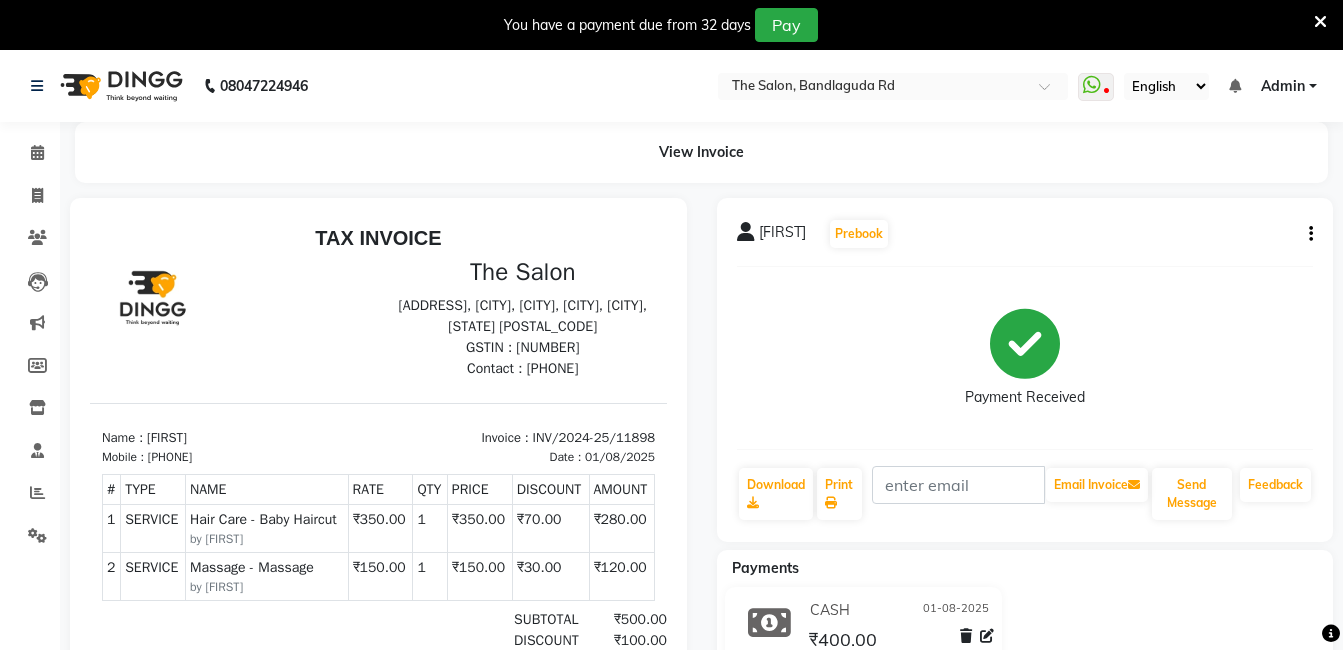 click 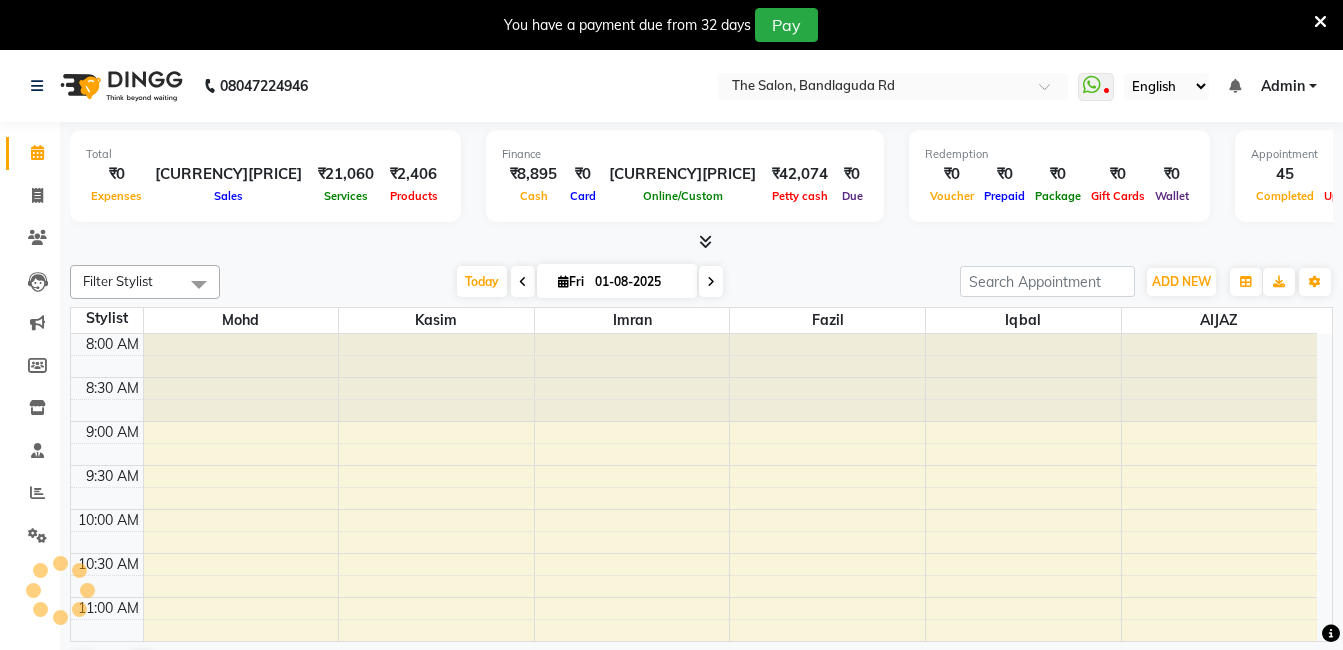 scroll, scrollTop: 0, scrollLeft: 0, axis: both 